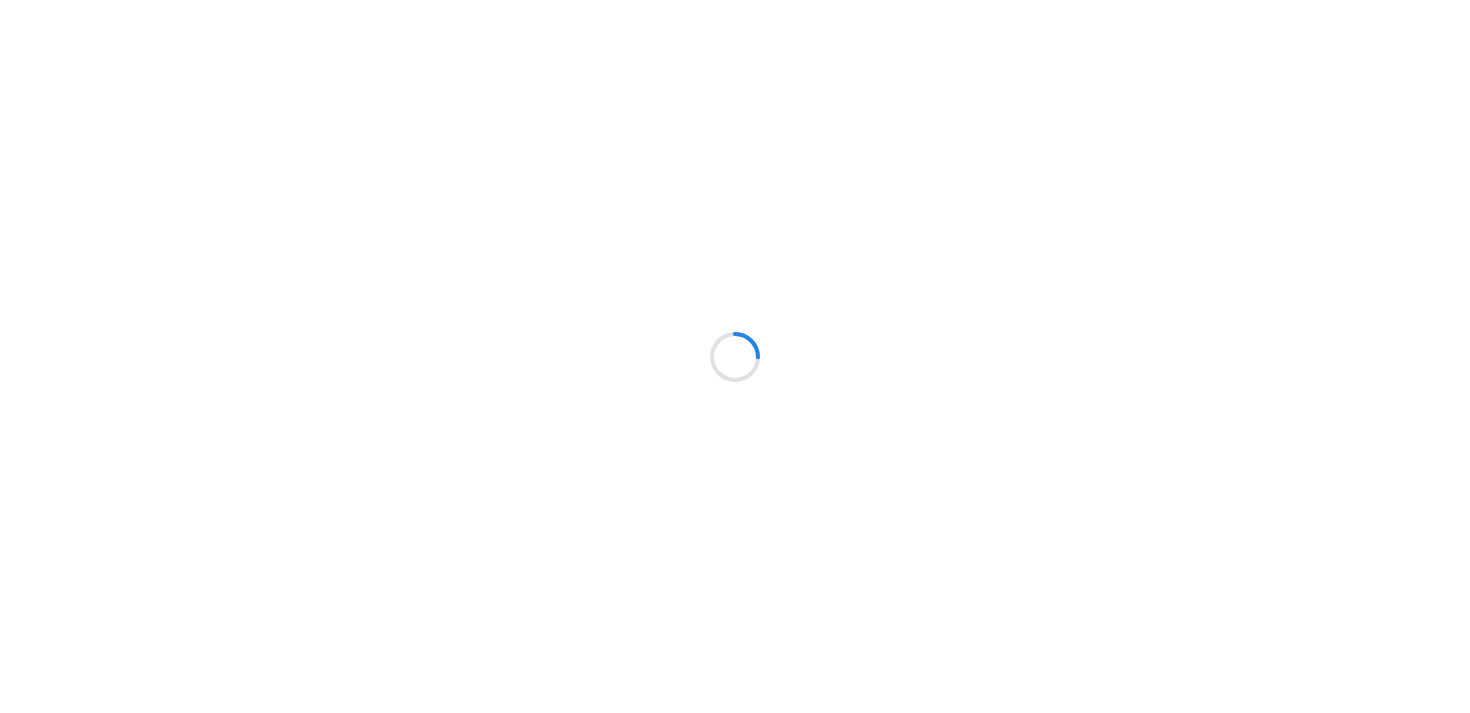 scroll, scrollTop: 0, scrollLeft: 0, axis: both 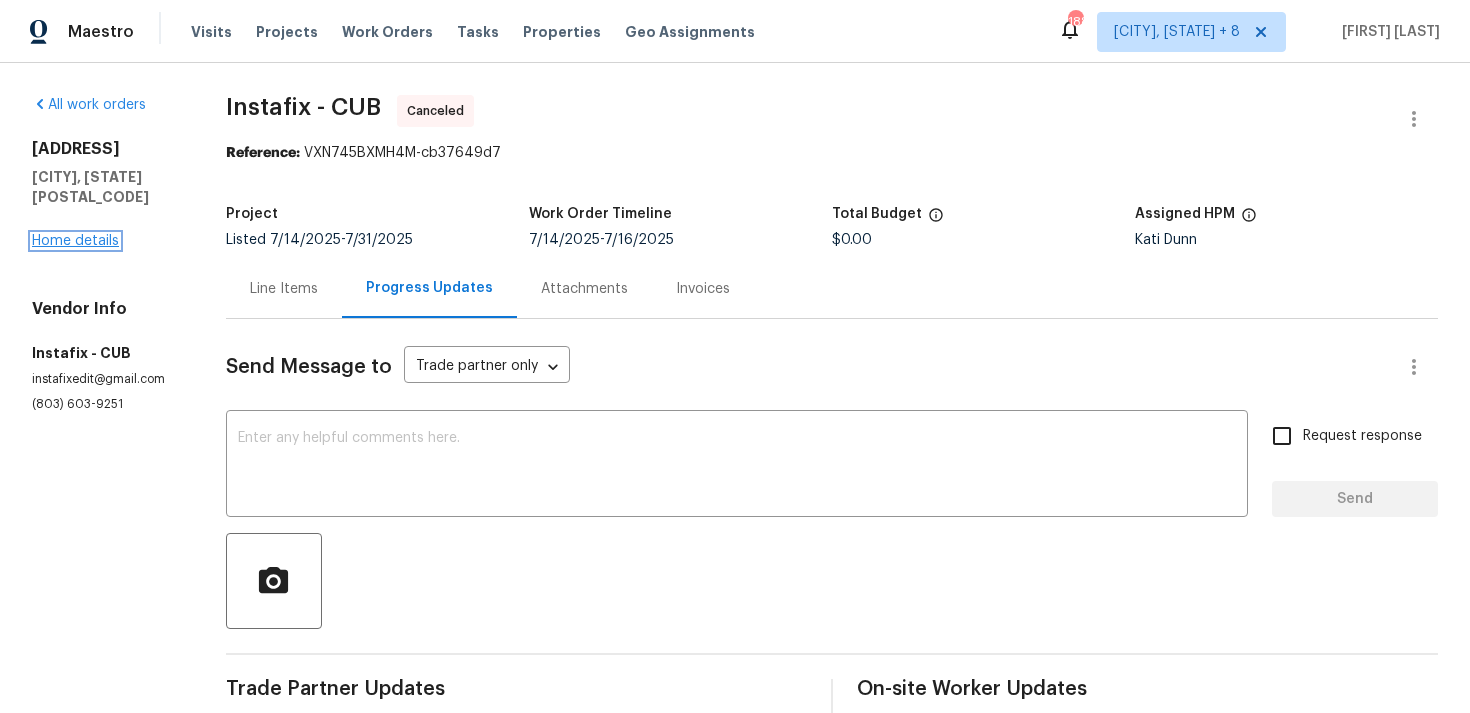 click on "Home details" at bounding box center [75, 241] 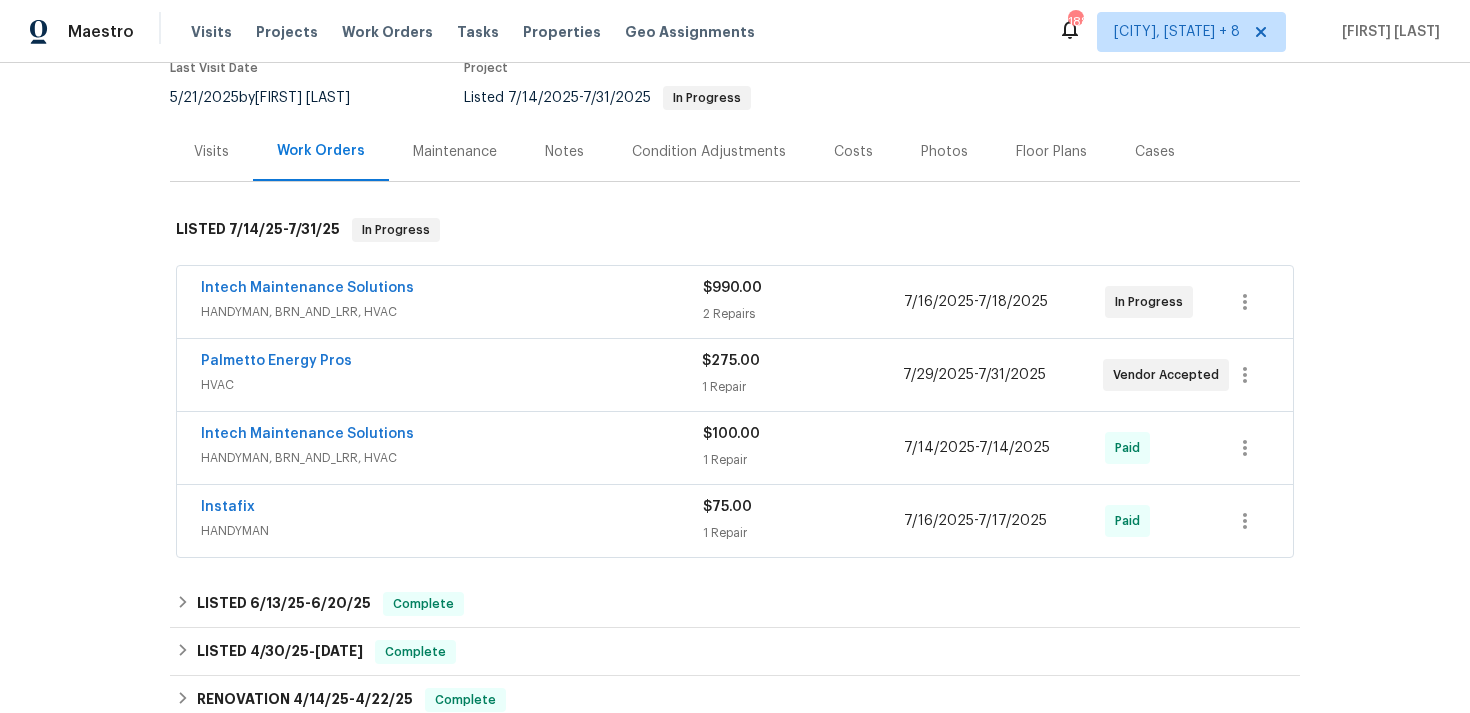 scroll, scrollTop: 165, scrollLeft: 0, axis: vertical 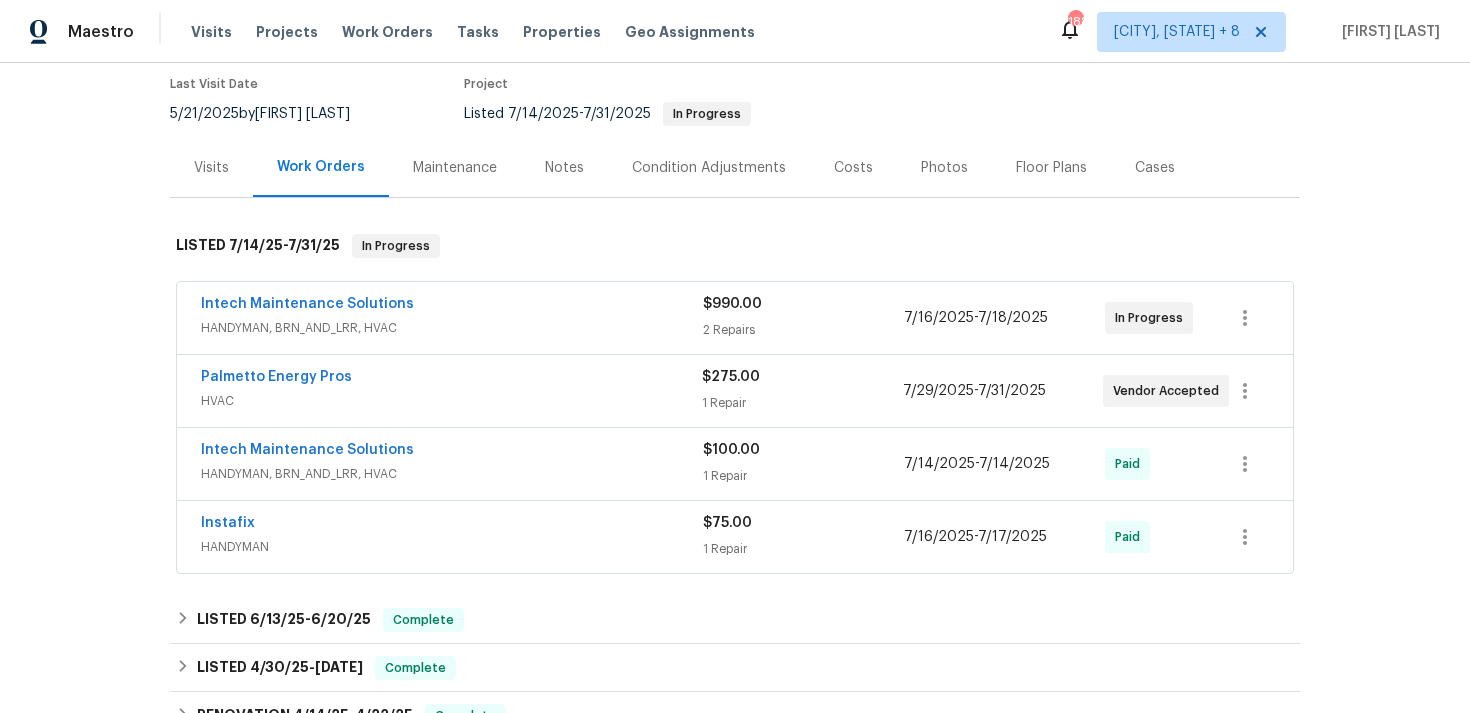click on "Palmetto Energy Pros" at bounding box center (451, 379) 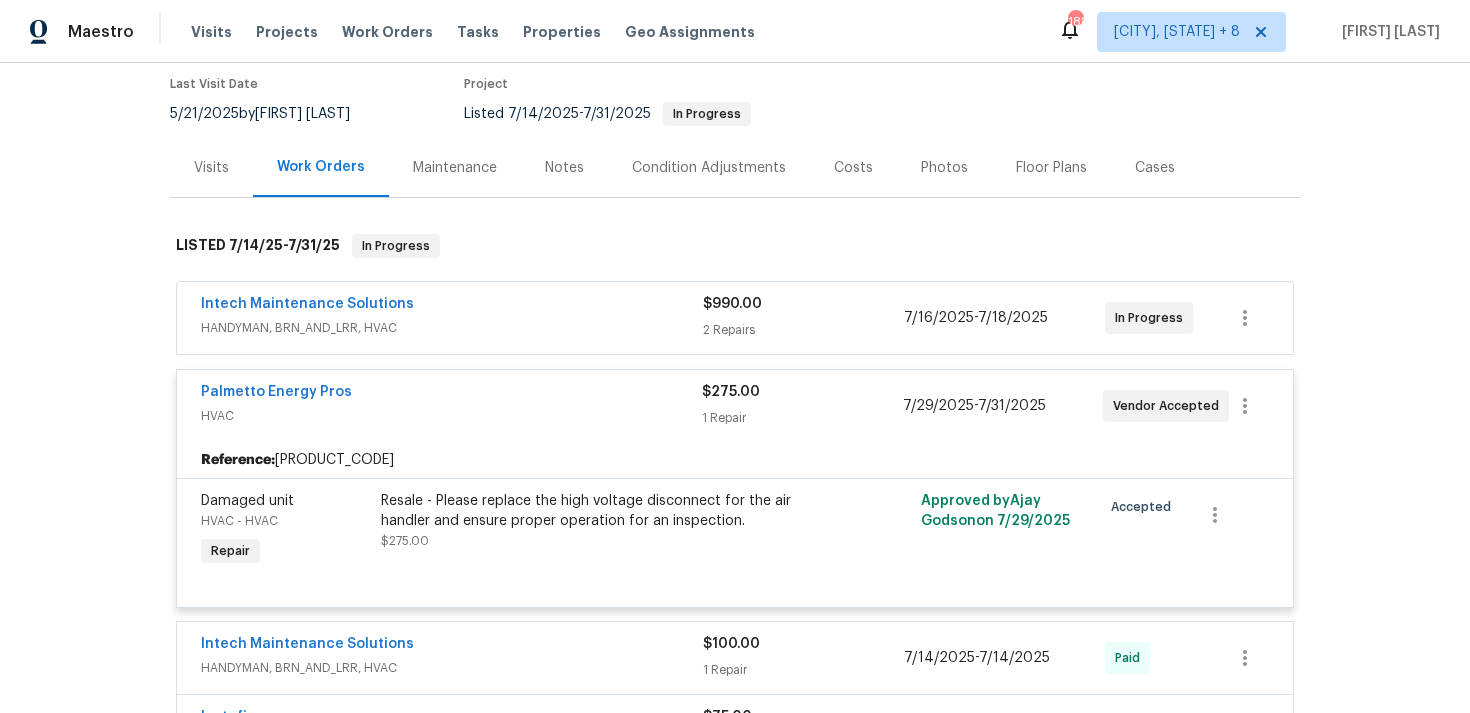 click on "Palmetto Energy Pros" at bounding box center [451, 394] 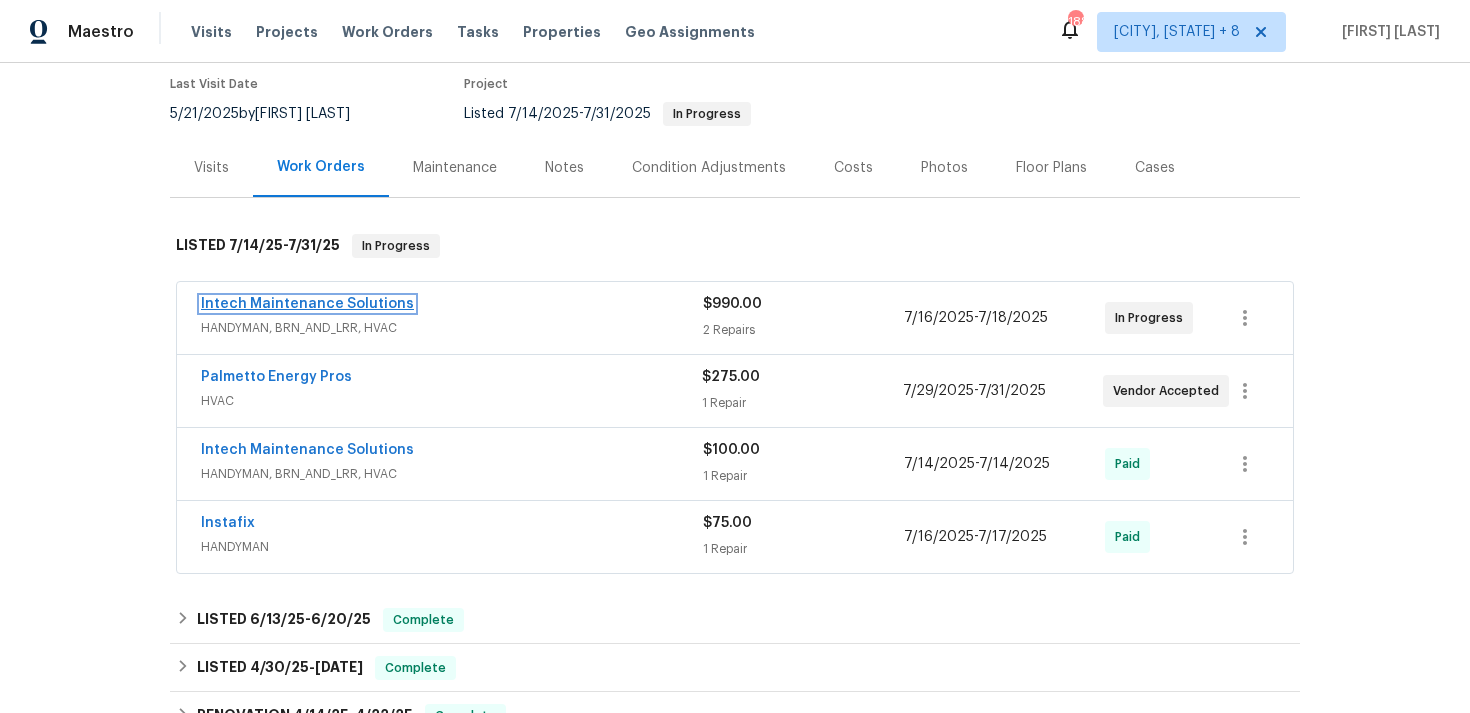 click on "Intech Maintenance Solutions" at bounding box center (307, 304) 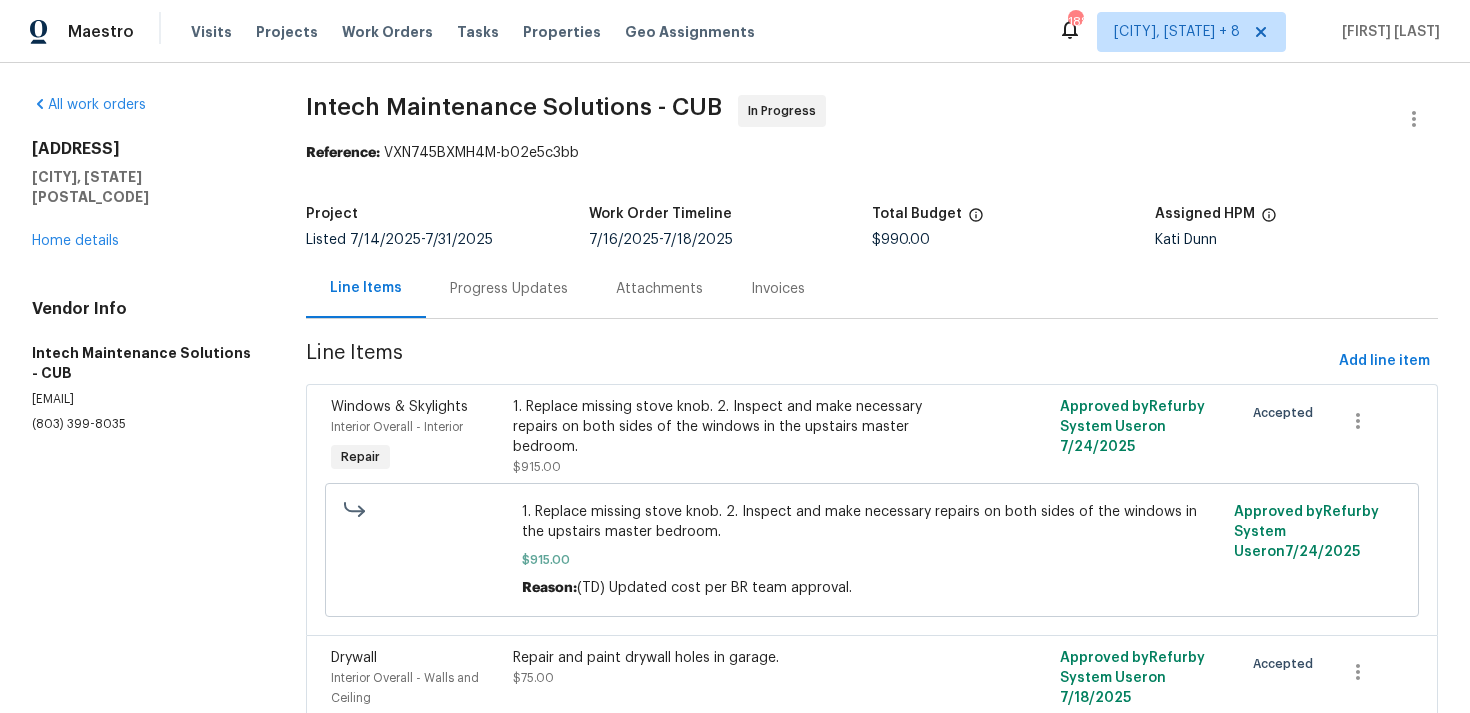 scroll, scrollTop: 130, scrollLeft: 0, axis: vertical 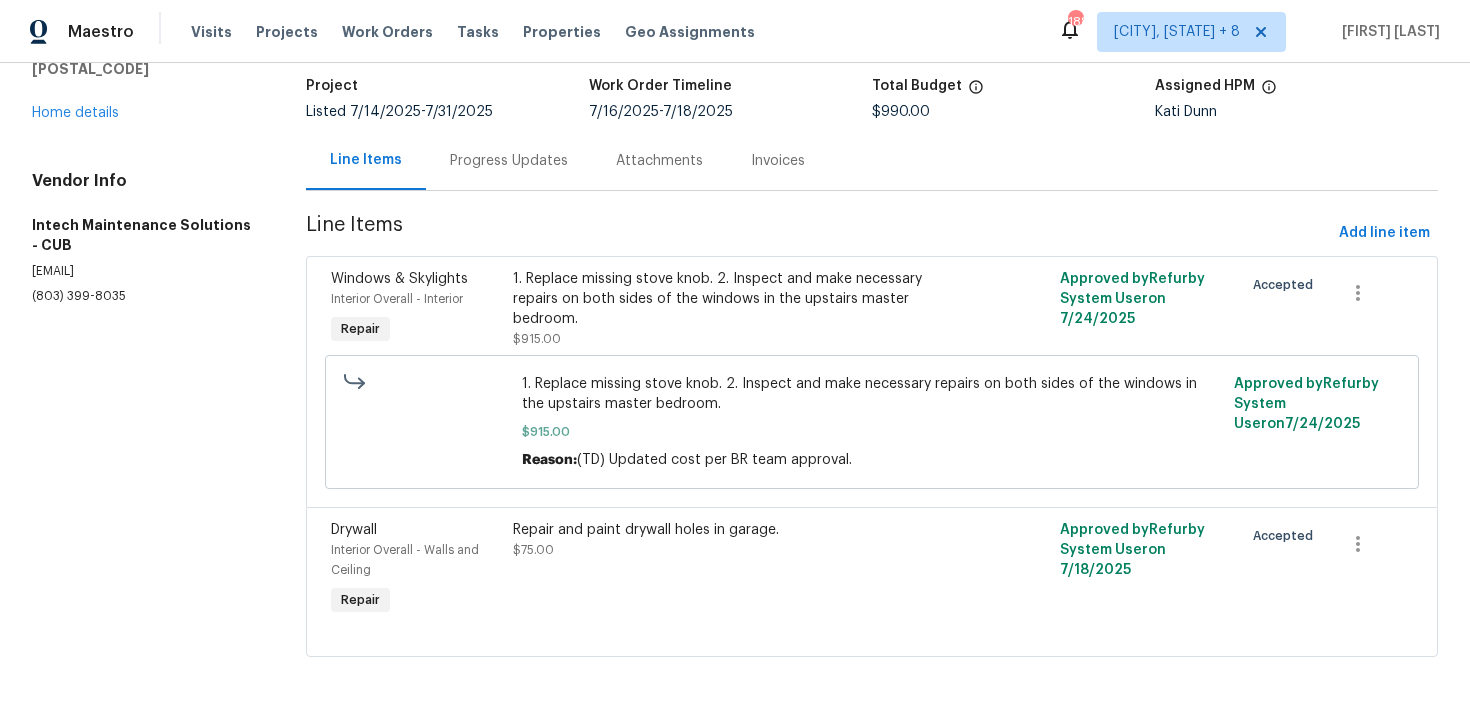 click on "Intech Maintenance Solutions - CUB In Progress Reference:   VXN745BXMH4M-b02e5c3bb Project Listed   7/14/2025  -  7/31/2025 Work Order Timeline 7/16/2025  -  7/18/2025 Total Budget $990.00 Assigned HPM Kati Dunn Line Items Progress Updates Attachments Invoices Line Items Add line item Windows & Skylights Interior Overall - Interior Repair 1. Replace missing stove knob. 2. Inspect and make necessary repairs on both sides of the windows in the upstairs master bedroom. $915.00 Approved by  Refurby System User  on   7/24/2025 Accepted 1. Replace missing stove knob. 2. Inspect and make necessary repairs on both sides of the windows in the upstairs master bedroom. $915.00 Reason:  (TD) Updated cost per BR team approval. Approved by  Refurby System User  on  7/24/2025 Drywall Interior Overall - Walls and Ceiling Repair Repair and paint drywall holes in garage. $75.00 Approved by  Refurby System User  on   7/18/2025 Accepted" at bounding box center [872, 324] 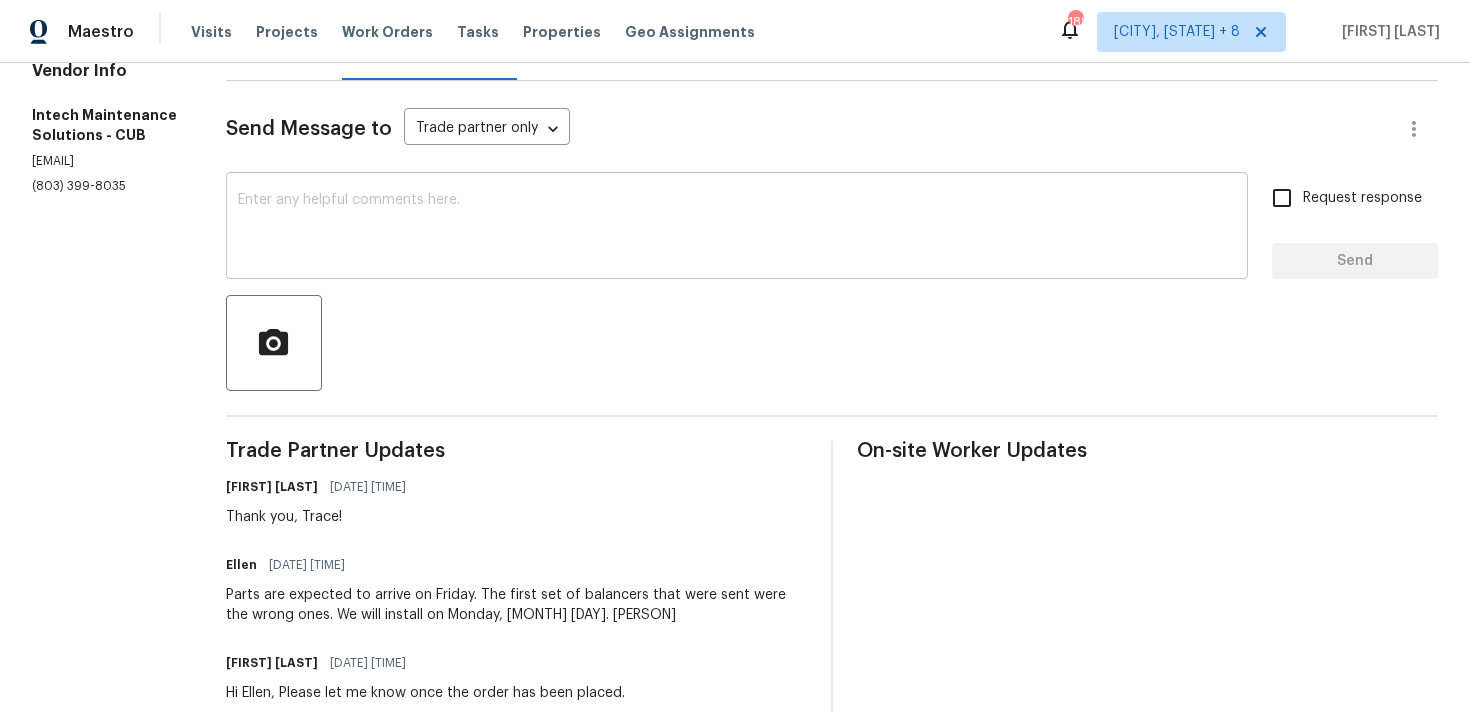 scroll, scrollTop: 233, scrollLeft: 0, axis: vertical 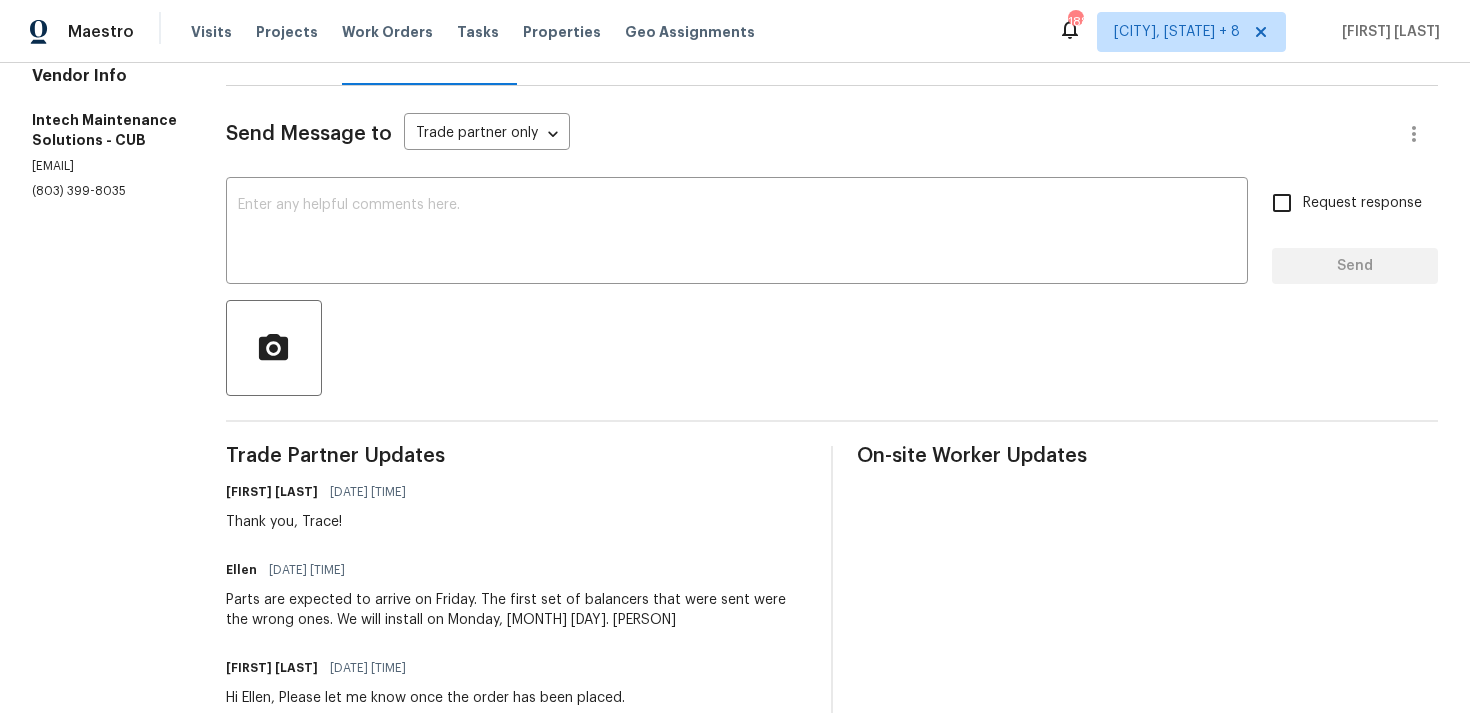 click on "Trade Partner Updates Tamilarasan D 07/30/2025 1:56 PM Thank you, Trace! Ellen 07/29/2025 1:47 PM Parts are expected to arrive on Friday.  The first set of balancers that were sent were the wrong ones.  We will install on Monday, Aug 4.  Trace Tamilarasan D 07/29/2025 11:05 AM Hi Ellen, Please let me know once the order has been placed. Tamilarasan D 07/28/2025 11:21 AM Got it, Thanks! Ellen 07/25/2025 1:42 PM Good afternoon We are ordering the parts for the window and the range.  We will advise onces received and we have a scheduled date.  Thanks Trace Tamilarasan D 07/25/2025 11:12 AM Hi Ellen, any update on the expected completion date for this? Tamilarasan D 07/24/2025 9:07 AM $990 approved, Please proceed with the work and let me know the expected completion date. Tamilarasan D 07/23/2025 3:45 PM Thank you, Let me check. Ellen 07/23/2025 12:46 PM Revised estimate submitted. Thank you Tamilarasan D 07/23/2025 11:04 AM Tamilarasan D 07/22/2025 3:10 PM Looking into this. Ellen 07/22/2025 11:55 AM Ellen" at bounding box center [516, 1391] 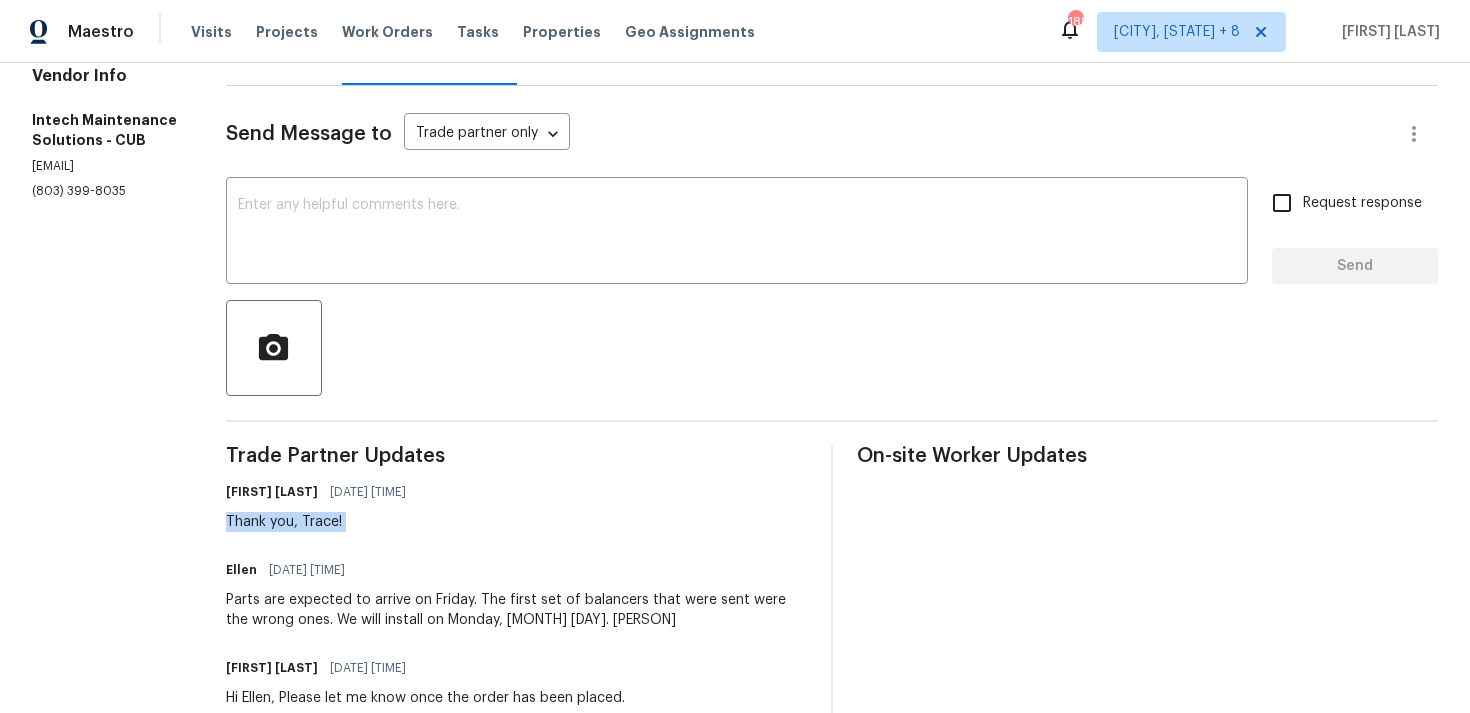 click on "Parts are expected to arrive on Friday.  The first set of balancers that were sent were the wrong ones.  We will install on Monday, Aug 4.  Trace" at bounding box center (516, 610) 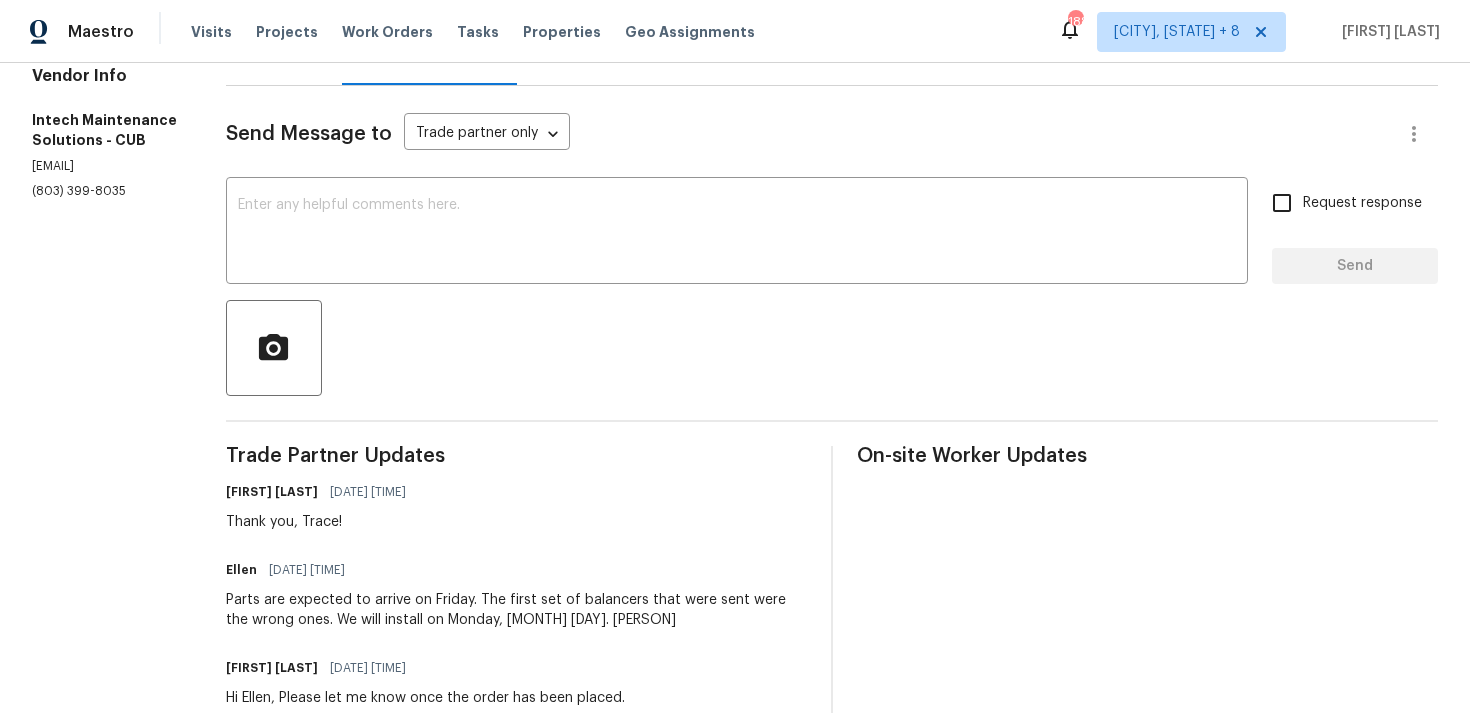 click on "Parts are expected to arrive on Friday.  The first set of balancers that were sent were the wrong ones.  We will install on Monday, Aug 4.  Trace" at bounding box center (516, 610) 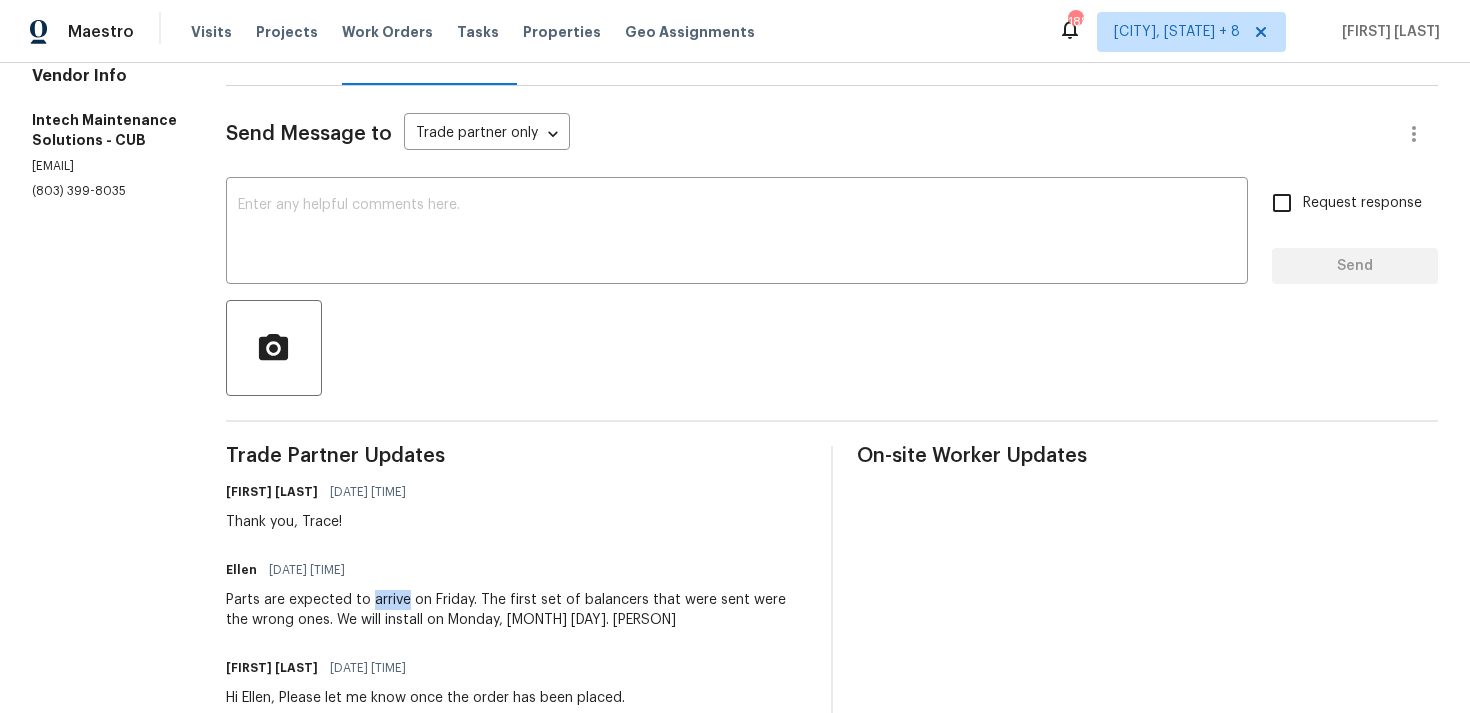click on "Parts are expected to arrive on Friday.  The first set of balancers that were sent were the wrong ones.  We will install on Monday, Aug 4.  Trace" at bounding box center [516, 610] 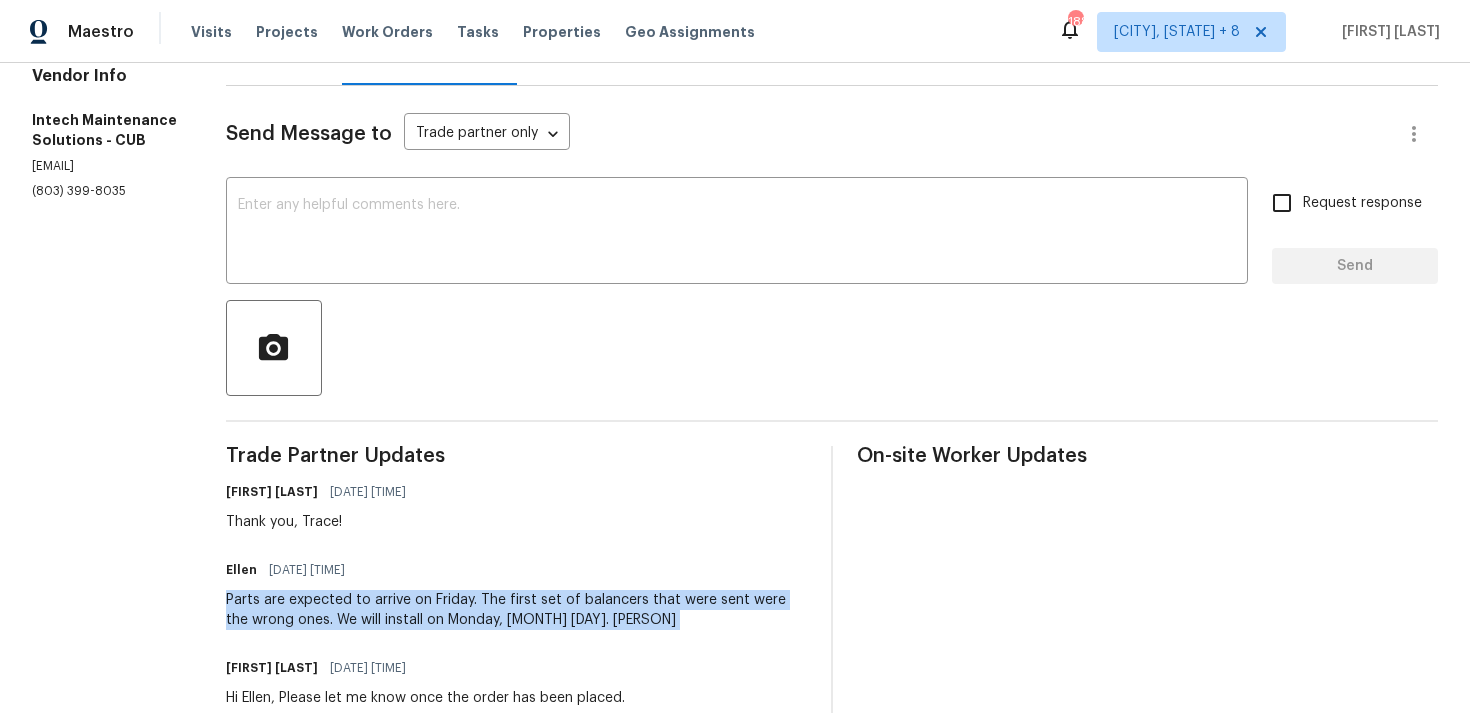 click on "Parts are expected to arrive on Friday.  The first set of balancers that were sent were the wrong ones.  We will install on Monday, Aug 4.  Trace" at bounding box center [516, 610] 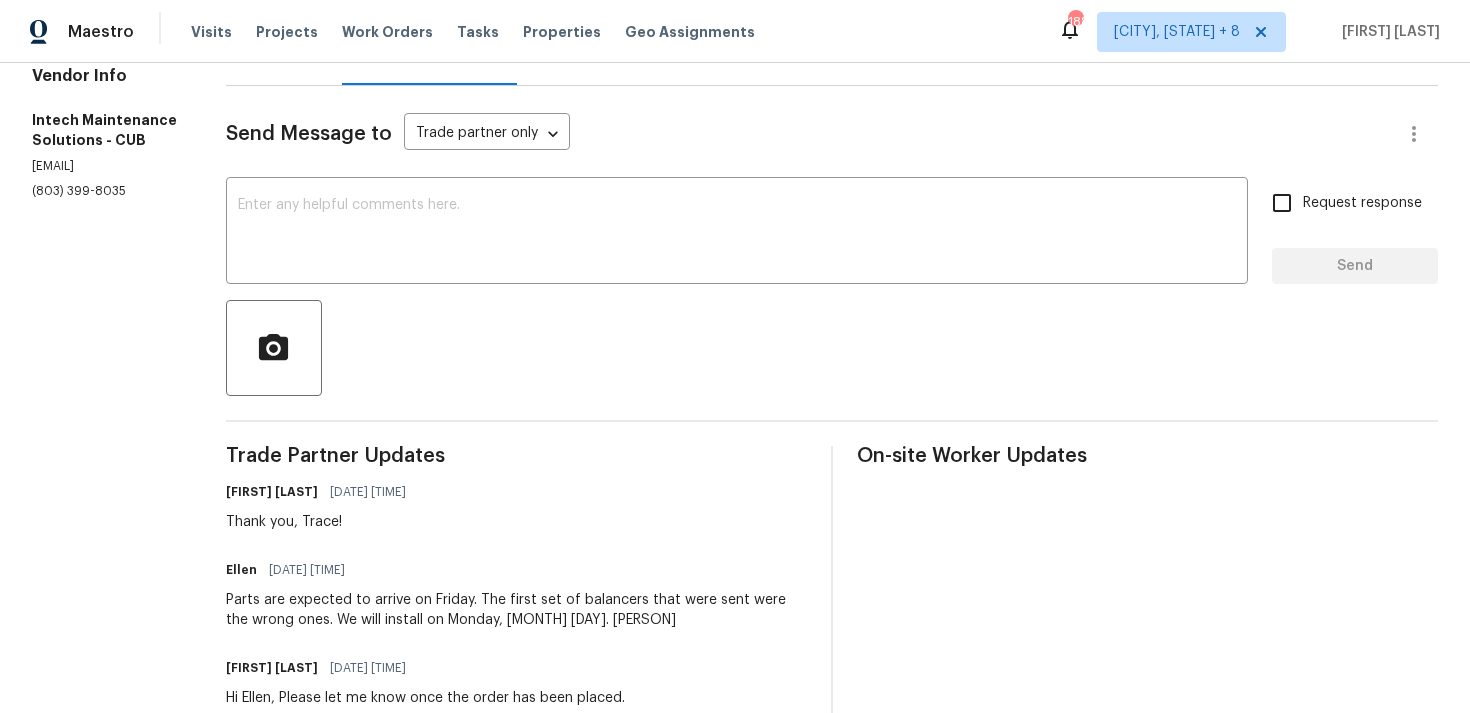click on "Parts are expected to arrive on Friday.  The first set of balancers that were sent were the wrong ones.  We will install on Monday, Aug 4.  Trace" at bounding box center (516, 610) 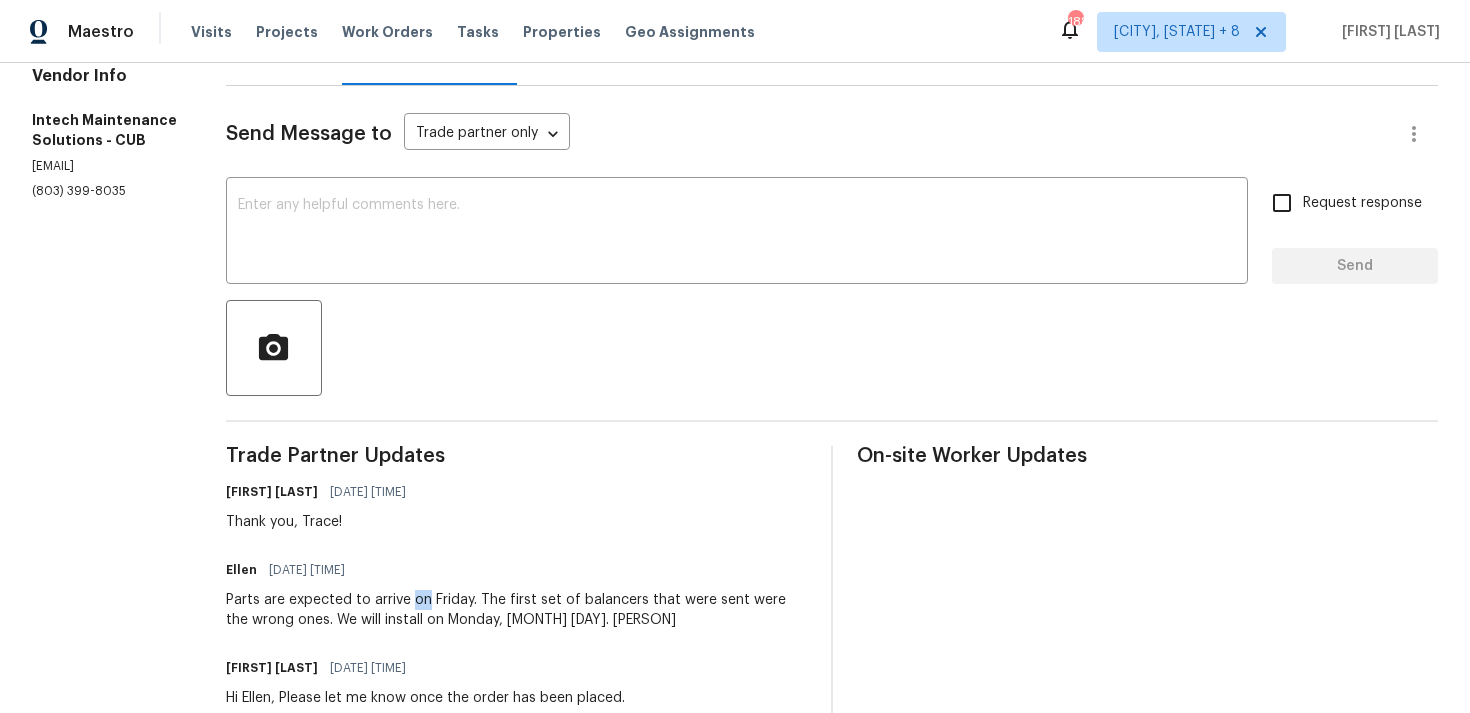click on "Parts are expected to arrive on Friday.  The first set of balancers that were sent were the wrong ones.  We will install on Monday, Aug 4.  Trace" at bounding box center (516, 610) 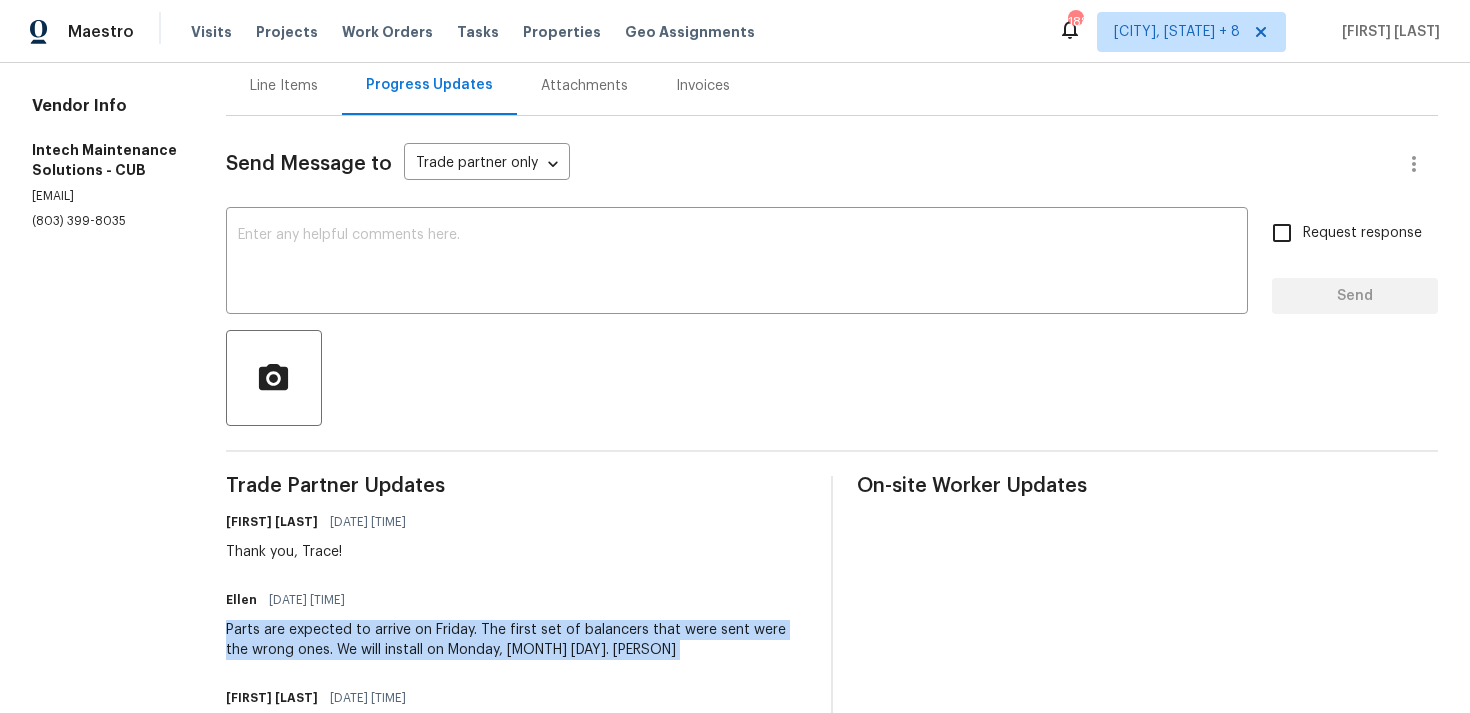 scroll, scrollTop: 179, scrollLeft: 0, axis: vertical 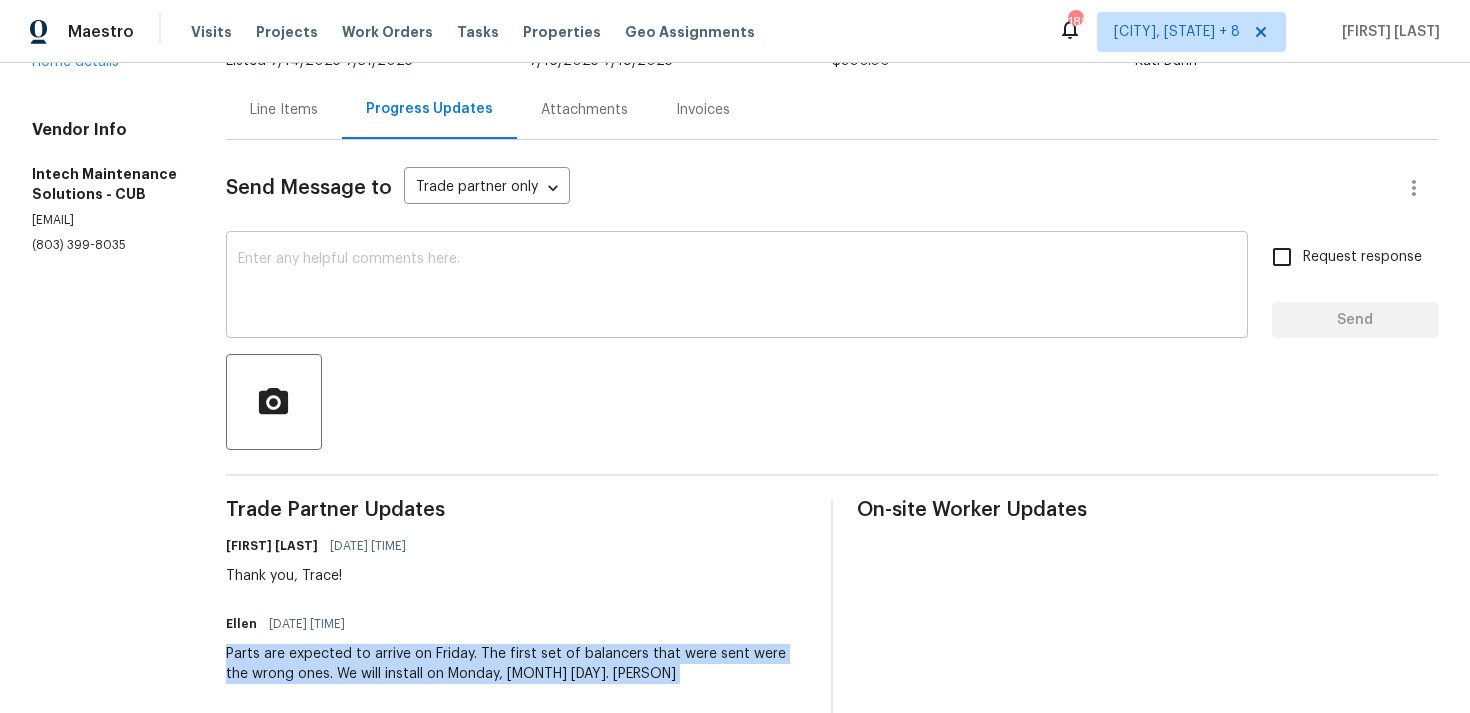 click at bounding box center (737, 287) 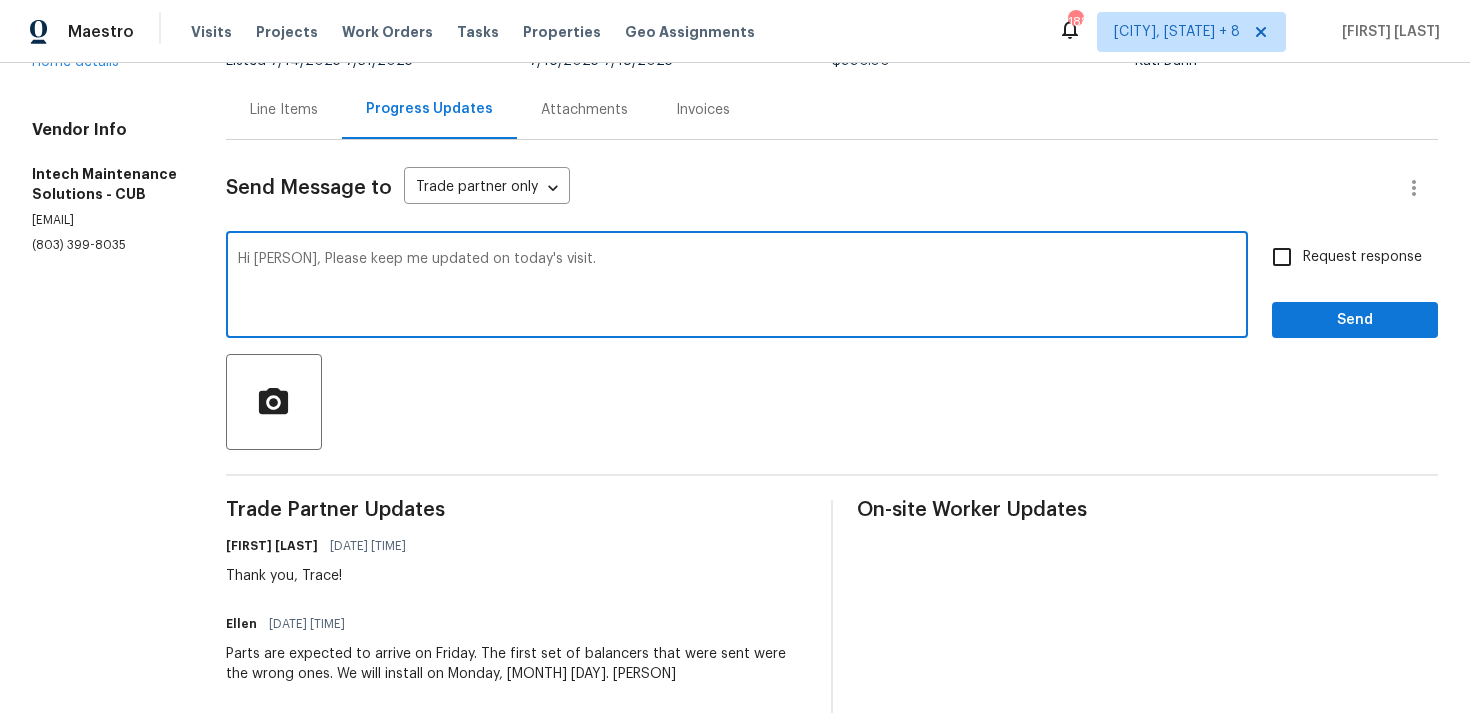 type on "Hi Ellen, Please keep me updated on today's visit." 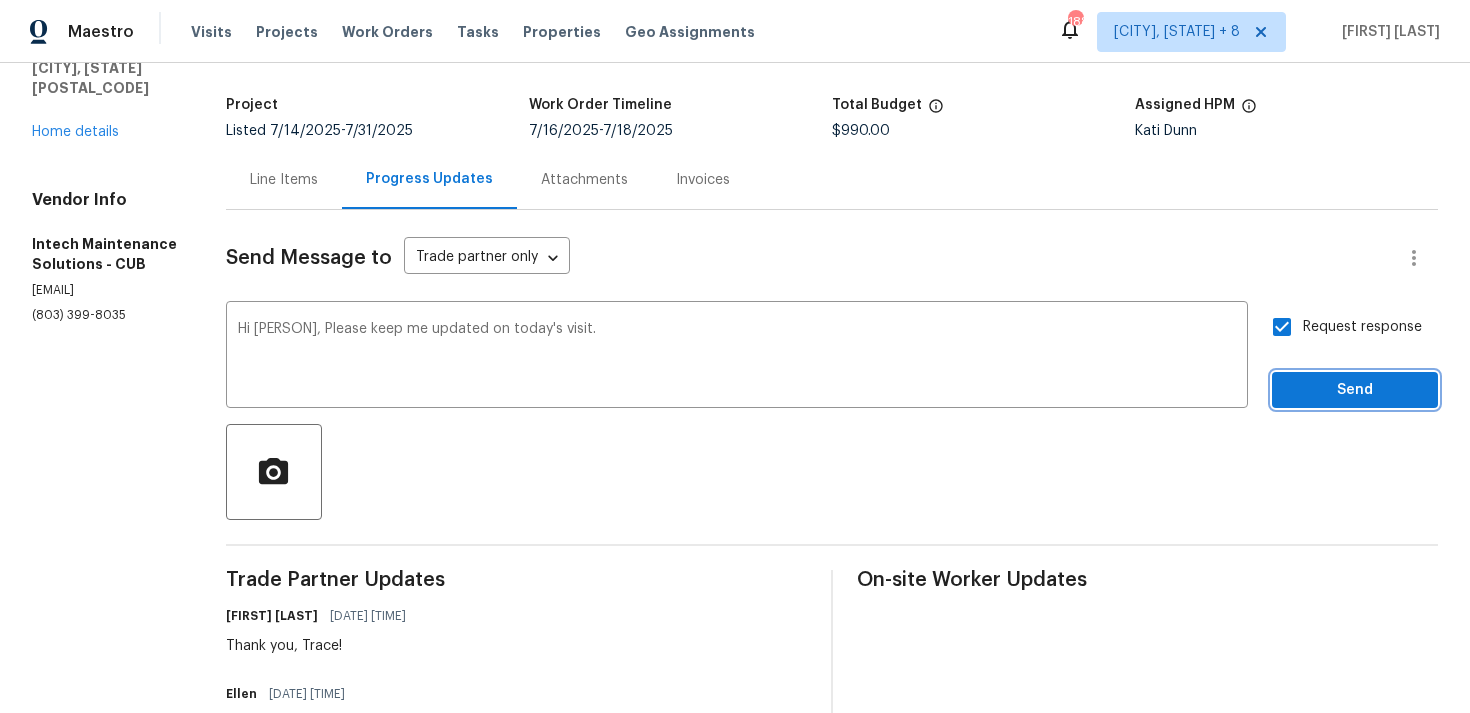 click on "Send" at bounding box center [1355, 390] 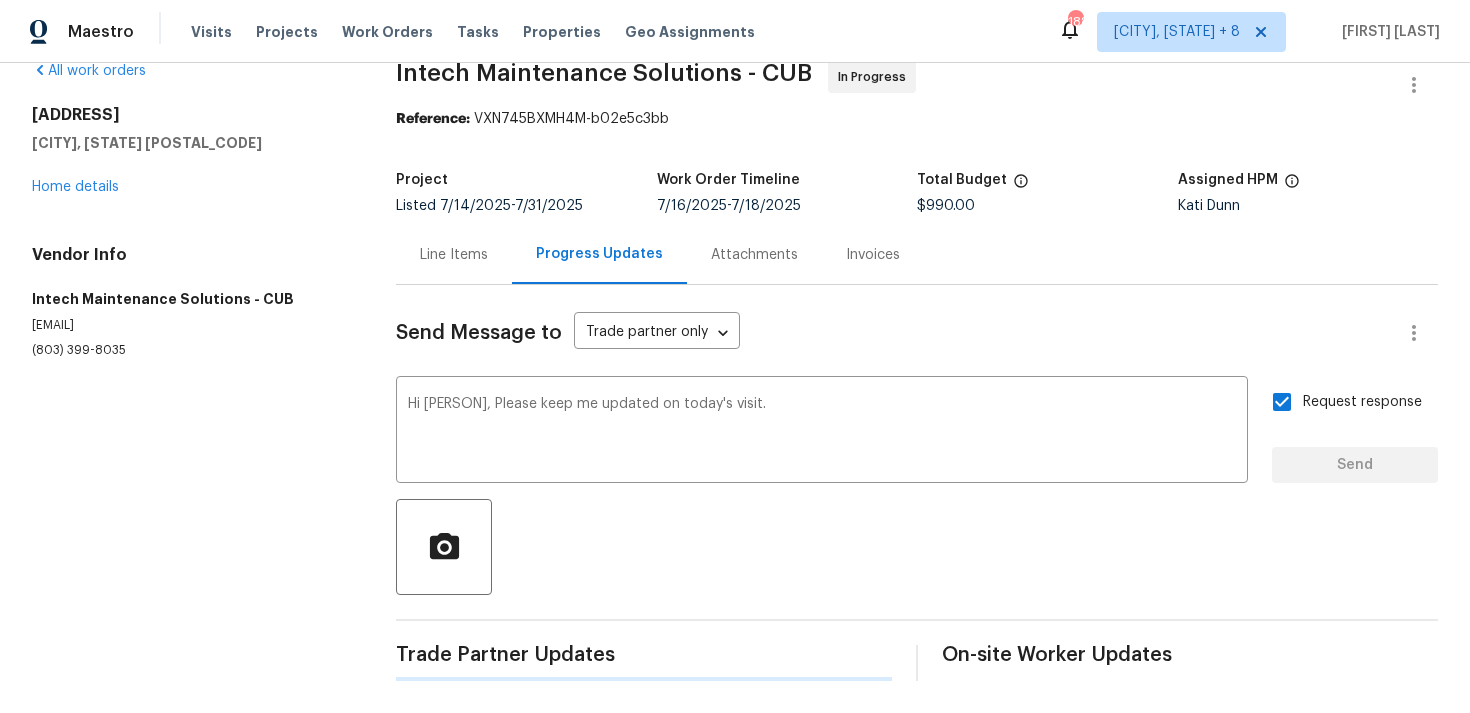 type 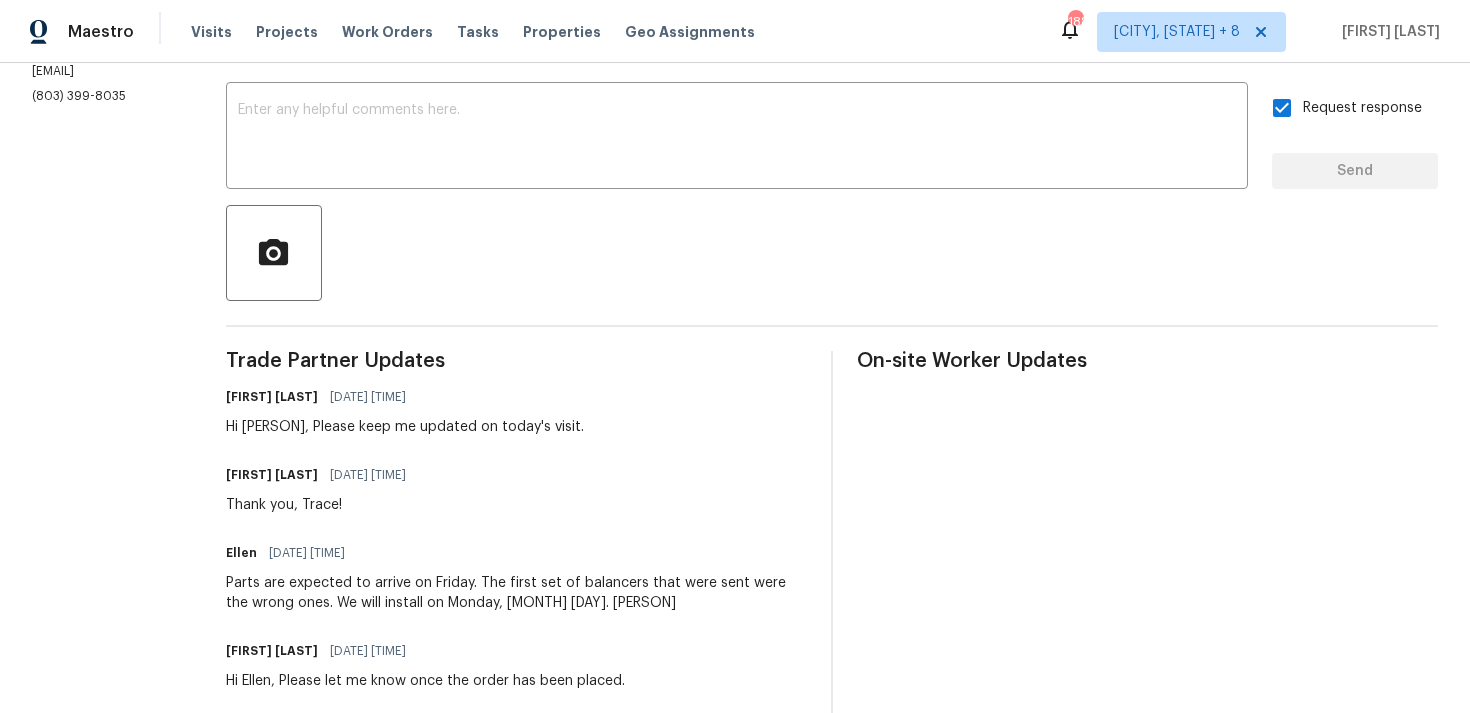 scroll, scrollTop: 329, scrollLeft: 0, axis: vertical 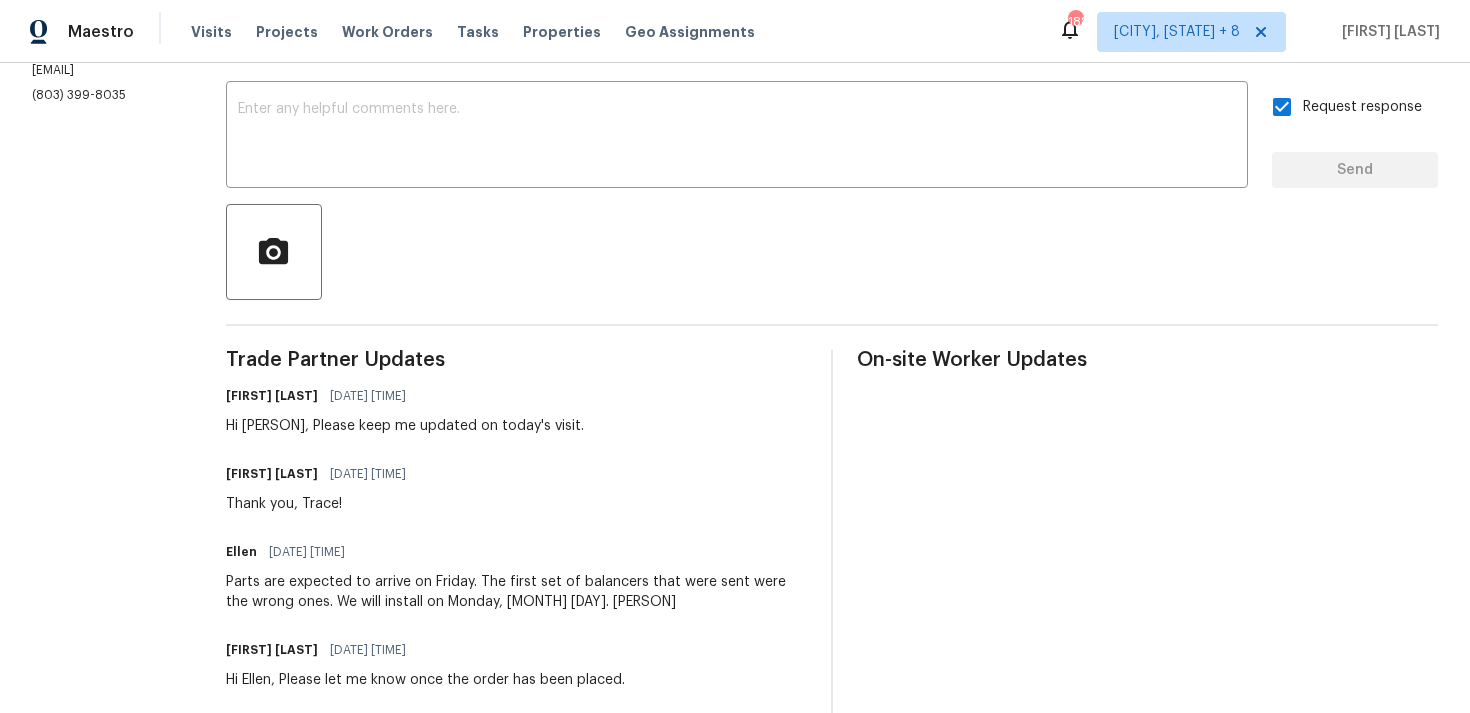 click on "08/04/2025 1:27 PM" at bounding box center (368, 396) 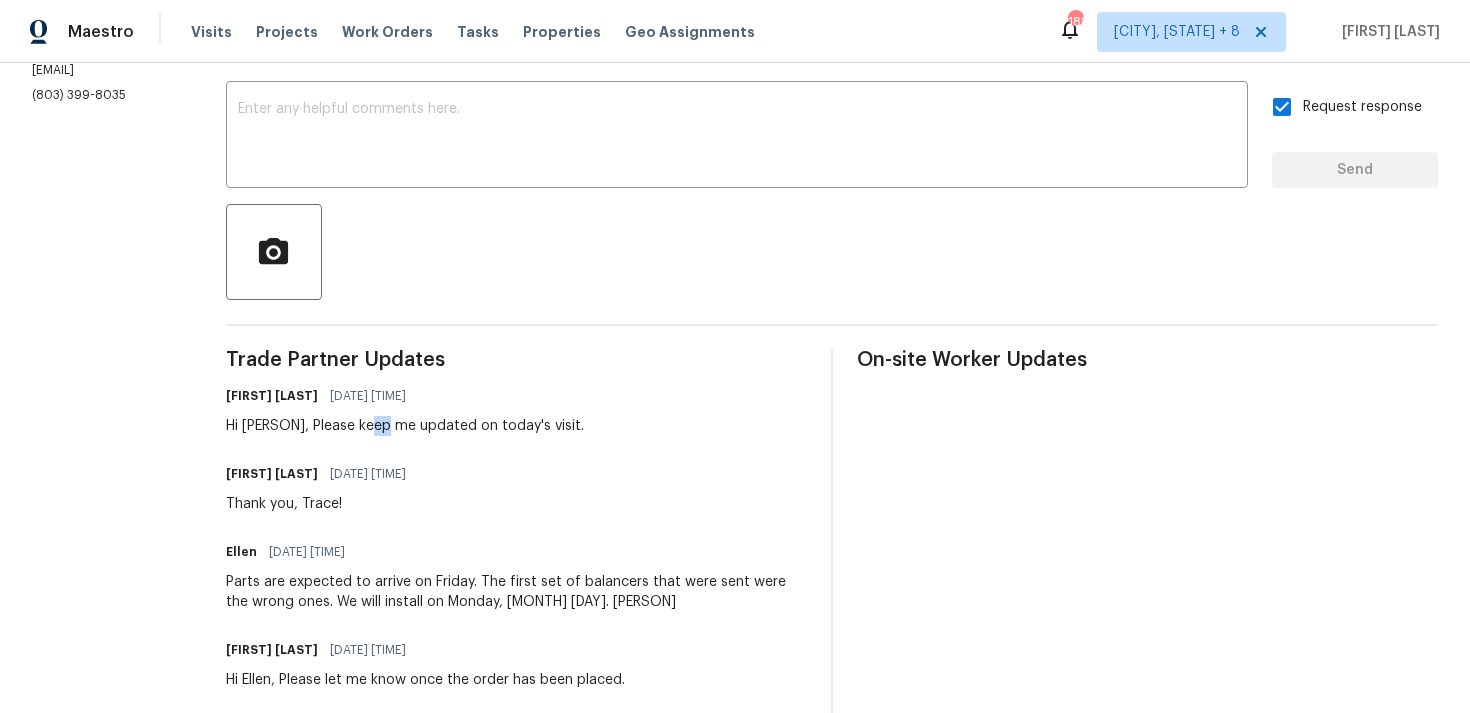 click on "Hi Ellen, Please keep me updated on today's visit." at bounding box center (405, 426) 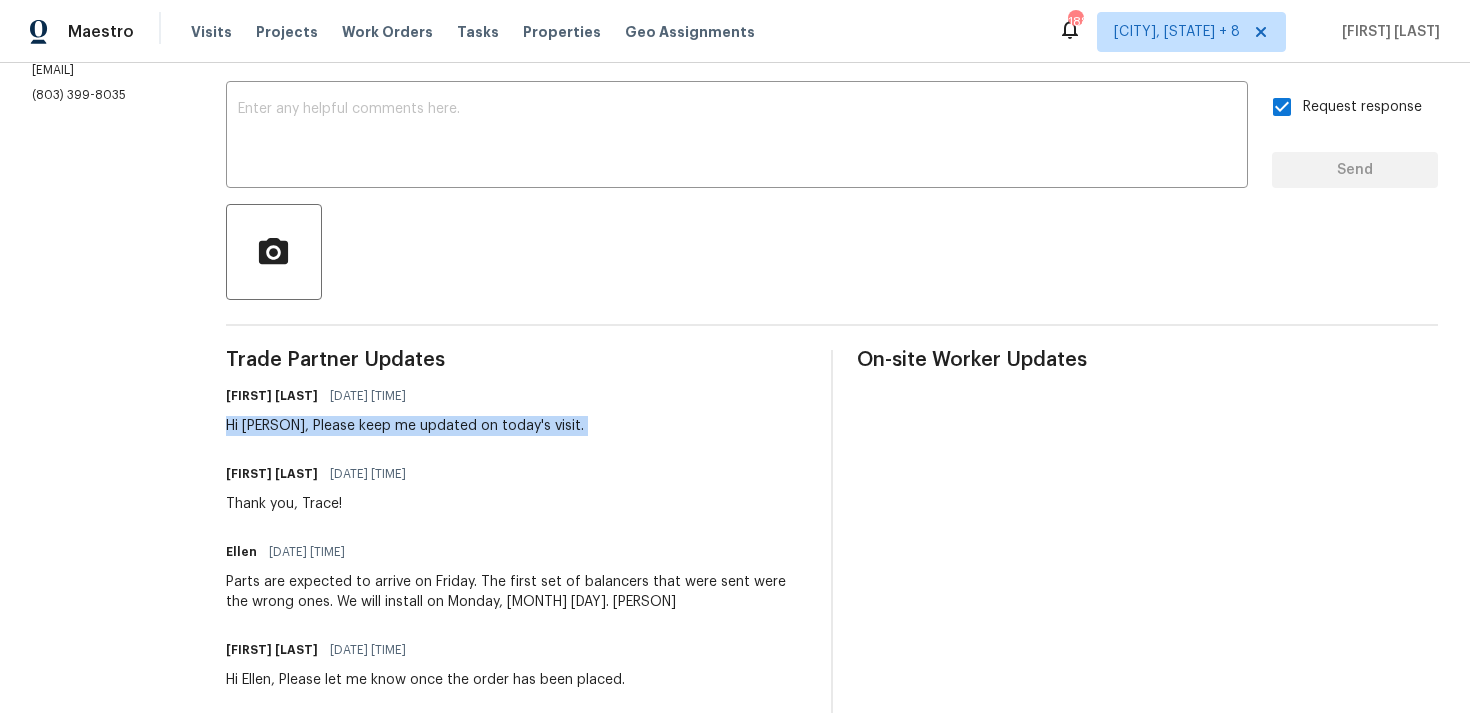 click on "07/29/2025 1:47 PM" at bounding box center [307, 552] 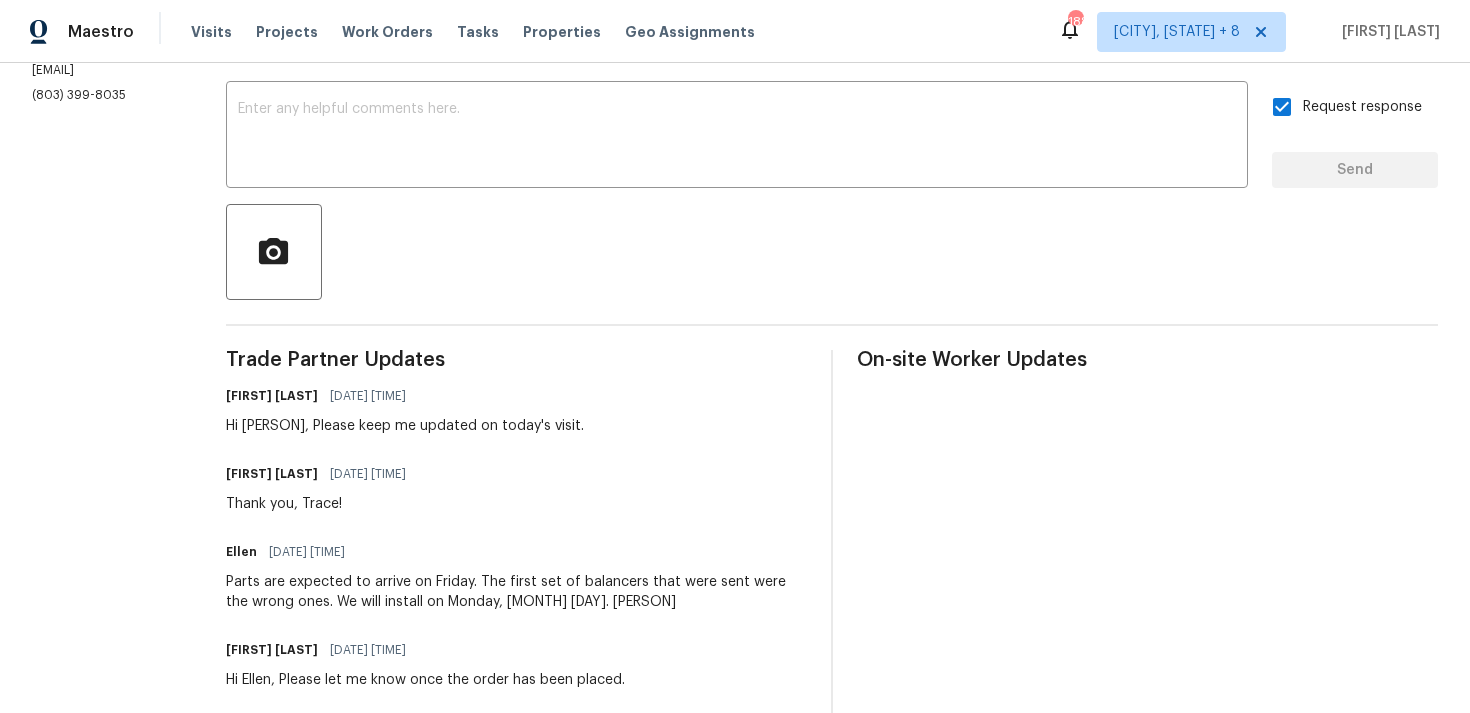 click on "Parts are expected to arrive on Friday.  The first set of balancers that were sent were the wrong ones.  We will install on Monday, Aug 4.  Trace" at bounding box center [516, 592] 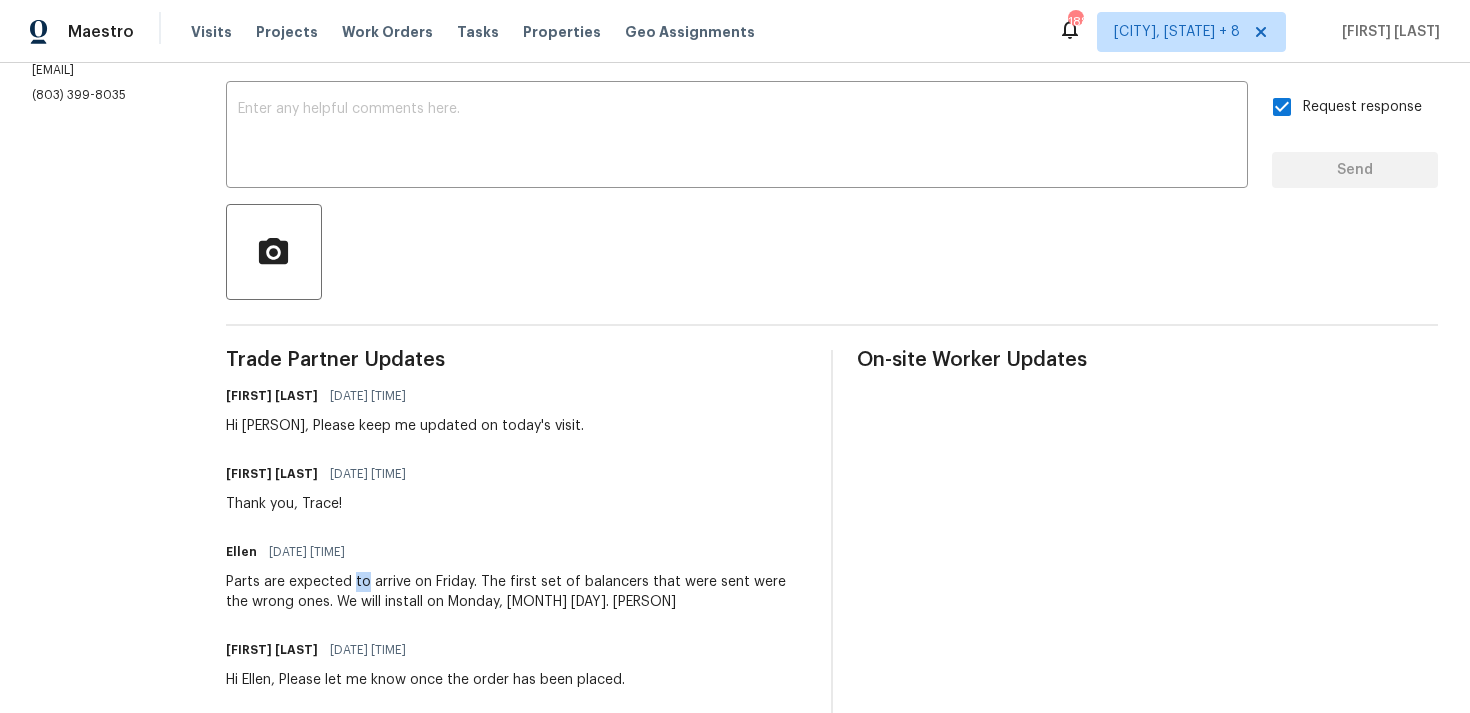 click on "Parts are expected to arrive on Friday.  The first set of balancers that were sent were the wrong ones.  We will install on Monday, Aug 4.  Trace" at bounding box center (516, 592) 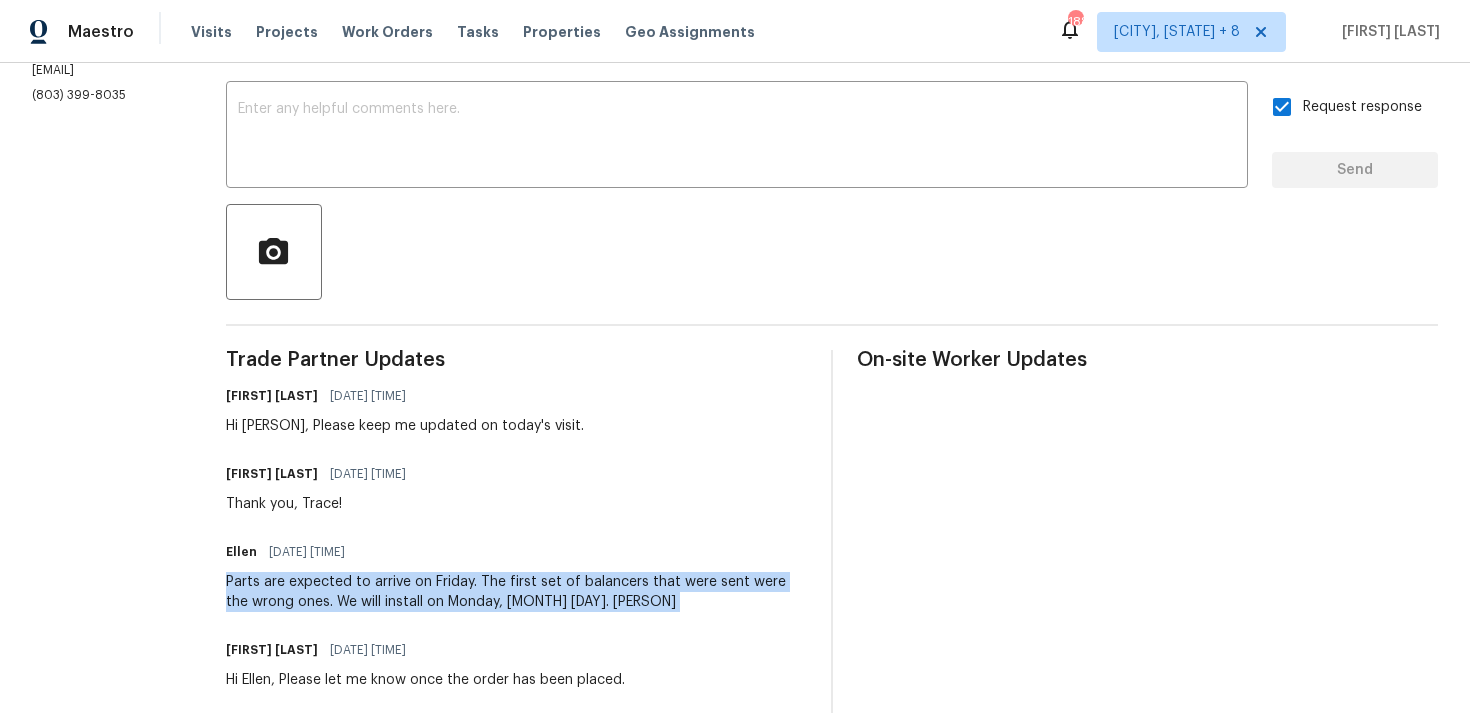 scroll, scrollTop: 0, scrollLeft: 0, axis: both 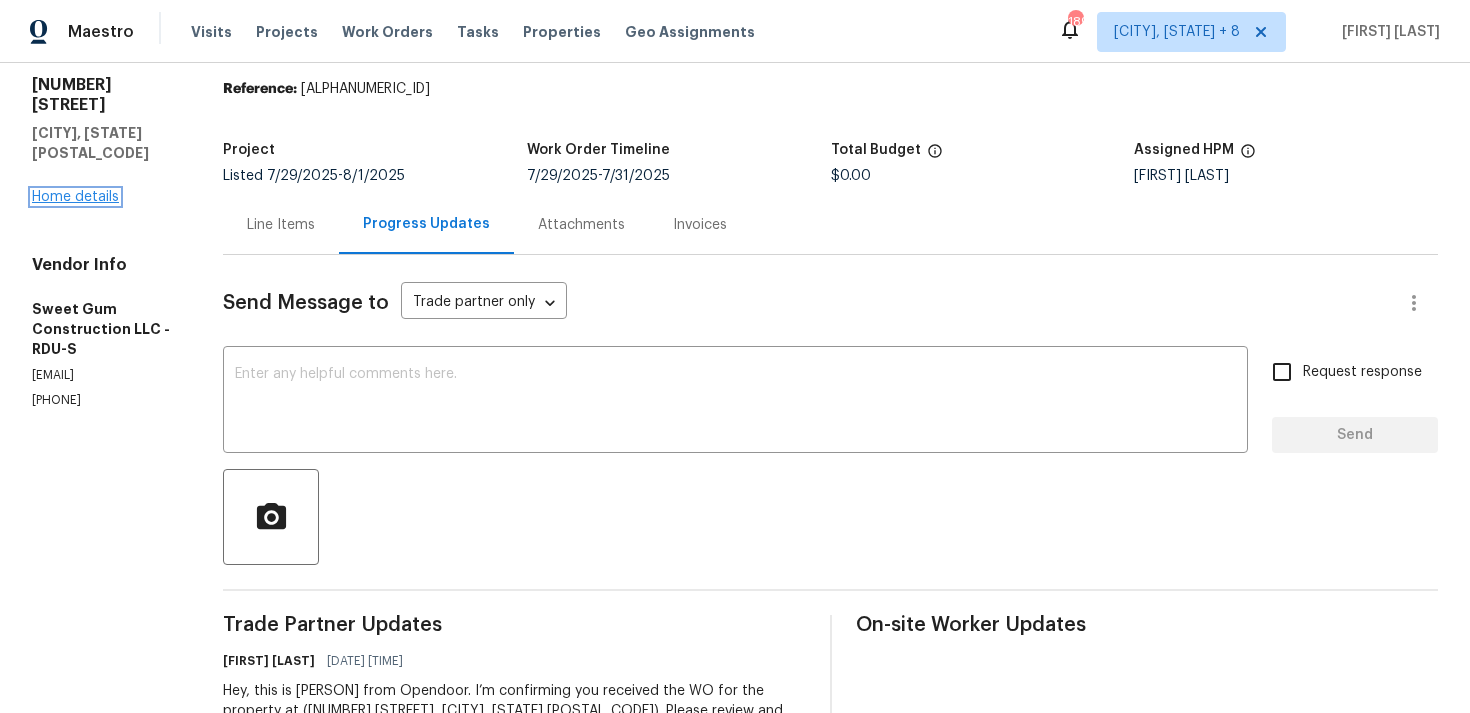 click on "Home details" at bounding box center [75, 197] 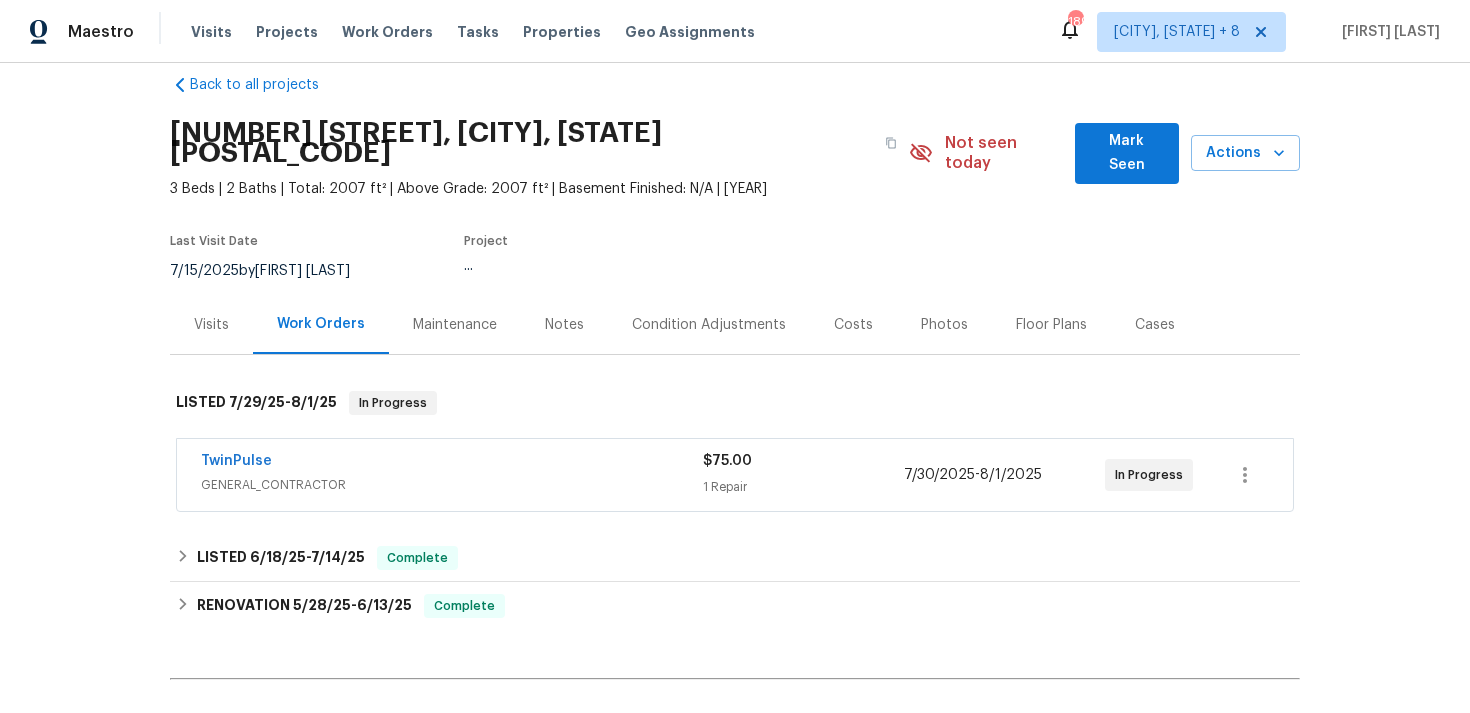 scroll, scrollTop: 52, scrollLeft: 0, axis: vertical 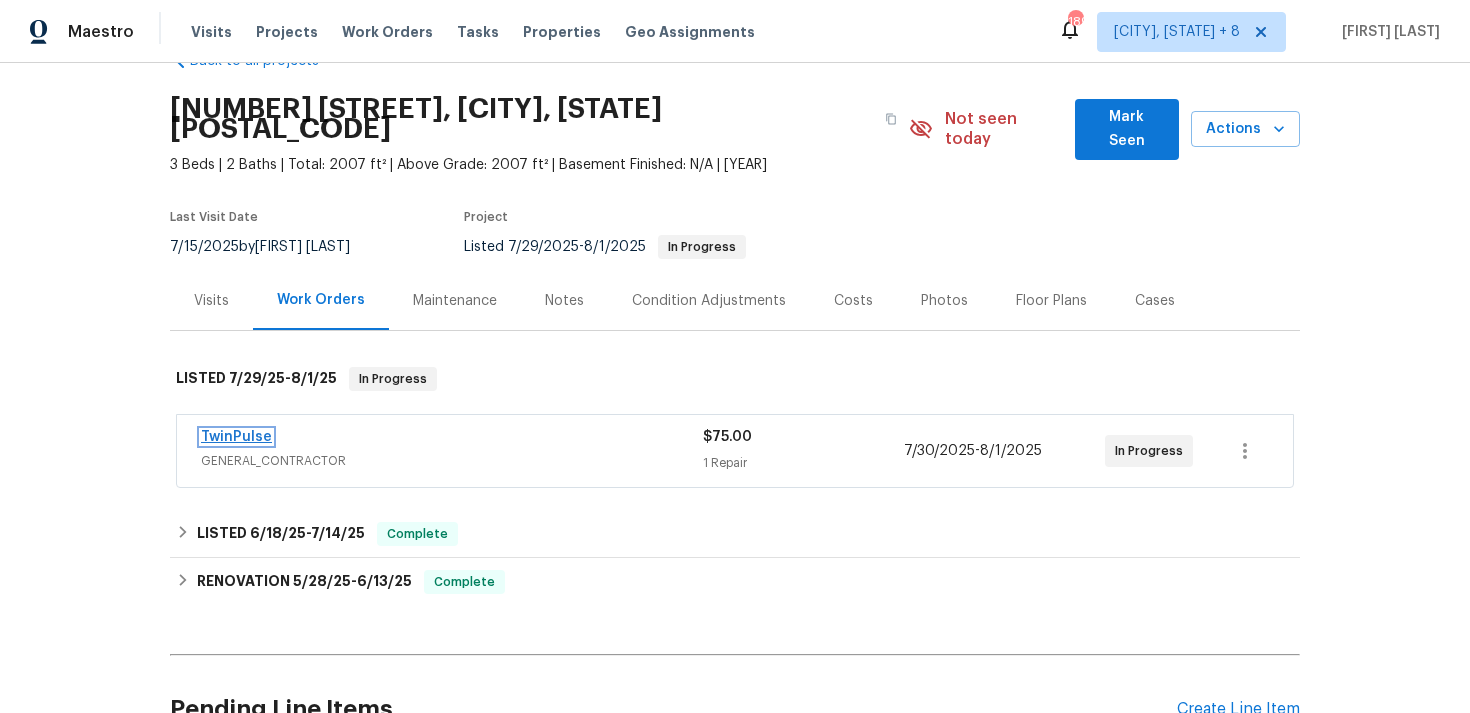 click on "TwinPulse" at bounding box center (236, 437) 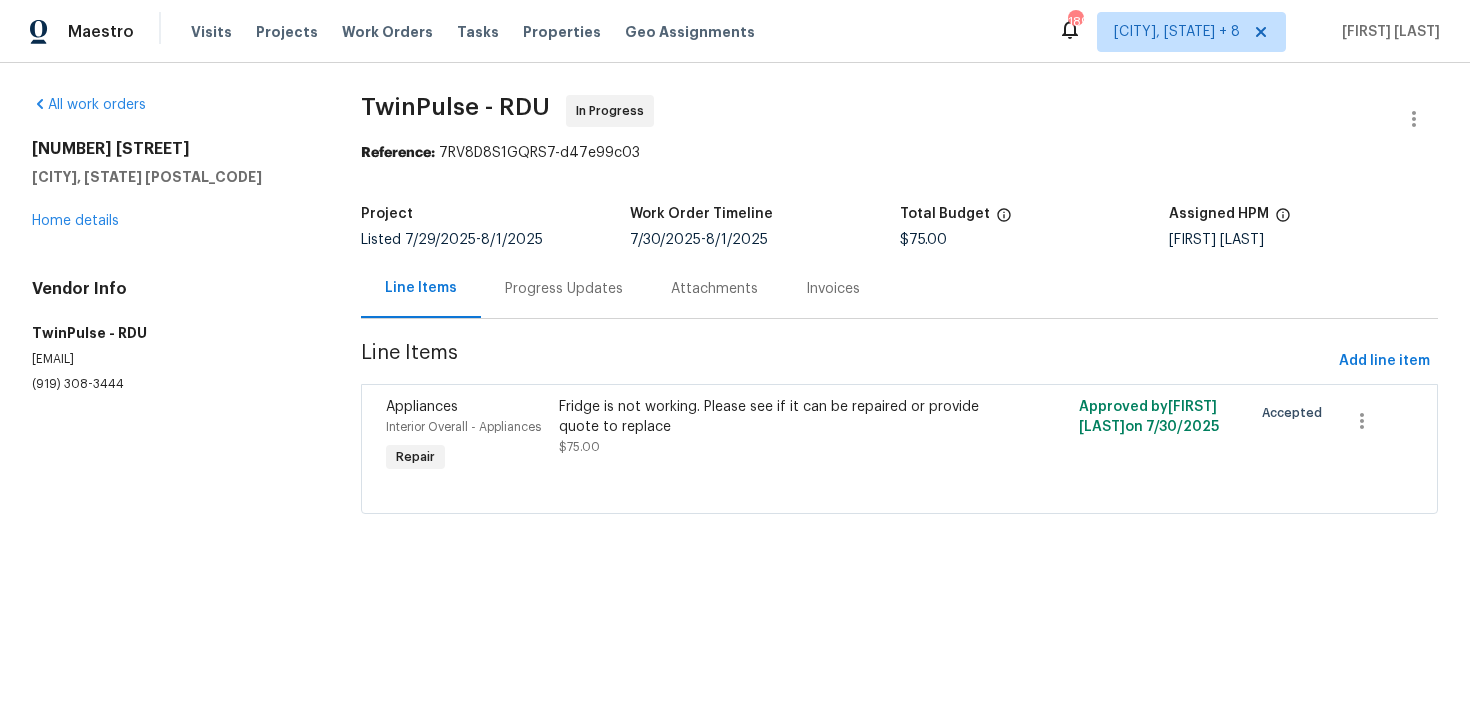 click on "Progress Updates" at bounding box center (564, 289) 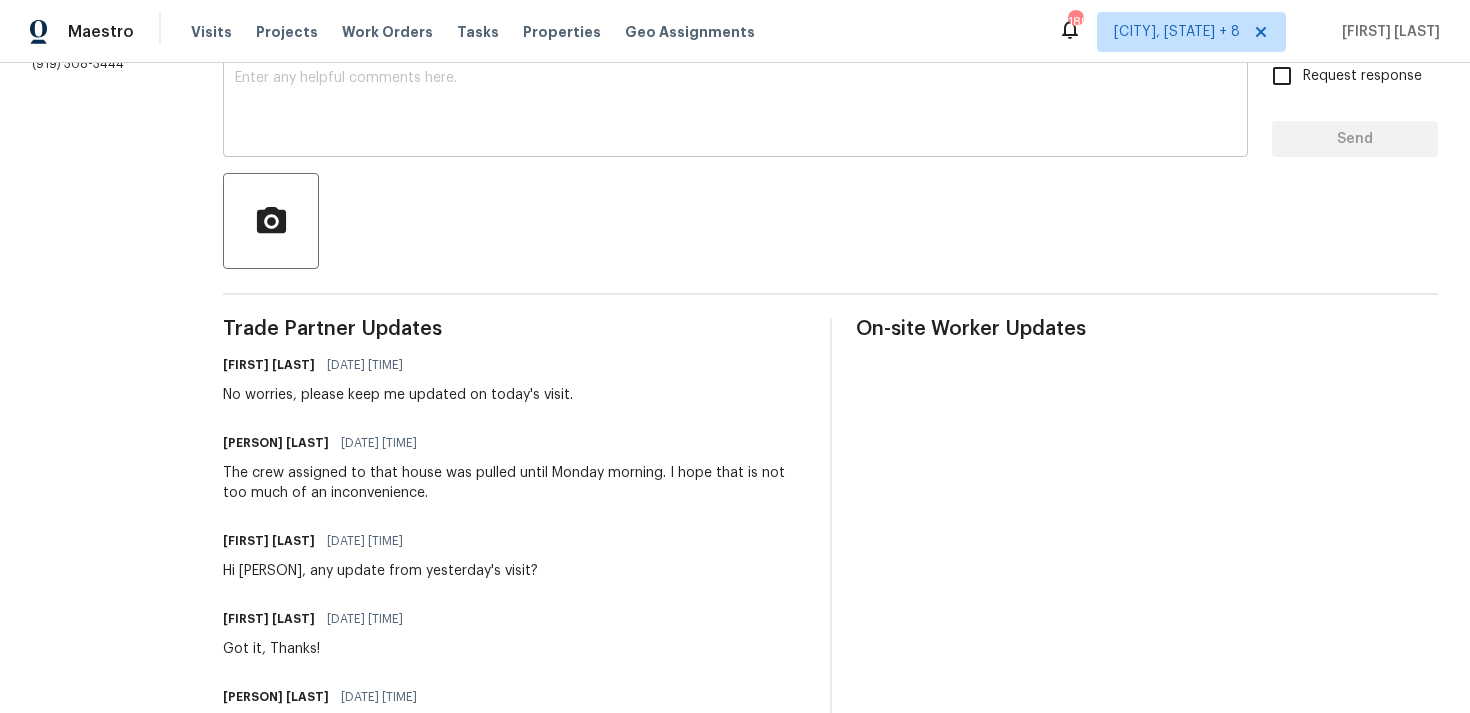 scroll, scrollTop: 367, scrollLeft: 0, axis: vertical 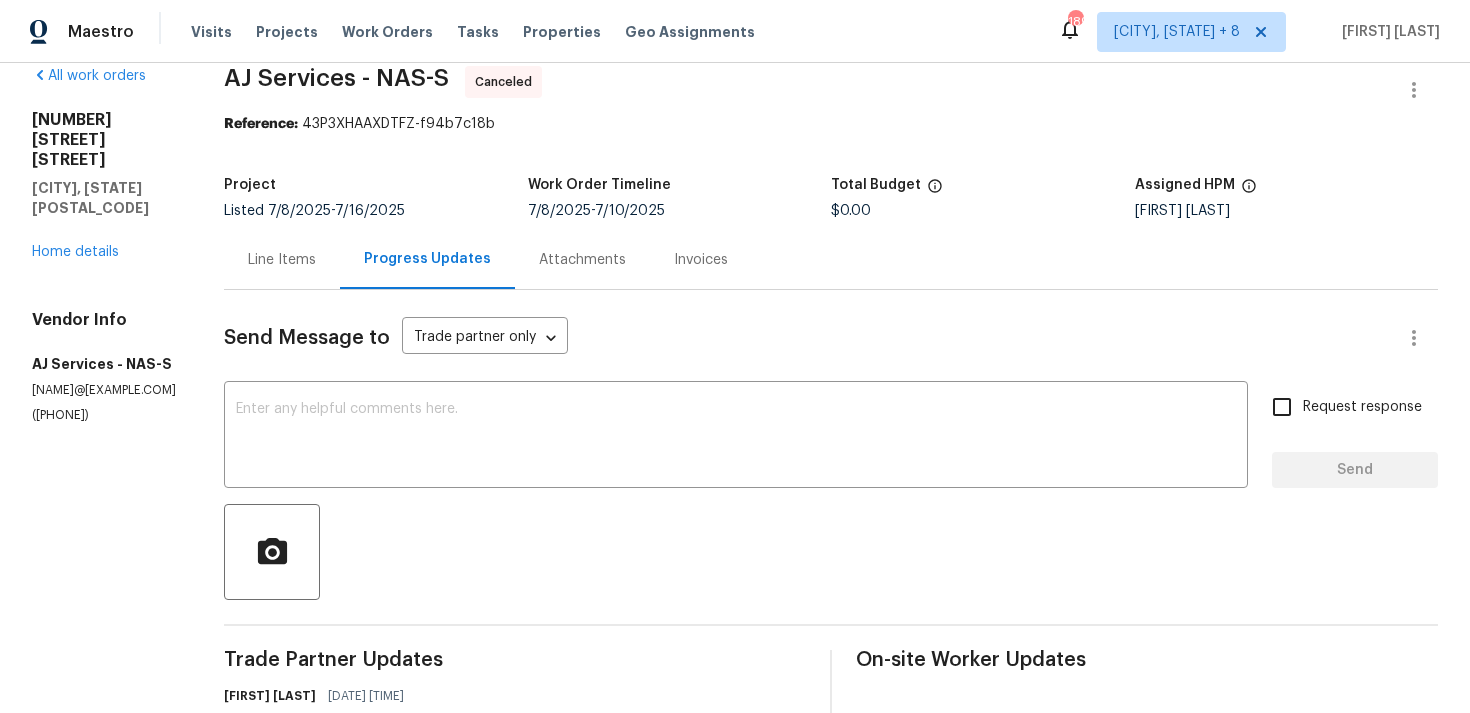 click on "1608 Rock Springs Midland Rd Christiana, TN 37037 Home details" at bounding box center (104, 186) 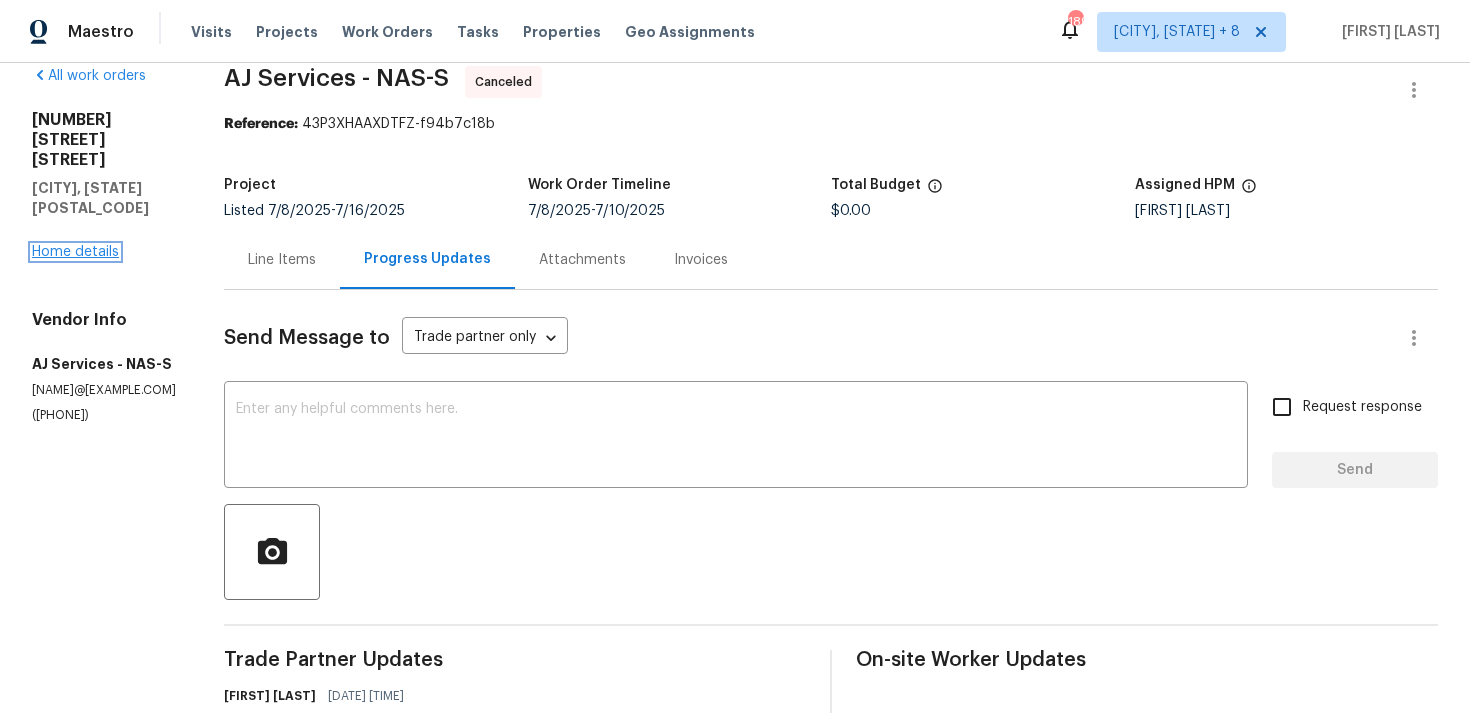 click on "Home details" at bounding box center [75, 252] 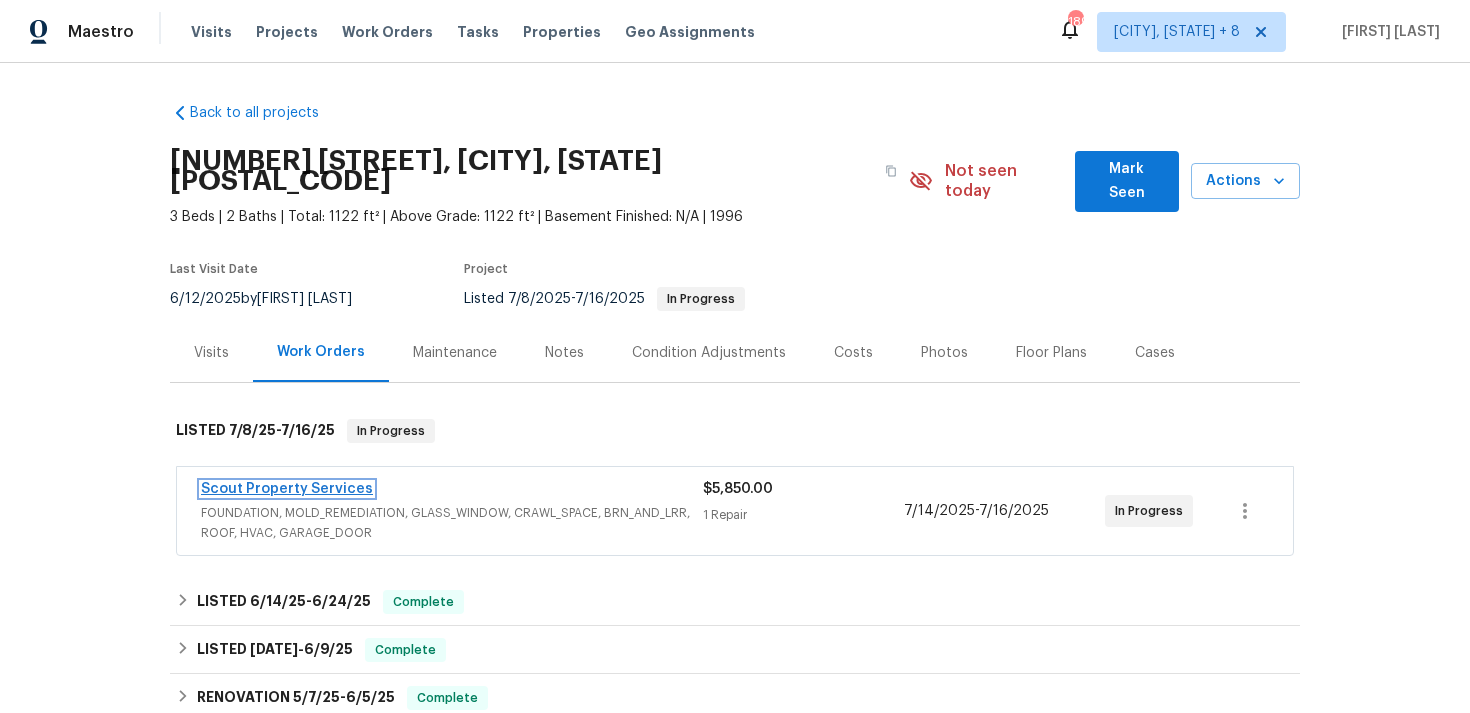 click on "Scout Property Services" at bounding box center [287, 489] 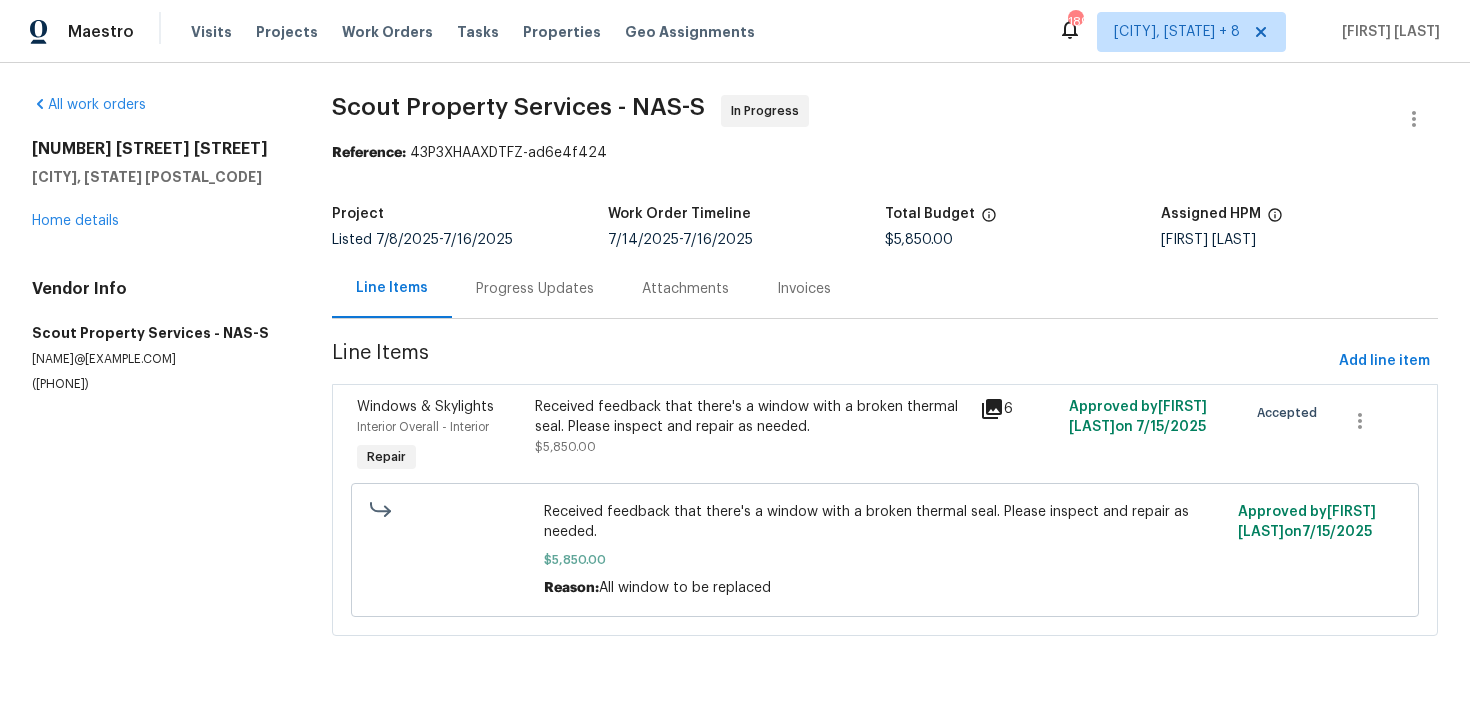 click on "Progress Updates" at bounding box center [535, 289] 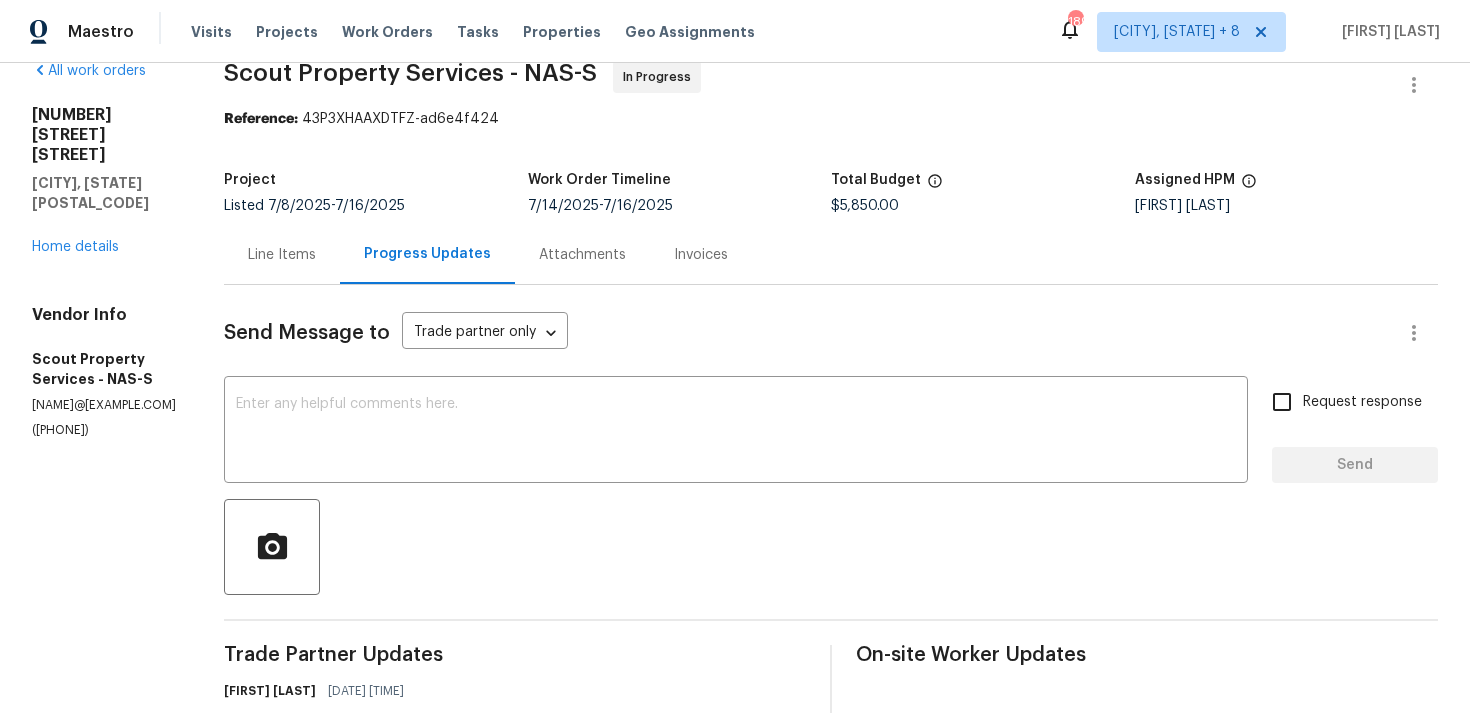 scroll, scrollTop: 100, scrollLeft: 0, axis: vertical 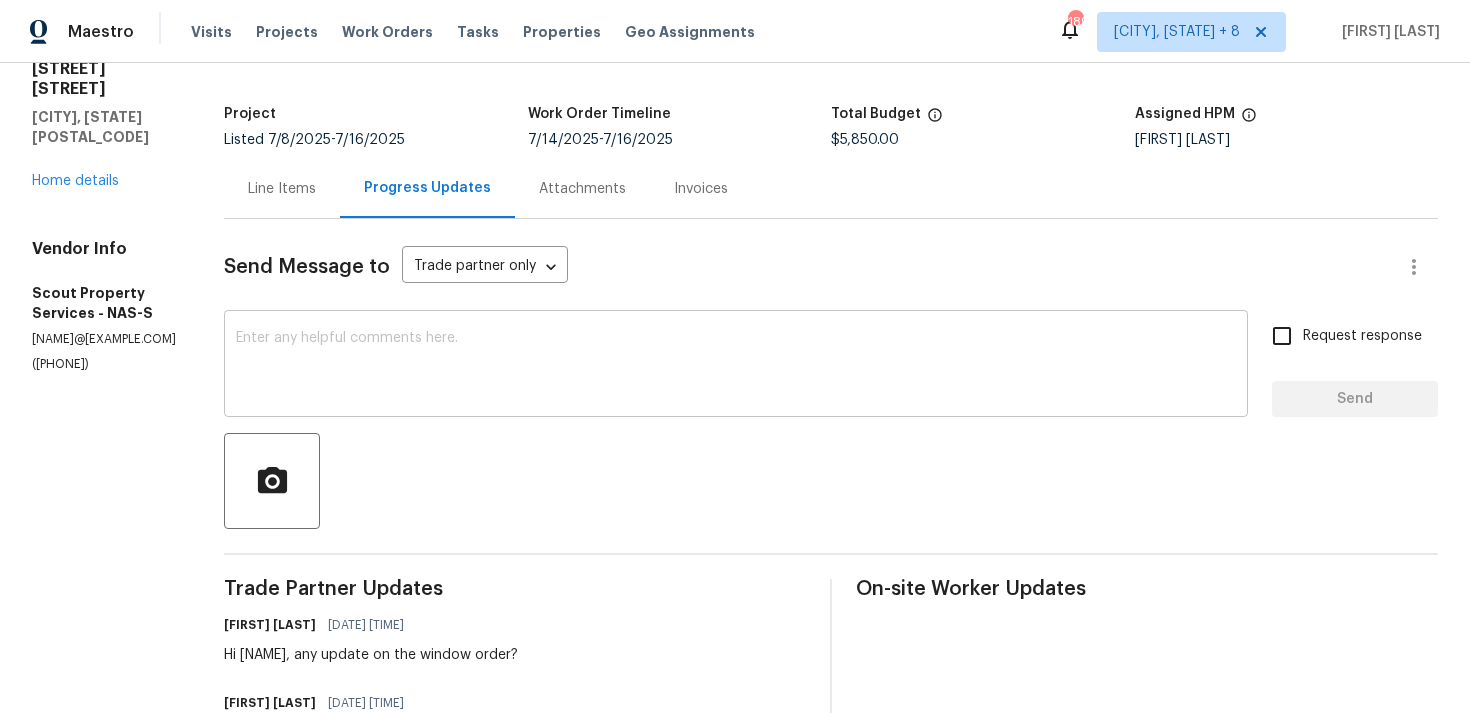 click at bounding box center (736, 366) 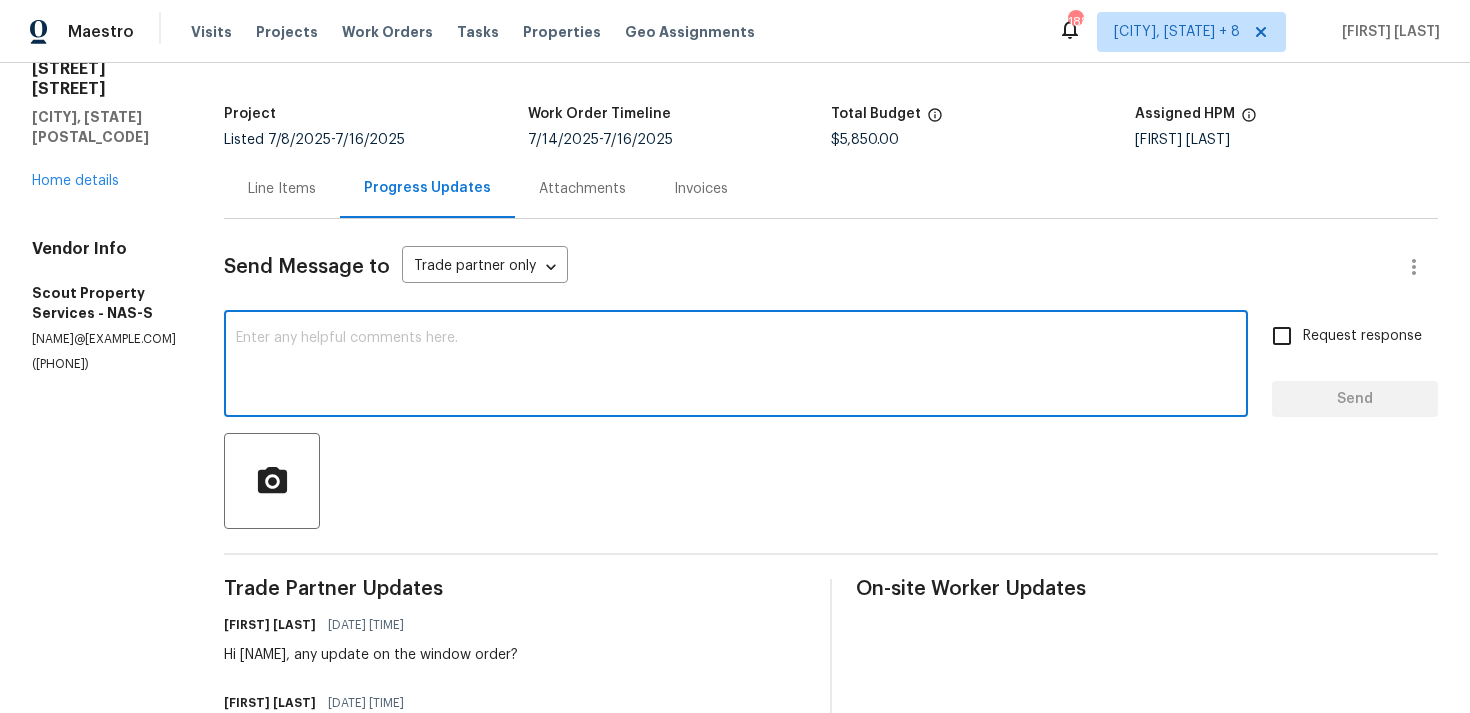 click at bounding box center (736, 366) 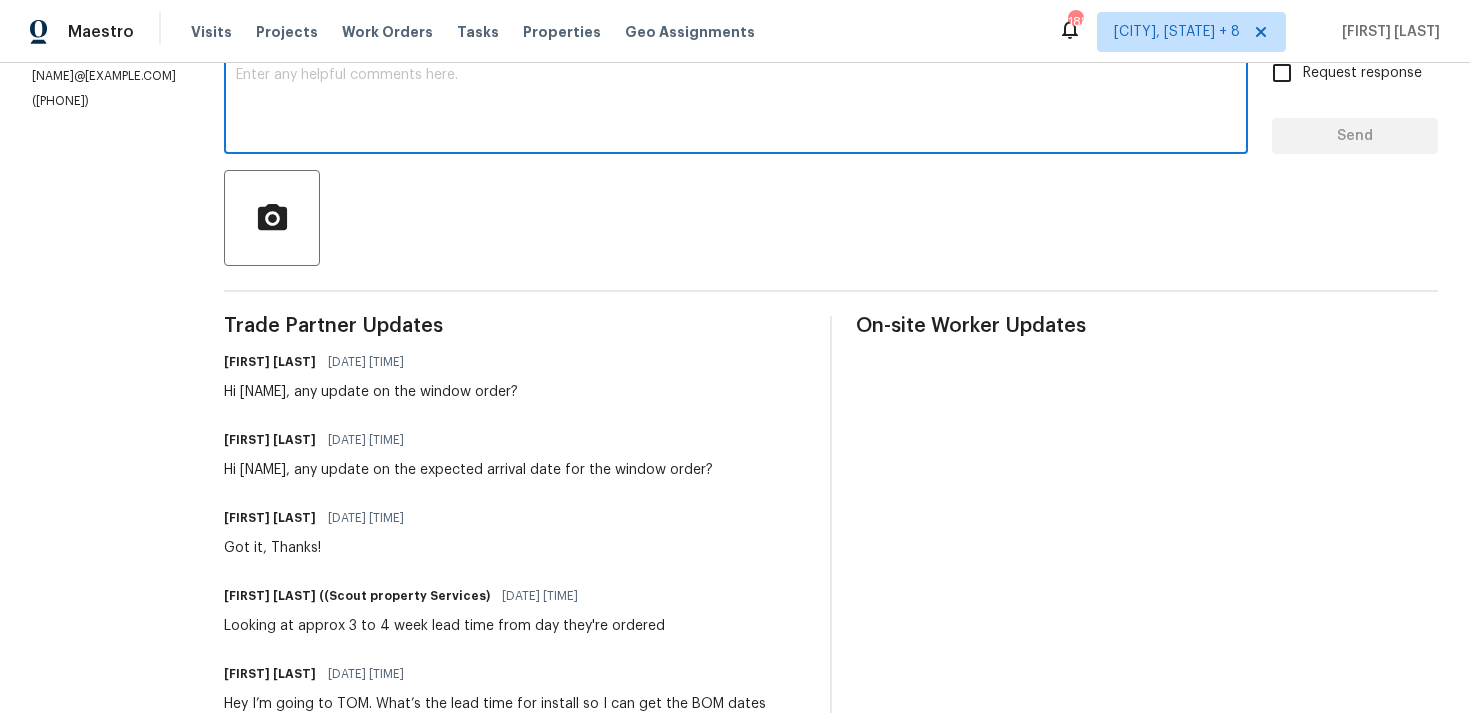 scroll, scrollTop: 336, scrollLeft: 0, axis: vertical 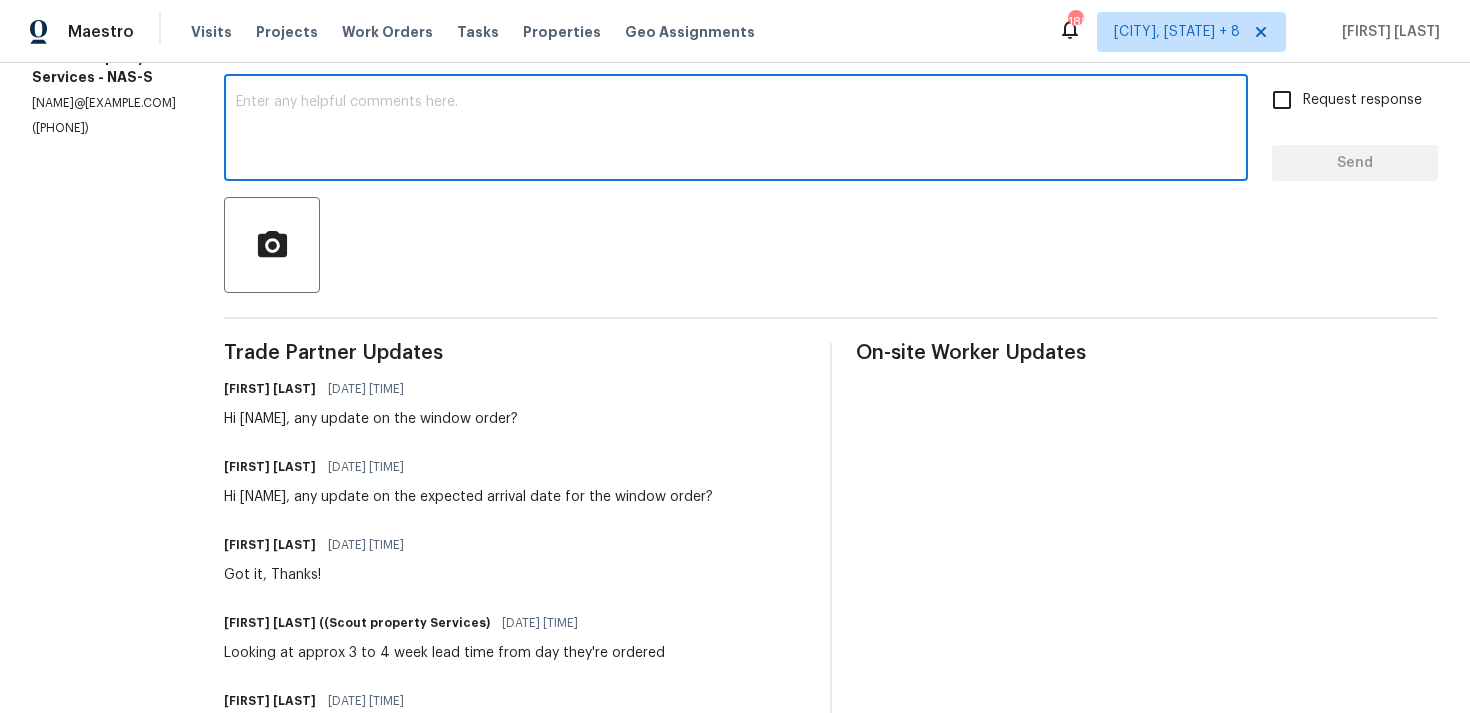 click on "Send Message to Trade partner only Trade partner only ​ x ​ Request response Send Trade Partner Updates Tamilarasan D 07/29/2025 11:10 AM Hi Trevor, any update on the window order? Tamilarasan D 07/23/2025 11:54 AM Hi Trevor, any update on the expected arrival date for the window order? Tamilarasan D 07/15/2025 10:45 AM Got it, Thanks! Trevor Lucas ((Scout property Services)  07/15/2025 10:31 AM Looking at approx 3 to 4 week lead time from day they're ordered Brianna Bidco 07/15/2025 10:27 AM Hey I’m going to TOM. What’s the lead time for install so I can get the BOM dates Trevor Lucas ((Scout property Services)  07/15/2025 10:24 AM We can also do all new windows for $650 per Trevor Lucas ((Scout property Services)  07/15/2025 9:18 AM Tamilarasan D 07/14/2025 2:34 PM On-site Worker Updates" at bounding box center [831, 601] 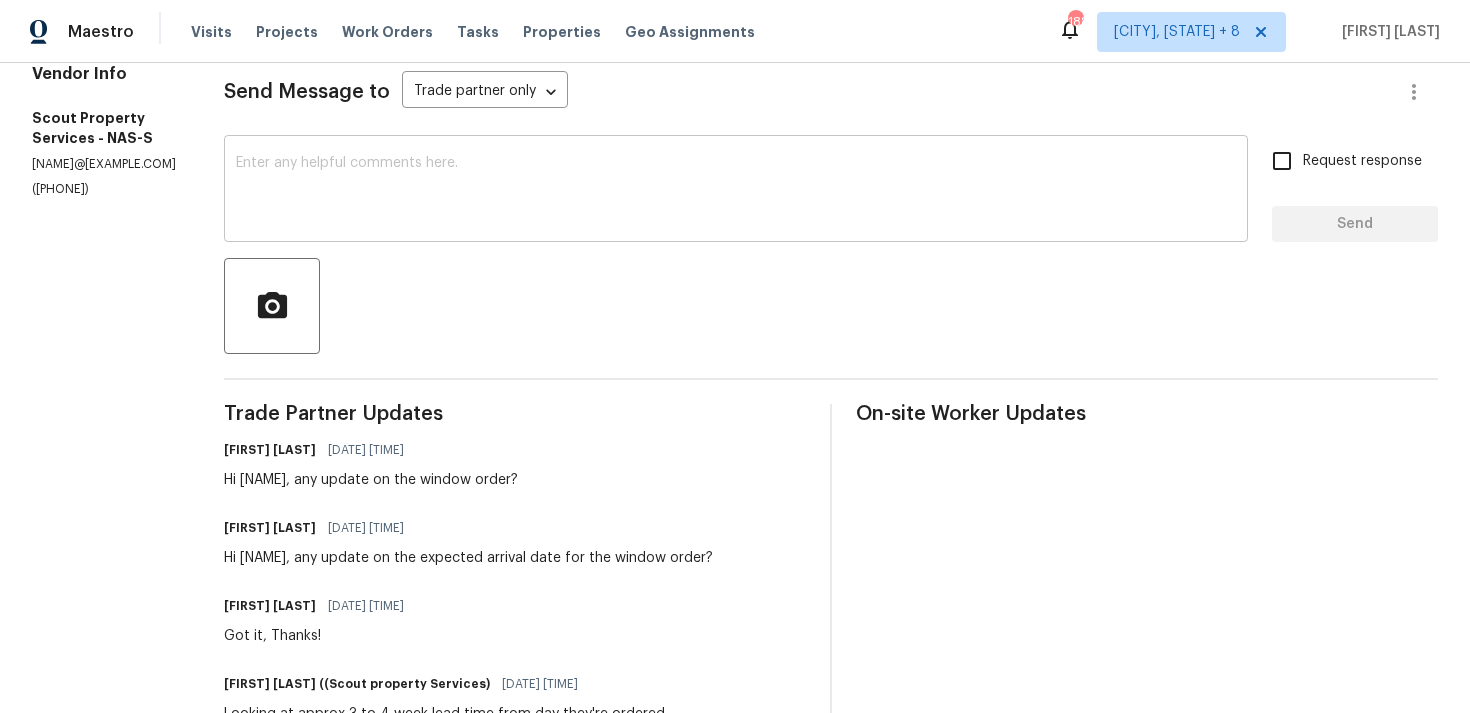 scroll, scrollTop: 55, scrollLeft: 0, axis: vertical 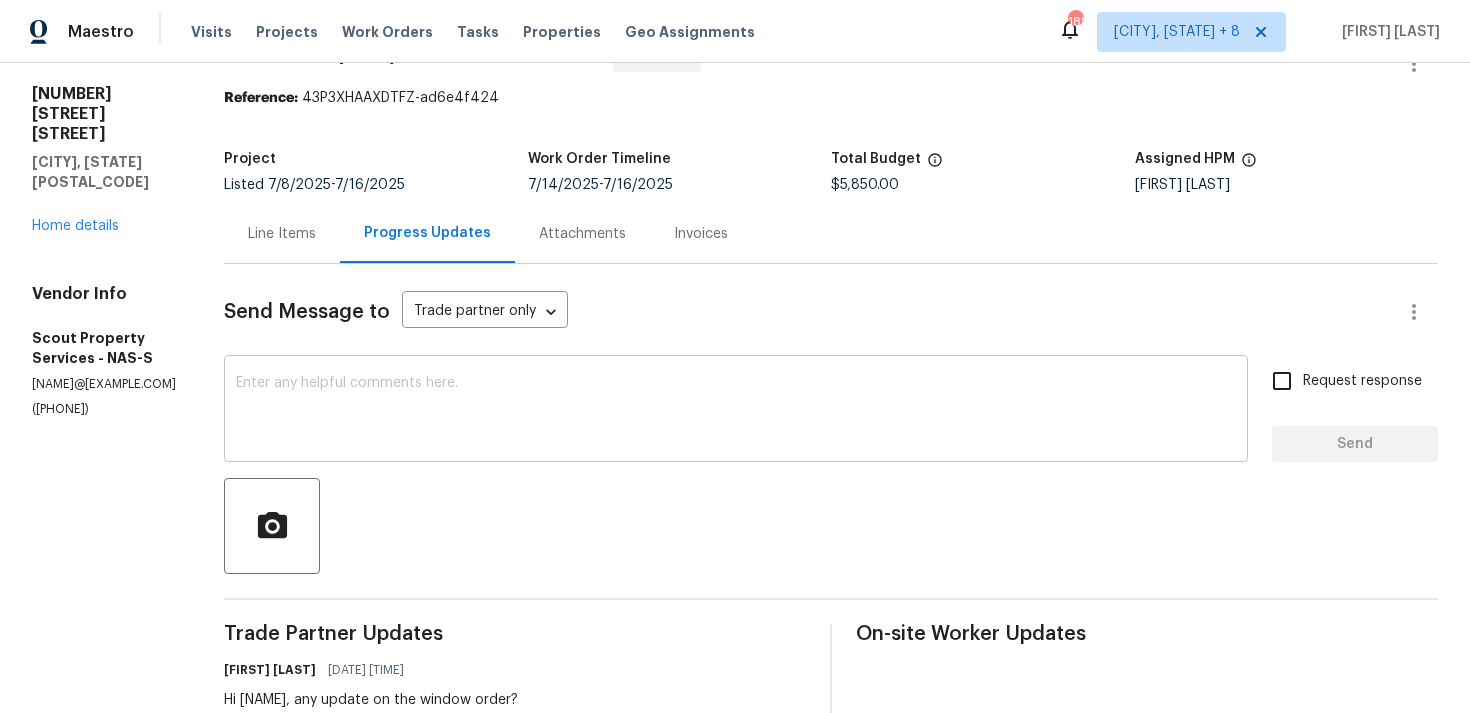 click at bounding box center [736, 411] 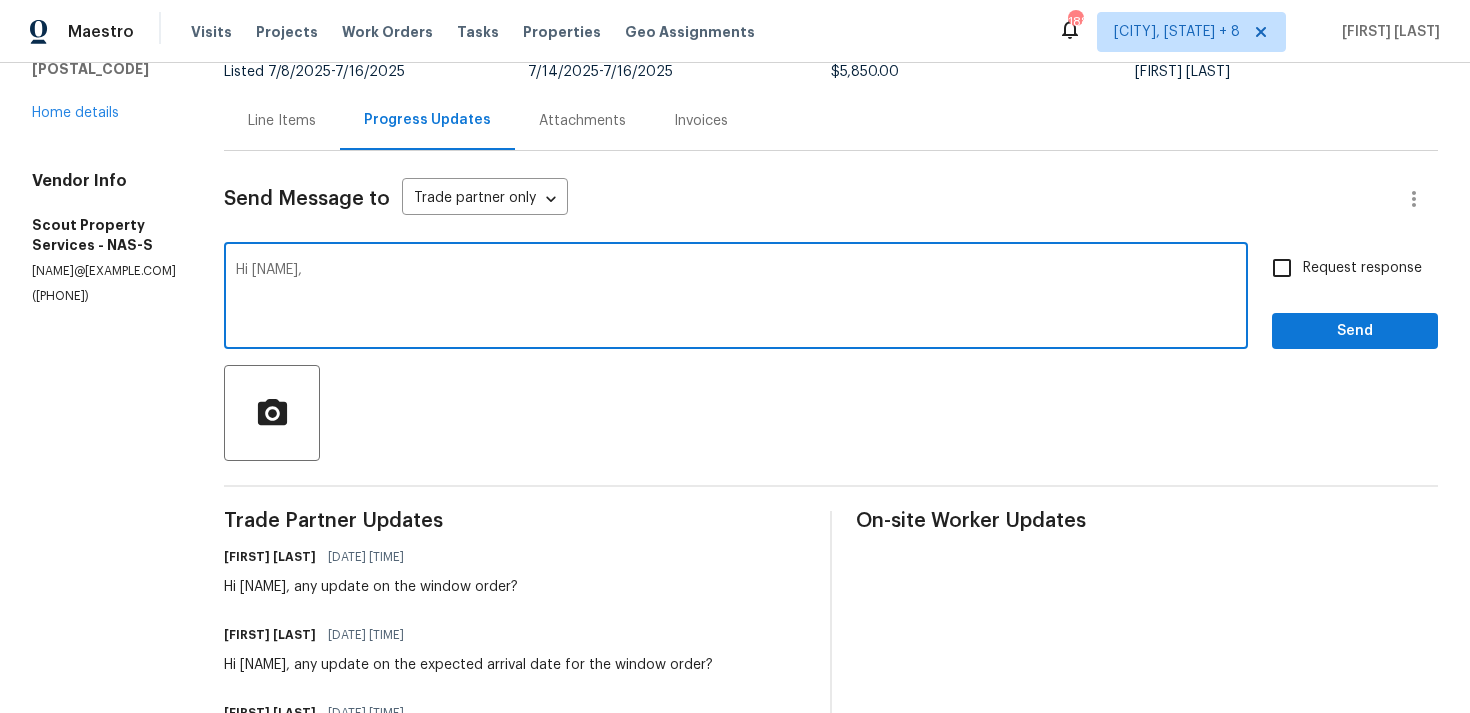 scroll, scrollTop: 197, scrollLeft: 0, axis: vertical 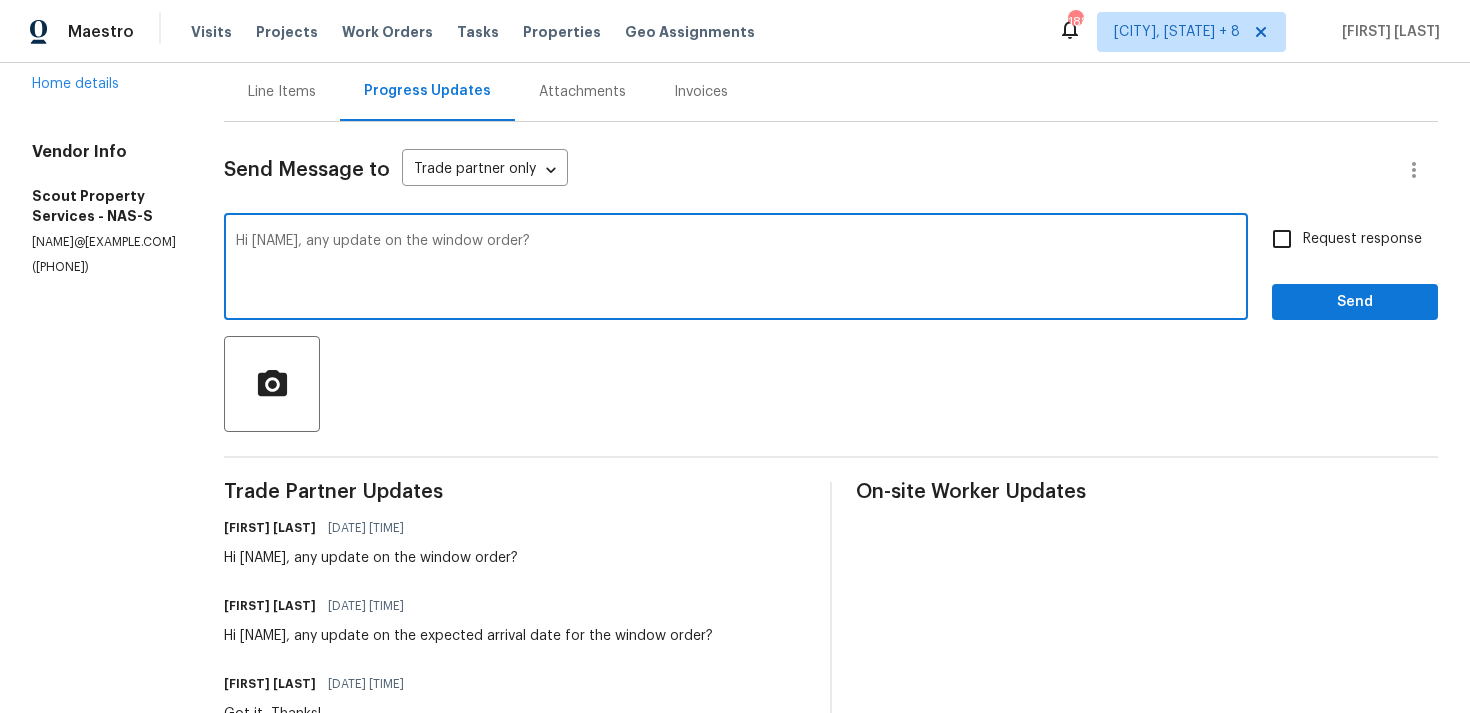 type on "Hi Trevor, any update on the window order?" 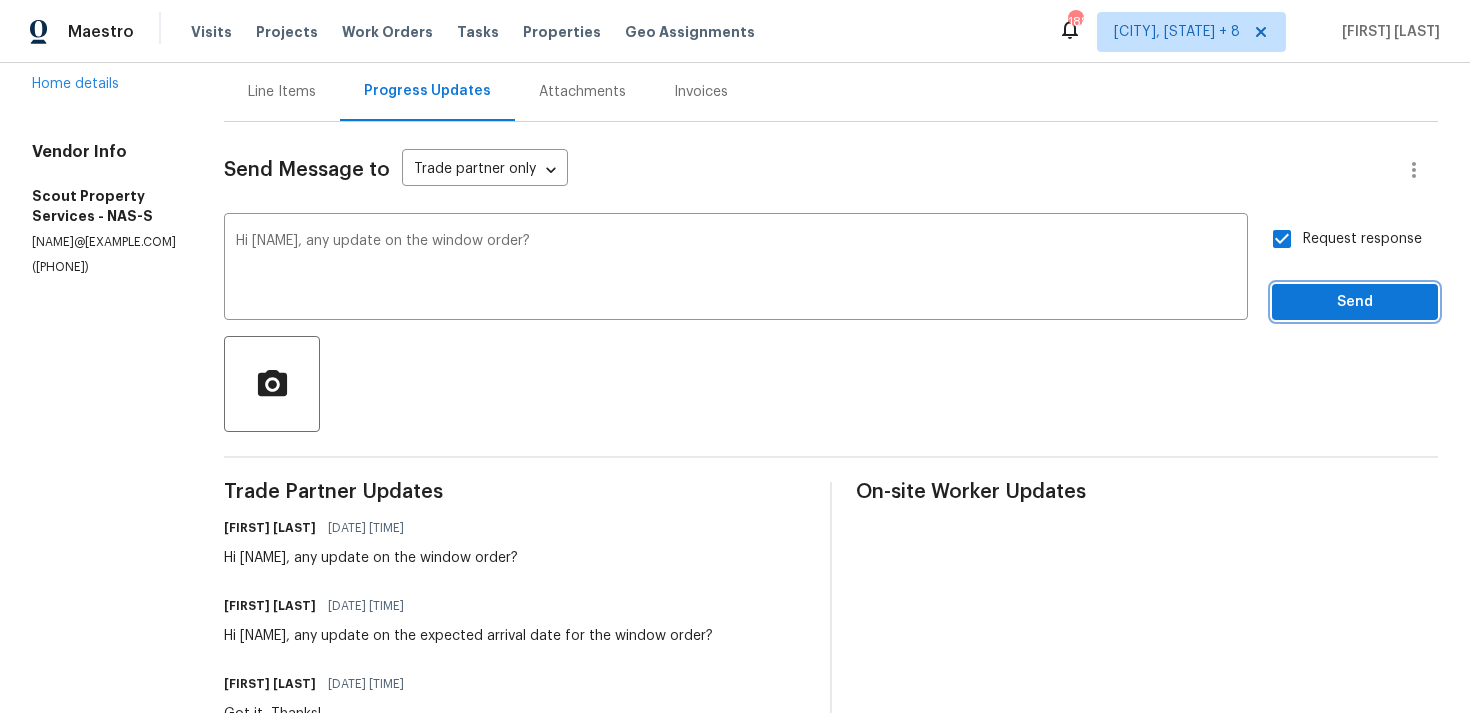 click on "Send" at bounding box center [1355, 302] 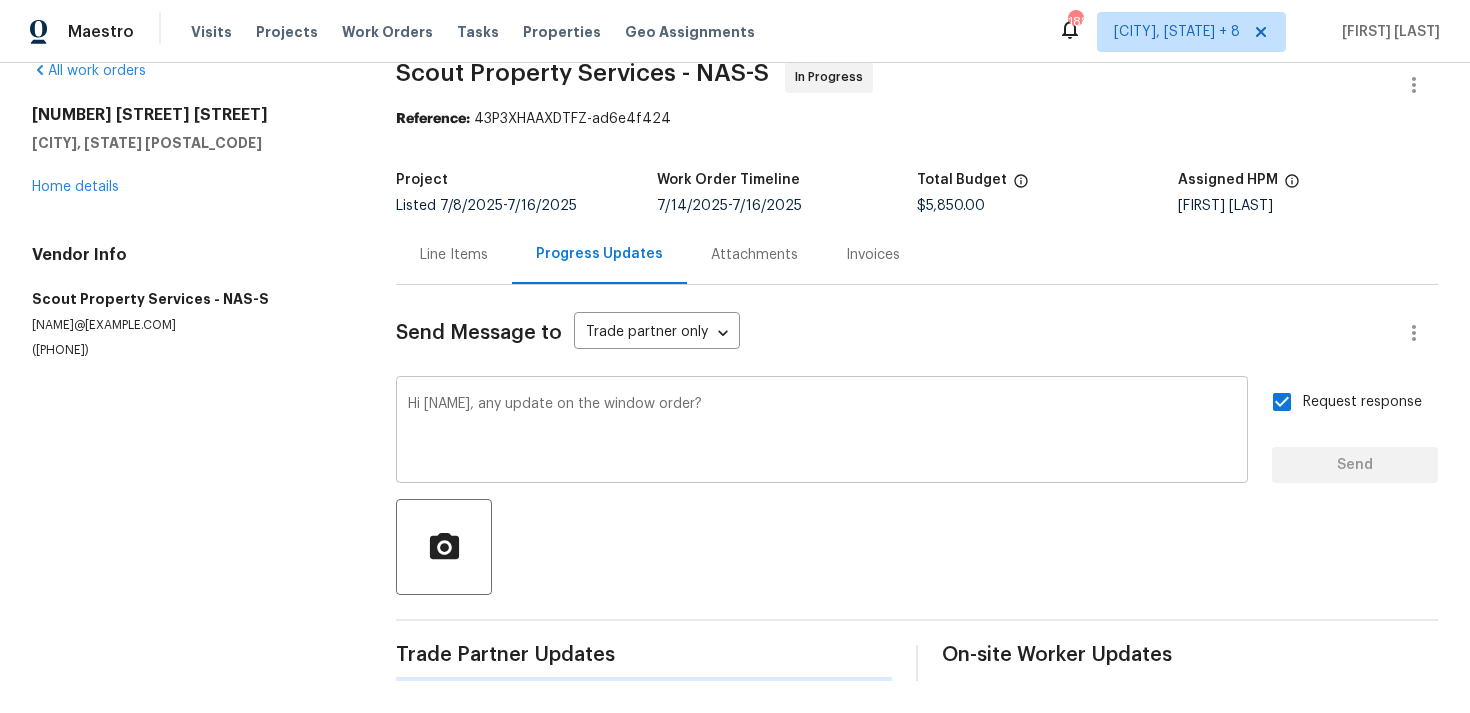 scroll, scrollTop: 0, scrollLeft: 0, axis: both 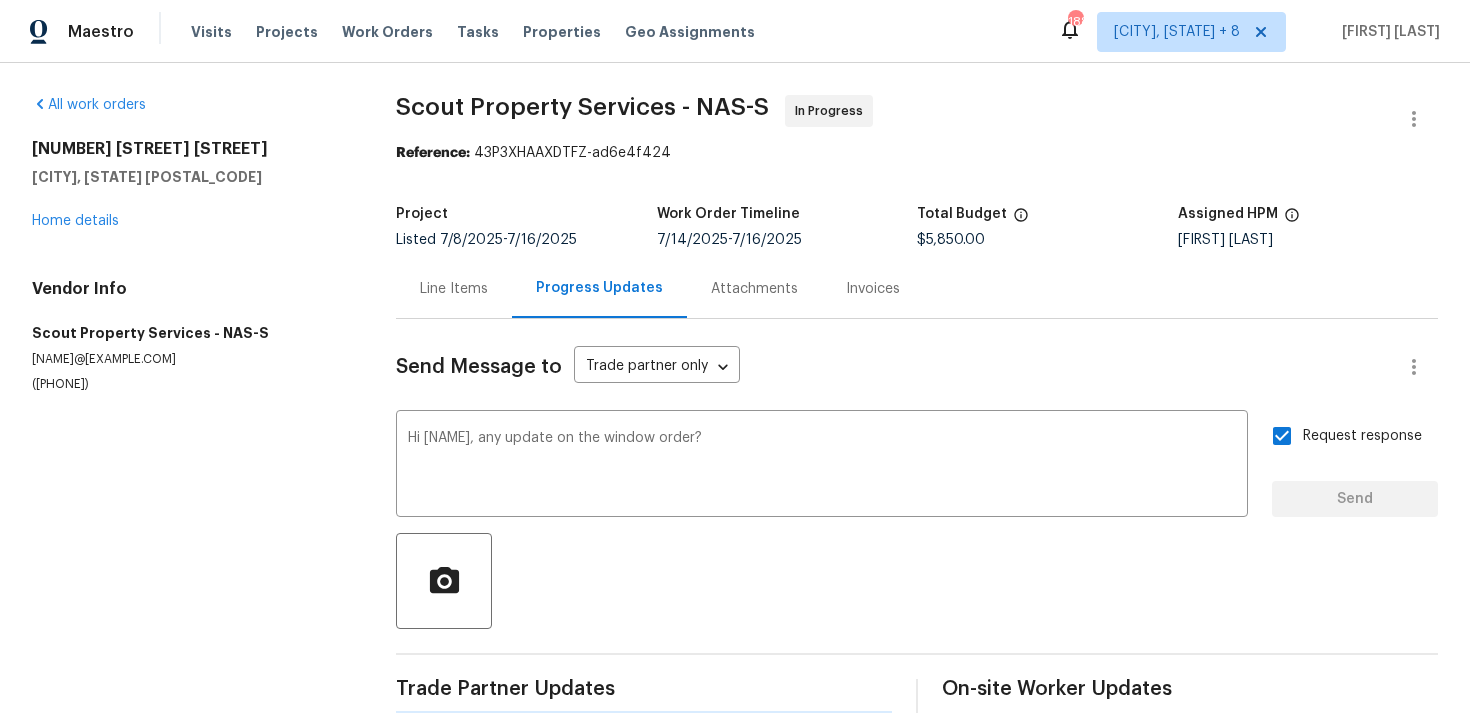 type 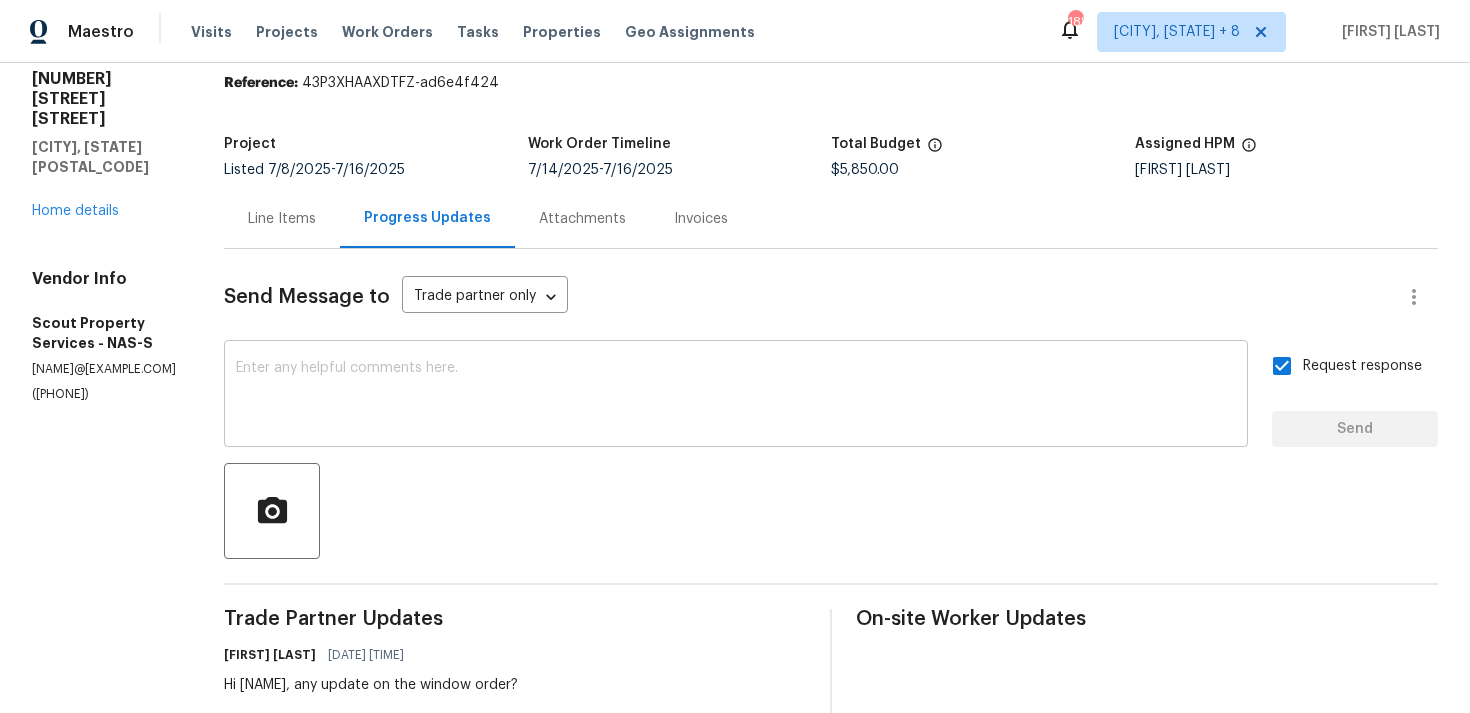 scroll, scrollTop: 0, scrollLeft: 0, axis: both 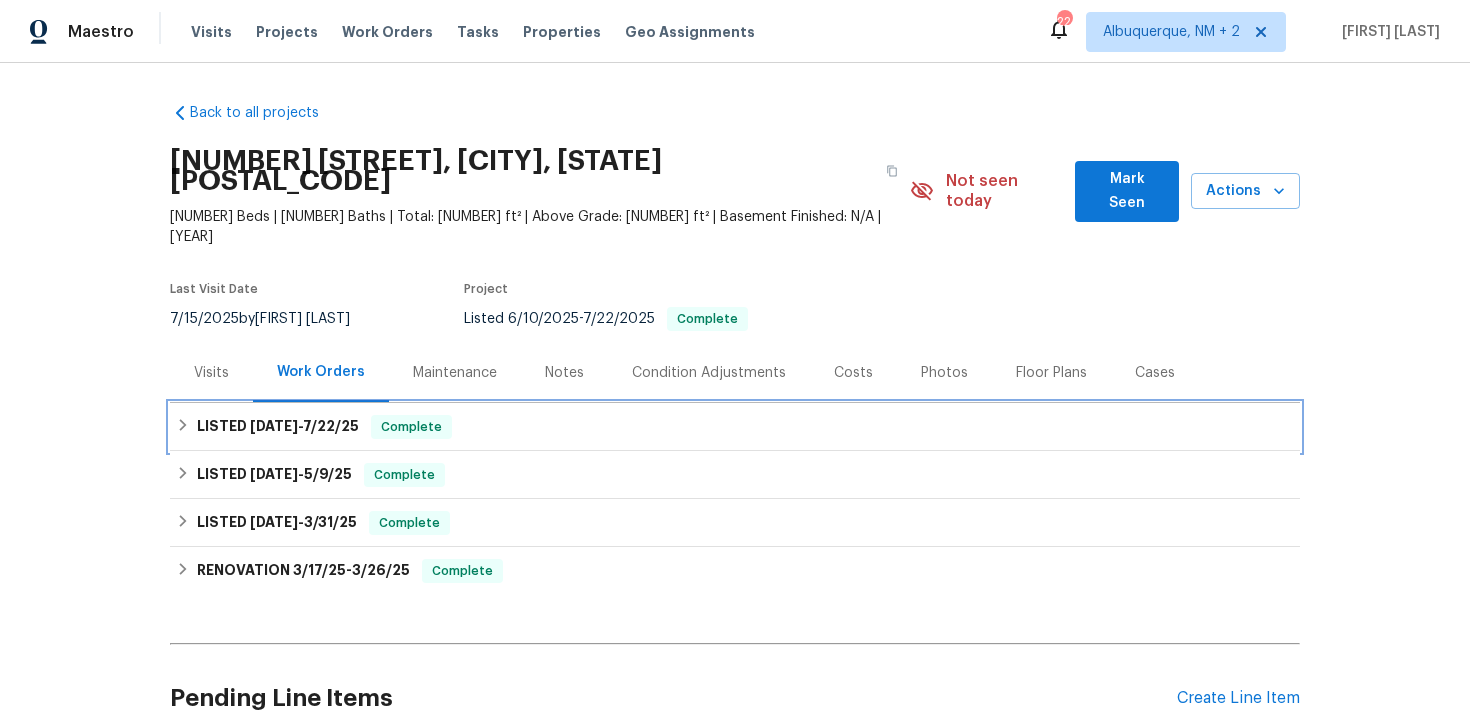 click 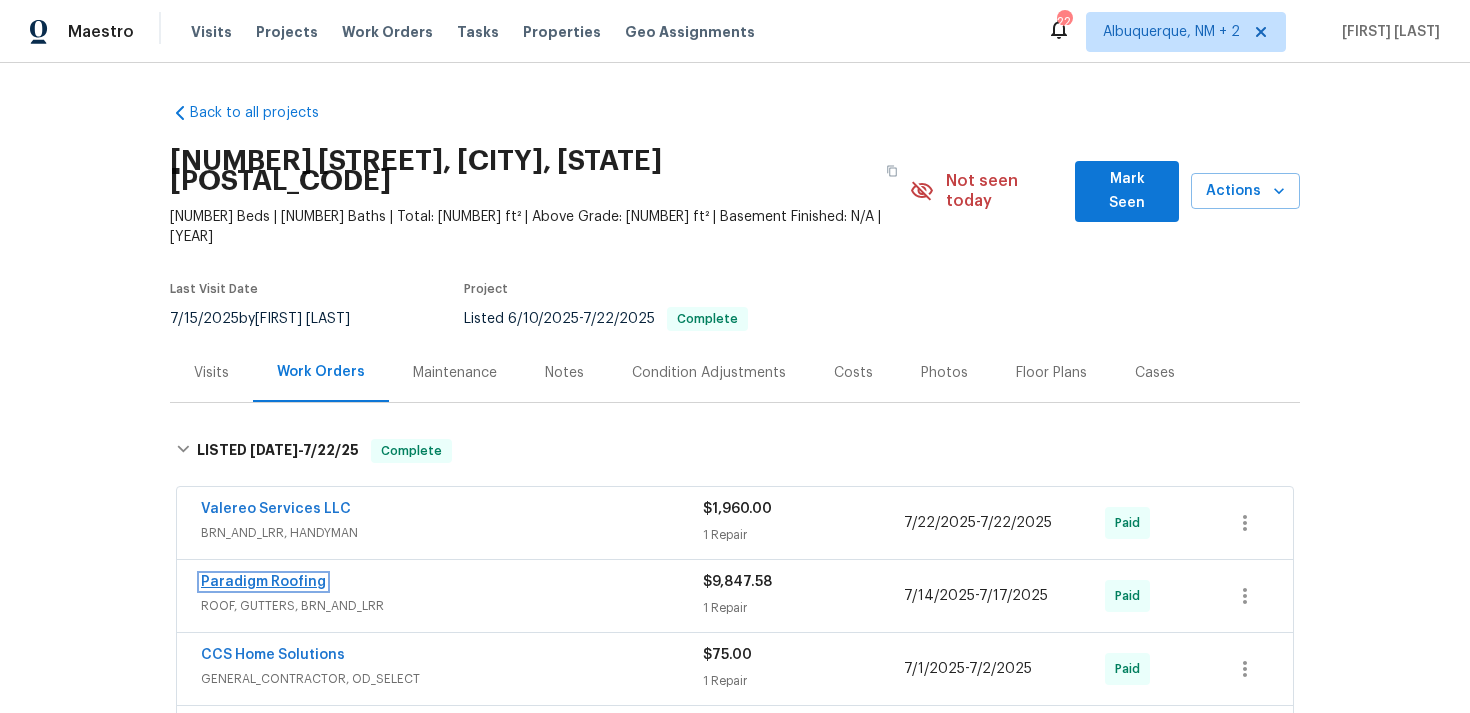 click on "Paradigm Roofing" at bounding box center [263, 582] 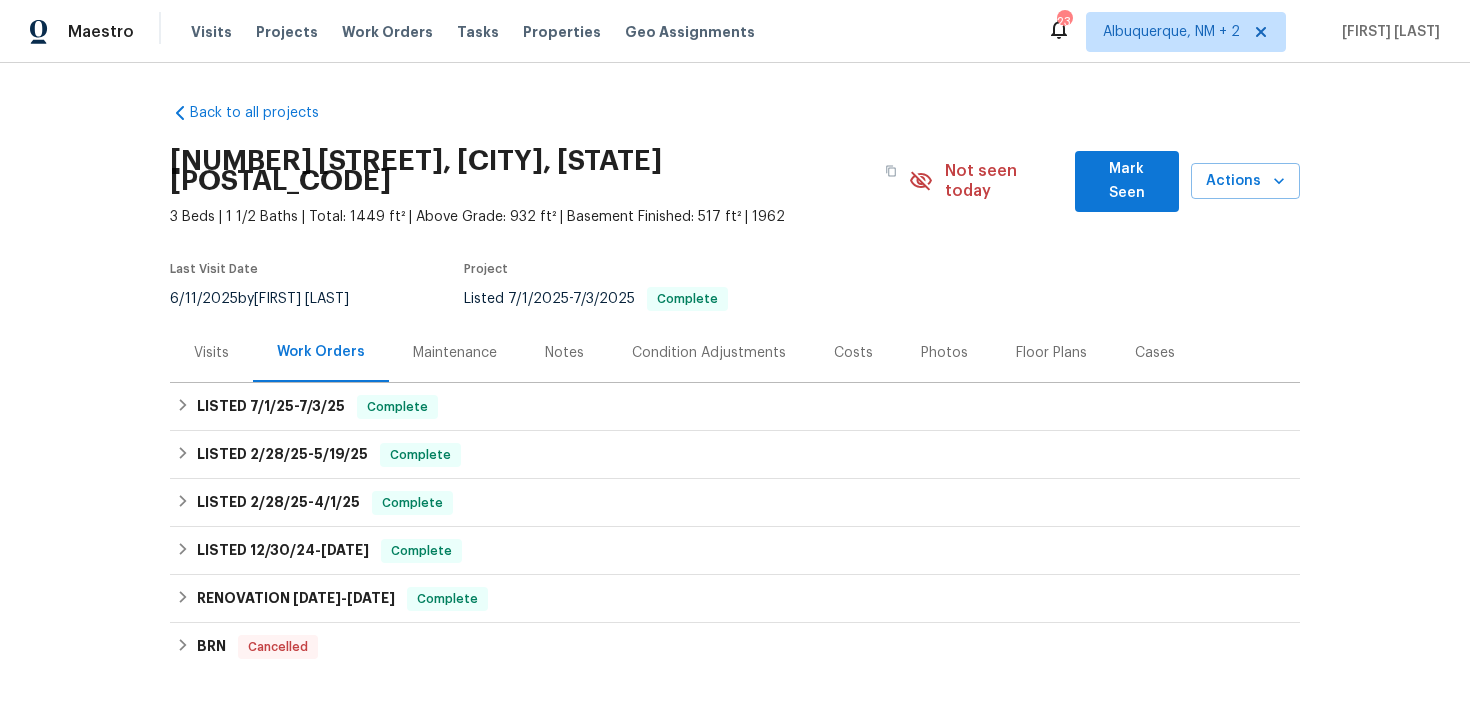 scroll, scrollTop: 0, scrollLeft: 0, axis: both 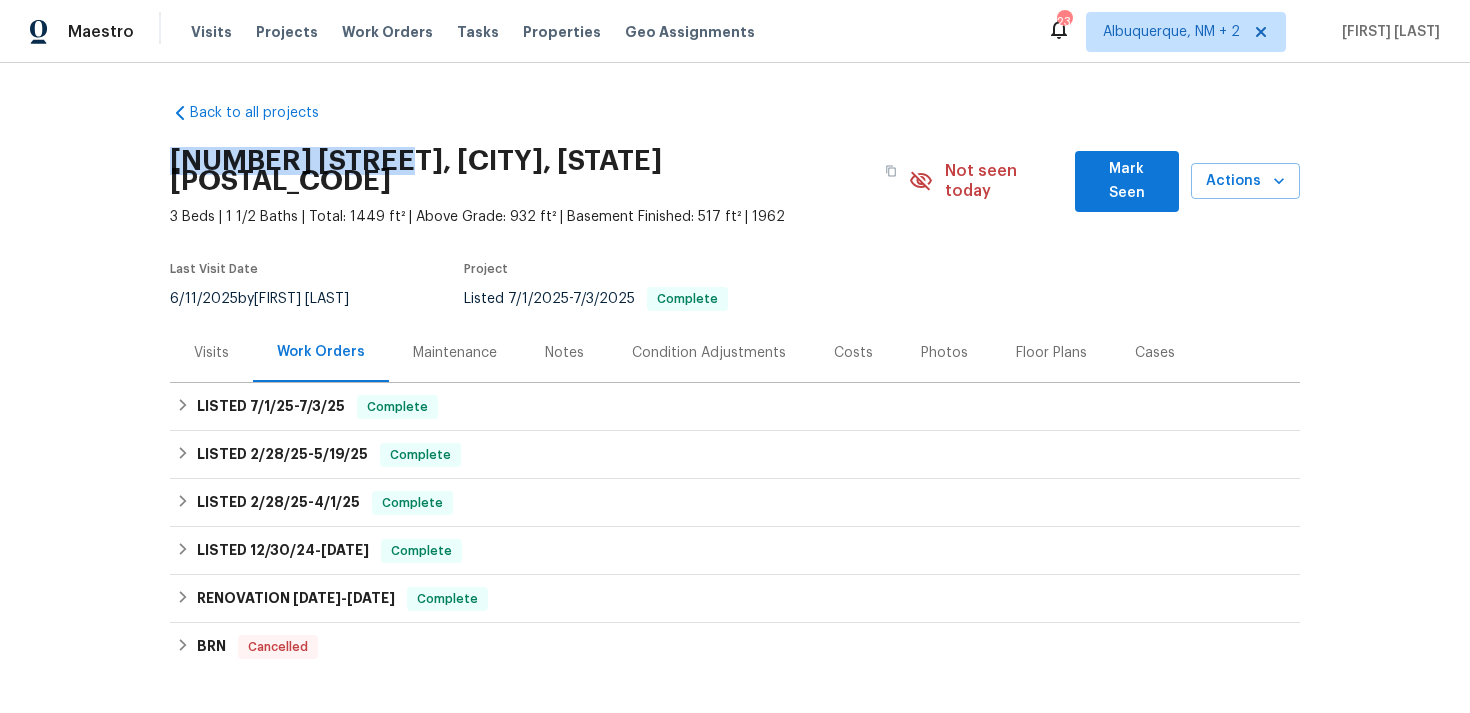 drag, startPoint x: 167, startPoint y: 163, endPoint x: 399, endPoint y: 158, distance: 232.05388 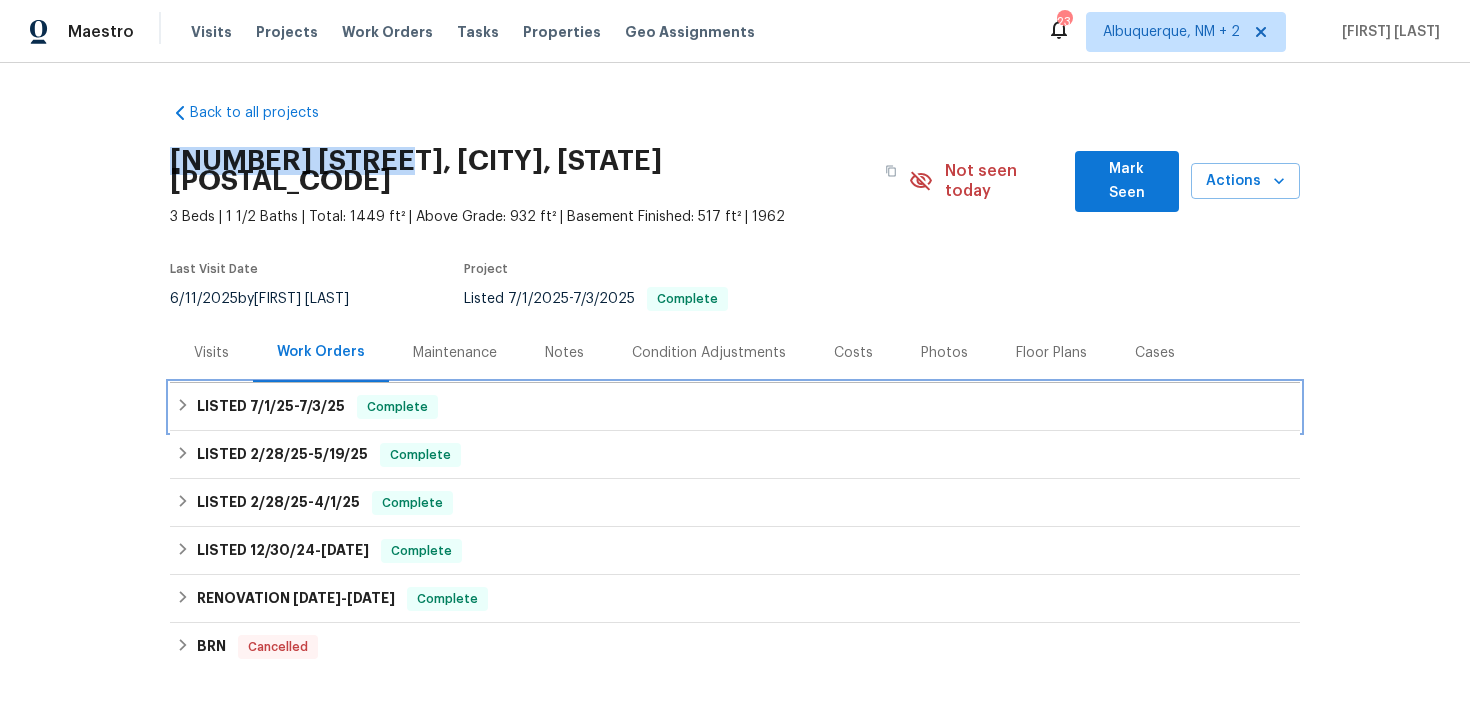 click on "LISTED   [DATE]  -  [DATE]" at bounding box center (271, 407) 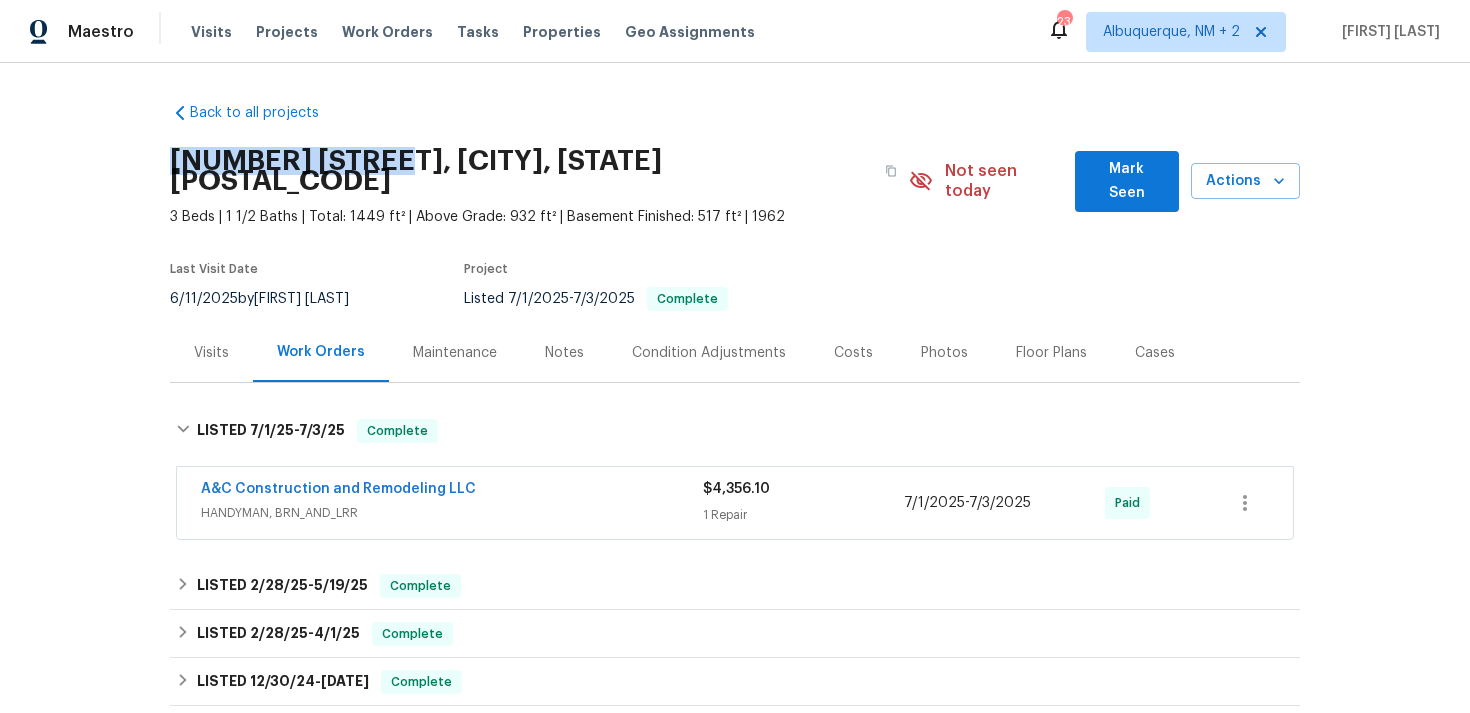click on "A&C Construction and Remodeling LLC" at bounding box center (452, 491) 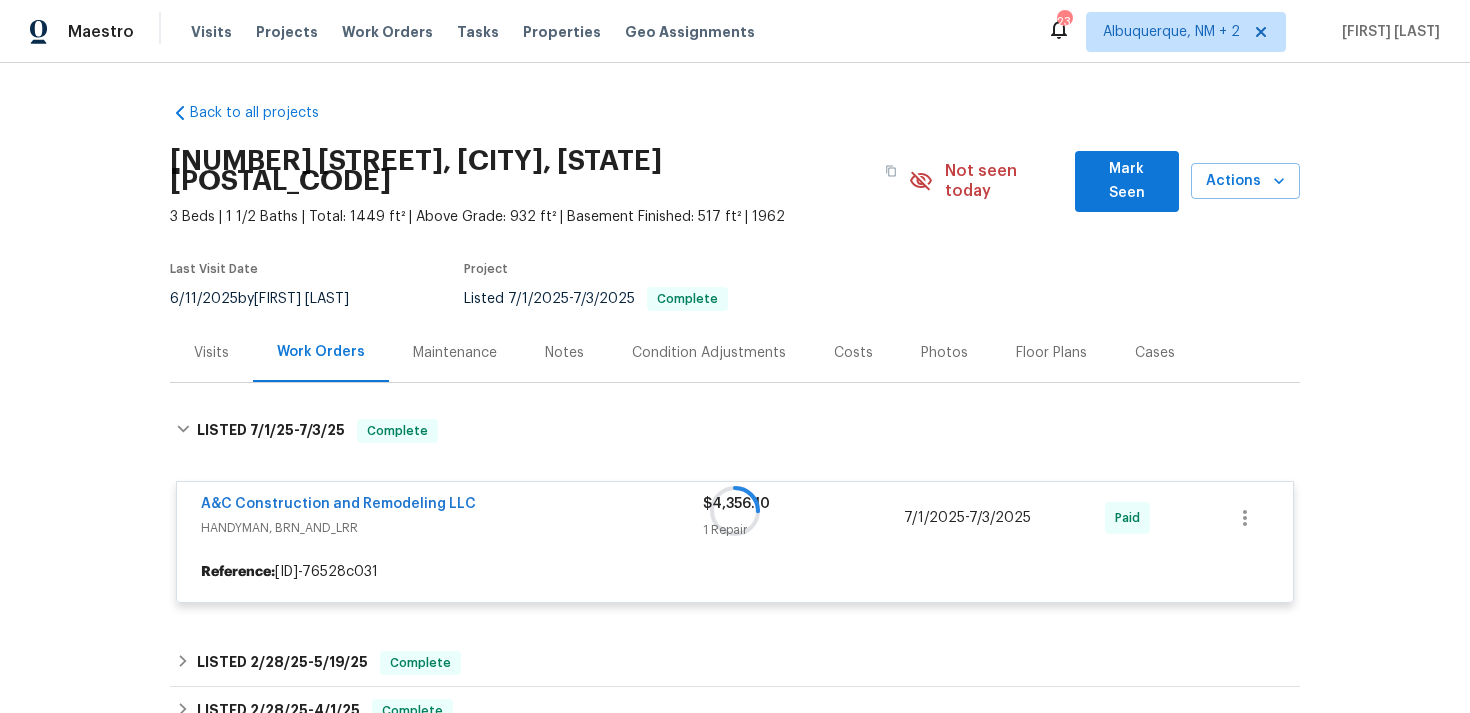 scroll, scrollTop: 41, scrollLeft: 0, axis: vertical 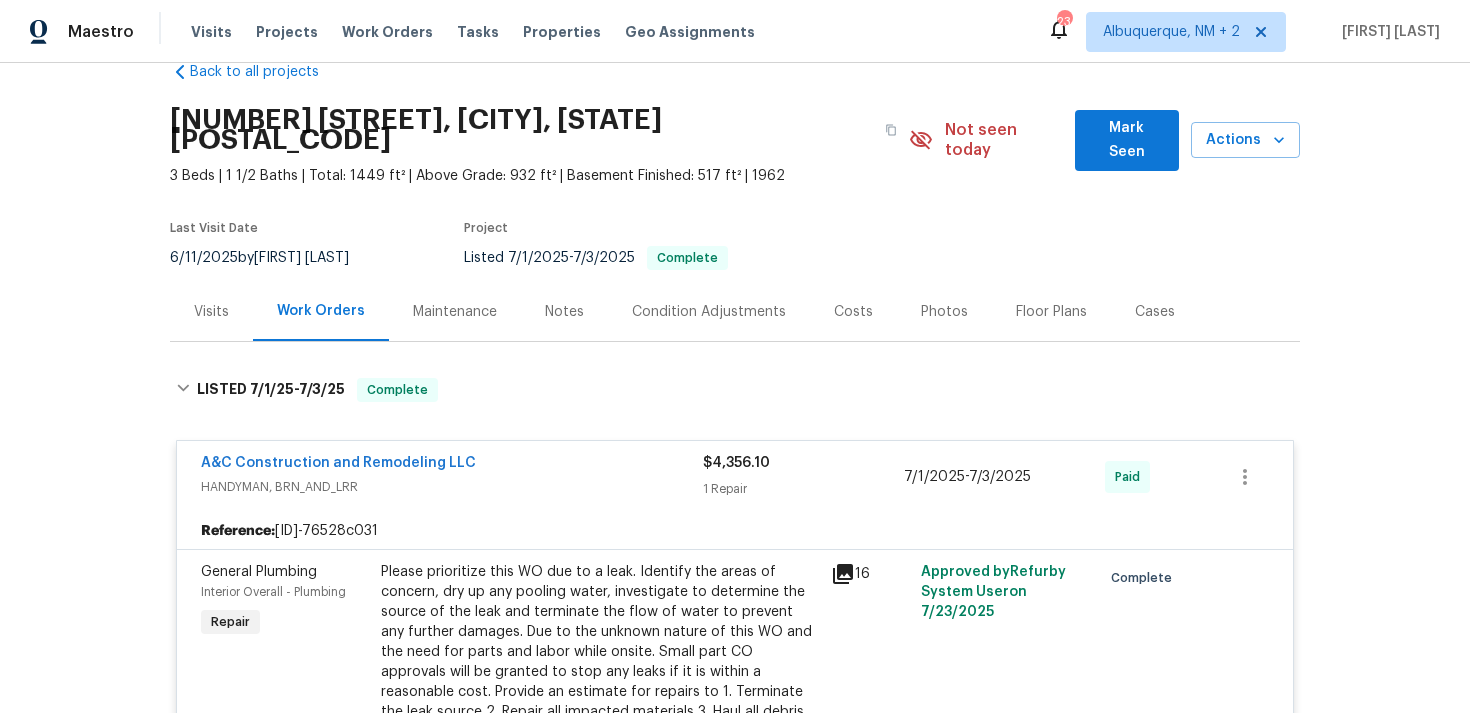 click on "Cases" at bounding box center [1155, 312] 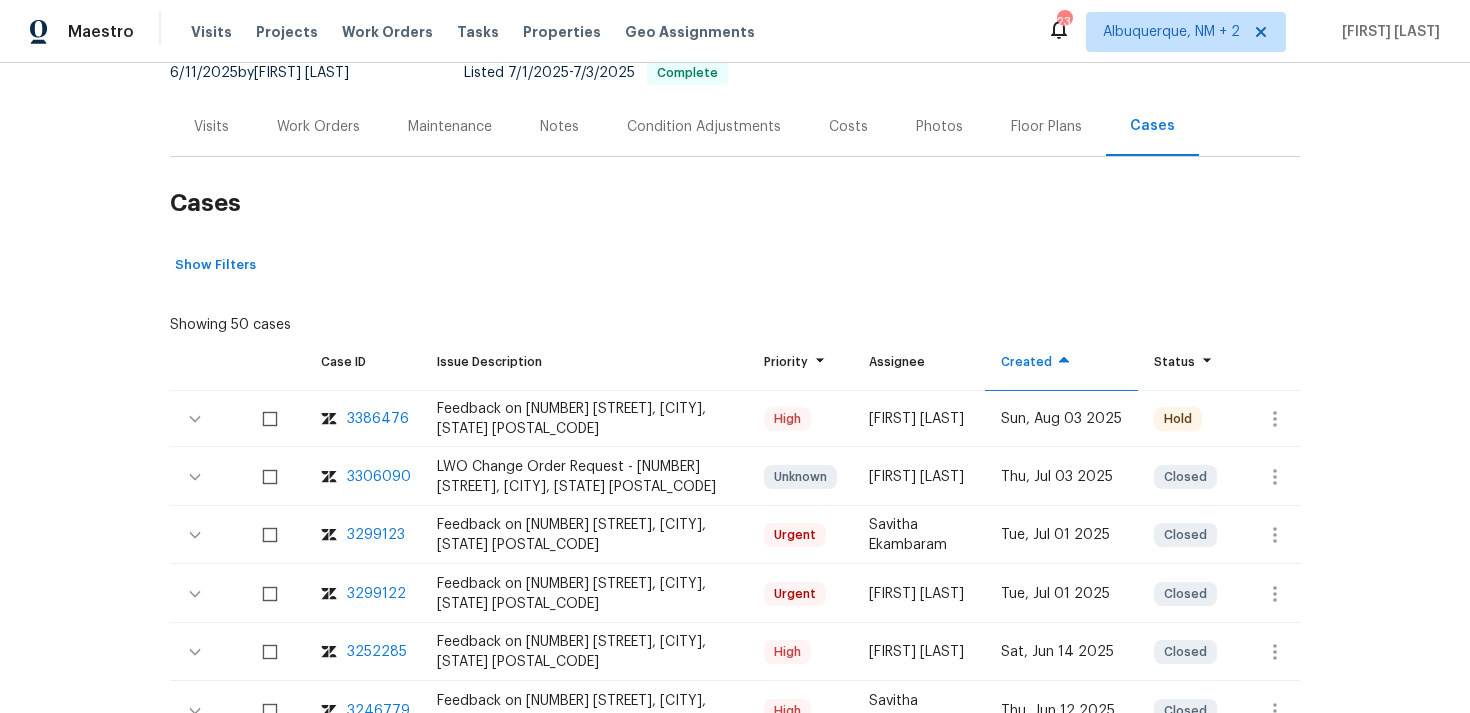 scroll, scrollTop: 228, scrollLeft: 0, axis: vertical 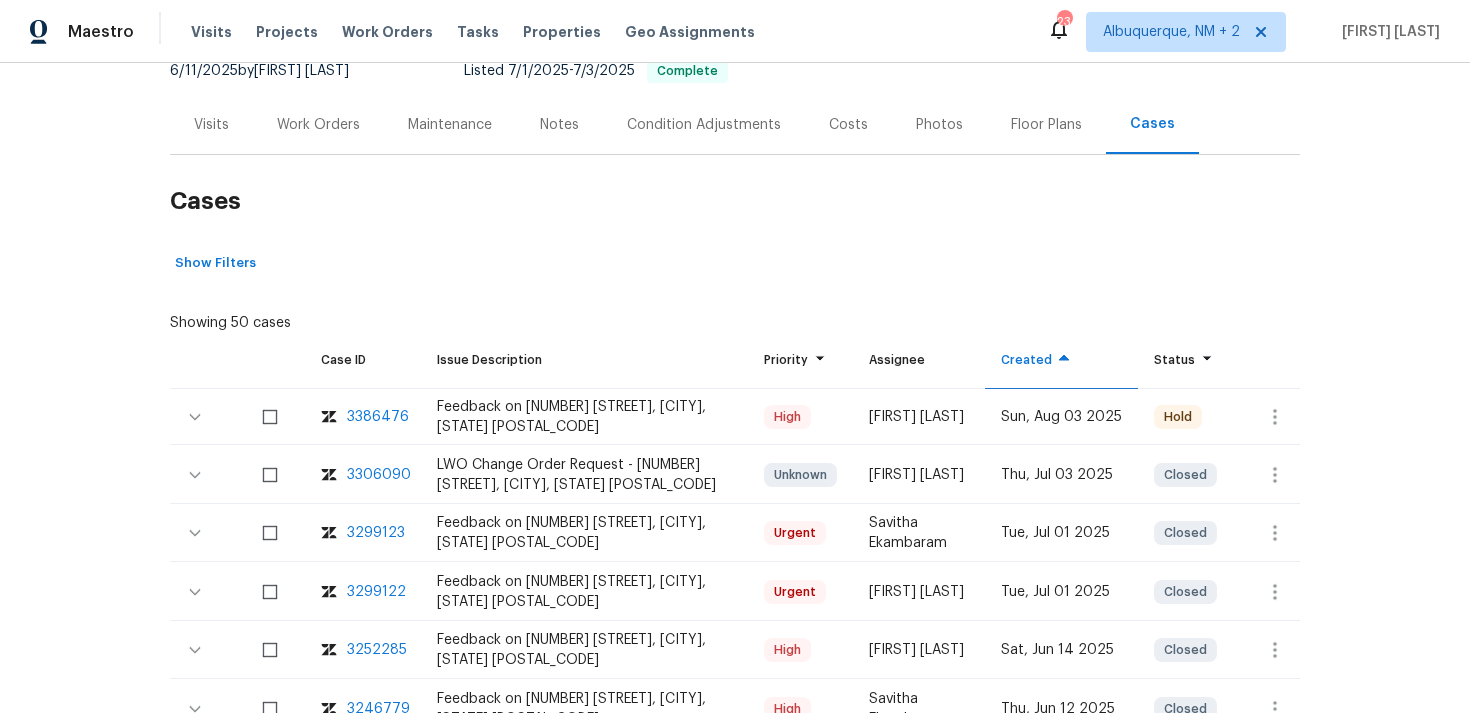 click on "3299122" at bounding box center [376, 592] 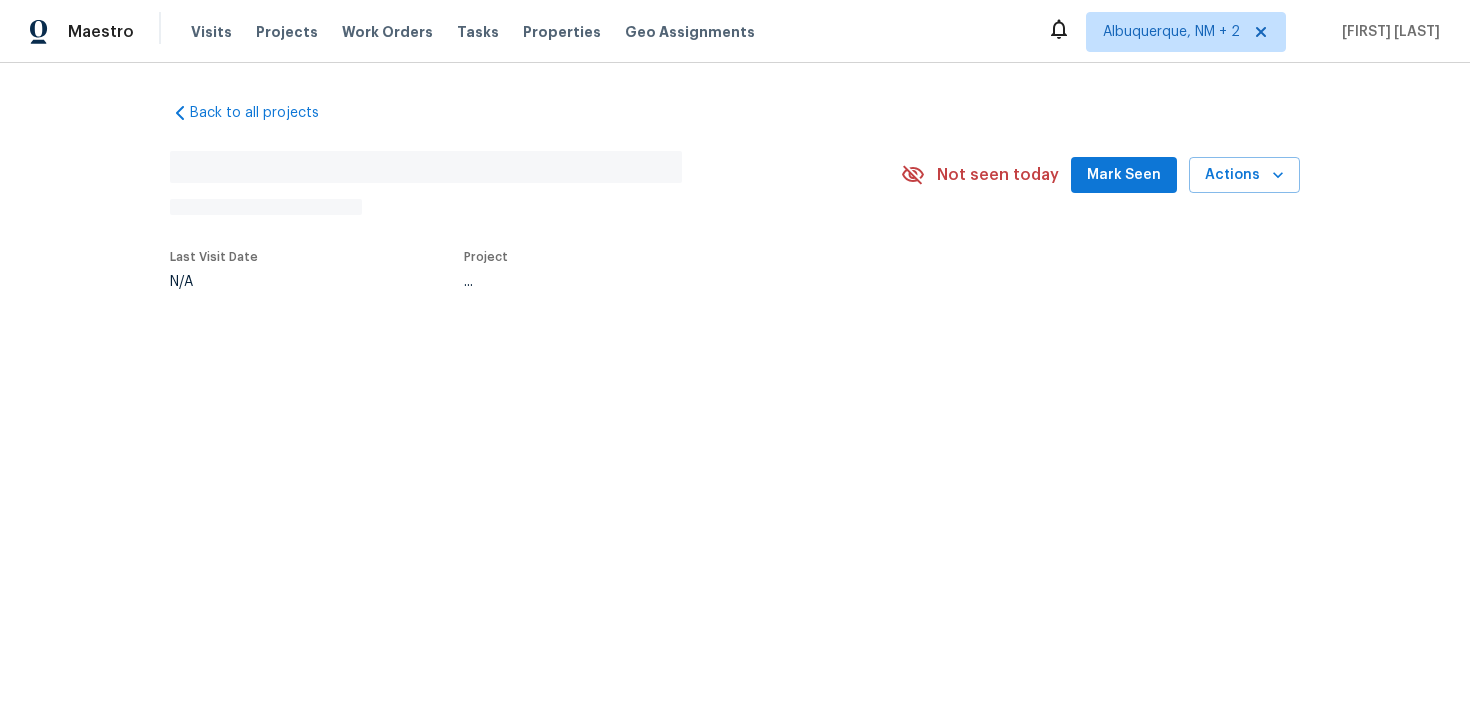 scroll, scrollTop: 0, scrollLeft: 0, axis: both 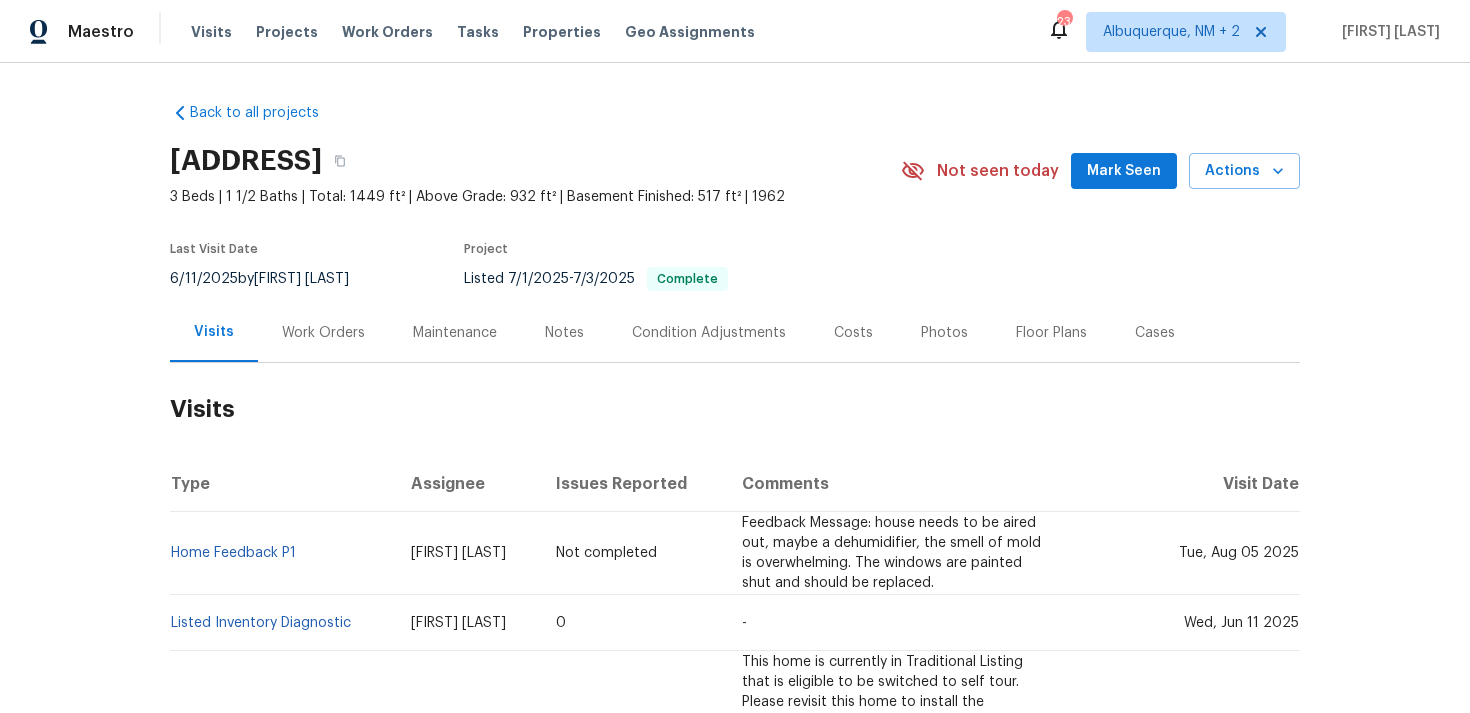 click on "Work Orders" at bounding box center (323, 332) 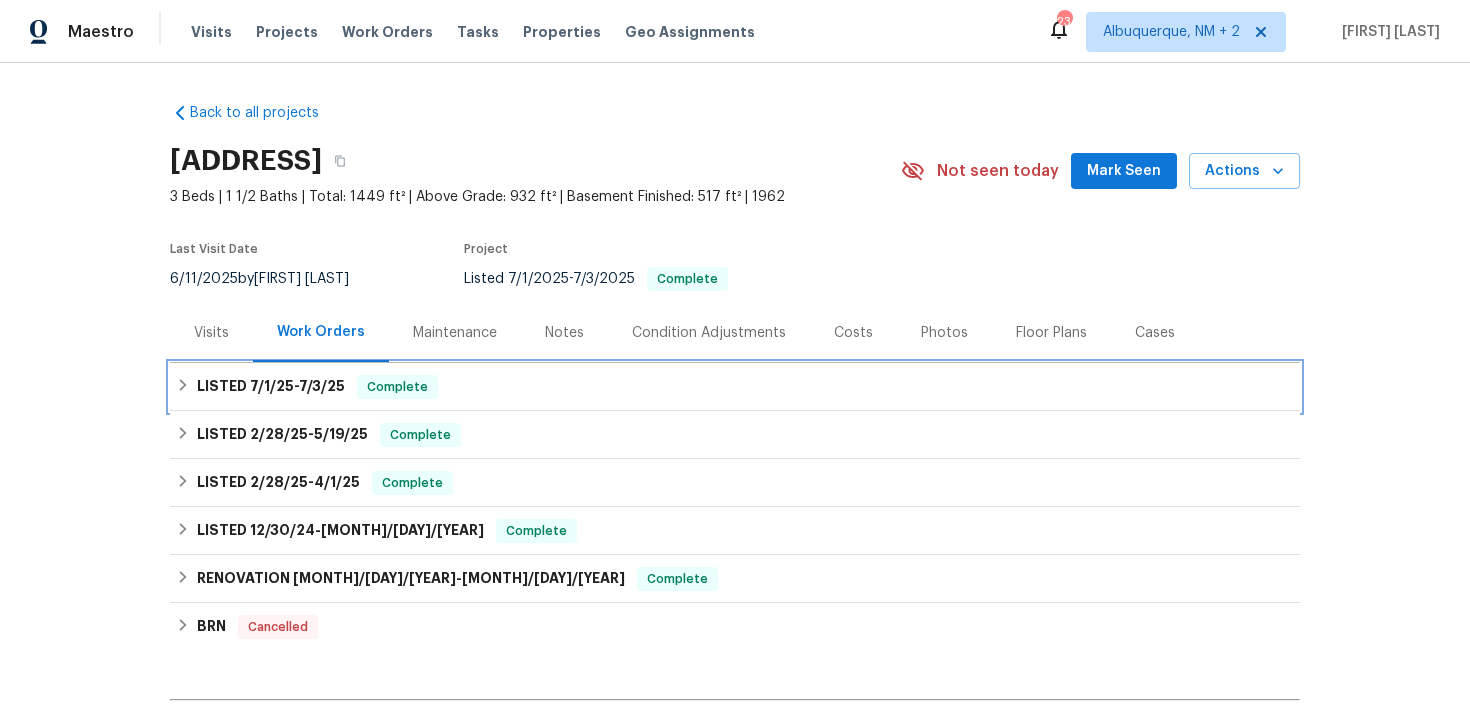 click on "LISTED   [MONTH]/[DAY]/[YEAR]  -  [MONTH]/[DAY]/[YEAR] Complete" at bounding box center (735, 387) 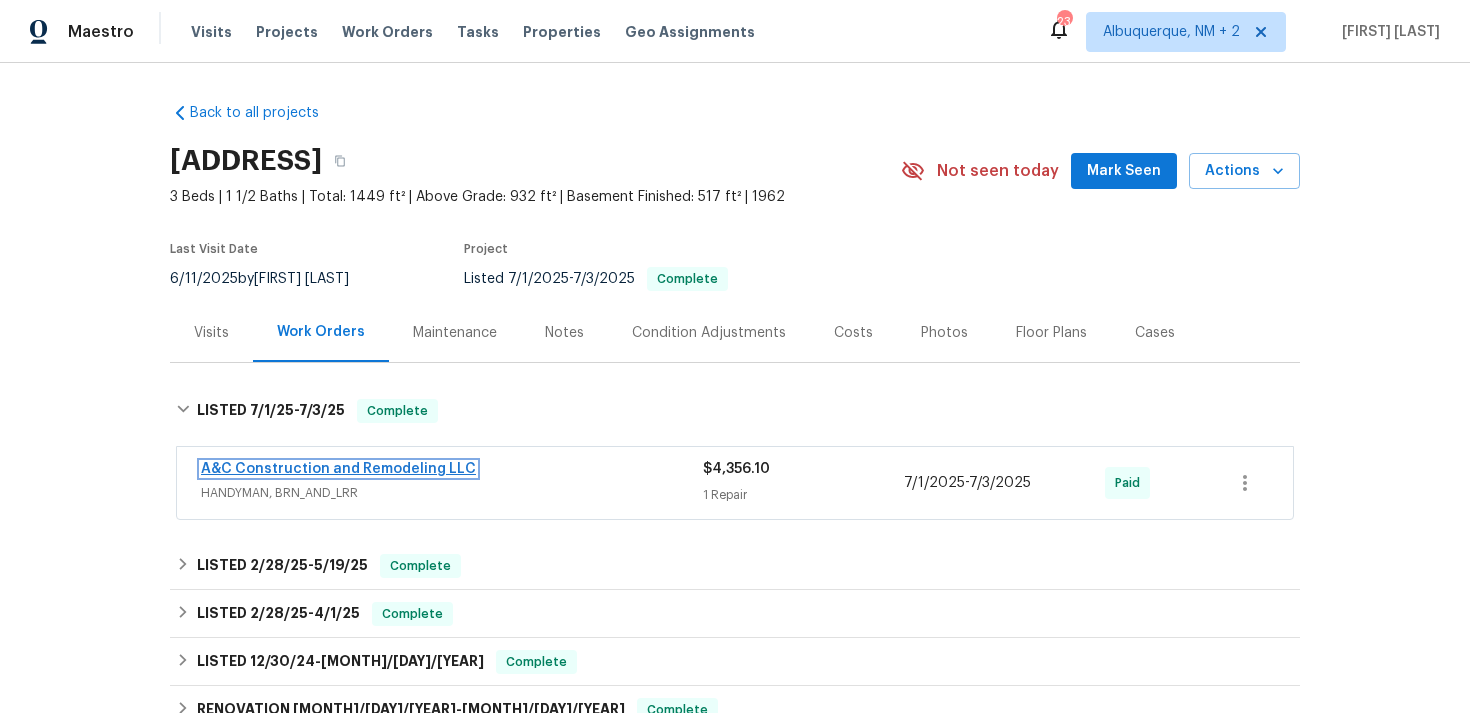 click on "A&C Construction and Remodeling LLC" at bounding box center (338, 469) 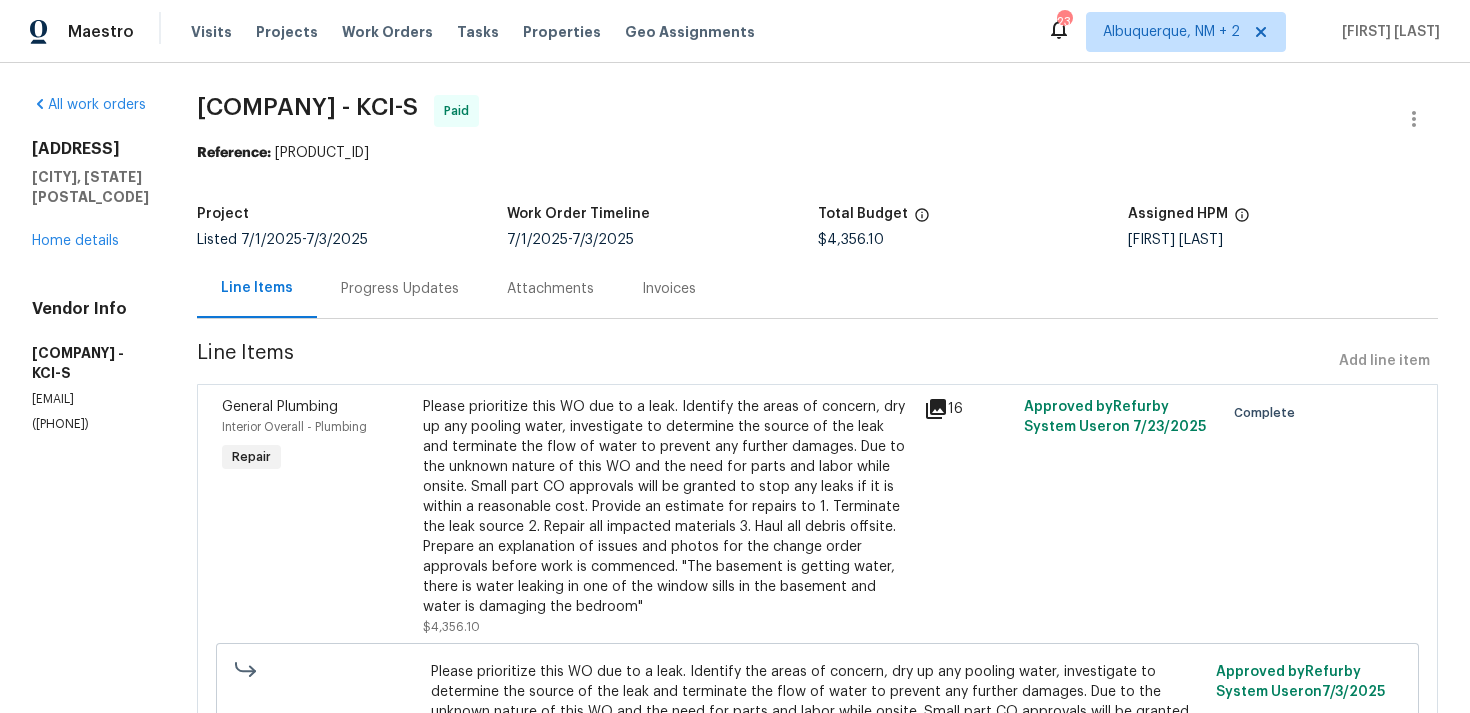click on "Please prioritize this WO due to a leak. Identify the areas of concern, dry up any pooling water, investigate to determine the source of the leak and terminate the flow of water to prevent any further damages. Due to the unknown nature of this WO and the need for parts and labor while onsite. Small part CO approvals will be granted to stop any leaks if it is within a reasonable cost. Provide an estimate for repairs to 1. Terminate the leak source 2. Repair all impacted materials 3. Haul all debris offsite. Prepare an explanation of issues and photos for the change order approvals before work is commenced.
"The basement is getting water, there is water leaking in one of the window sills in the basement and water is damaging the bedroom"" at bounding box center (667, 507) 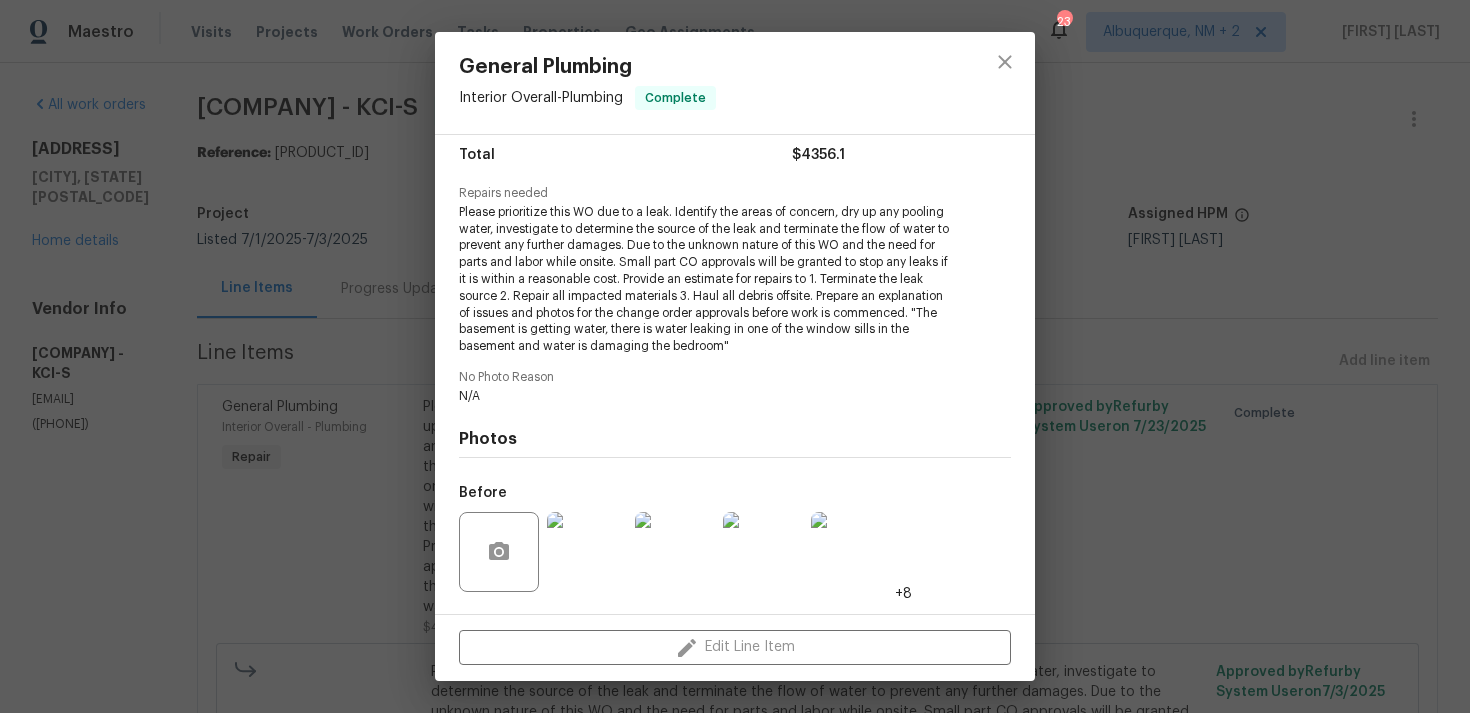 scroll, scrollTop: 203, scrollLeft: 0, axis: vertical 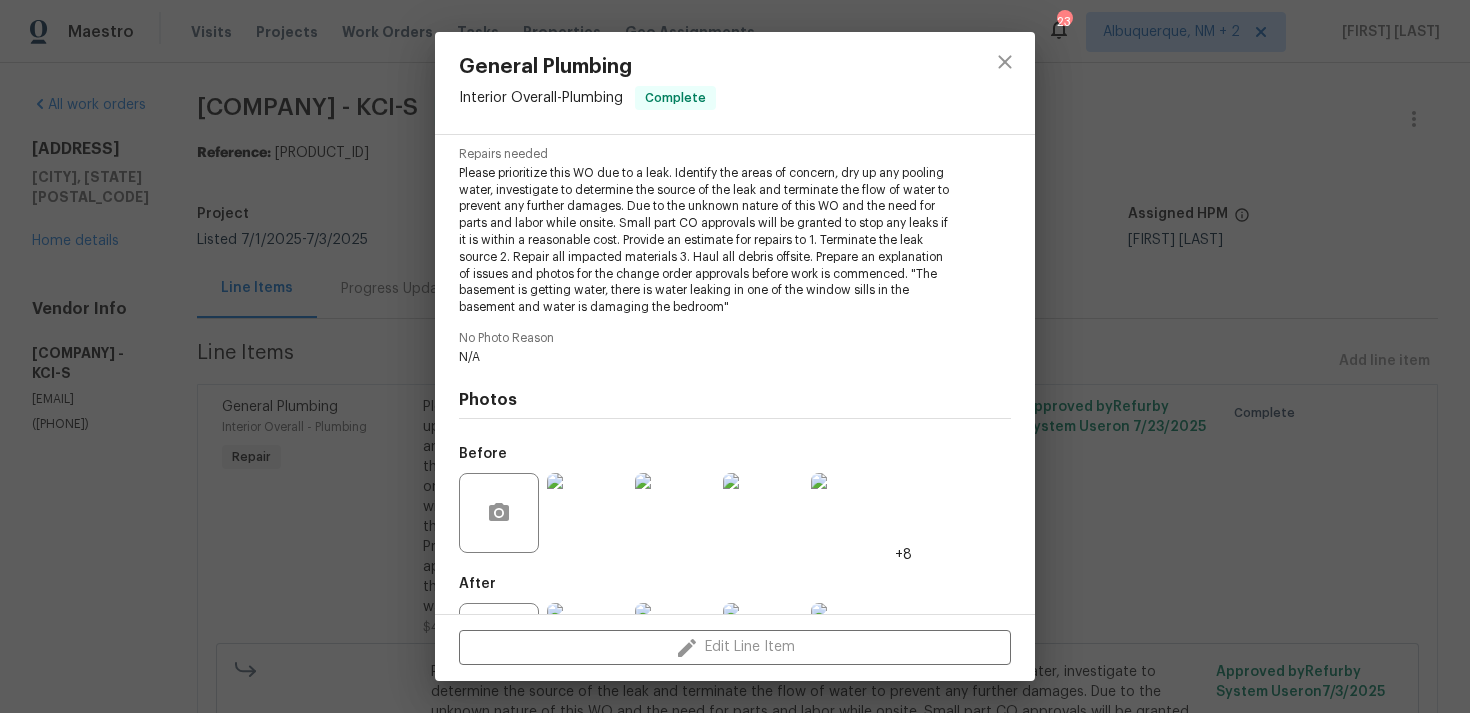 click on "General Plumbing Interior Overall  -  Plumbing Complete Vendor [COMPANY] Account Category Repairs Cost [PRICE] x 1 count [PRICE] Labor [PRICE] Total [PRICE] Repairs needed Please prioritize this WO due to a leak. Identify the areas of concern, dry up any pooling water, investigate to determine the source of the leak and terminate the flow of water to prevent any further damages. Due to the unknown nature of this WO and the need for parts and labor while onsite. Small part CO approvals will be granted to stop any leaks if it is within a reasonable cost. Provide an estimate for repairs to 1. Terminate the leak source 2. Repair all impacted materials 3. Haul all debris offsite. Prepare an explanation of issues and photos for the change order approvals before work is commenced.
"The basement is getting water, there is water leaking in one of the window sills in the basement and water is damaging the bedroom" No Photo Reason N/A Photos Before  +8 After  Edit Line Item" at bounding box center [735, 356] 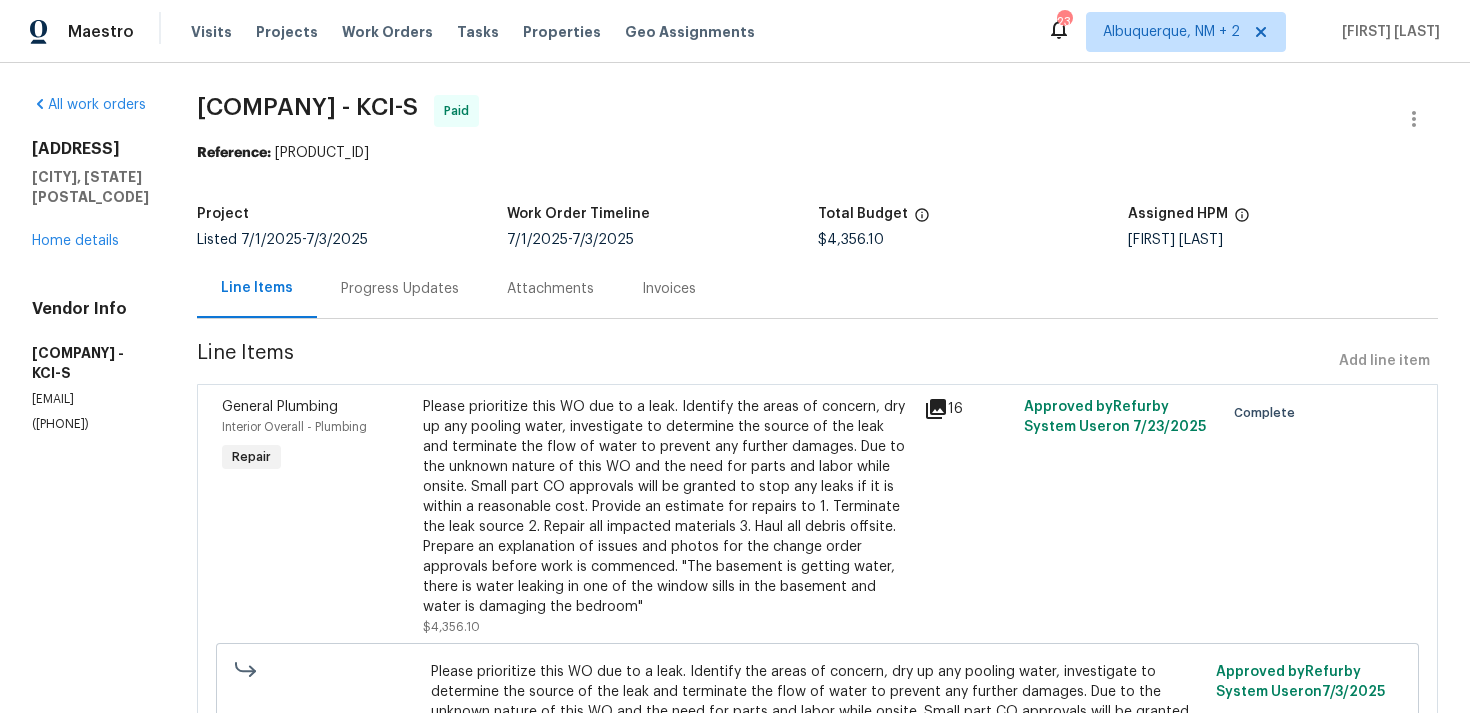 click on "Please prioritize this WO due to a leak. Identify the areas of concern, dry up any pooling water, investigate to determine the source of the leak and terminate the flow of water to prevent any further damages. Due to the unknown nature of this WO and the need for parts and labor while onsite. Small part CO approvals will be granted to stop any leaks if it is within a reasonable cost. Provide an estimate for repairs to 1. Terminate the leak source 2. Repair all impacted materials 3. Haul all debris offsite. Prepare an explanation of issues and photos for the change order approvals before work is commenced.
"The basement is getting water, there is water leaking in one of the window sills in the basement and water is damaging the bedroom"" at bounding box center [667, 507] 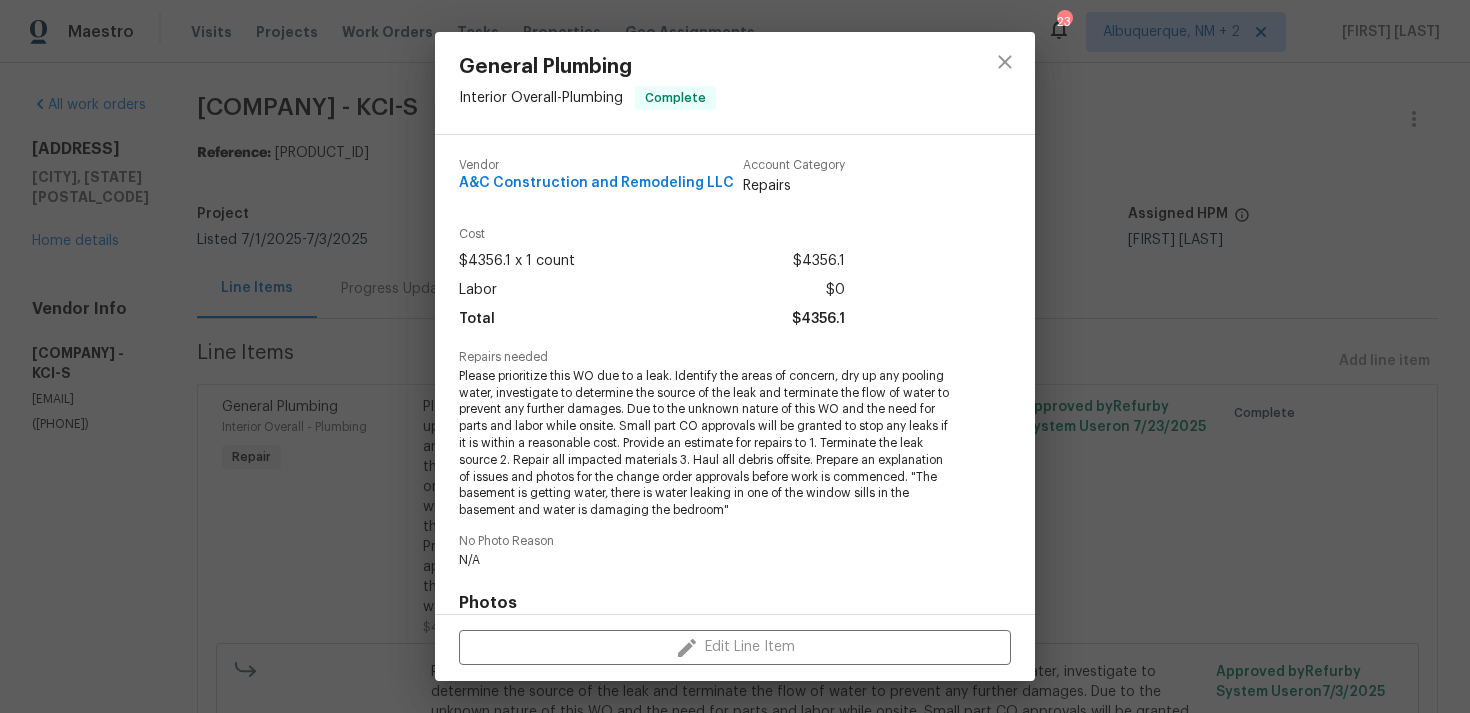 scroll, scrollTop: 291, scrollLeft: 0, axis: vertical 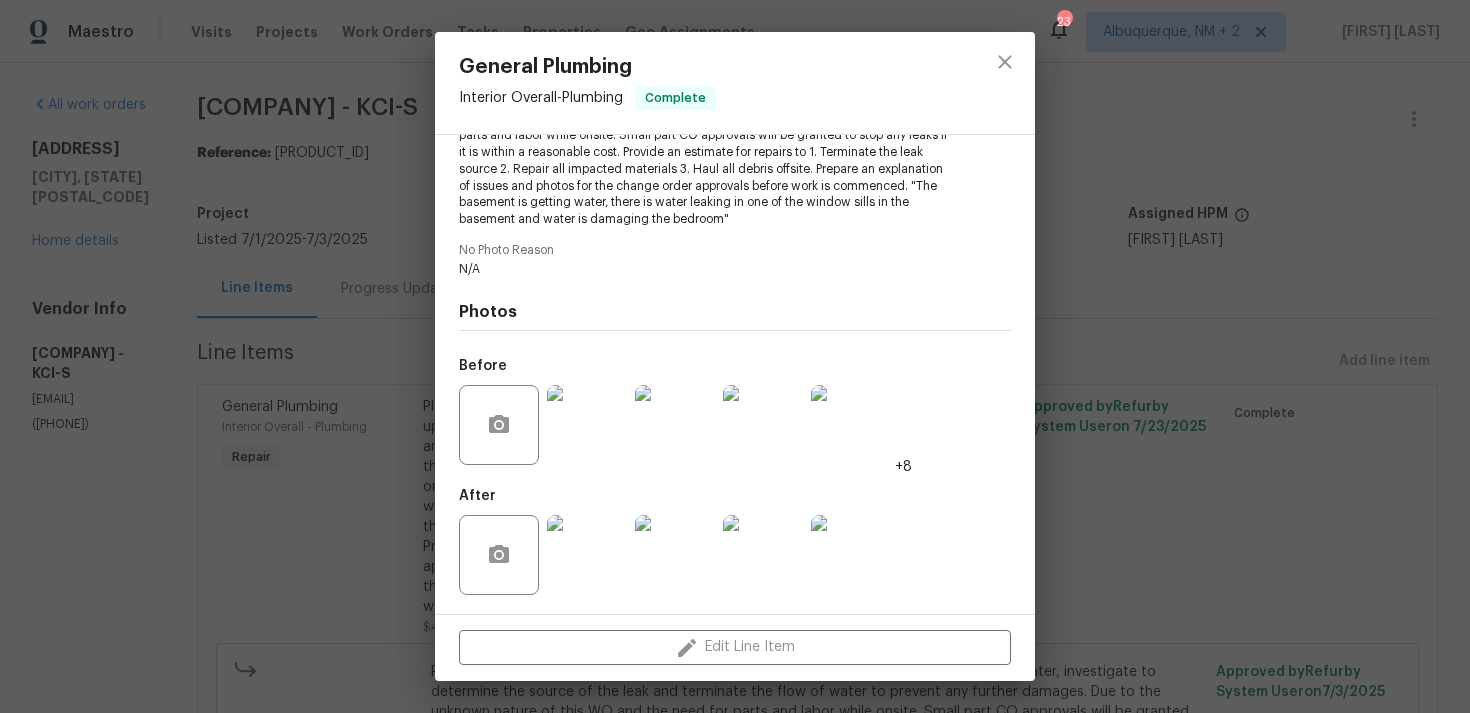 click on "General Plumbing Interior Overall  -  Plumbing Complete Vendor [COMPANY] Account Category Repairs Cost [PRICE] x 1 count [PRICE] Labor [PRICE] Total [PRICE] Repairs needed Please prioritize this WO due to a leak. Identify the areas of concern, dry up any pooling water, investigate to determine the source of the leak and terminate the flow of water to prevent any further damages. Due to the unknown nature of this WO and the need for parts and labor while onsite. Small part CO approvals will be granted to stop any leaks if it is within a reasonable cost. Provide an estimate for repairs to 1. Terminate the leak source 2. Repair all impacted materials 3. Haul all debris offsite. Prepare an explanation of issues and photos for the change order approvals before work is commenced.
"The basement is getting water, there is water leaking in one of the window sills in the basement and water is damaging the bedroom" No Photo Reason N/A Photos Before  +8 After  Edit Line Item" at bounding box center (735, 356) 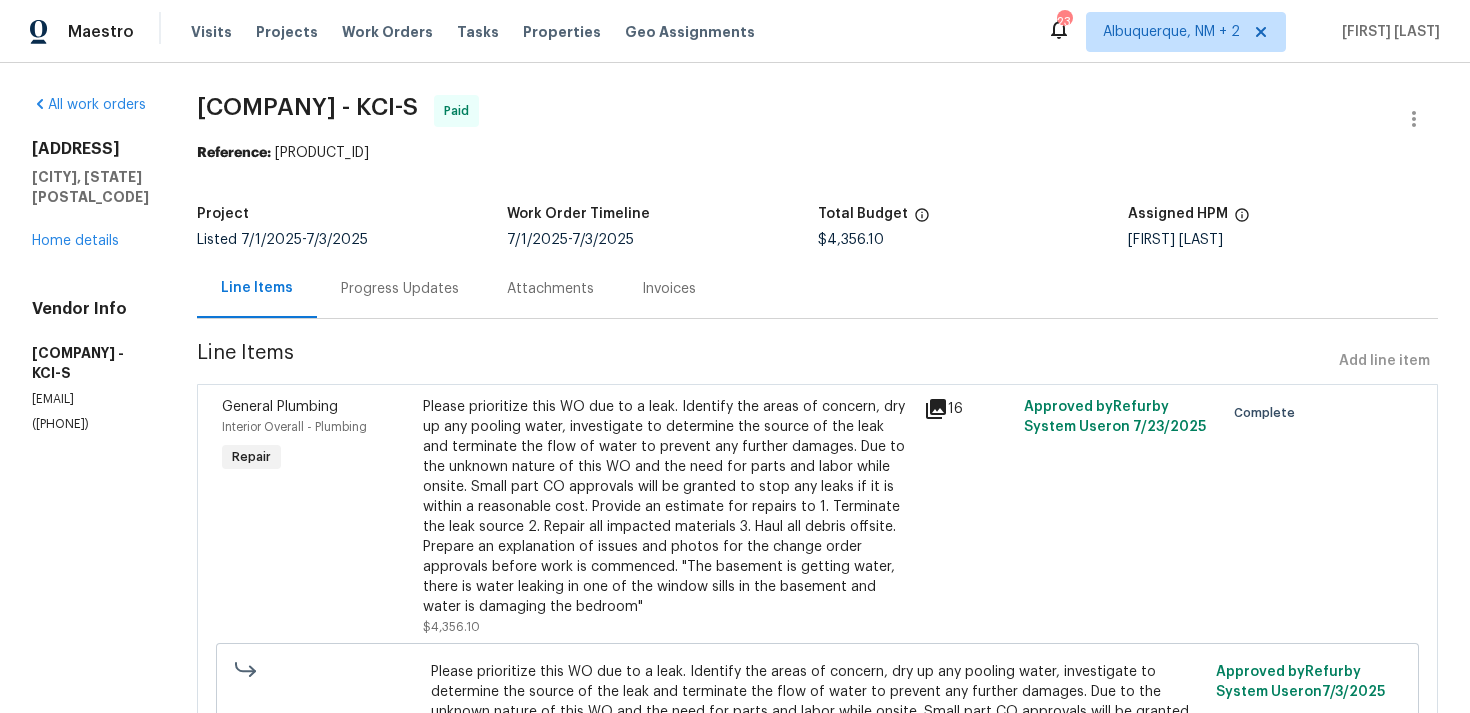 click on "Progress Updates" at bounding box center (400, 289) 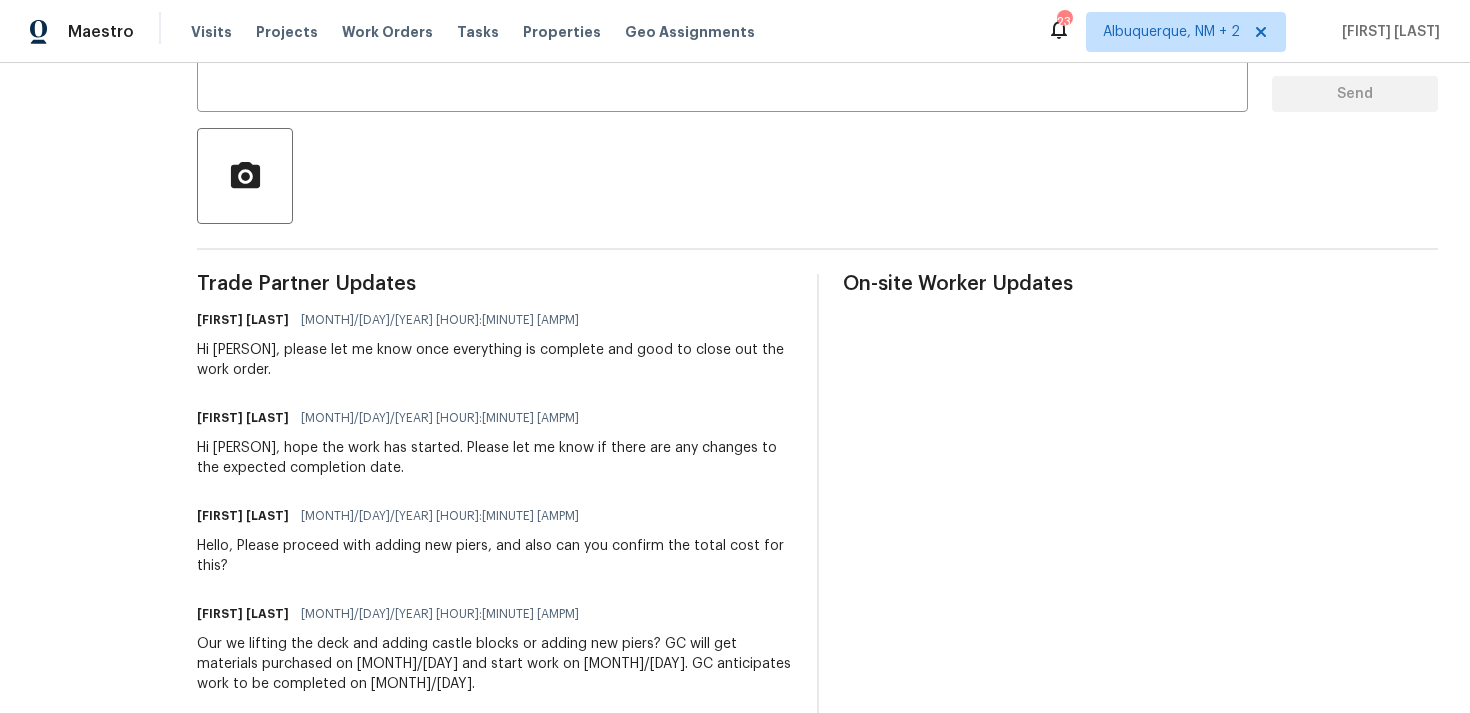 scroll, scrollTop: 0, scrollLeft: 0, axis: both 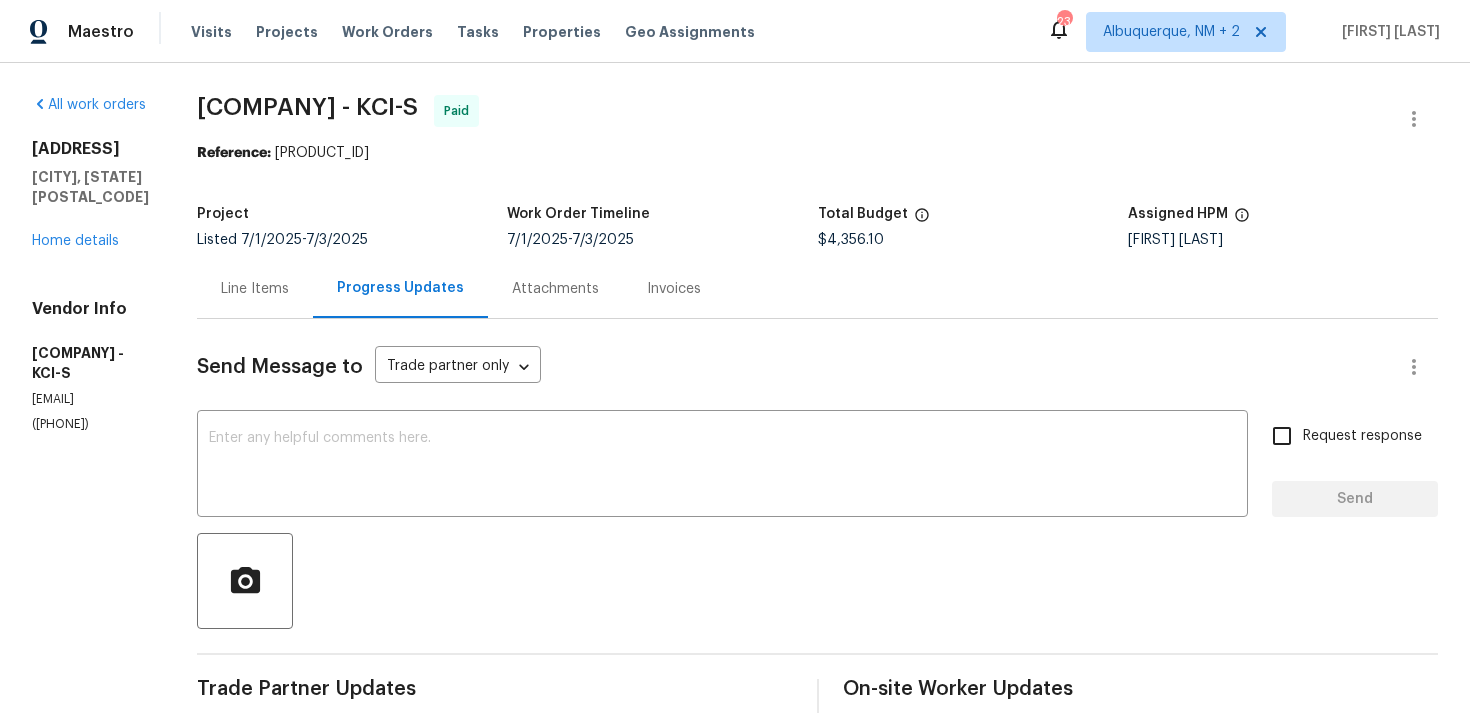 click on "Line Items" at bounding box center [255, 288] 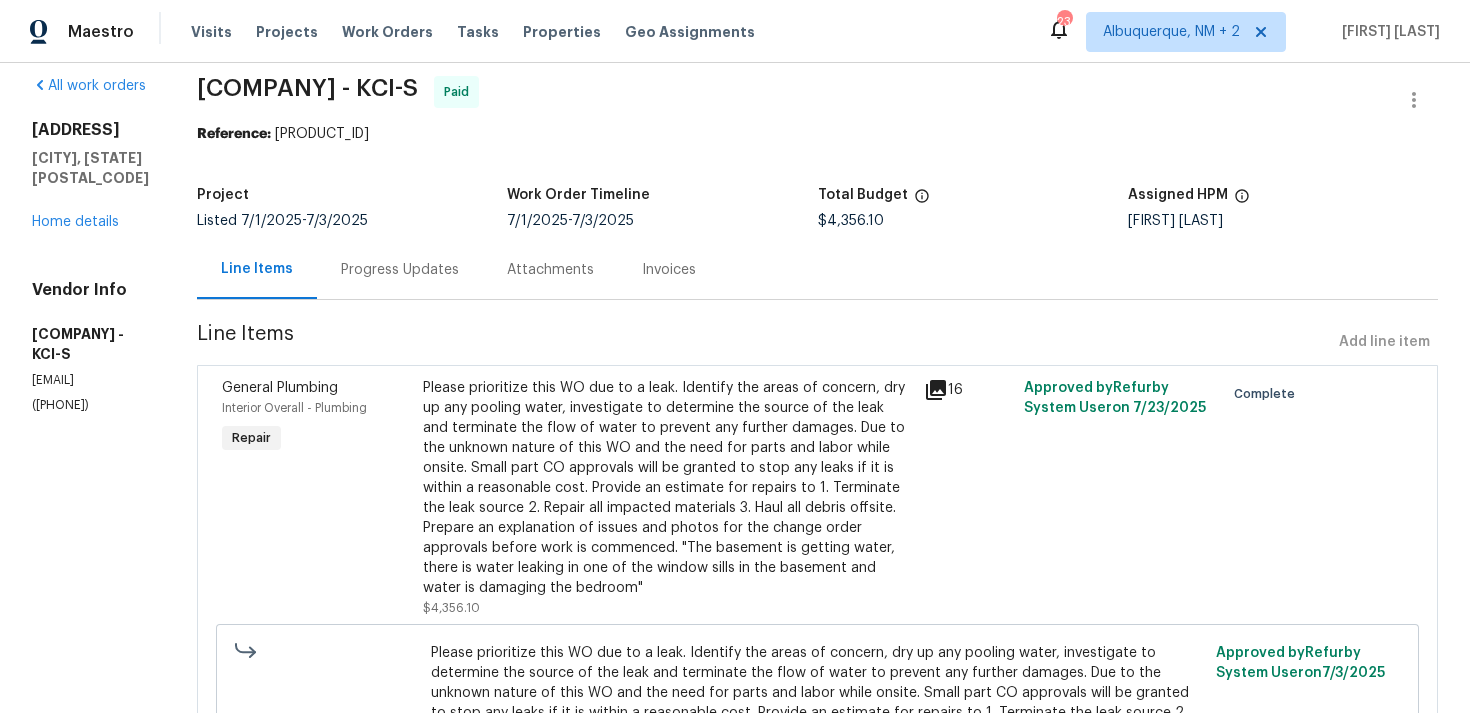 scroll, scrollTop: 0, scrollLeft: 0, axis: both 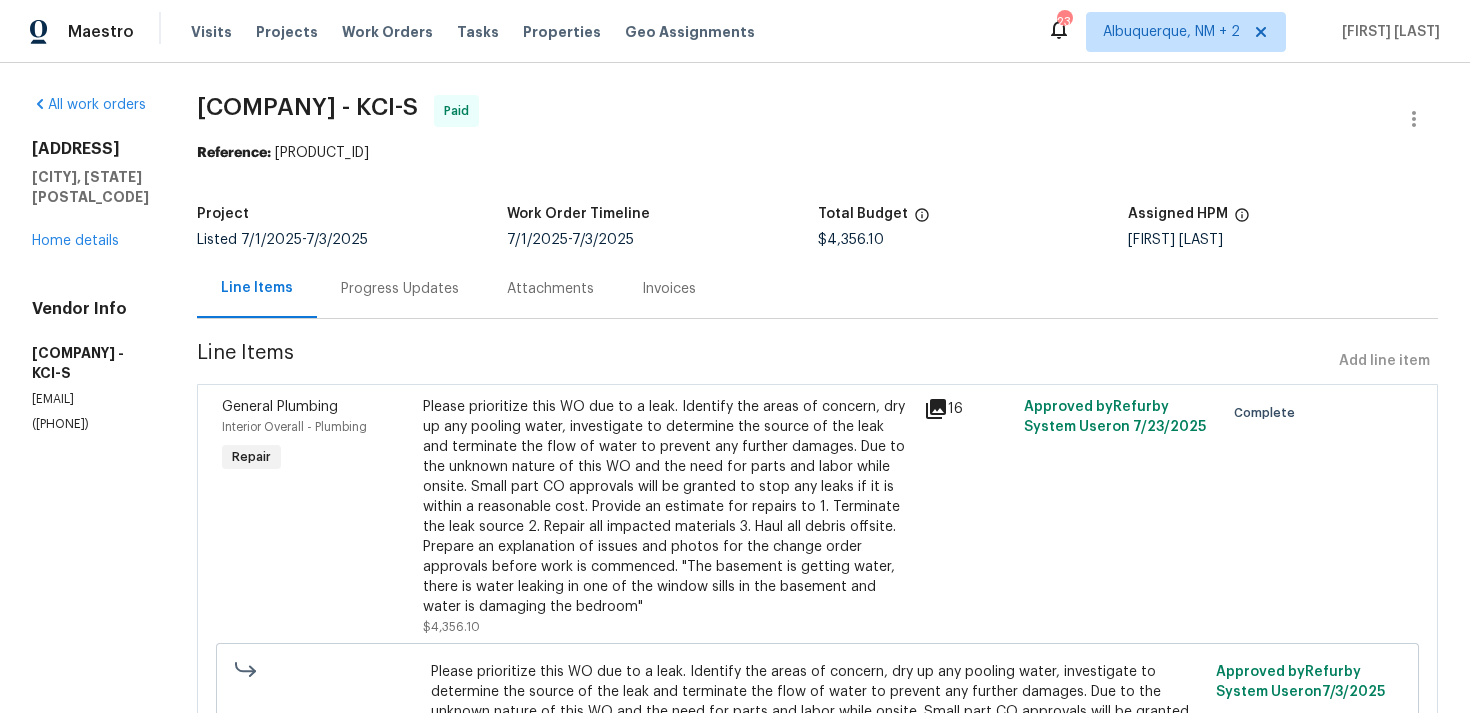 click on "Progress Updates" at bounding box center [400, 289] 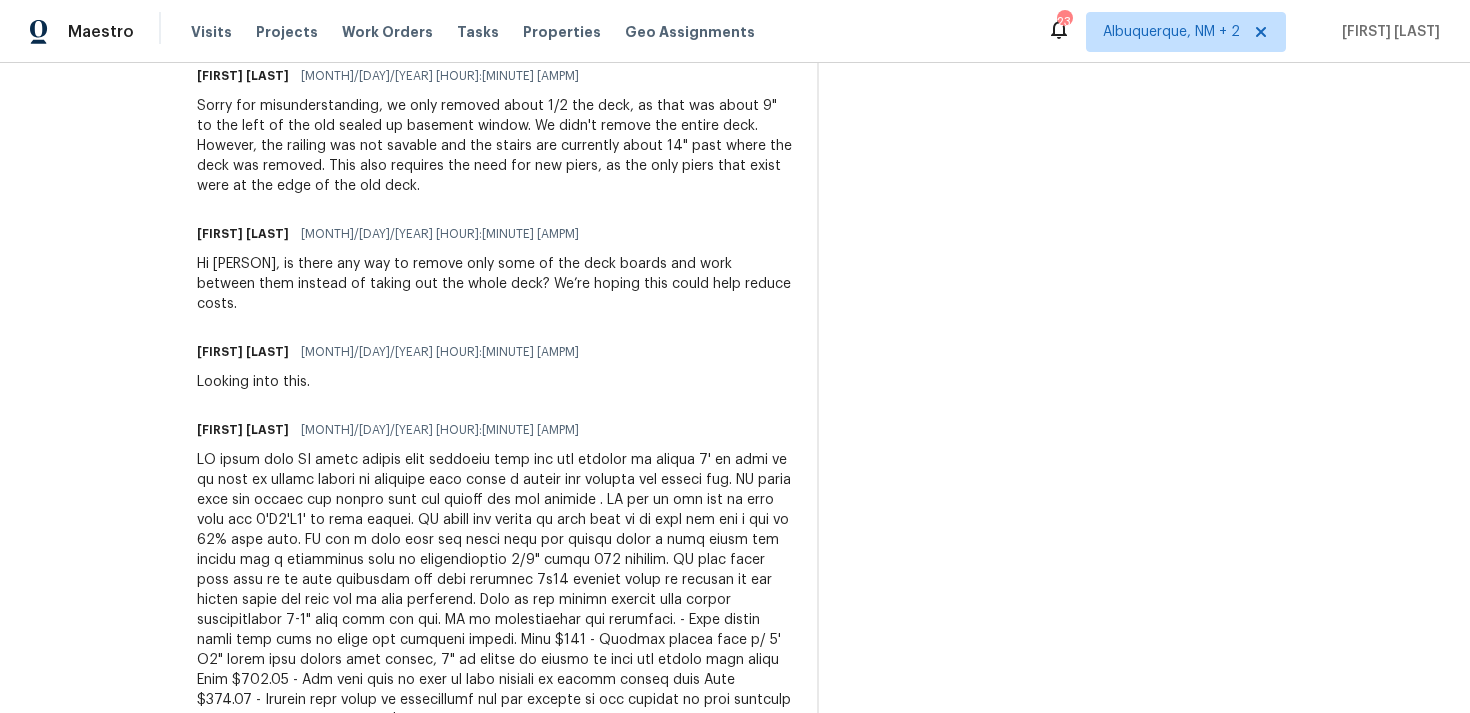 scroll, scrollTop: 1235, scrollLeft: 0, axis: vertical 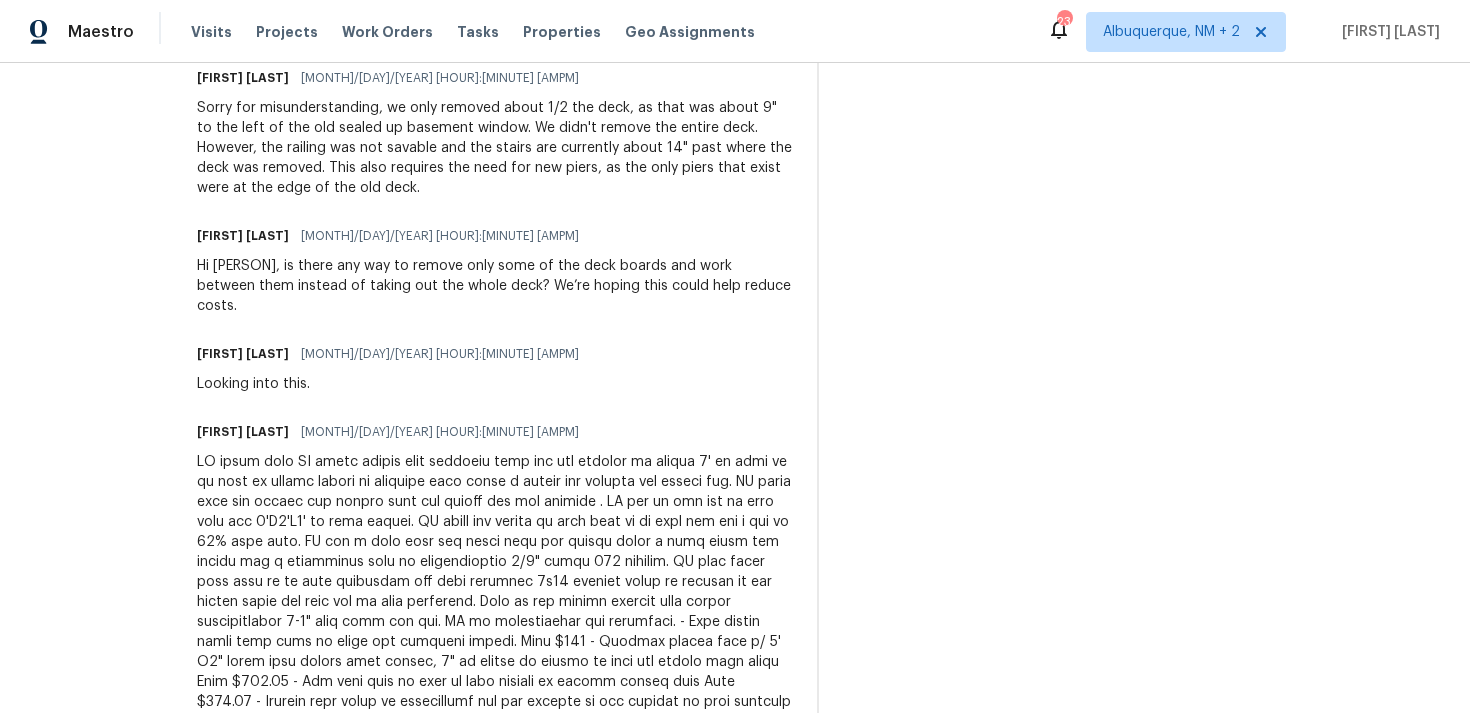 click at bounding box center [495, 642] 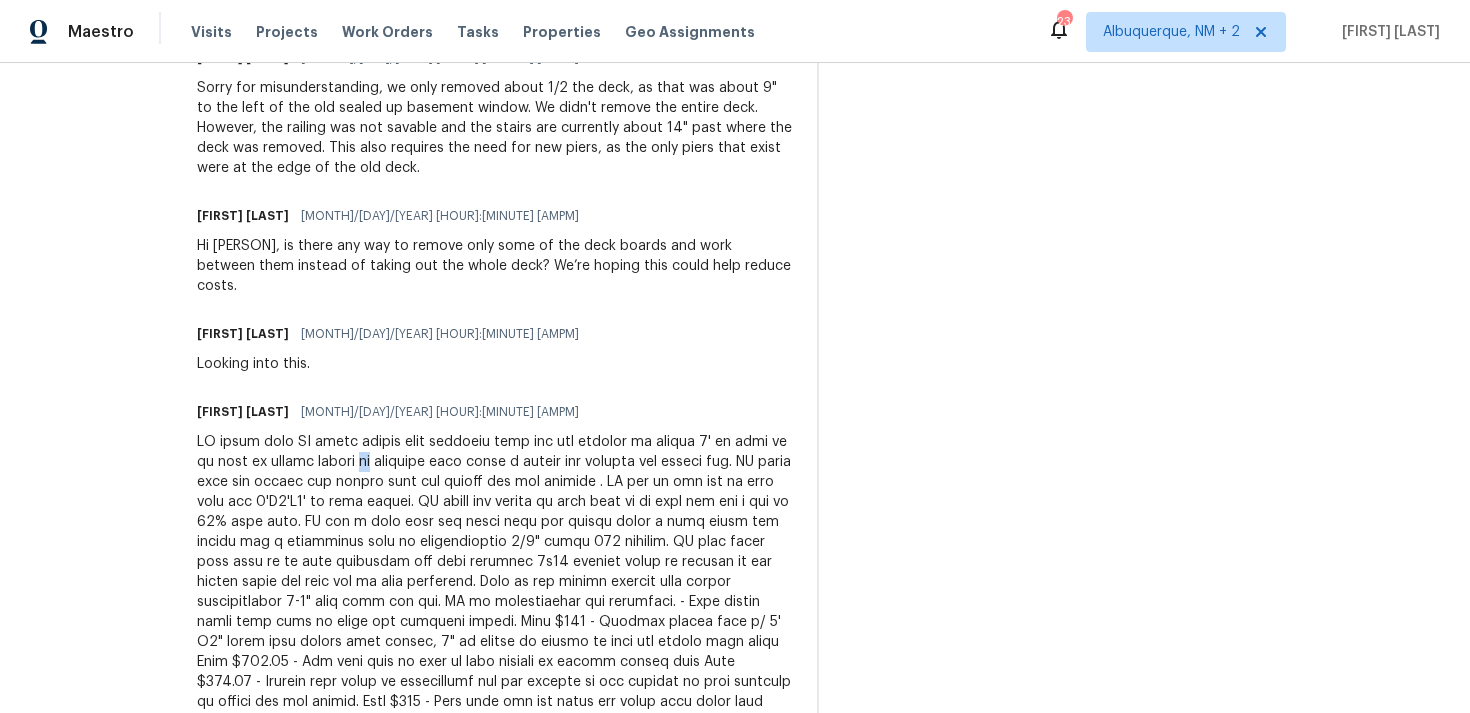 scroll, scrollTop: 1258, scrollLeft: 0, axis: vertical 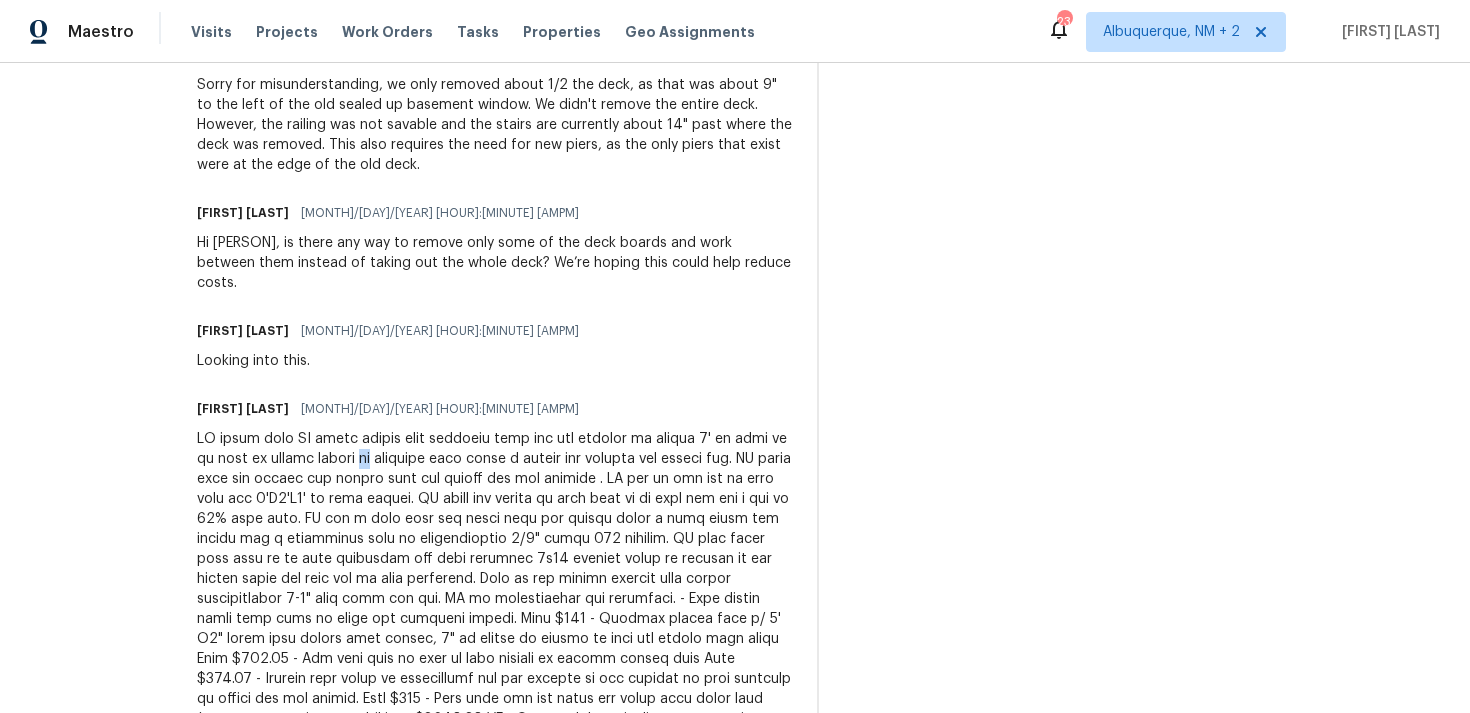 click at bounding box center [495, 619] 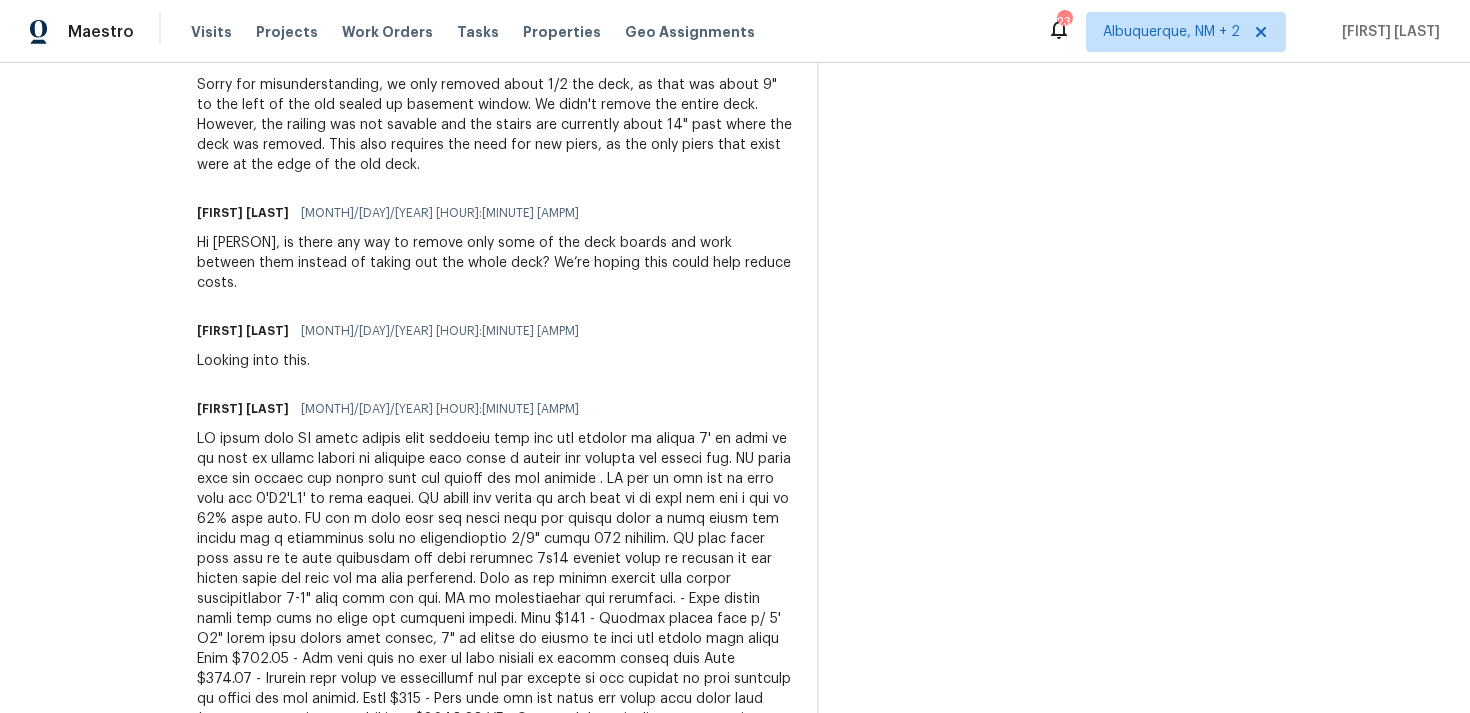 click at bounding box center [495, 619] 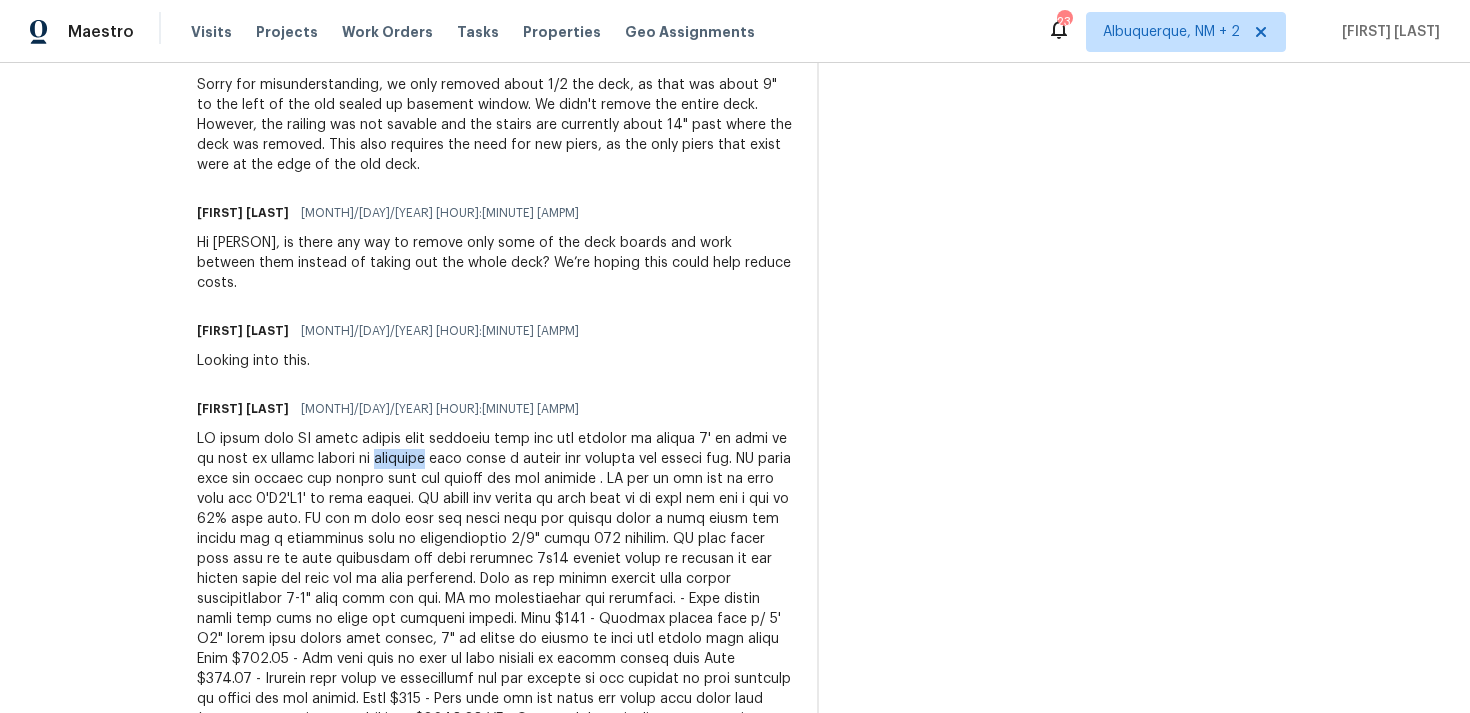 click at bounding box center [495, 619] 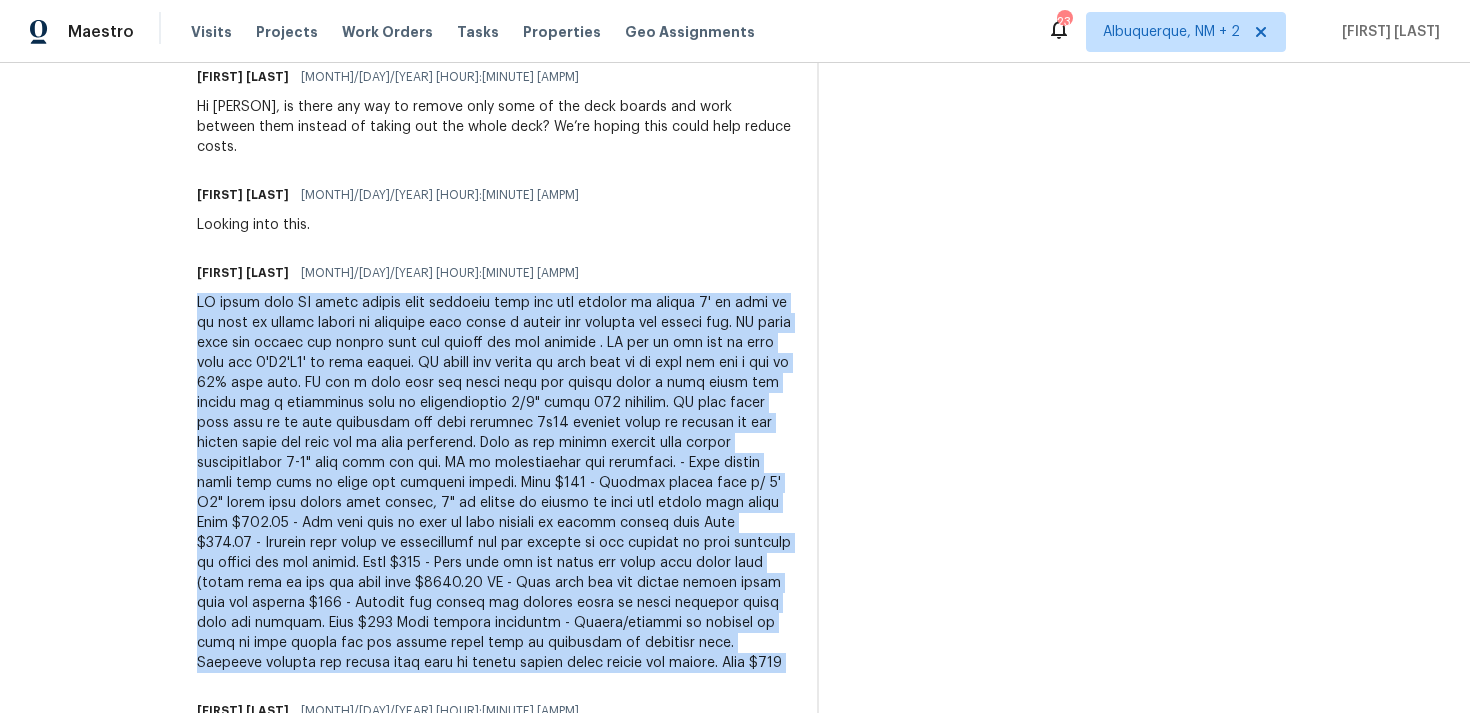 scroll, scrollTop: 1438, scrollLeft: 0, axis: vertical 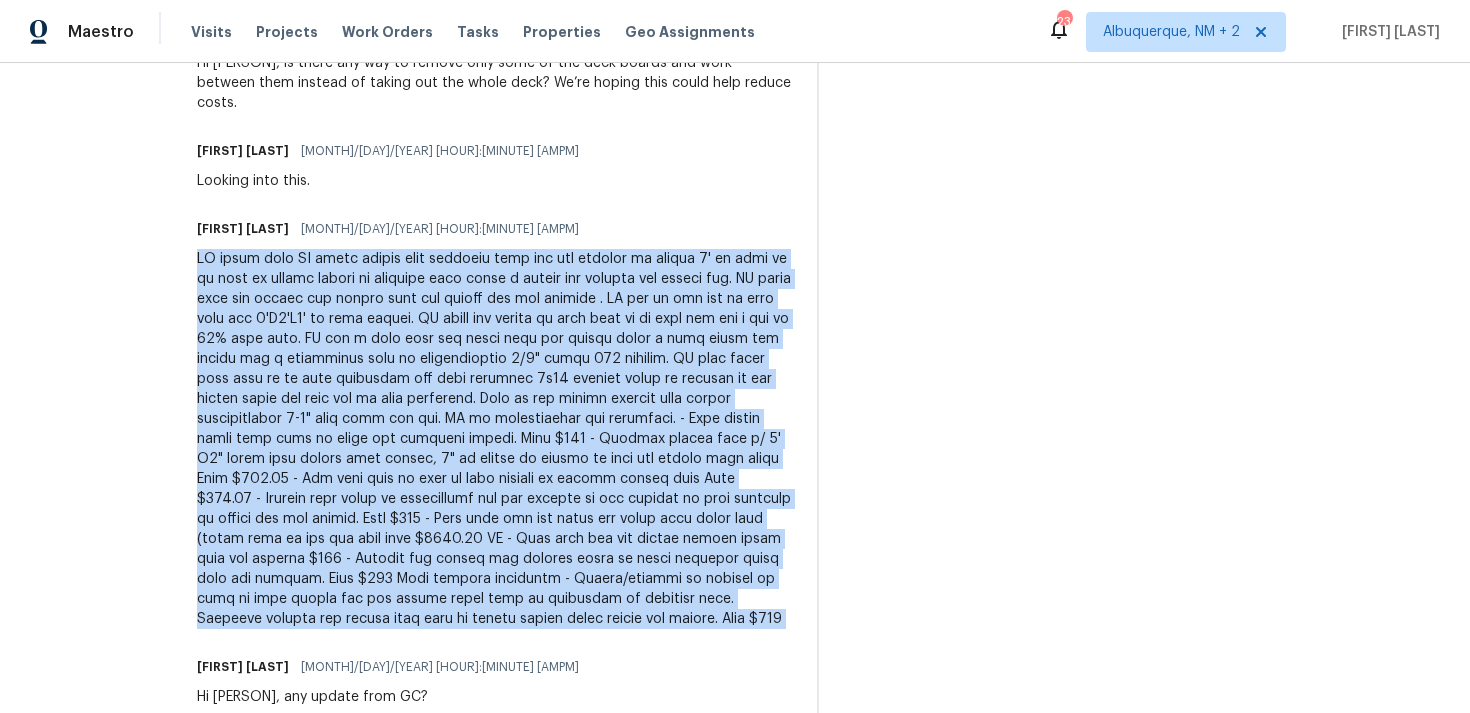 click at bounding box center (495, 439) 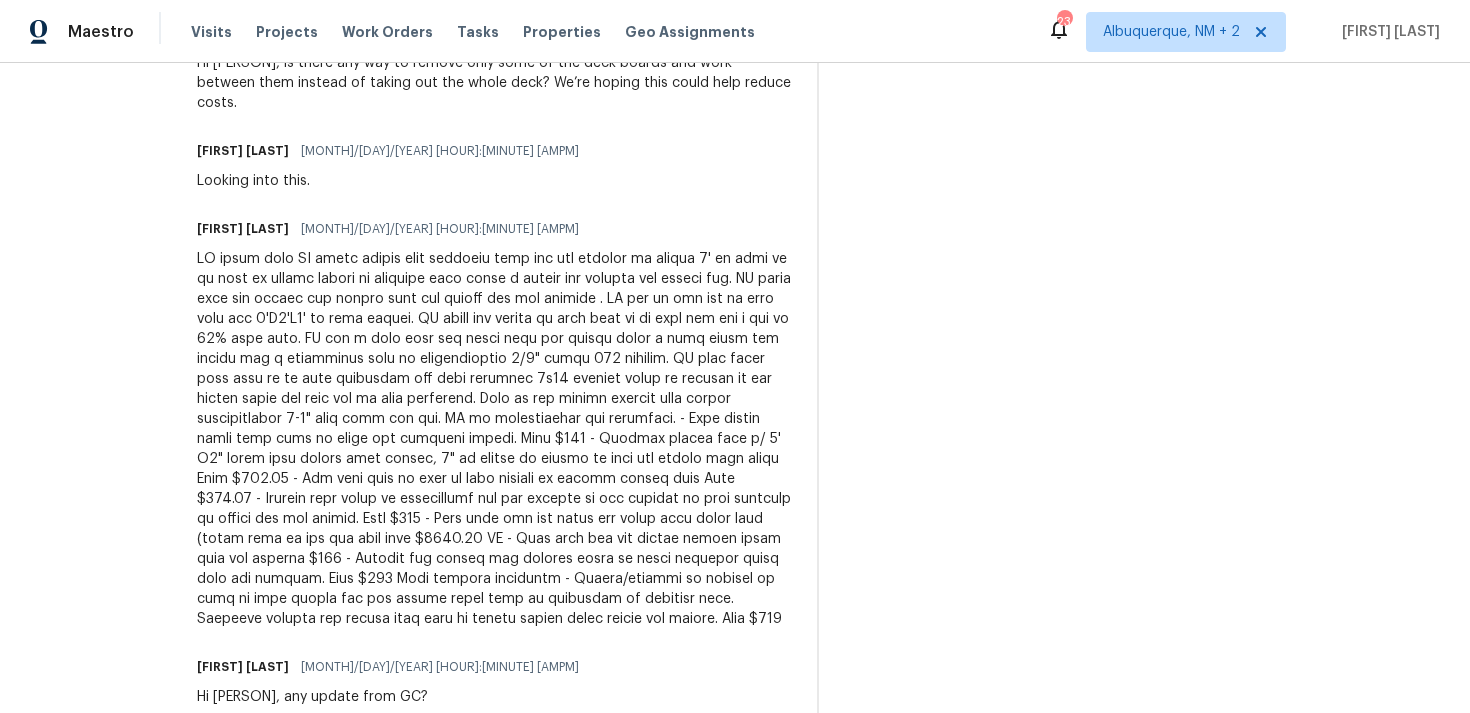 click at bounding box center (495, 439) 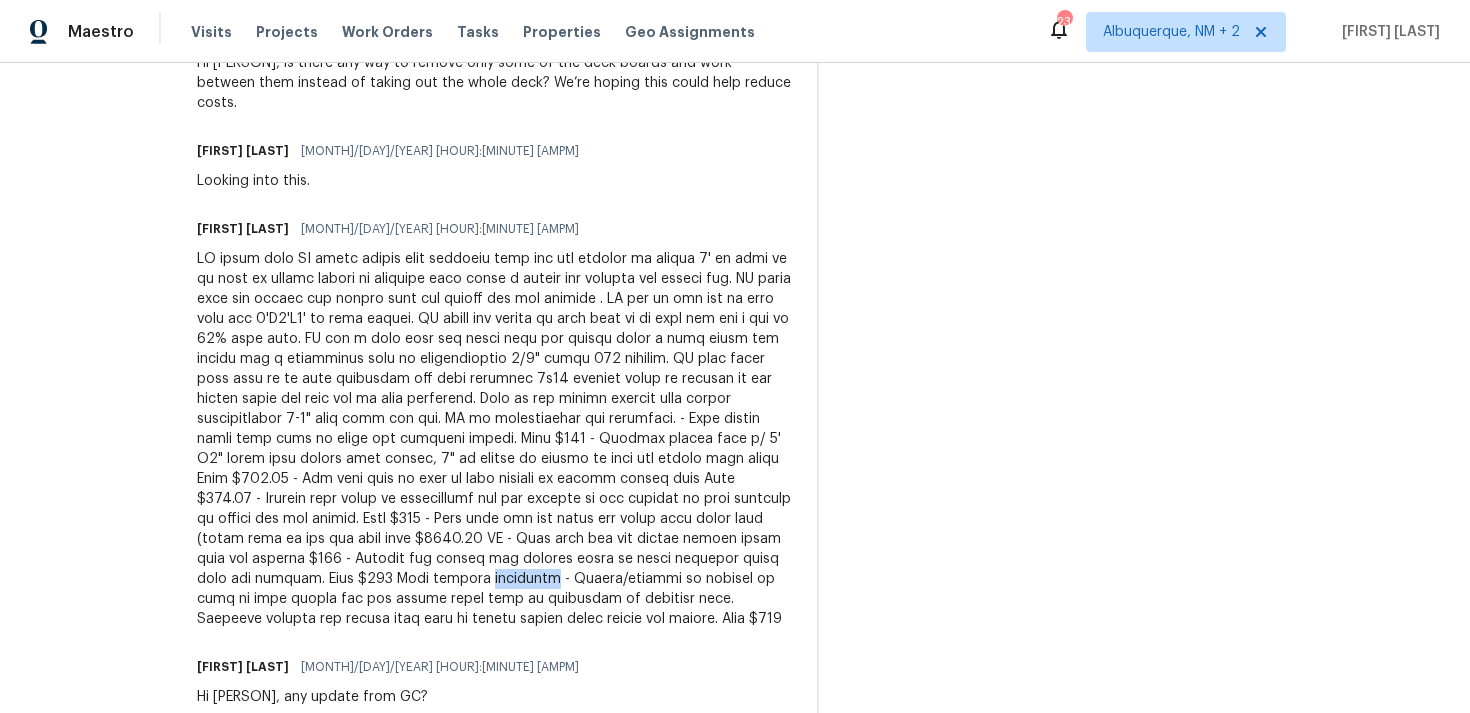 click at bounding box center (495, 439) 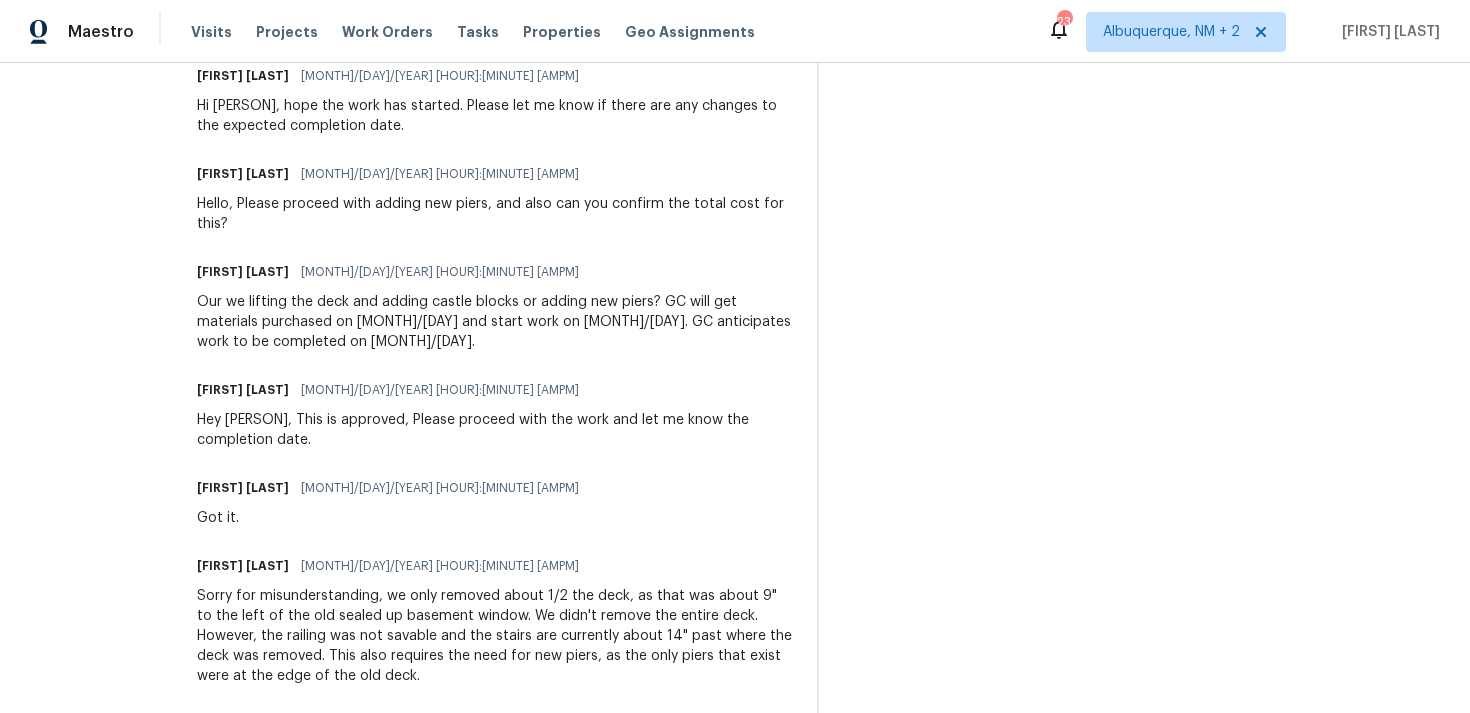scroll, scrollTop: 749, scrollLeft: 0, axis: vertical 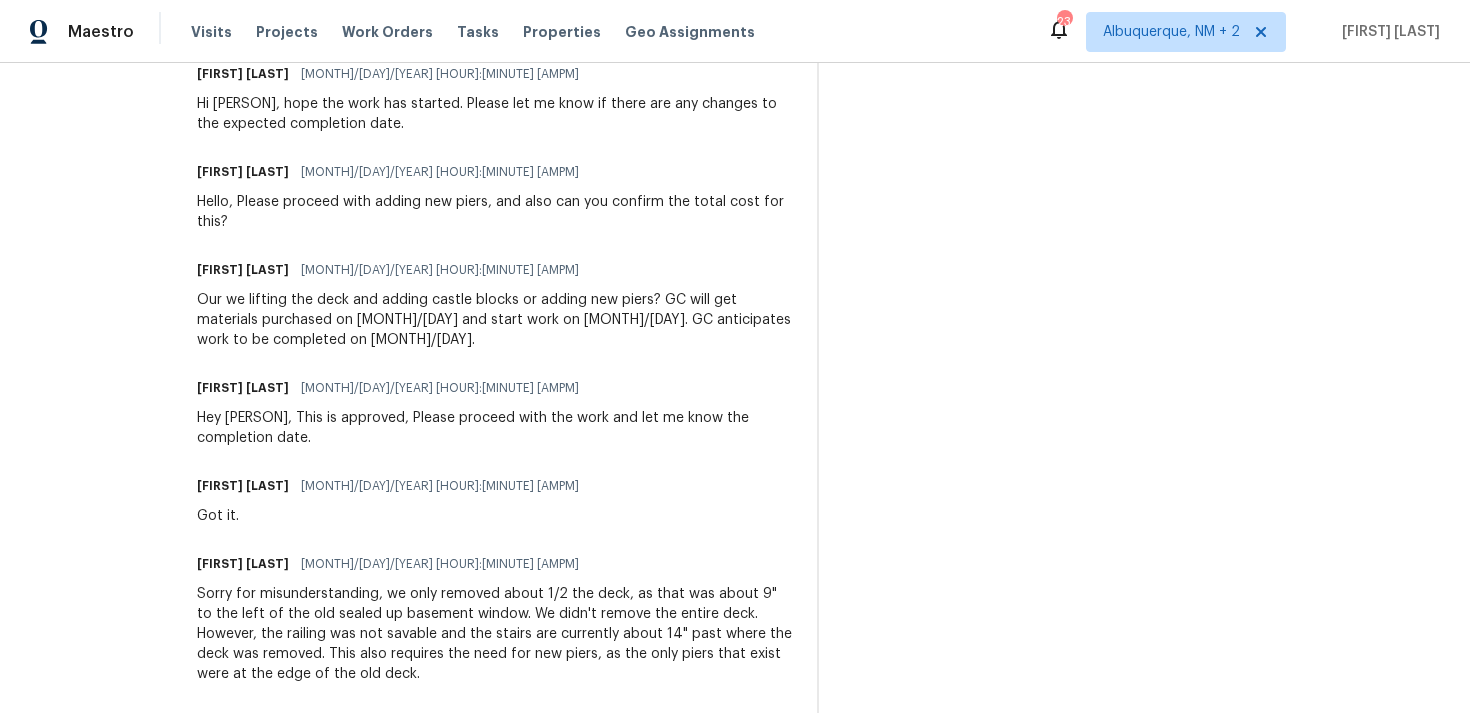 click on "Our we lifting the deck and adding castle blocks or adding new piers?  GC will get materials purchased on [MONTH]/[DAY] and start work on [MONTH]/[DAY].  GC anticipates work to be completed on [MONTH]/[DAY]." at bounding box center (495, 320) 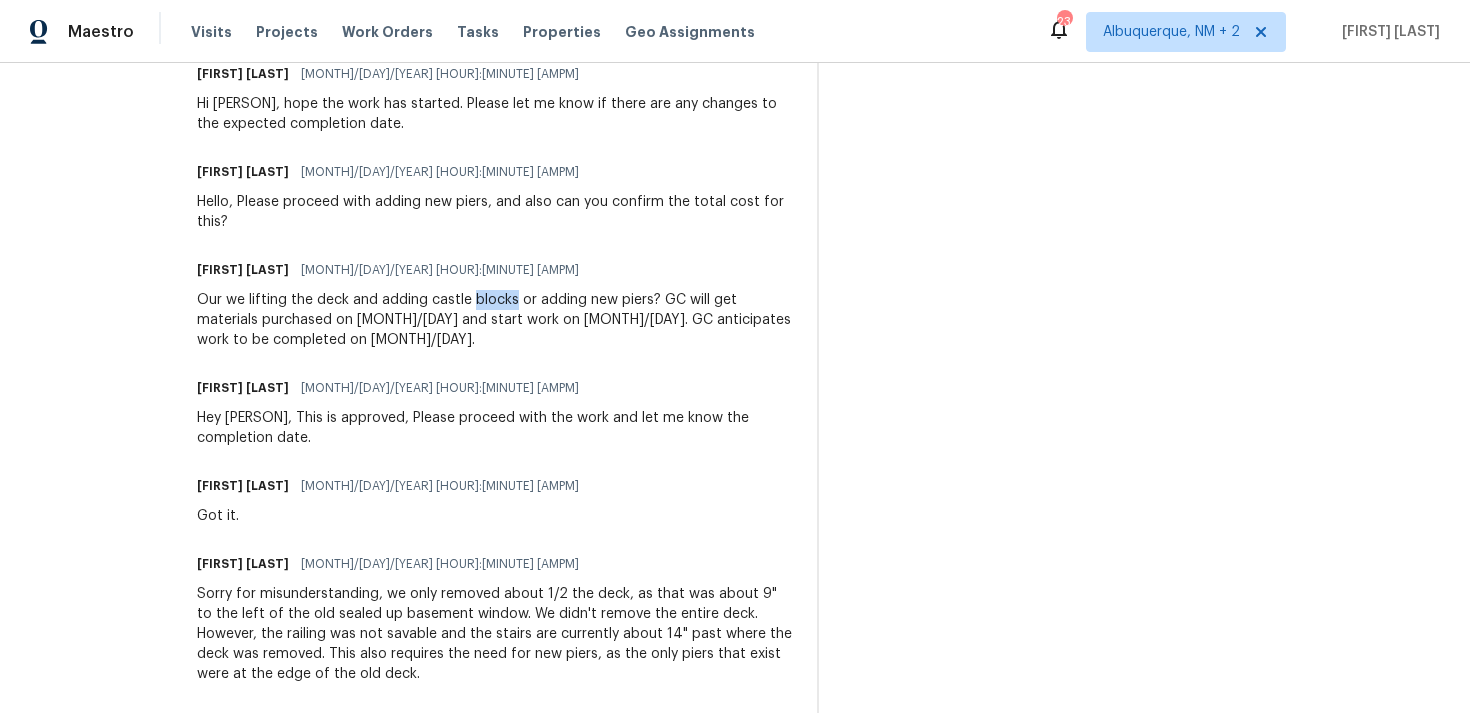 click on "Our we lifting the deck and adding castle blocks or adding new piers?  GC will get materials purchased on [MONTH]/[DAY] and start work on [MONTH]/[DAY].  GC anticipates work to be completed on [MONTH]/[DAY]." at bounding box center [495, 320] 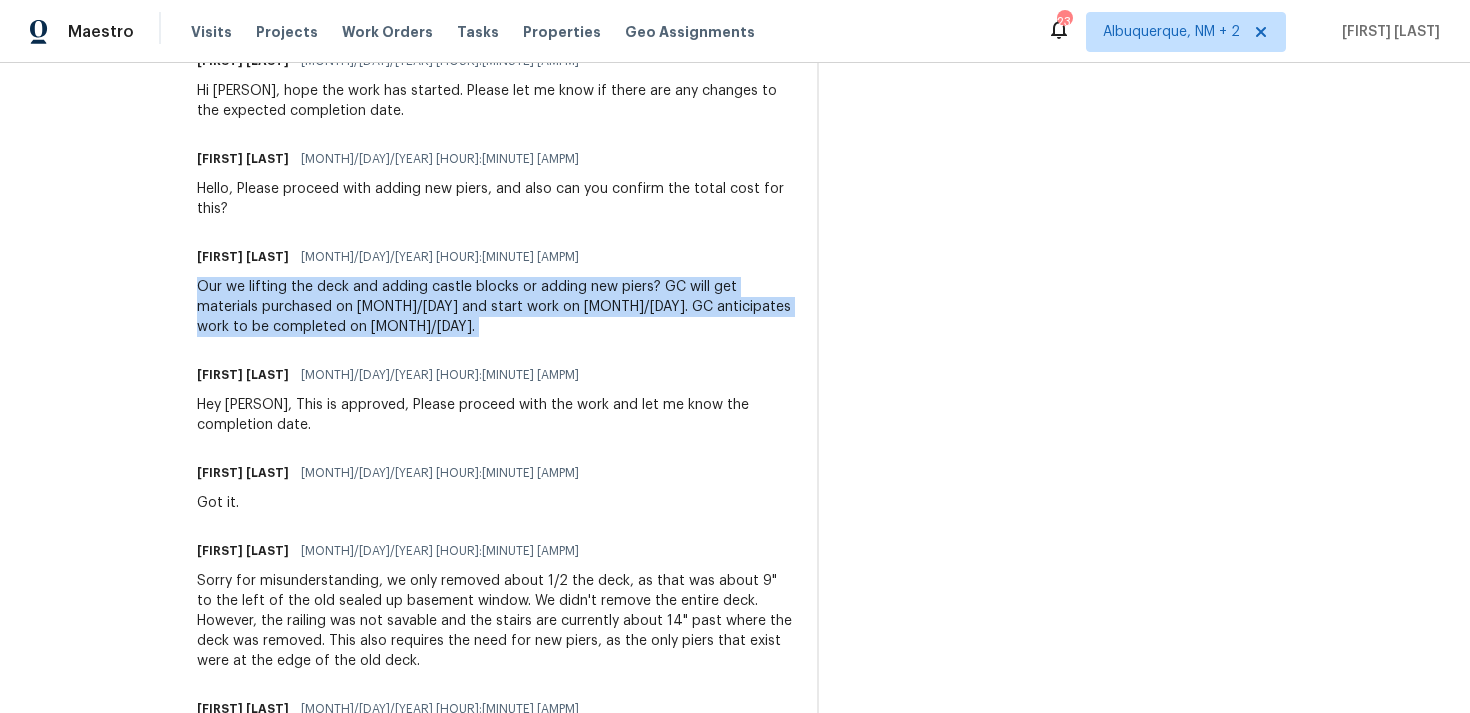 scroll, scrollTop: 756, scrollLeft: 0, axis: vertical 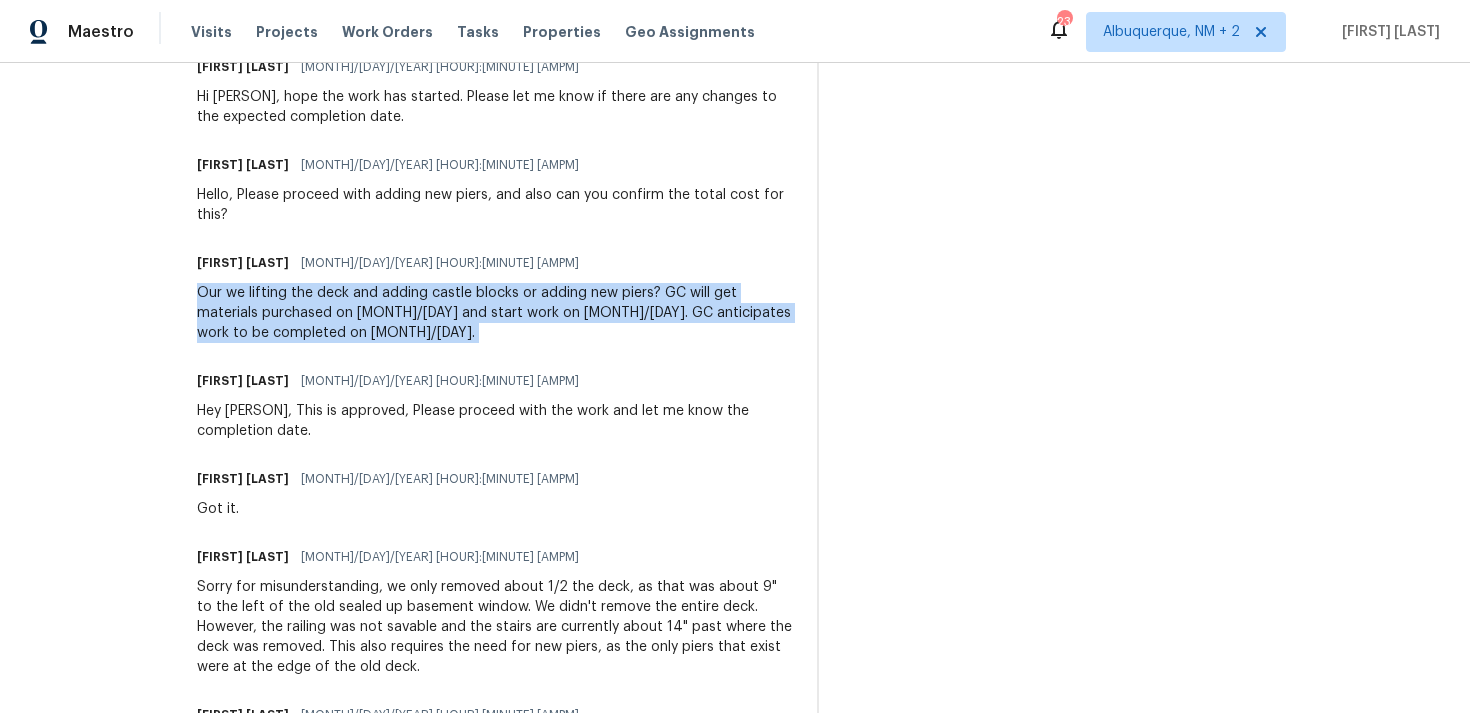 click on "Our we lifting the deck and adding castle blocks or adding new piers?  GC will get materials purchased on [MONTH]/[DAY] and start work on [MONTH]/[DAY].  GC anticipates work to be completed on [MONTH]/[DAY]." at bounding box center (495, 313) 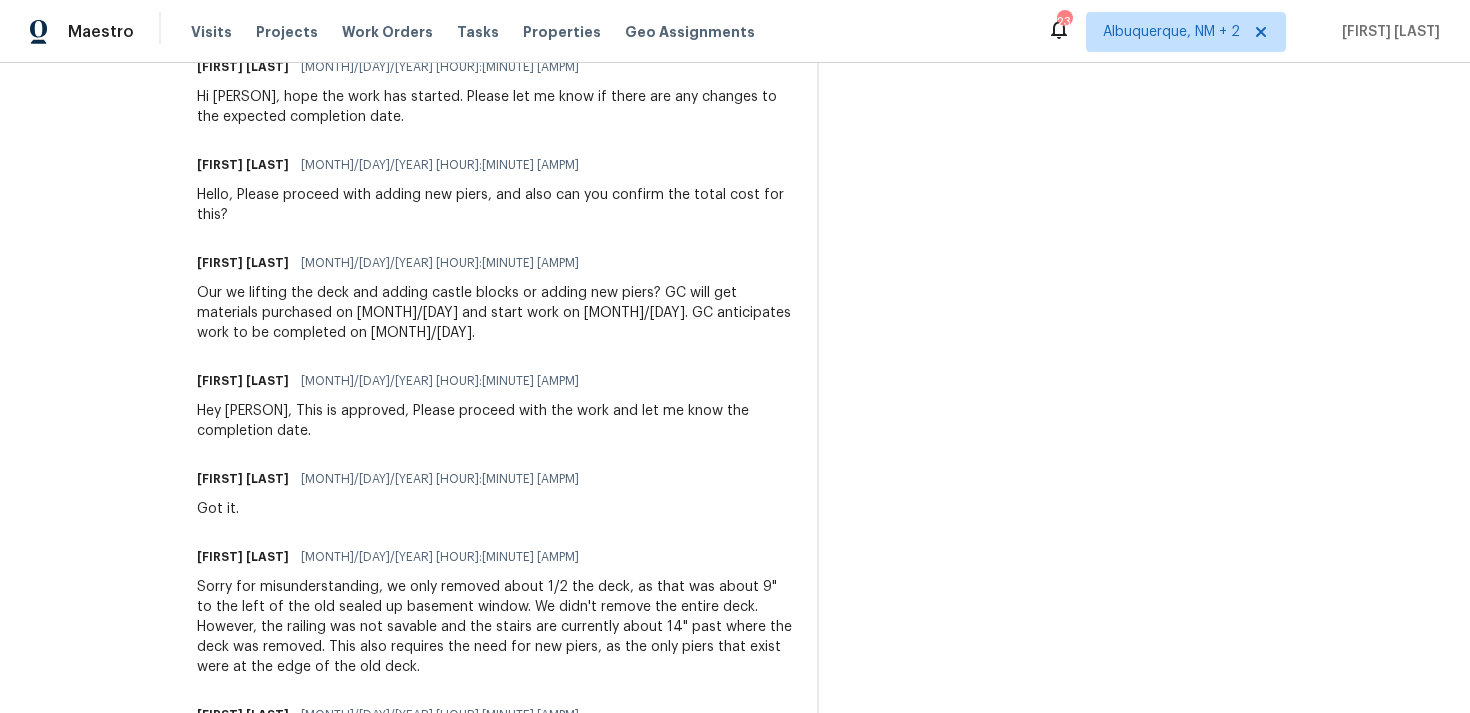 click on "Our we lifting the deck and adding castle blocks or adding new piers?  GC will get materials purchased on [MONTH]/[DAY] and start work on [MONTH]/[DAY].  GC anticipates work to be completed on [MONTH]/[DAY]." at bounding box center (495, 313) 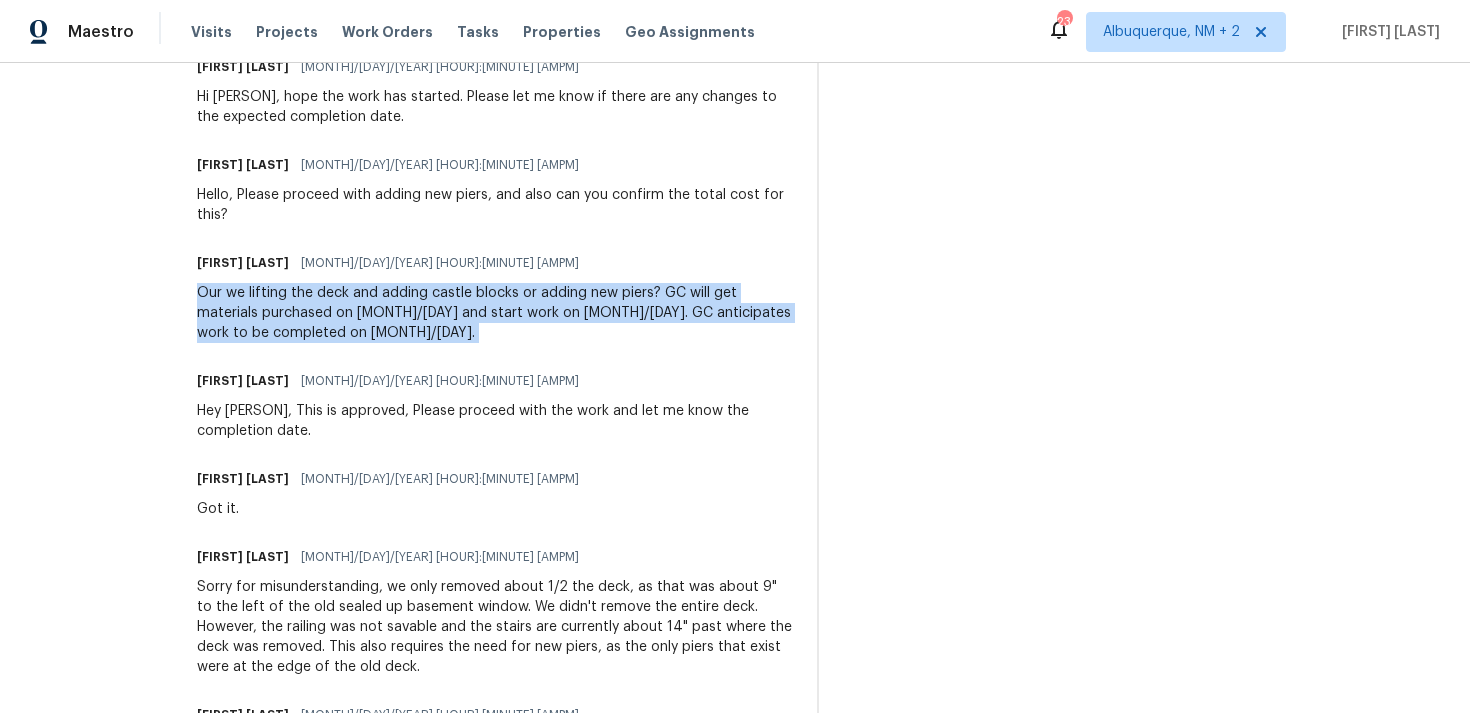 click on "Our we lifting the deck and adding castle blocks or adding new piers?  GC will get materials purchased on [MONTH]/[DAY] and start work on [MONTH]/[DAY].  GC anticipates work to be completed on [MONTH]/[DAY]." at bounding box center [495, 313] 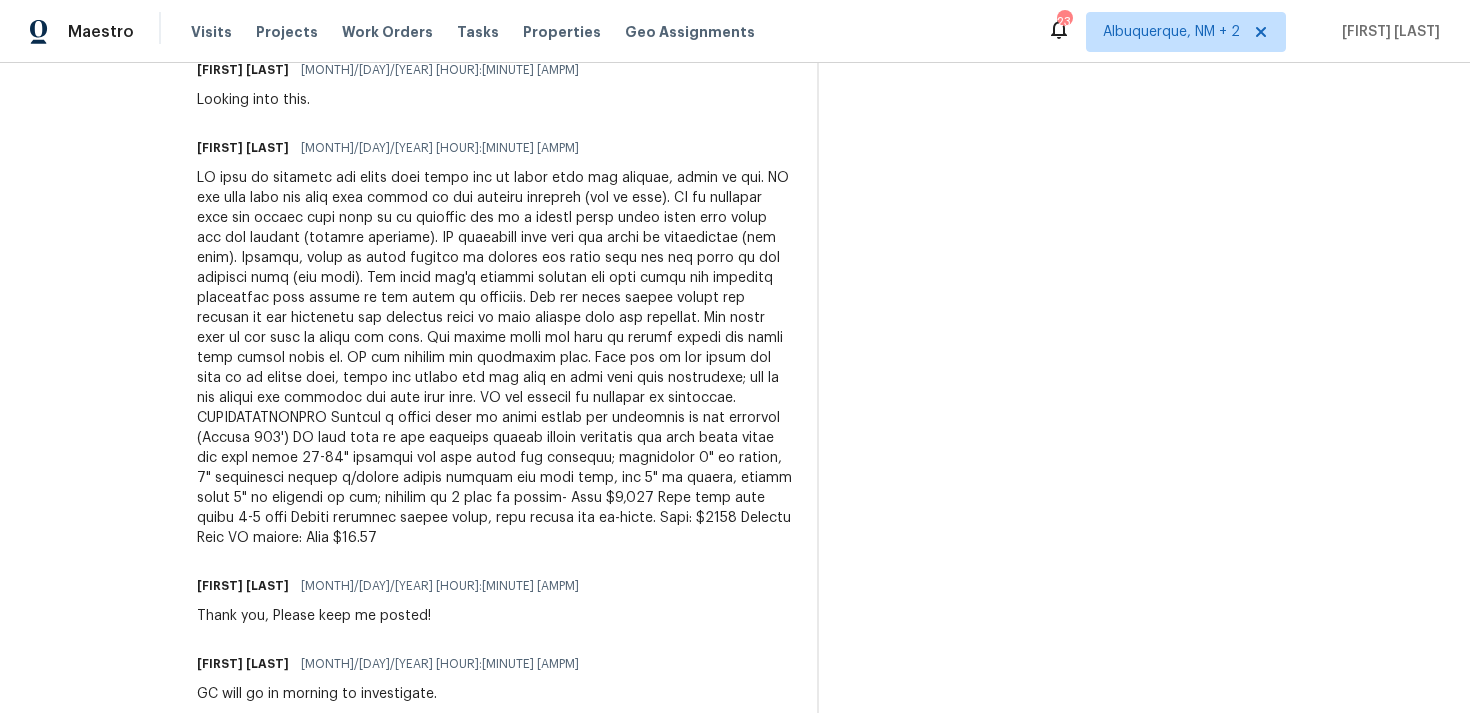 scroll, scrollTop: 2919, scrollLeft: 0, axis: vertical 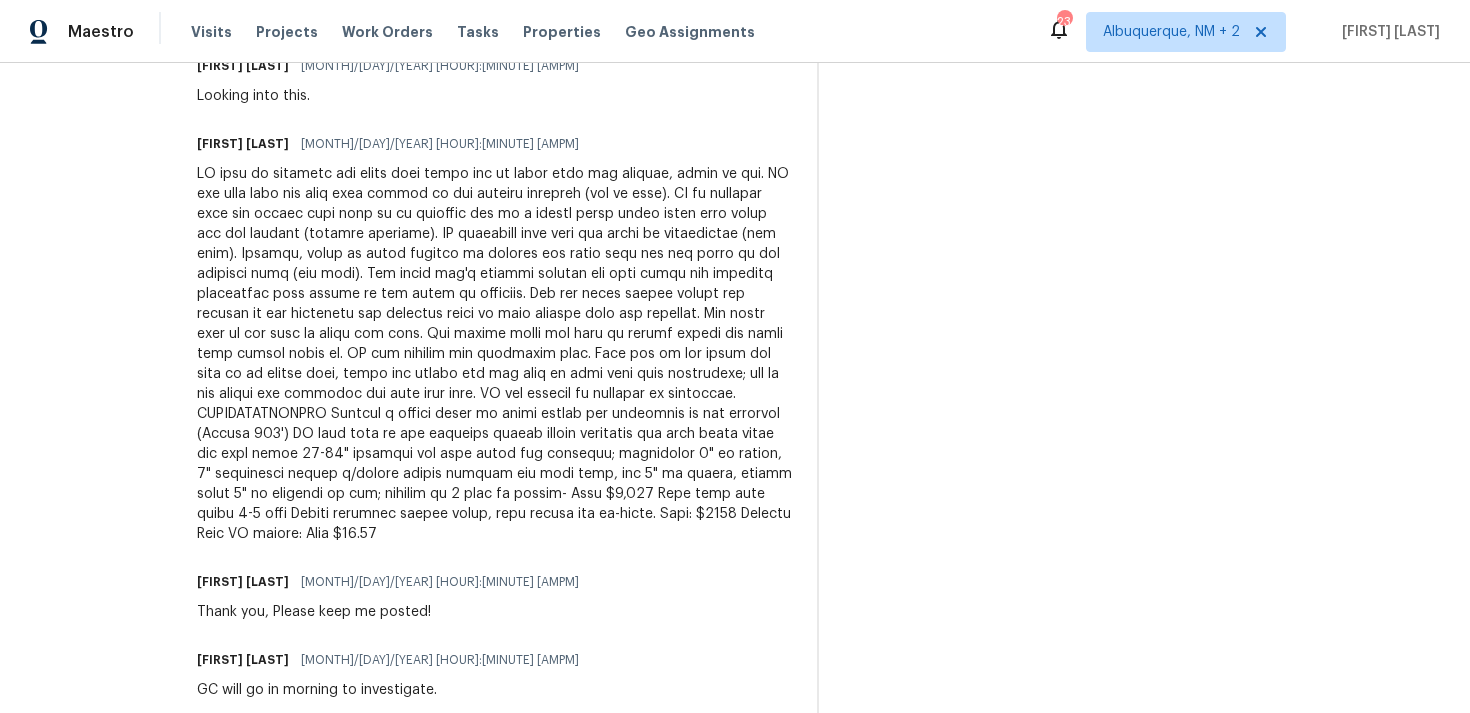 click at bounding box center (495, 354) 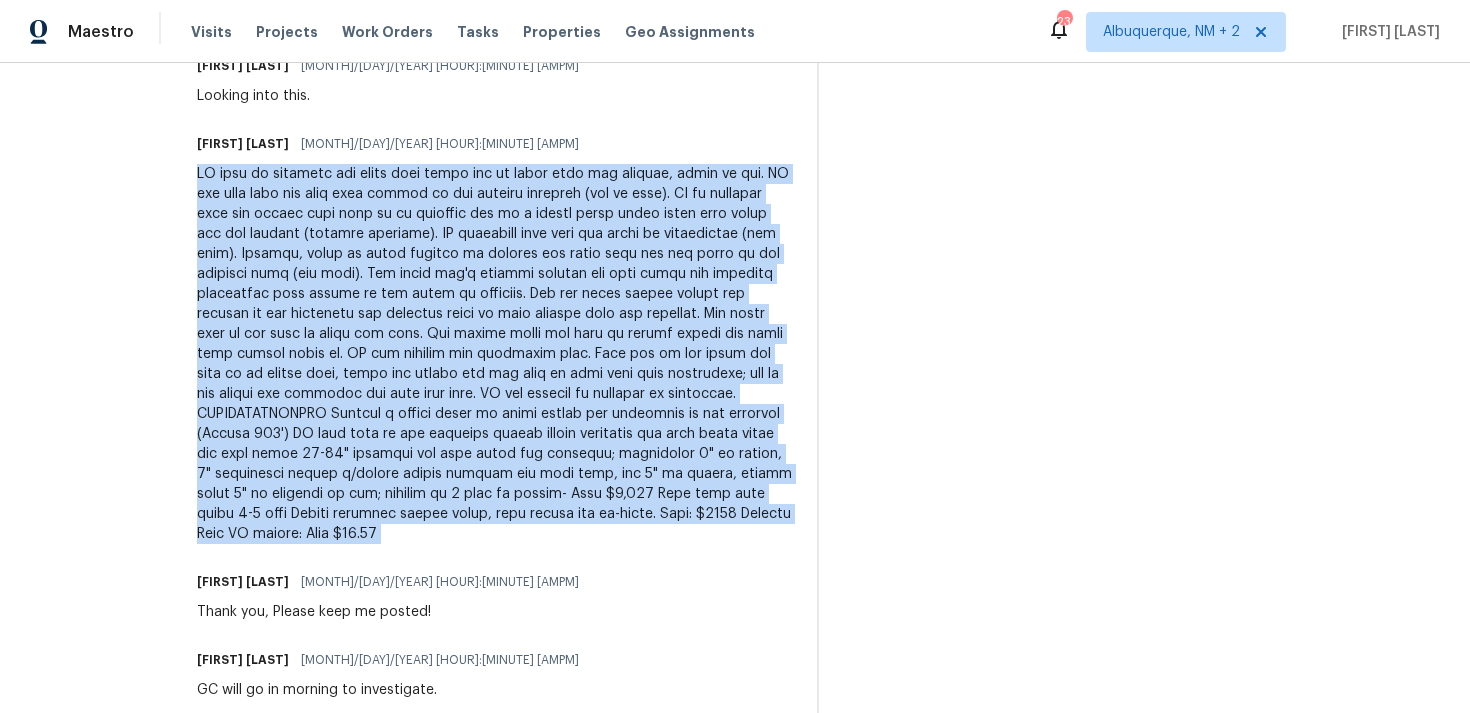 click at bounding box center [495, 354] 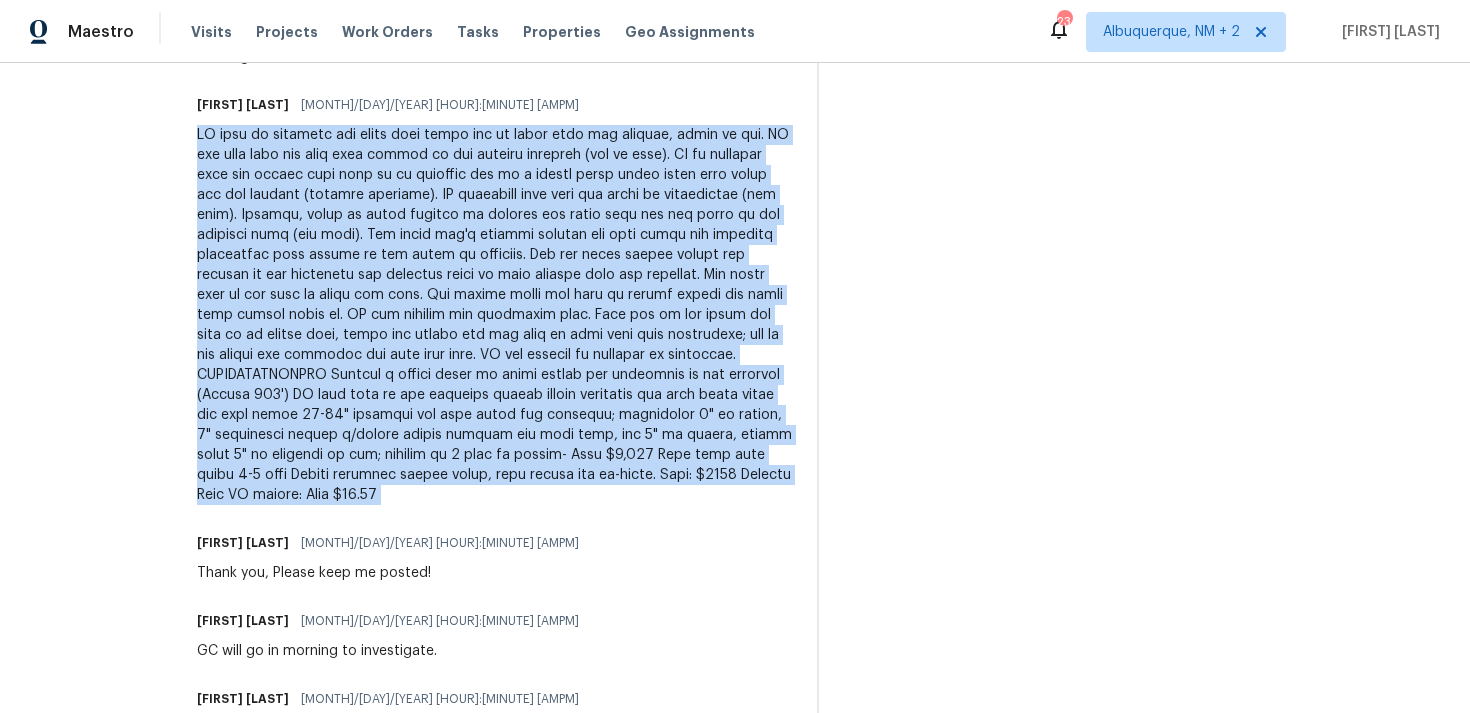 scroll, scrollTop: 2961, scrollLeft: 0, axis: vertical 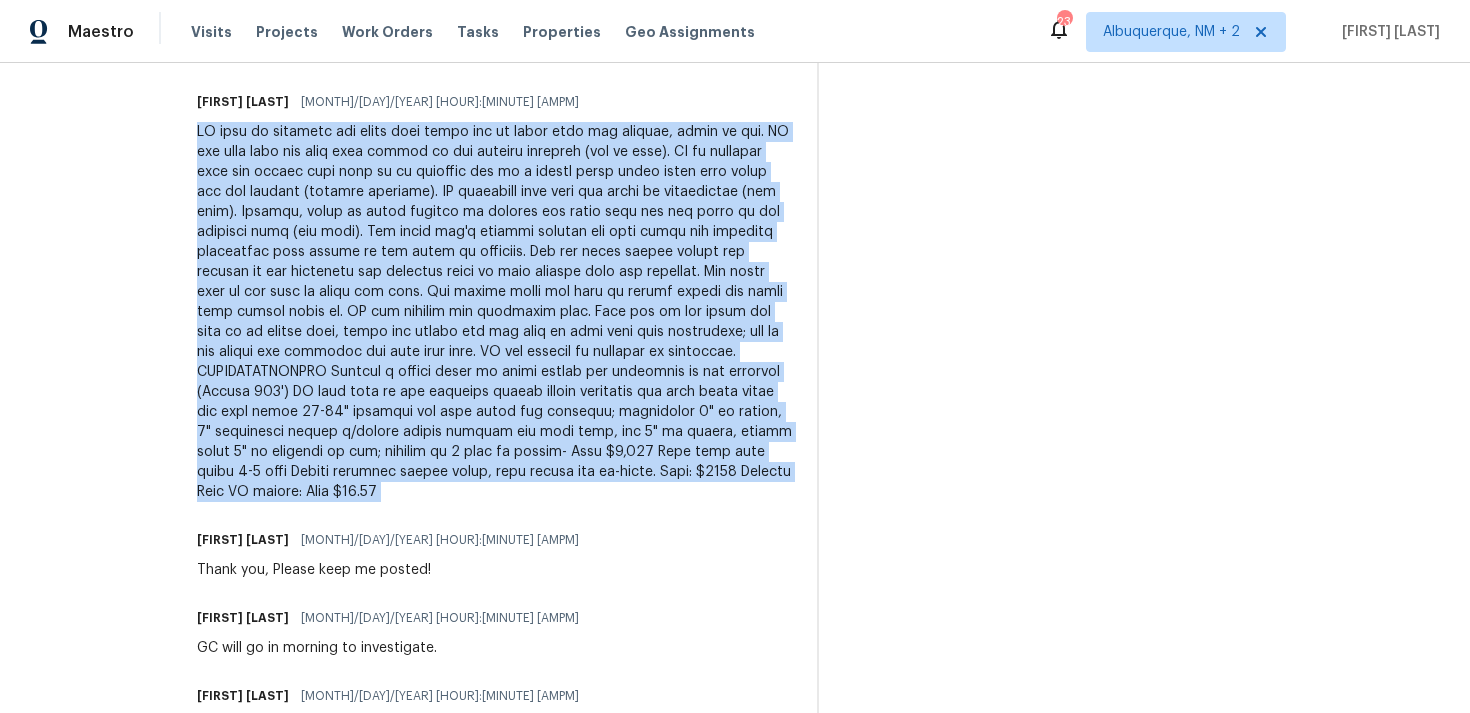 click at bounding box center [495, 312] 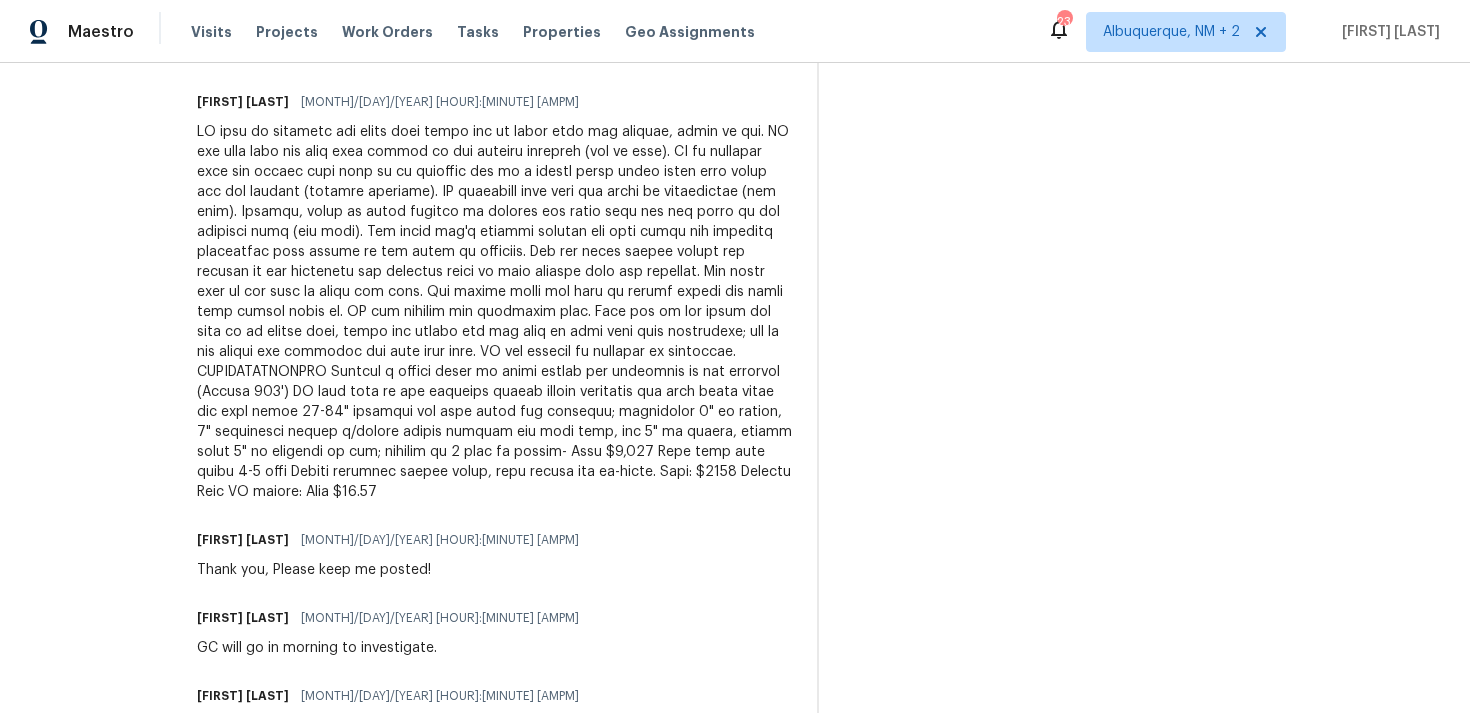 click at bounding box center (495, 312) 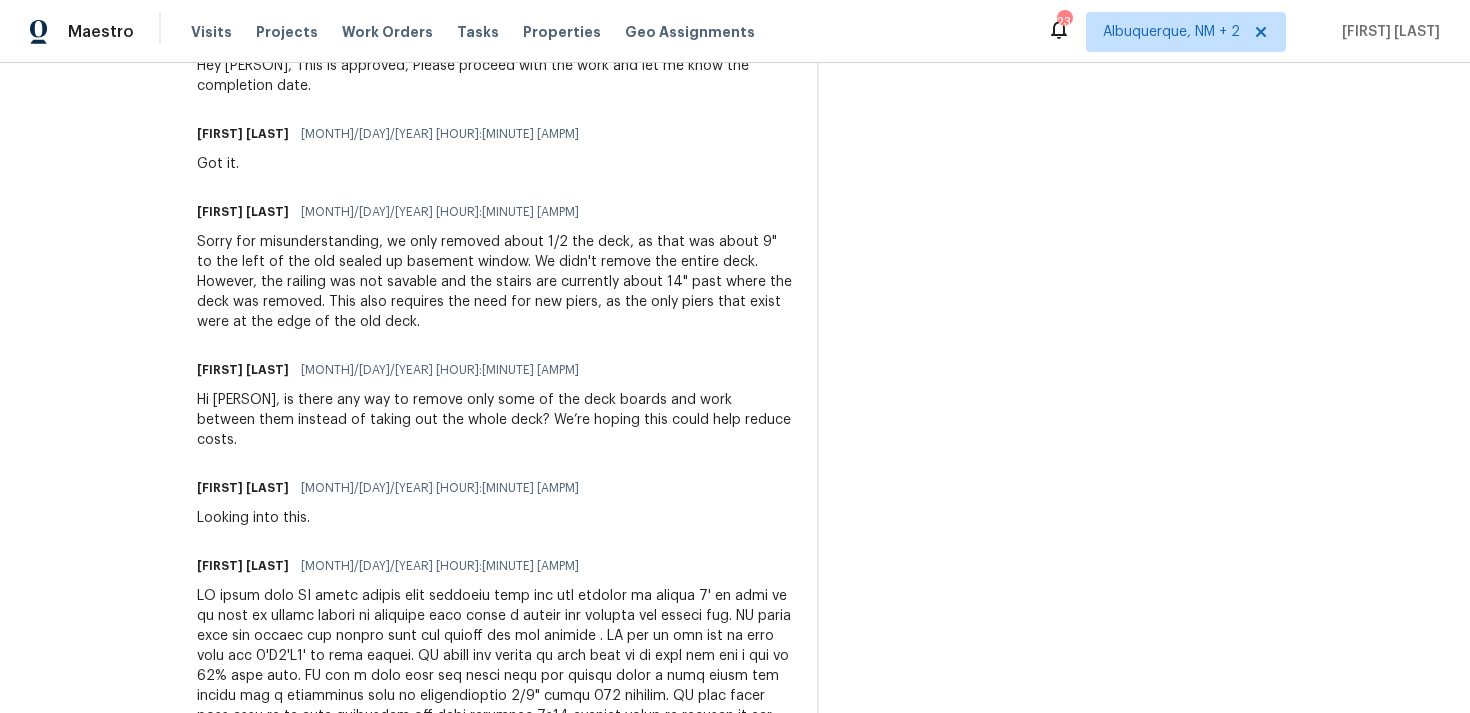 scroll, scrollTop: 47, scrollLeft: 0, axis: vertical 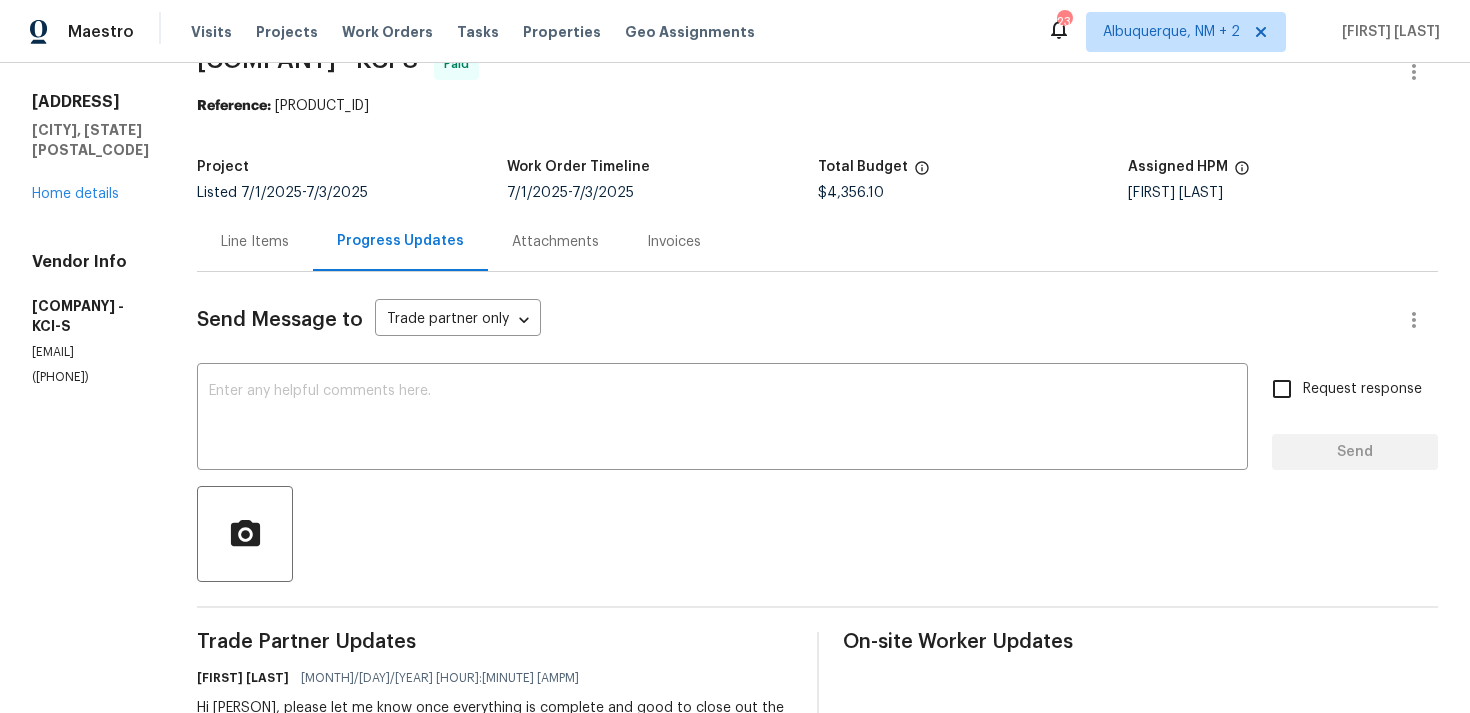 click on "Line Items" at bounding box center [255, 241] 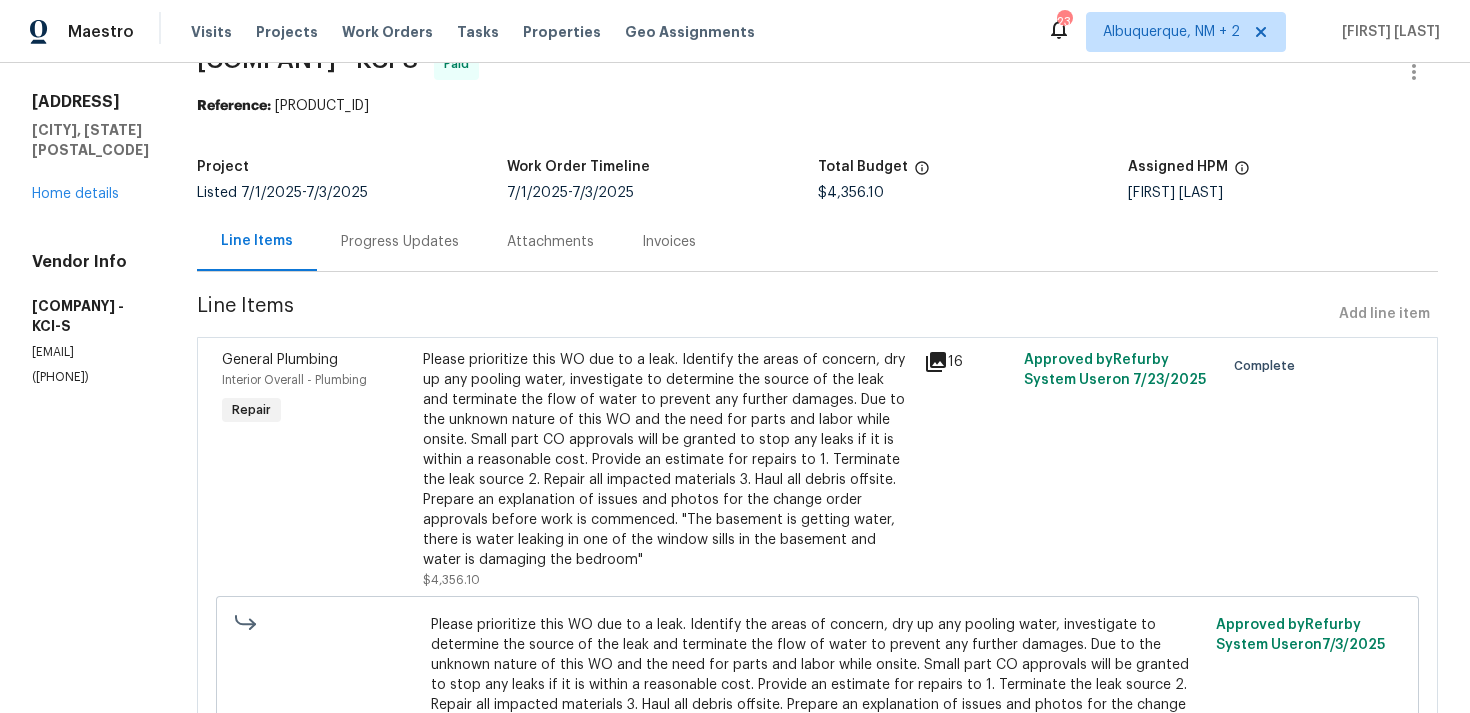 click on "Please prioritize this WO due to a leak. Identify the areas of concern, dry up any pooling water, investigate to determine the source of the leak and terminate the flow of water to prevent any further damages. Due to the unknown nature of this WO and the need for parts and labor while onsite. Small part CO approvals will be granted to stop any leaks if it is within a reasonable cost. Provide an estimate for repairs to 1. Terminate the leak source 2. Repair all impacted materials 3. Haul all debris offsite. Prepare an explanation of issues and photos for the change order approvals before work is commenced.
"The basement is getting water, there is water leaking in one of the window sills in the basement and water is damaging the bedroom"" at bounding box center [667, 460] 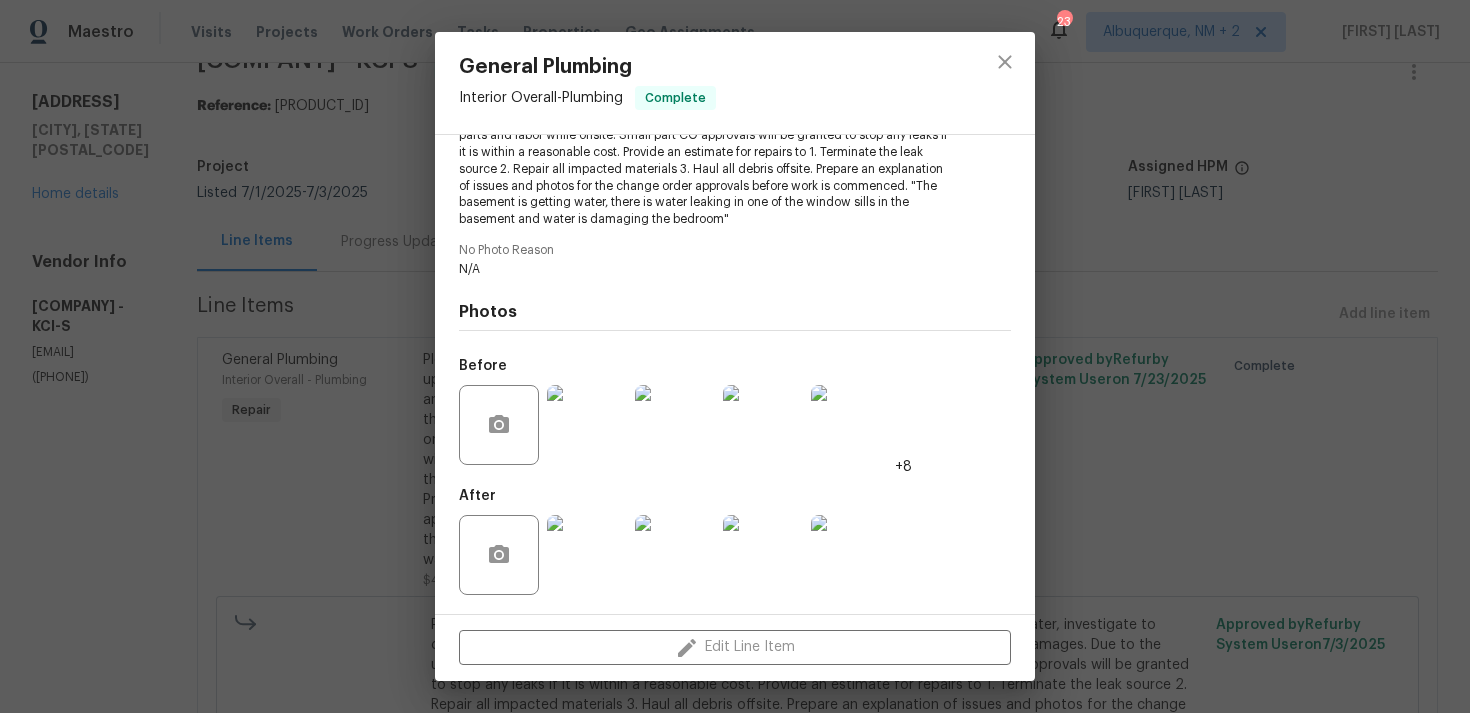 scroll, scrollTop: 0, scrollLeft: 0, axis: both 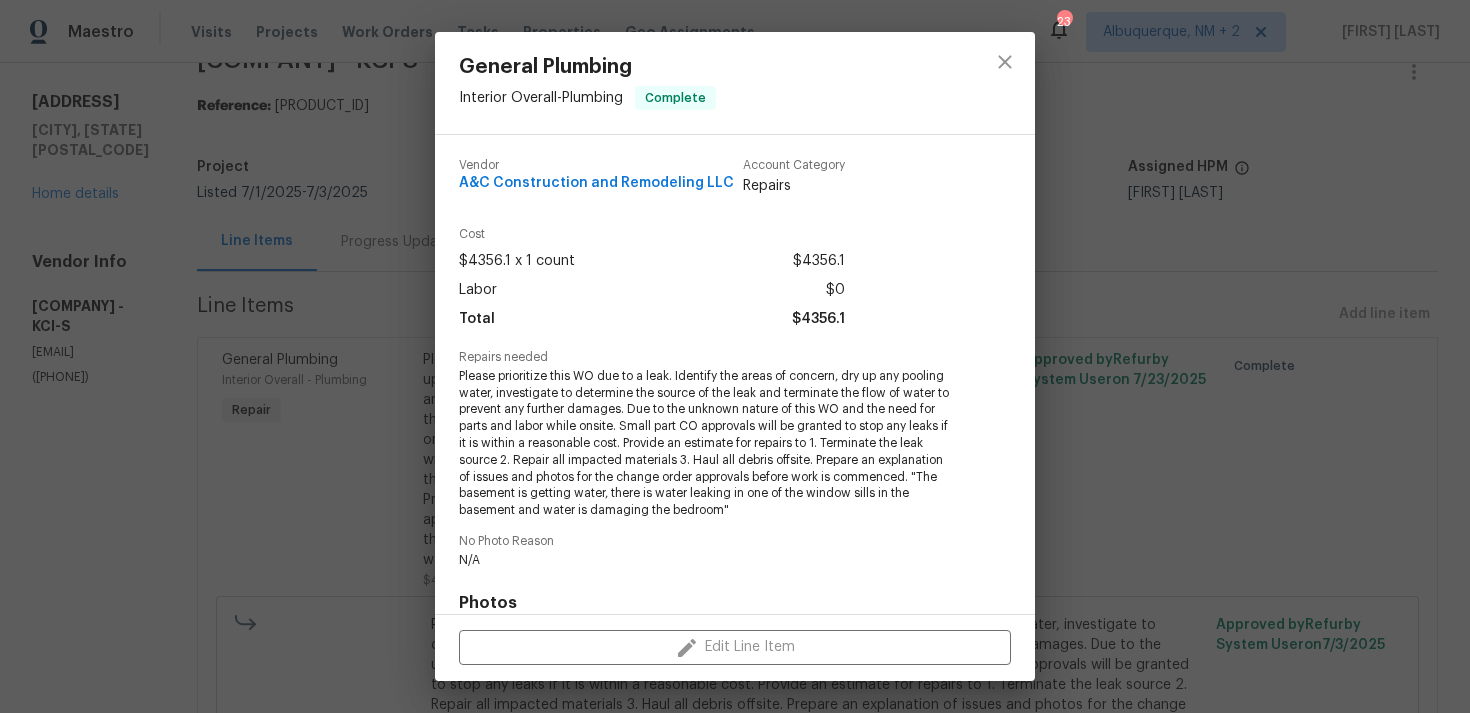 click on "General Plumbing Interior Overall  -  Plumbing Complete Vendor [COMPANY] Account Category Repairs Cost [PRICE] x 1 count [PRICE] Labor [PRICE] Total [PRICE] Repairs needed Please prioritize this WO due to a leak. Identify the areas of concern, dry up any pooling water, investigate to determine the source of the leak and terminate the flow of water to prevent any further damages. Due to the unknown nature of this WO and the need for parts and labor while onsite. Small part CO approvals will be granted to stop any leaks if it is within a reasonable cost. Provide an estimate for repairs to 1. Terminate the leak source 2. Repair all impacted materials 3. Haul all debris offsite. Prepare an explanation of issues and photos for the change order approvals before work is commenced.
"The basement is getting water, there is water leaking in one of the window sills in the basement and water is damaging the bedroom" No Photo Reason N/A Photos Before  +8 After  Edit Line Item" at bounding box center [735, 356] 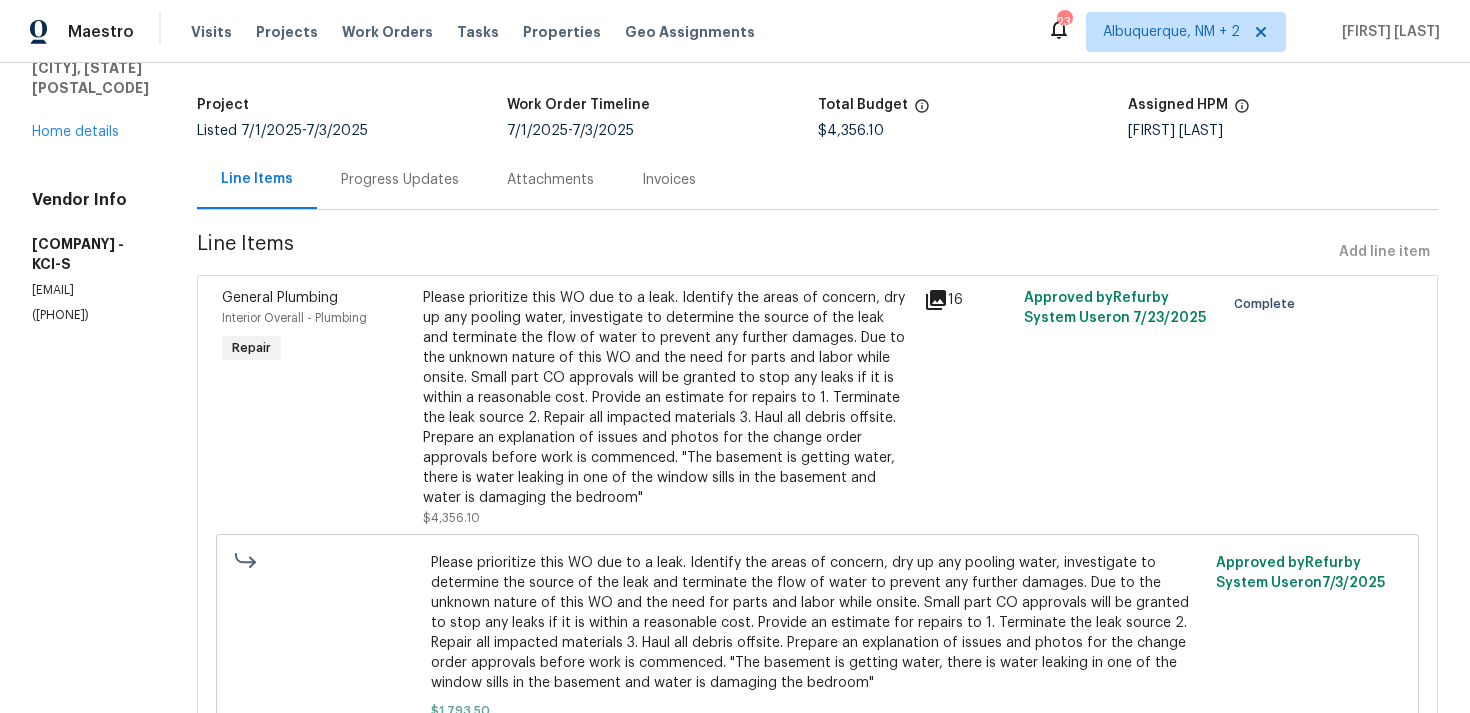 click on "7/3/2025" at bounding box center (337, 131) 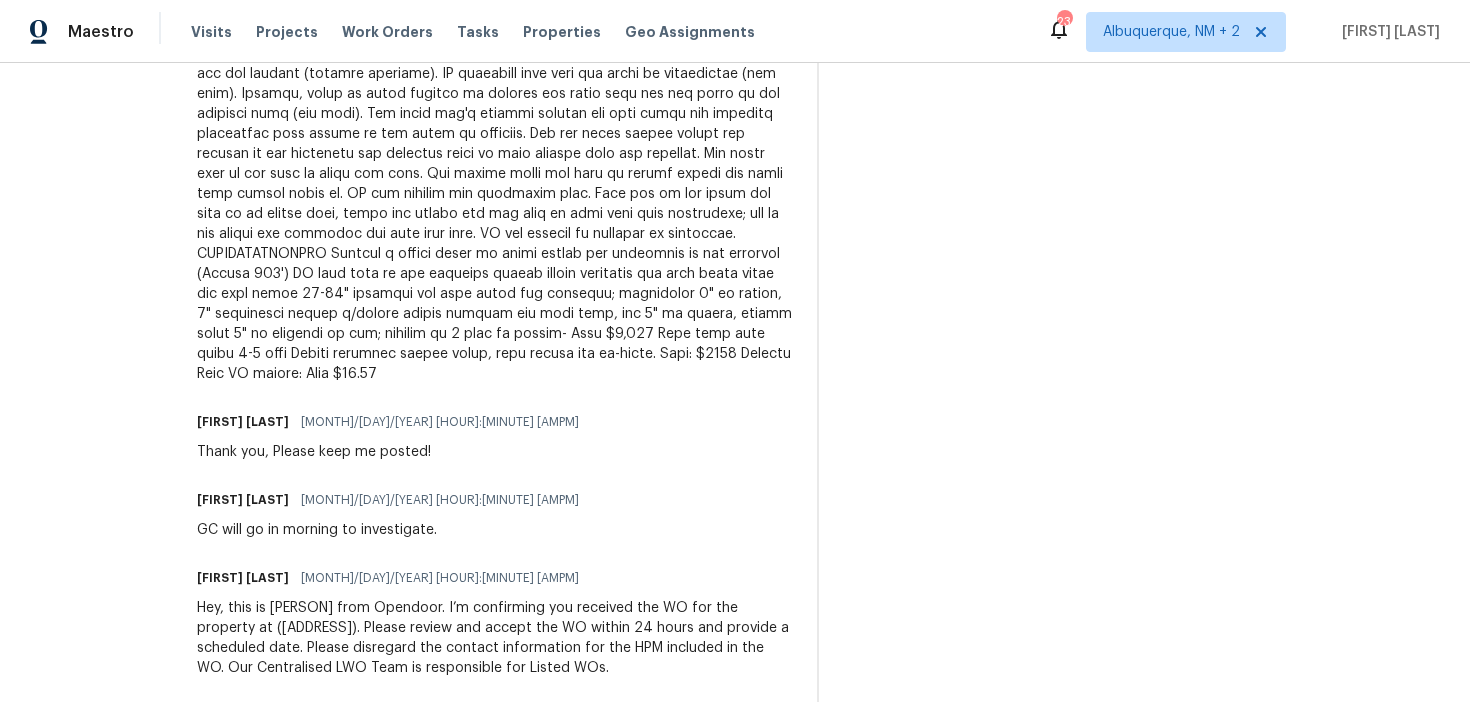 scroll, scrollTop: 3031, scrollLeft: 0, axis: vertical 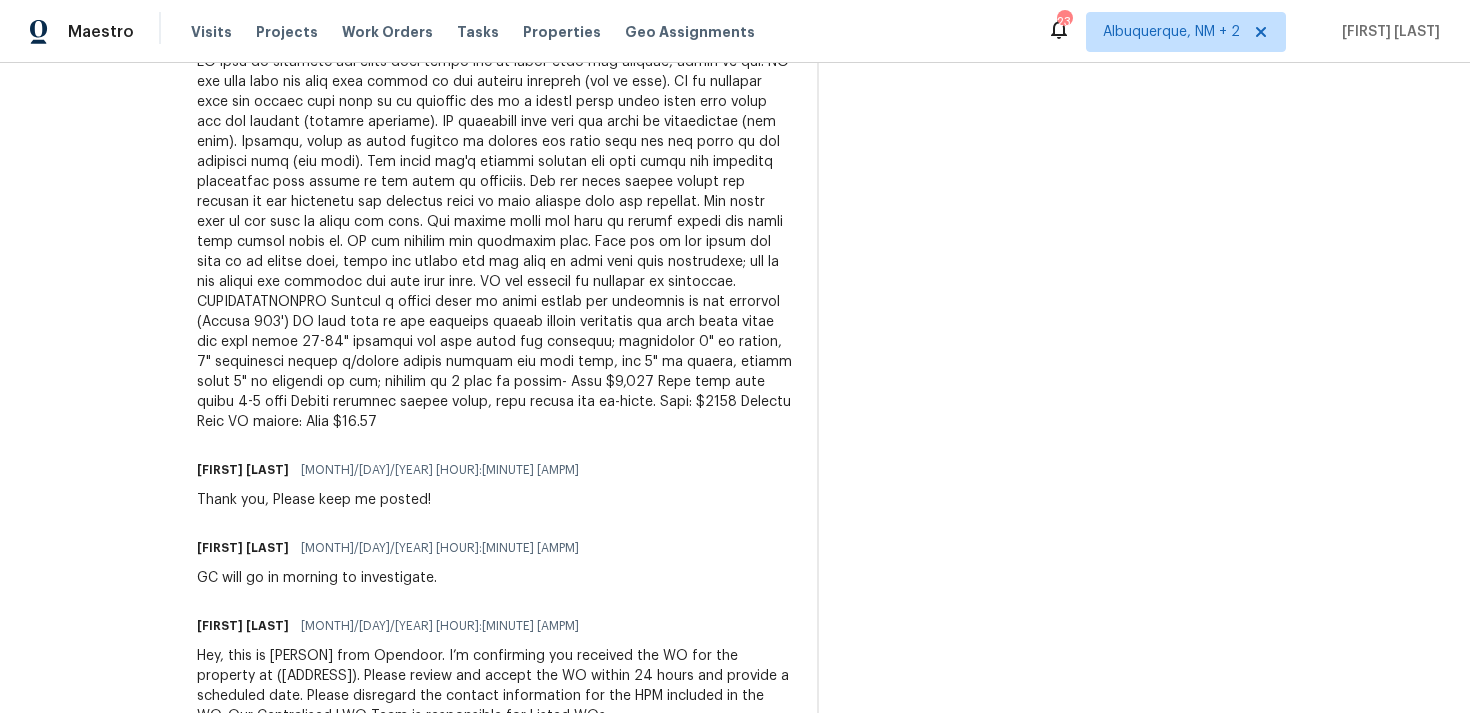 click at bounding box center [495, 242] 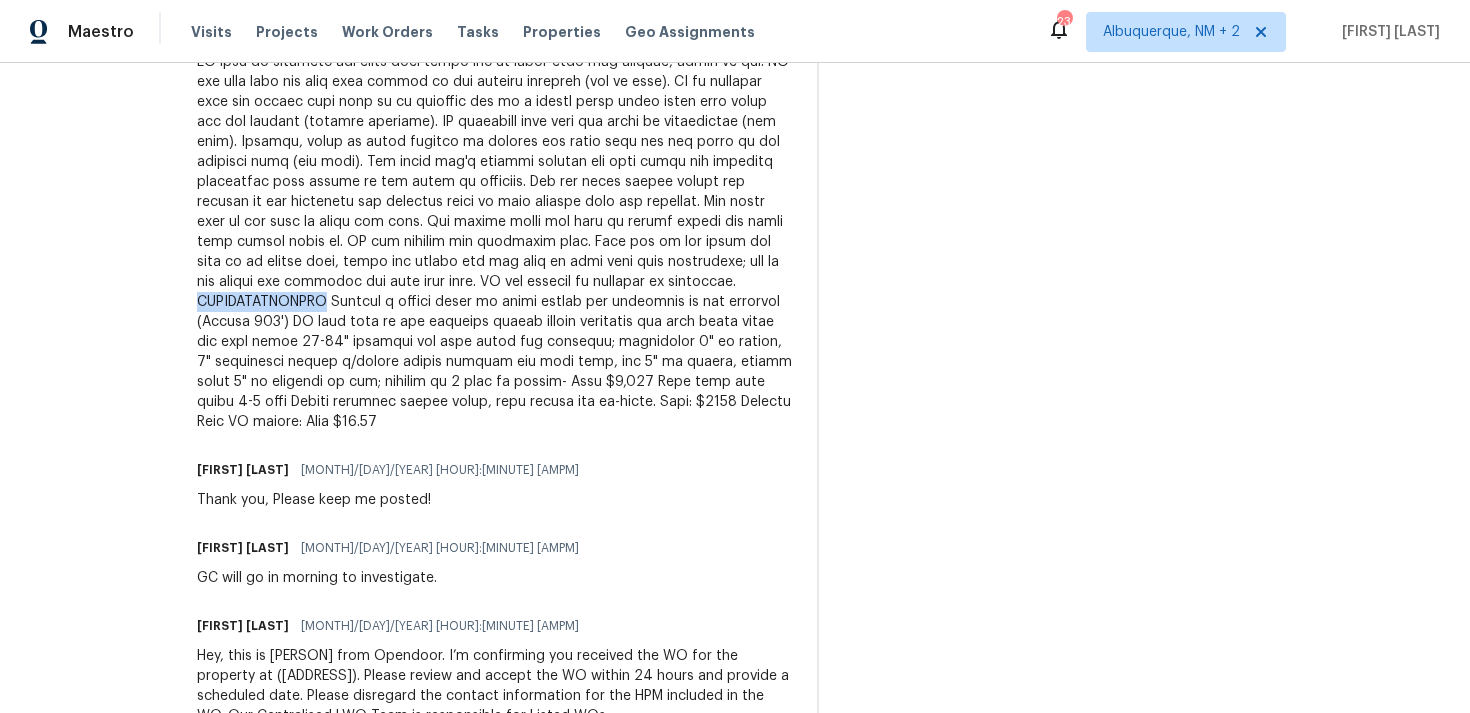 click at bounding box center [495, 242] 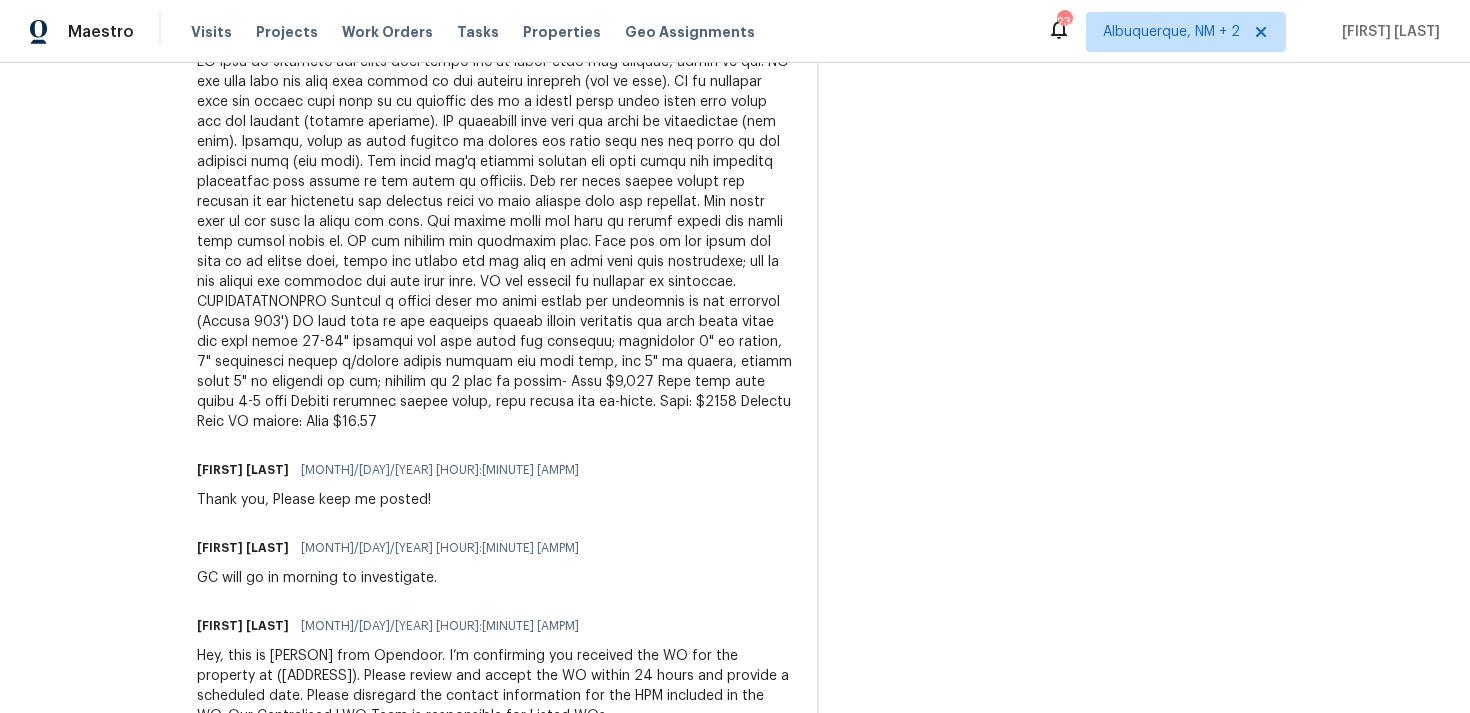 click at bounding box center (495, 242) 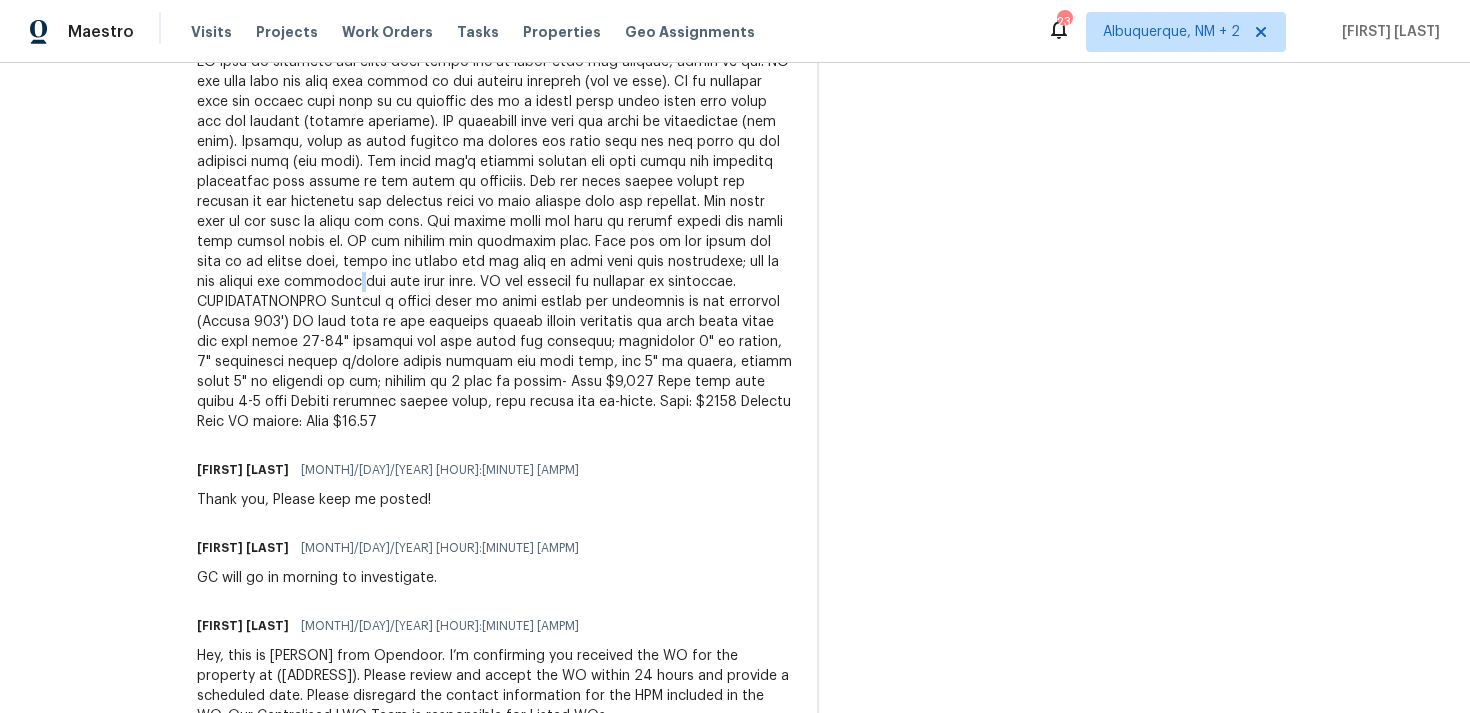click at bounding box center [495, 242] 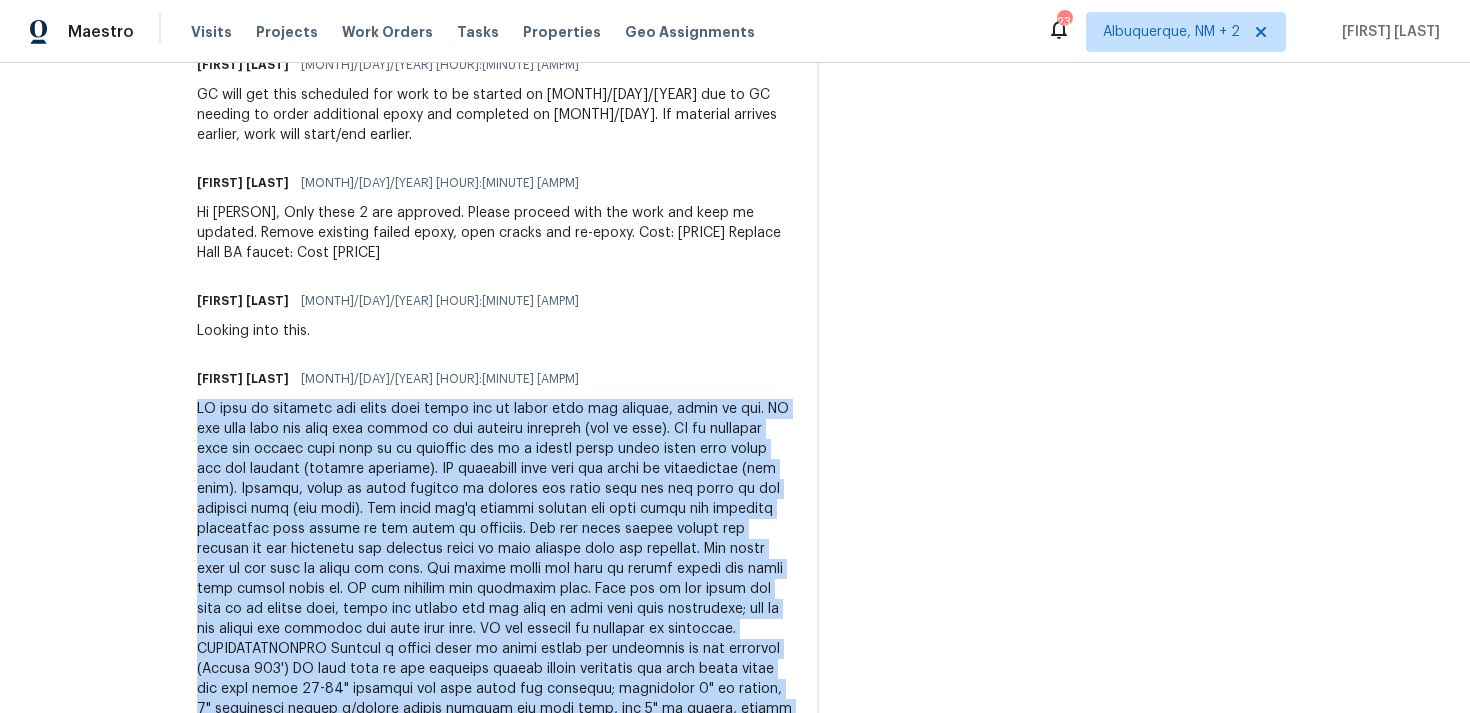 scroll, scrollTop: 2501, scrollLeft: 0, axis: vertical 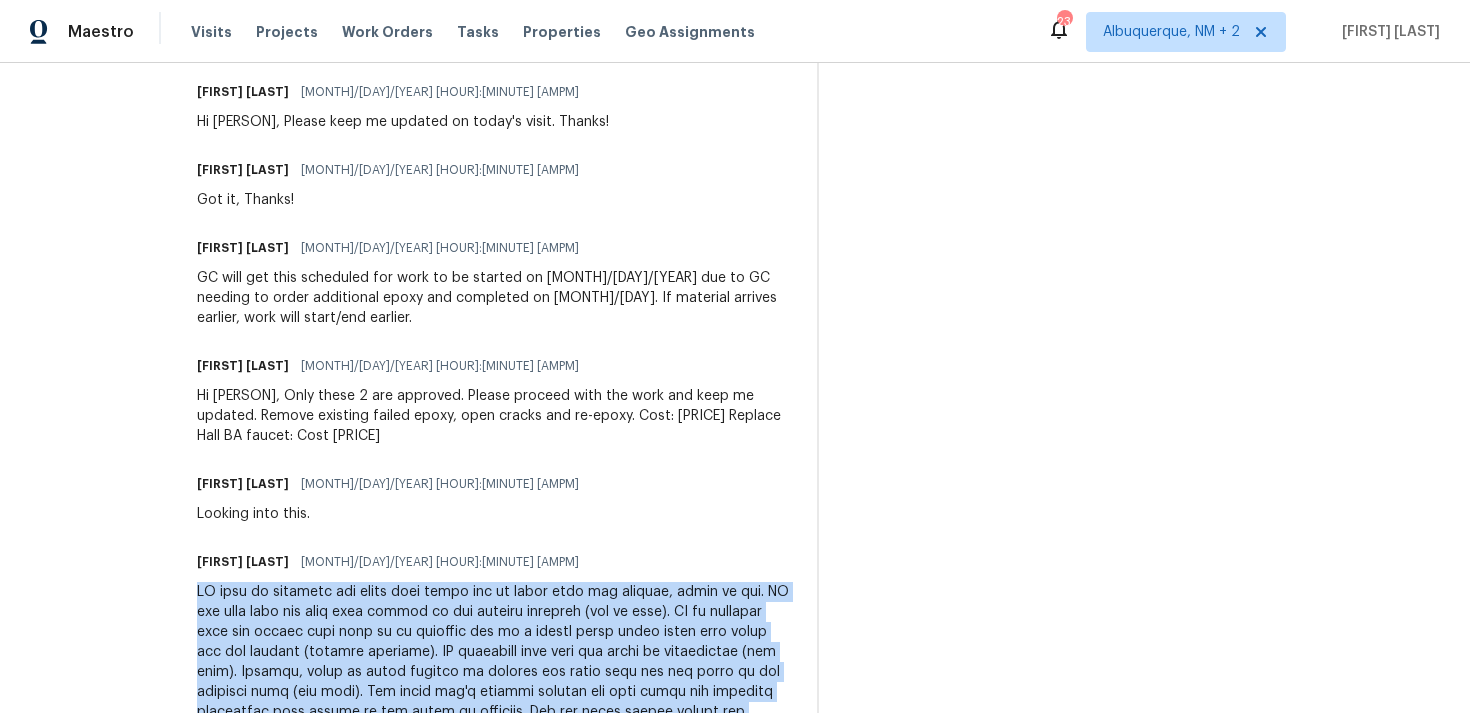 click on "On-site Worker Updates" at bounding box center [1141, -271] 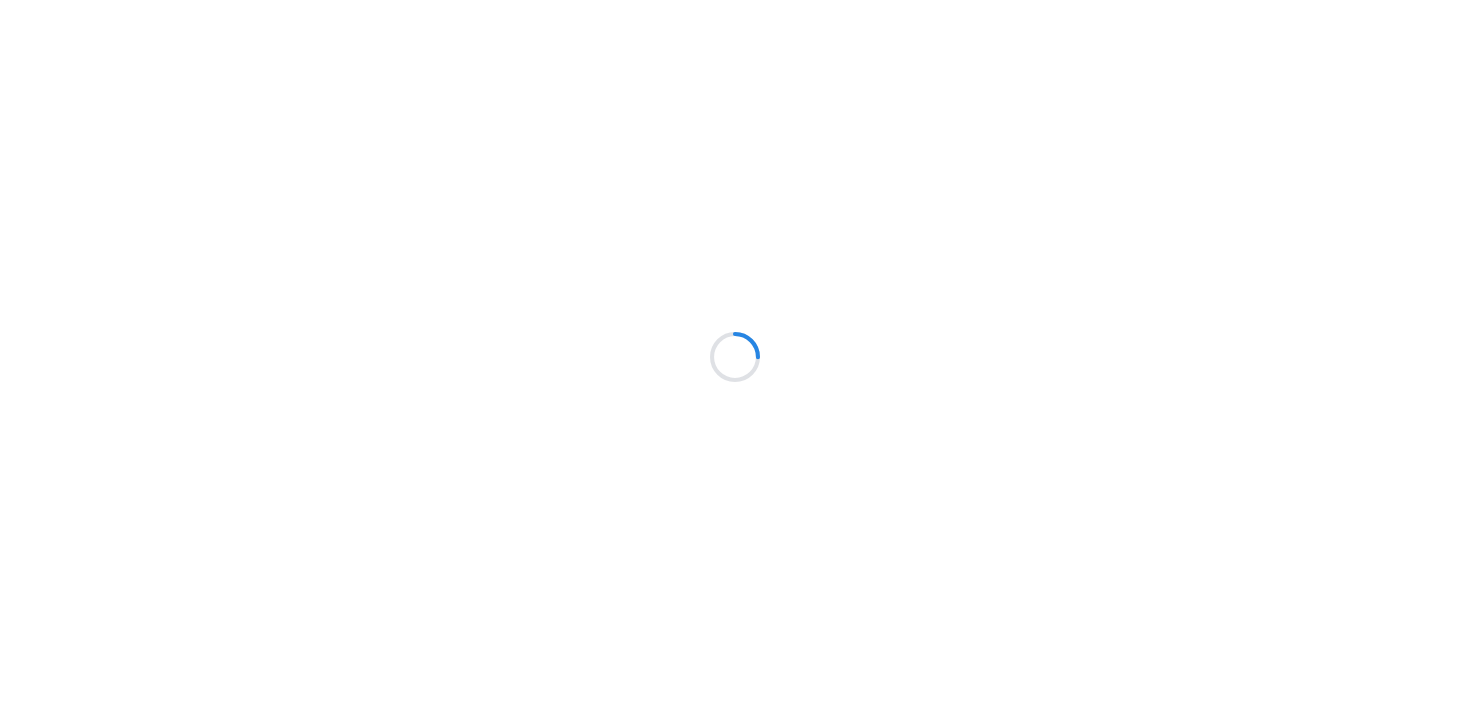 scroll, scrollTop: 0, scrollLeft: 0, axis: both 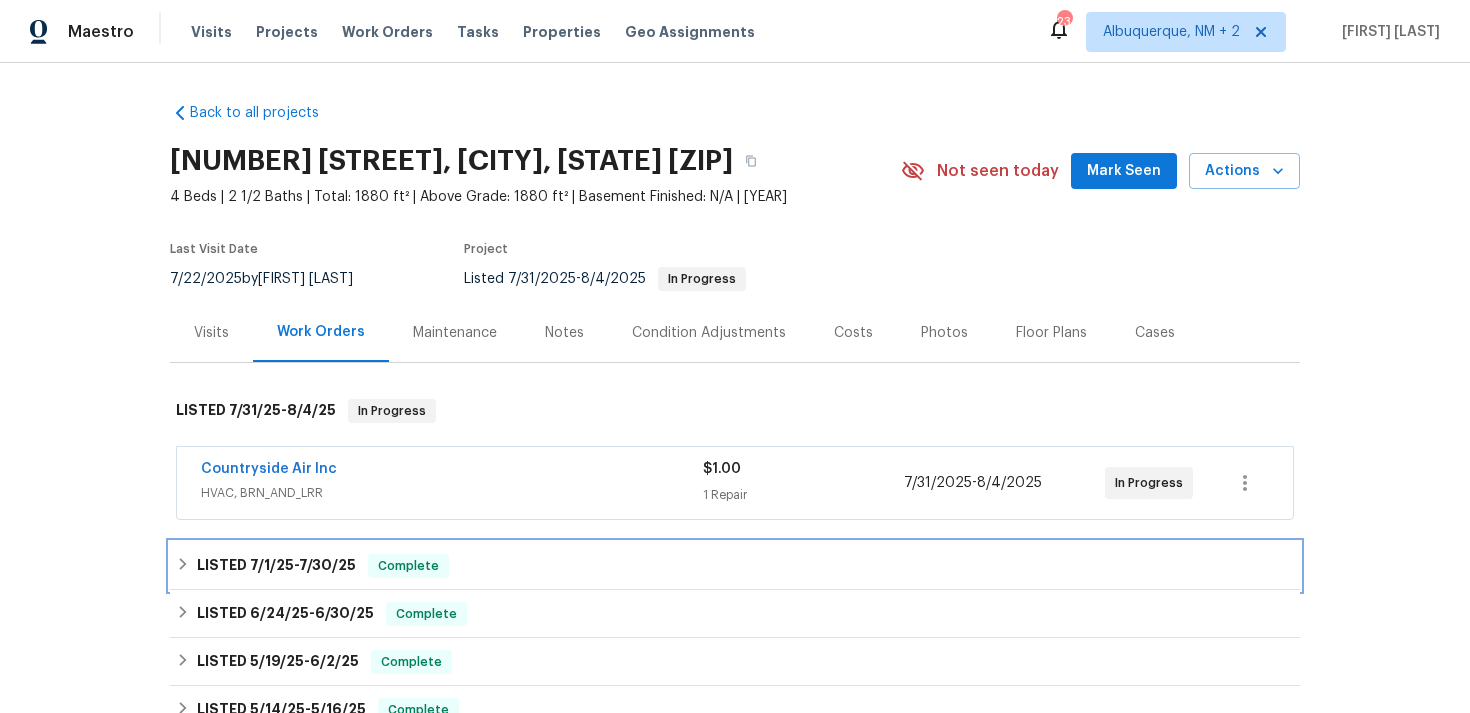 click on "LISTED [MONTH]/[DAY]/[YEAR] - [MONTH]/[DAY]/[YEAR] Complete" at bounding box center [735, 566] 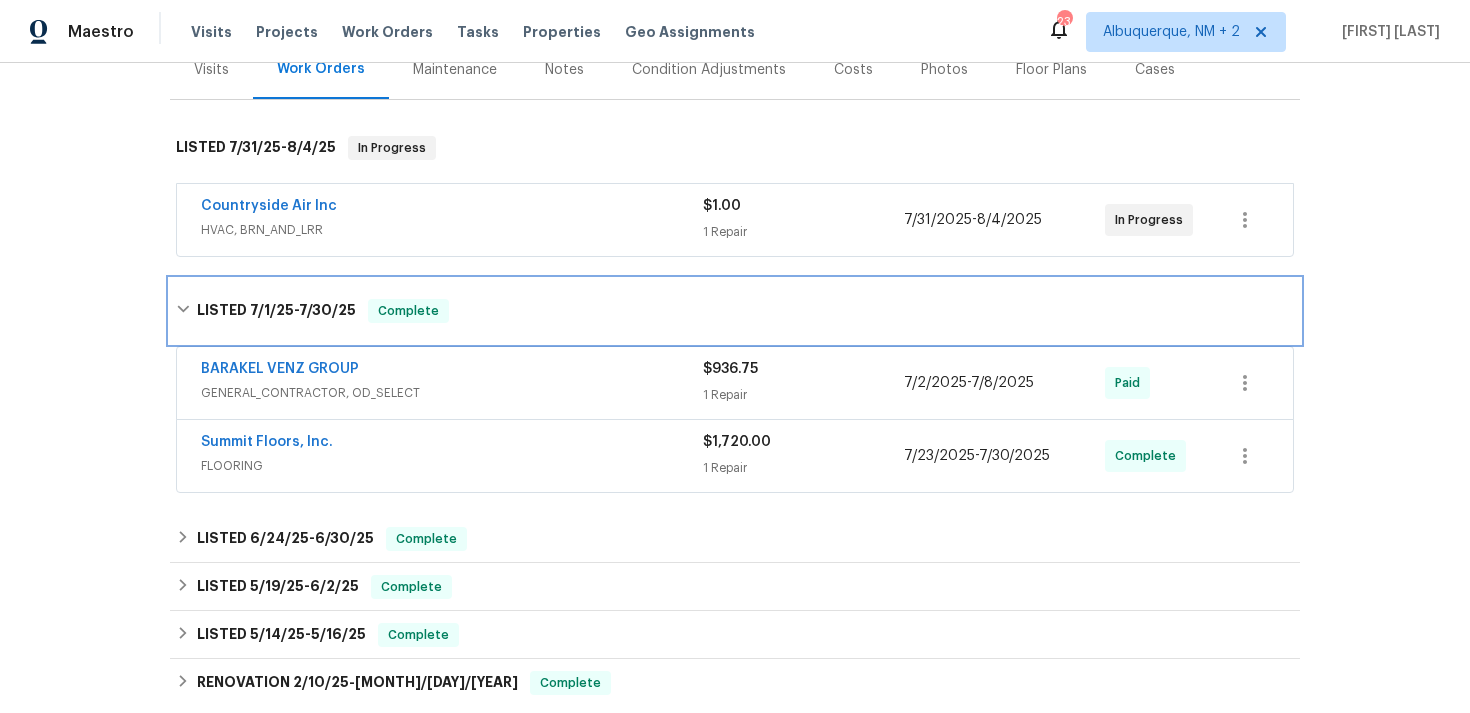 scroll, scrollTop: 297, scrollLeft: 0, axis: vertical 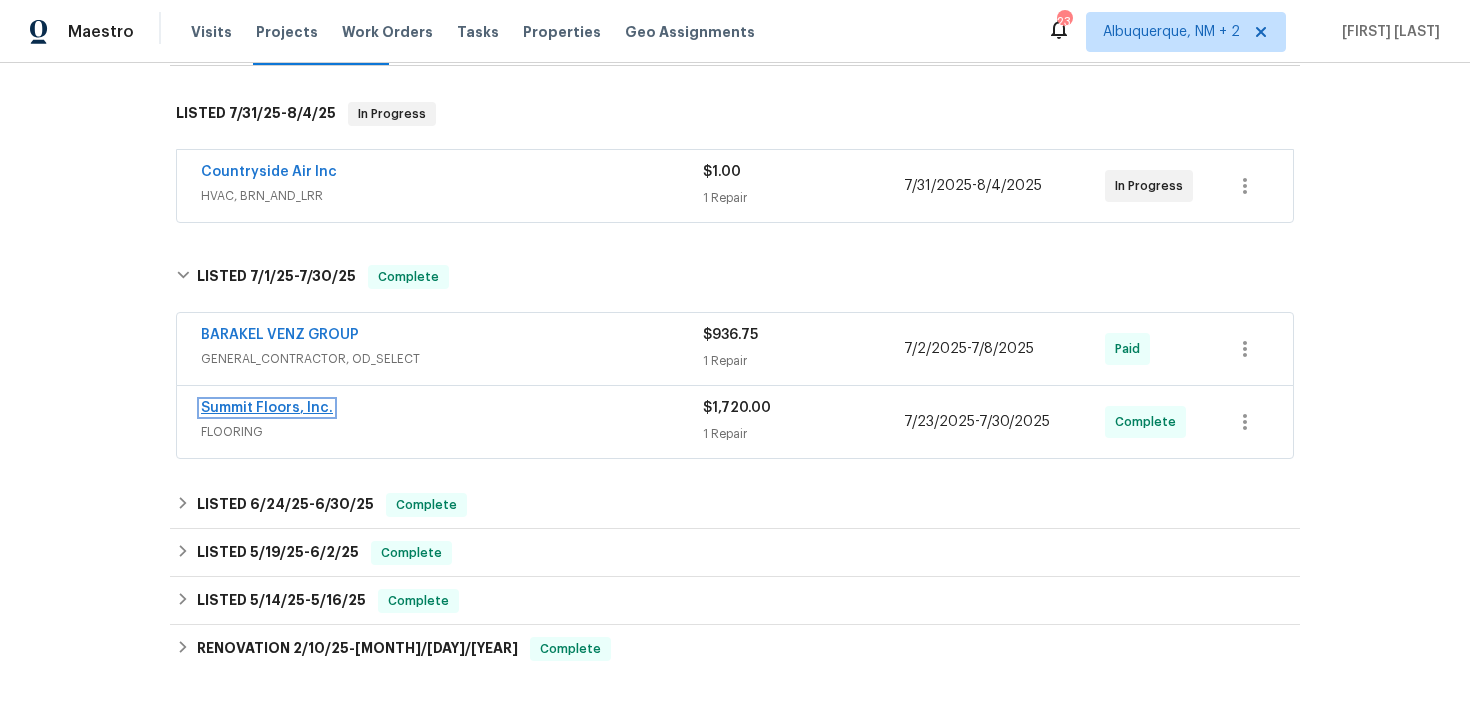 click on "Summit Floors, Inc." at bounding box center [267, 408] 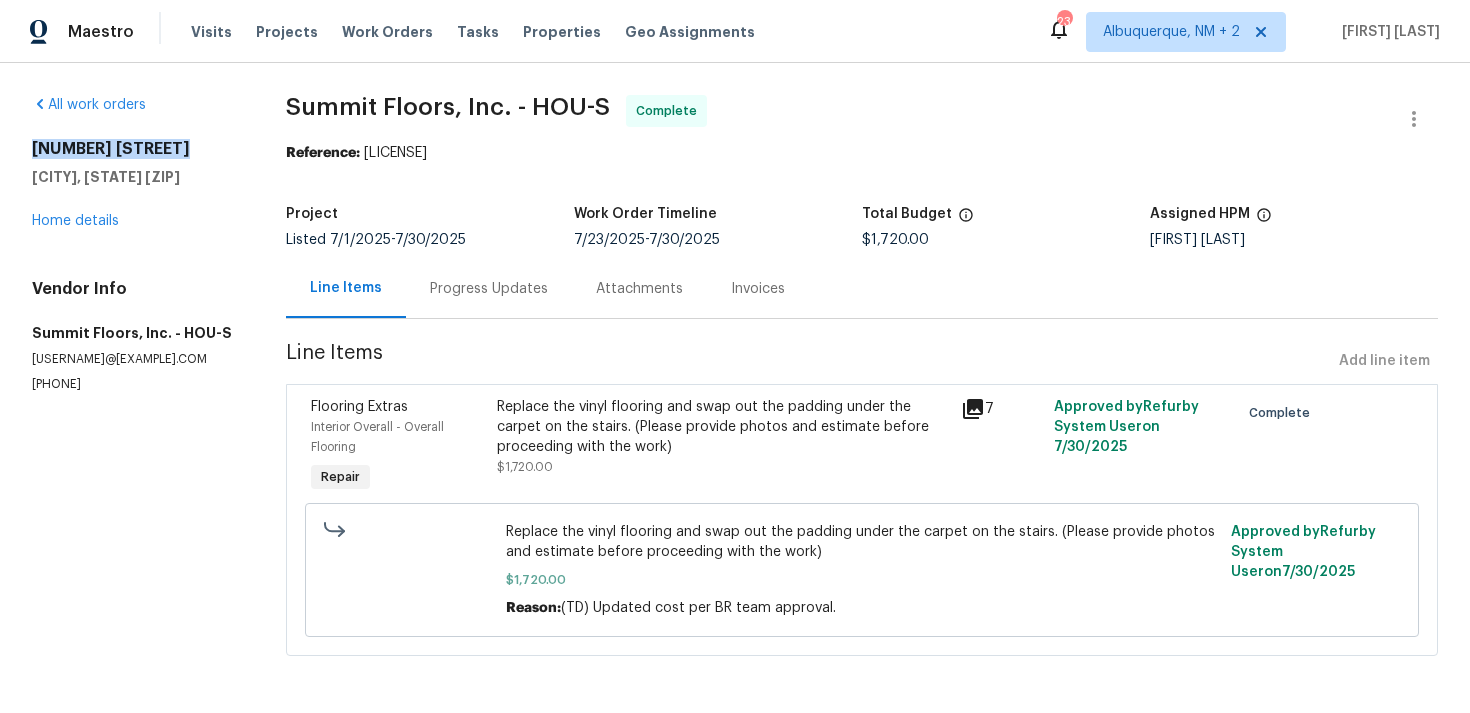 drag, startPoint x: 31, startPoint y: 153, endPoint x: 235, endPoint y: 155, distance: 204.0098 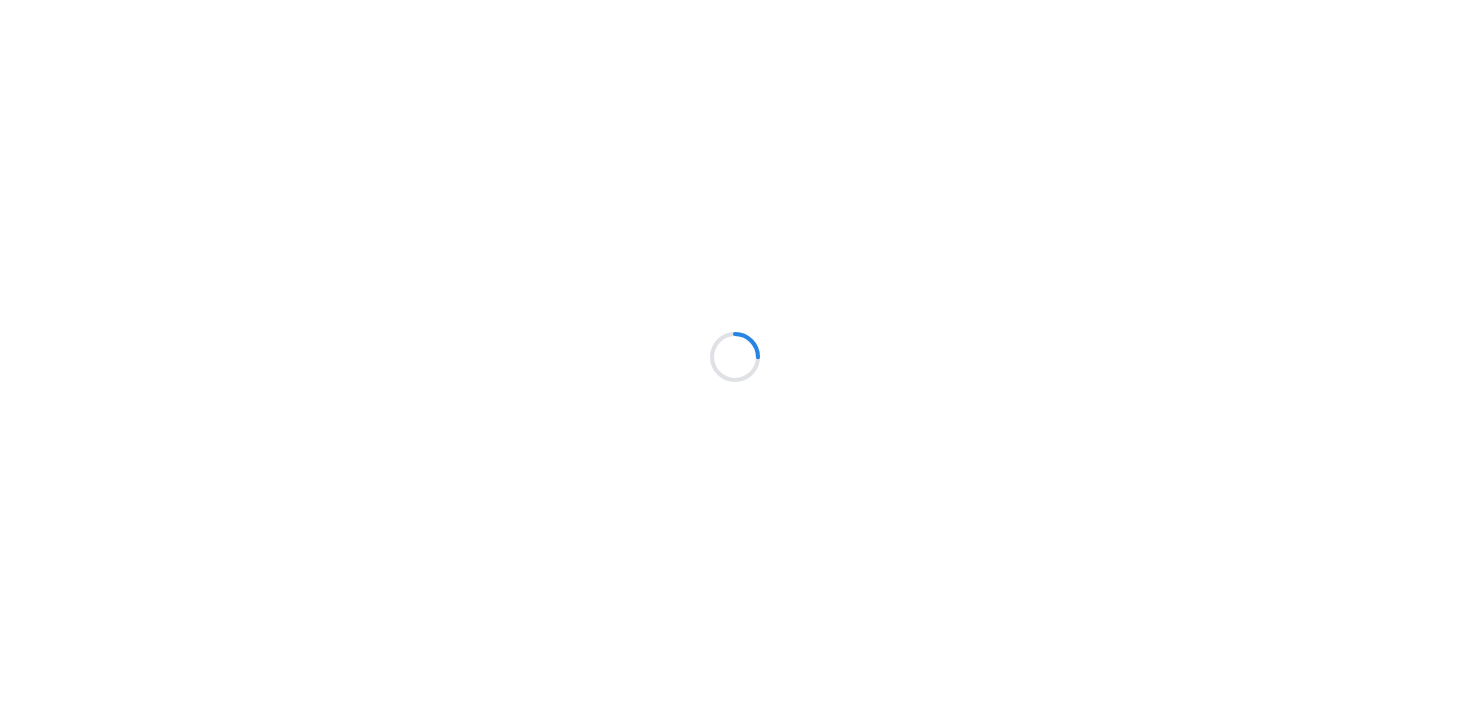 scroll, scrollTop: 0, scrollLeft: 0, axis: both 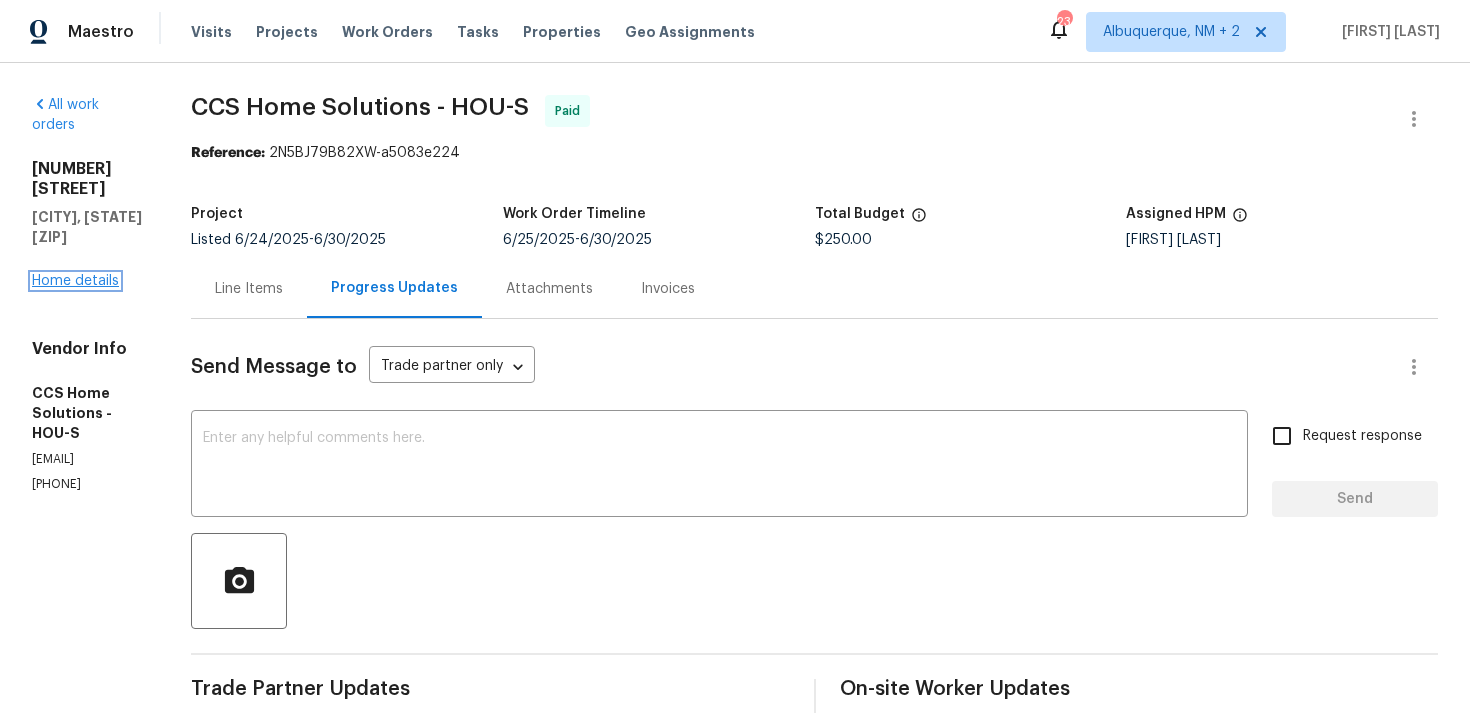 click on "Home details" at bounding box center [75, 281] 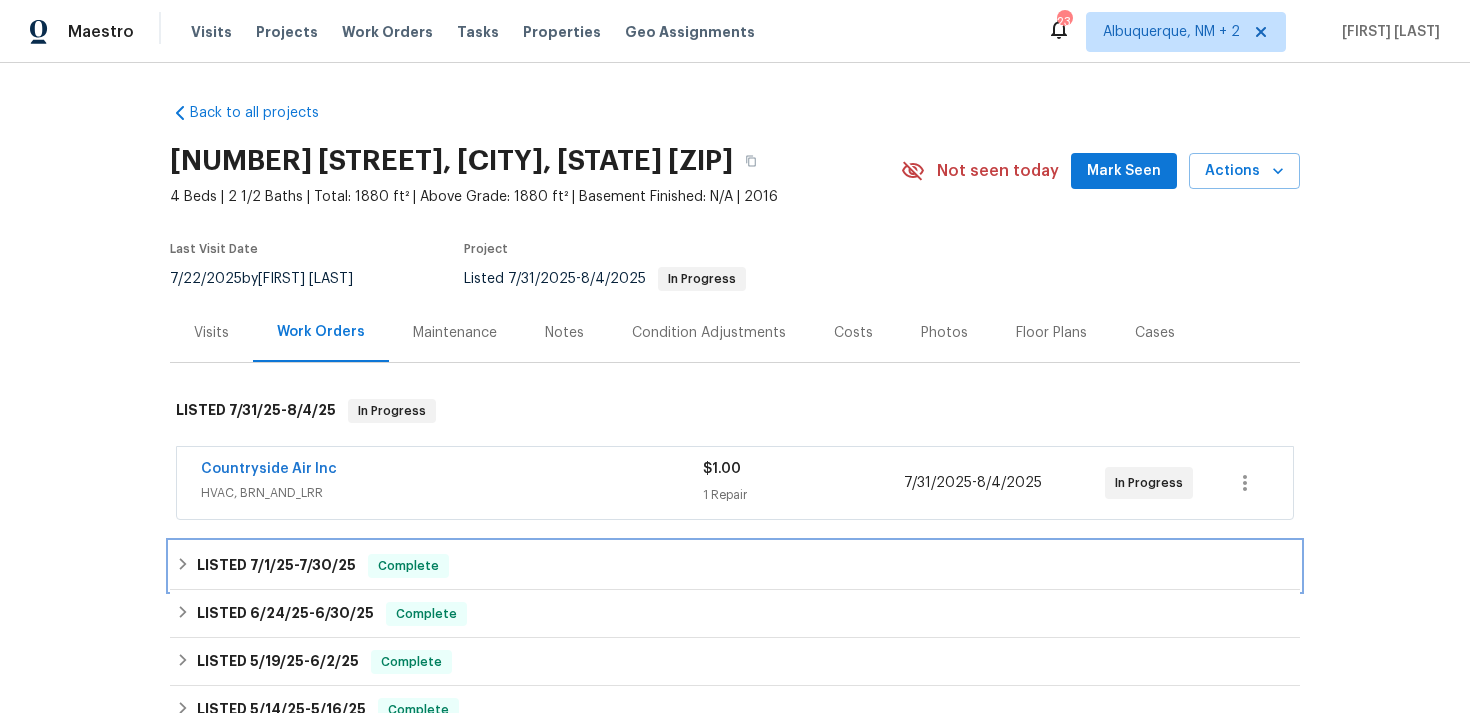 click on "LISTED   [DATE]  -  [DATE]" at bounding box center (276, 566) 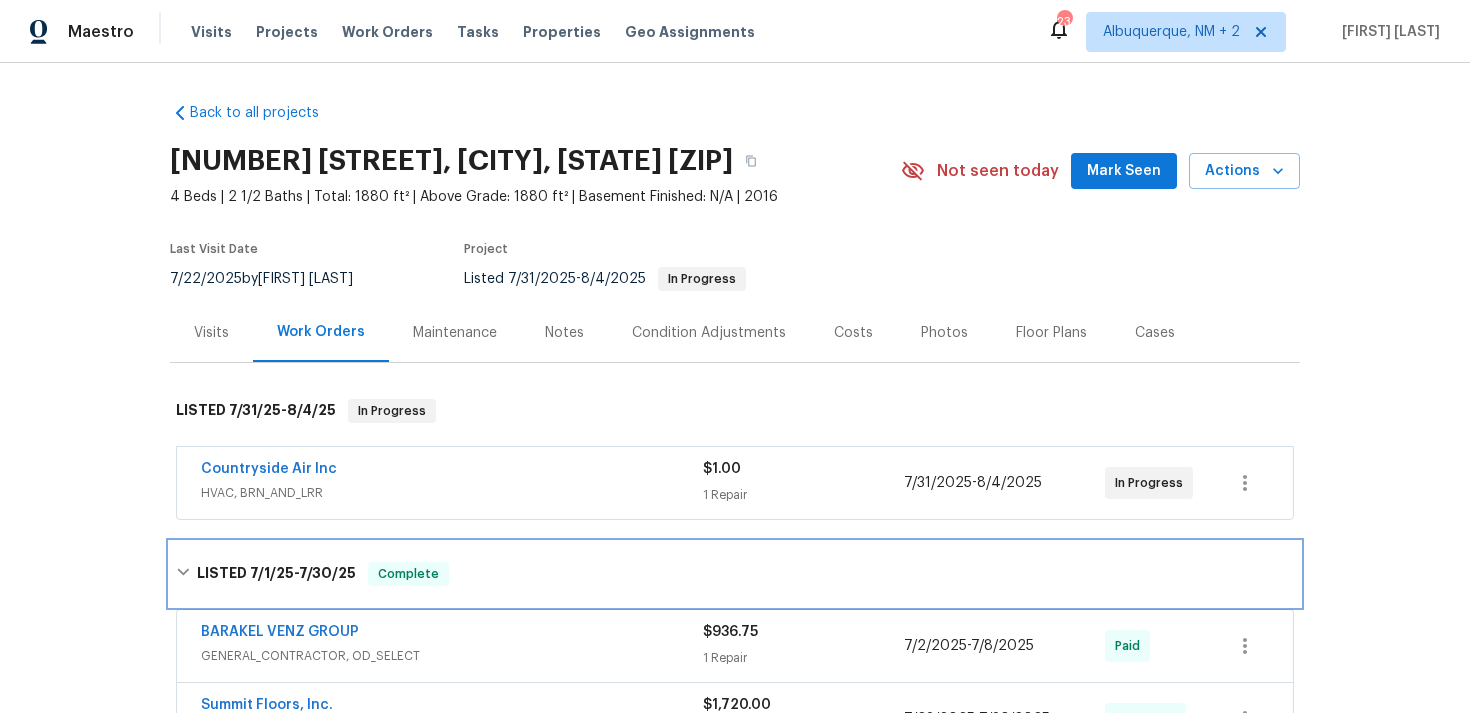 scroll, scrollTop: 205, scrollLeft: 0, axis: vertical 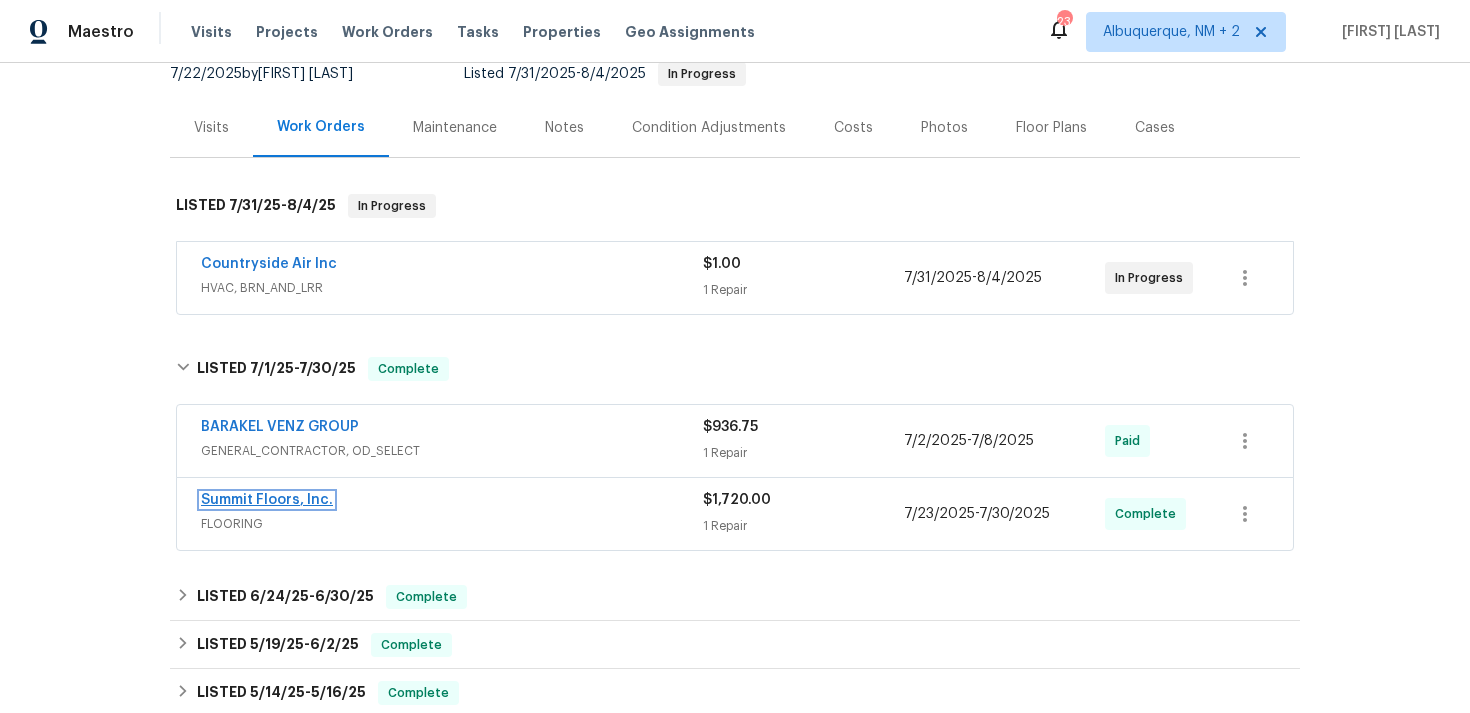 click on "Summit Floors, Inc." at bounding box center (267, 500) 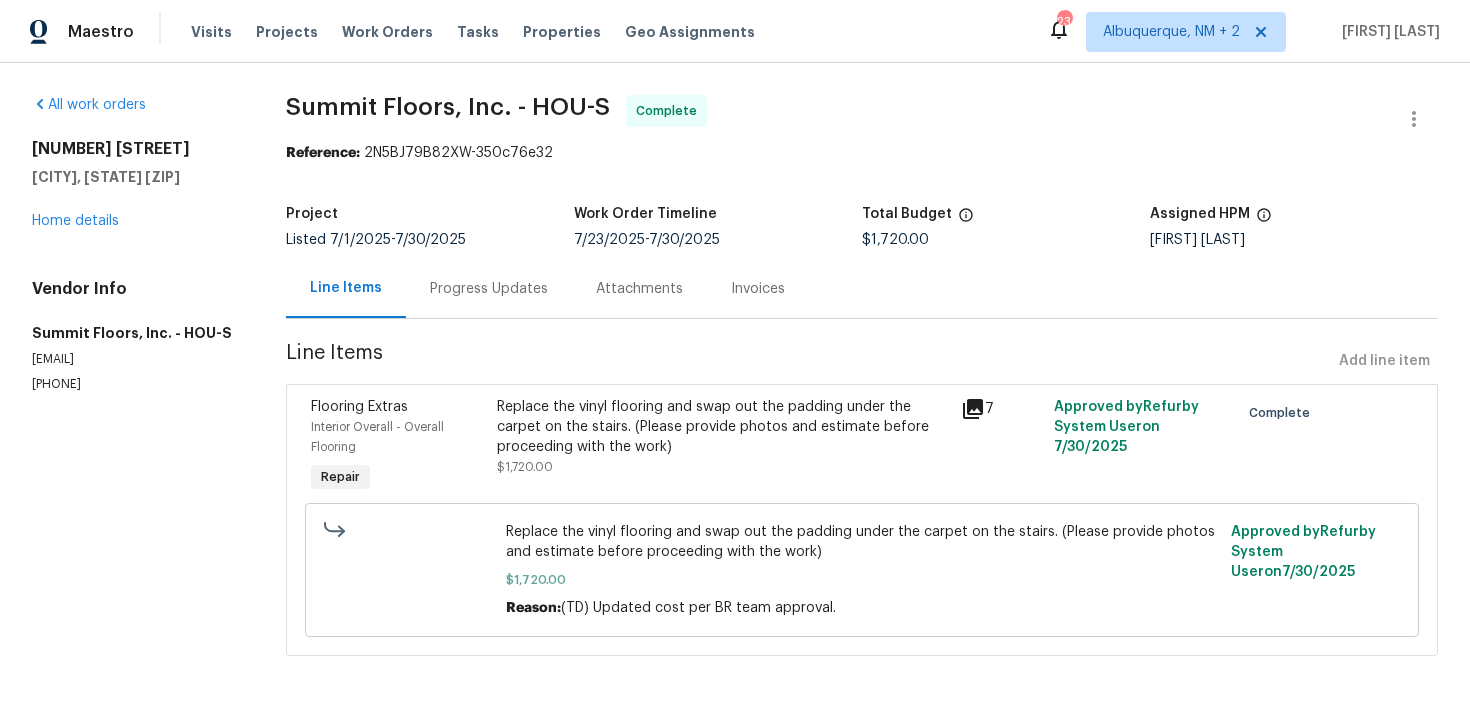 click on "Progress Updates" at bounding box center [489, 289] 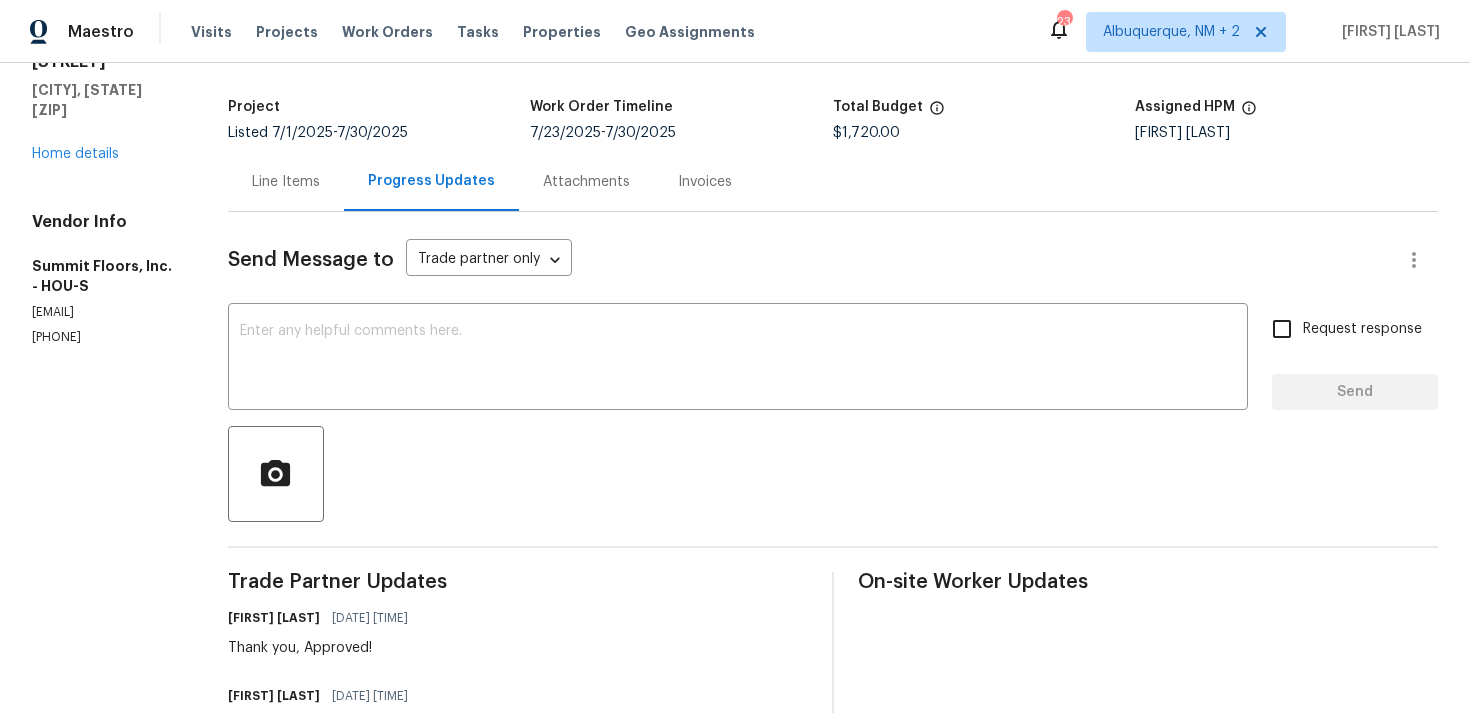 scroll, scrollTop: 0, scrollLeft: 0, axis: both 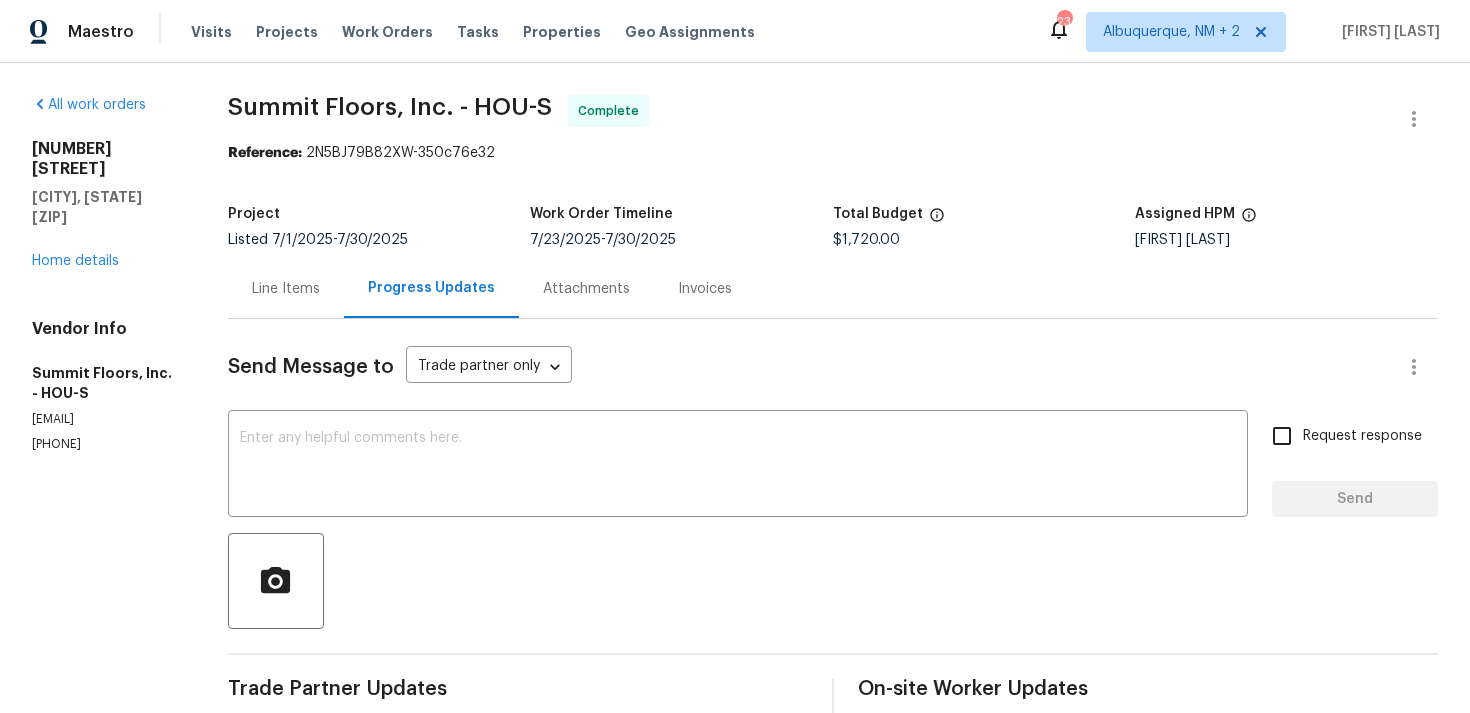 click on "Line Items" at bounding box center (286, 288) 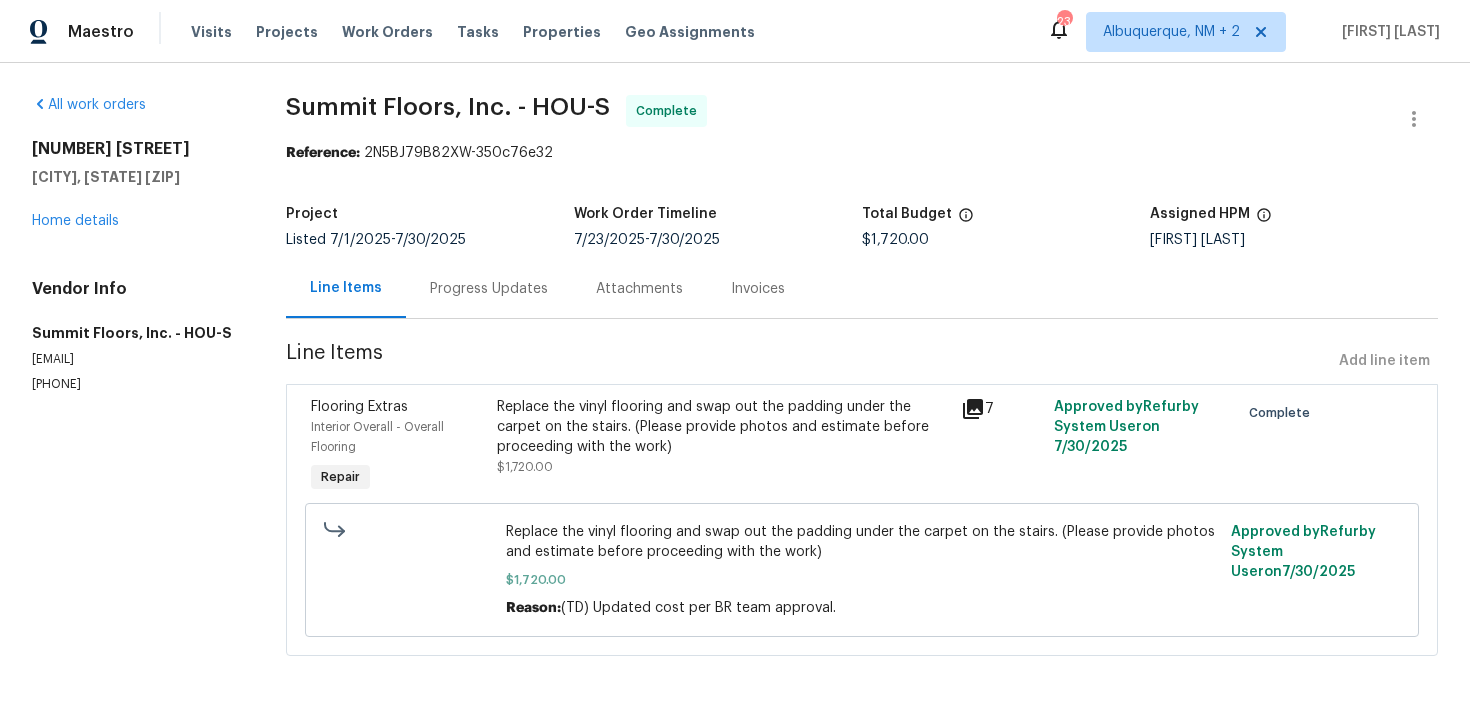 click on "Replace the vinyl flooring and swap out the padding under the carpet on the stairs. (Please provide photos and estimate before proceeding with the work)" at bounding box center (723, 427) 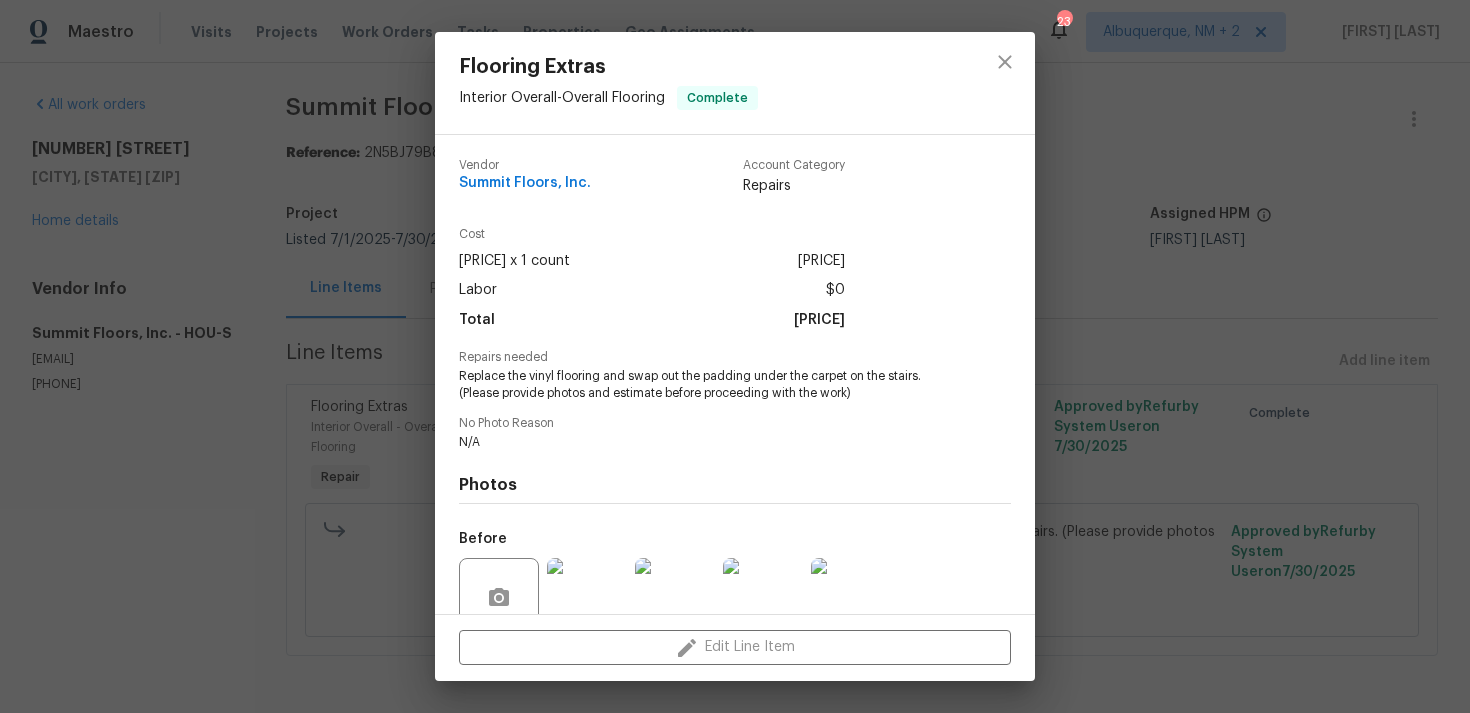 click on "Flooring Extras Interior Overall  -  Overall Flooring Complete Vendor Summit Floors, Inc. Account Category Repairs Cost [PRICE] x 1 count [PRICE] Labor [PRICE] Total [PRICE] Repairs needed Replace the vinyl flooring and swap out the padding under the carpet on the stairs. (Please provide photos and estimate before proceeding with the work) No Photo Reason N/A Photos Before After  Edit Line Item" at bounding box center [735, 356] 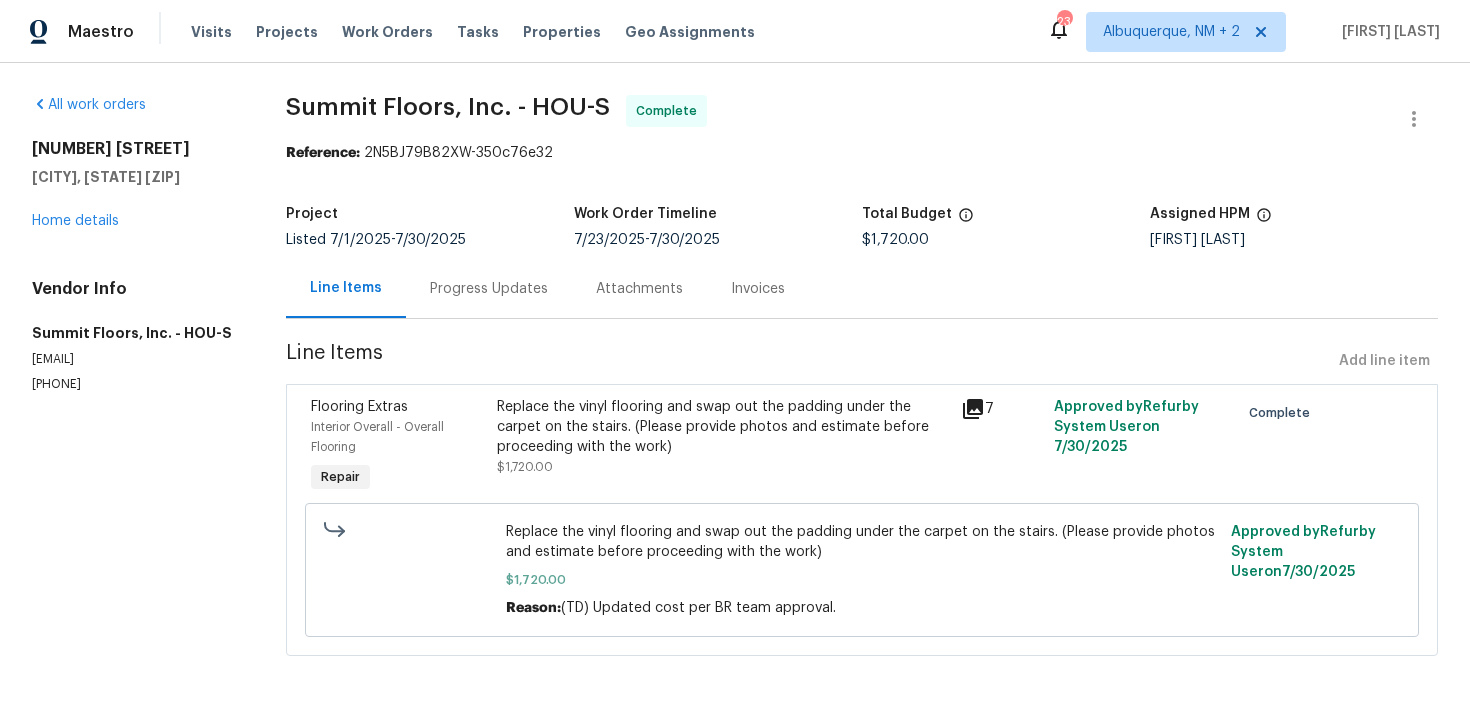 click on "Progress Updates" at bounding box center (489, 289) 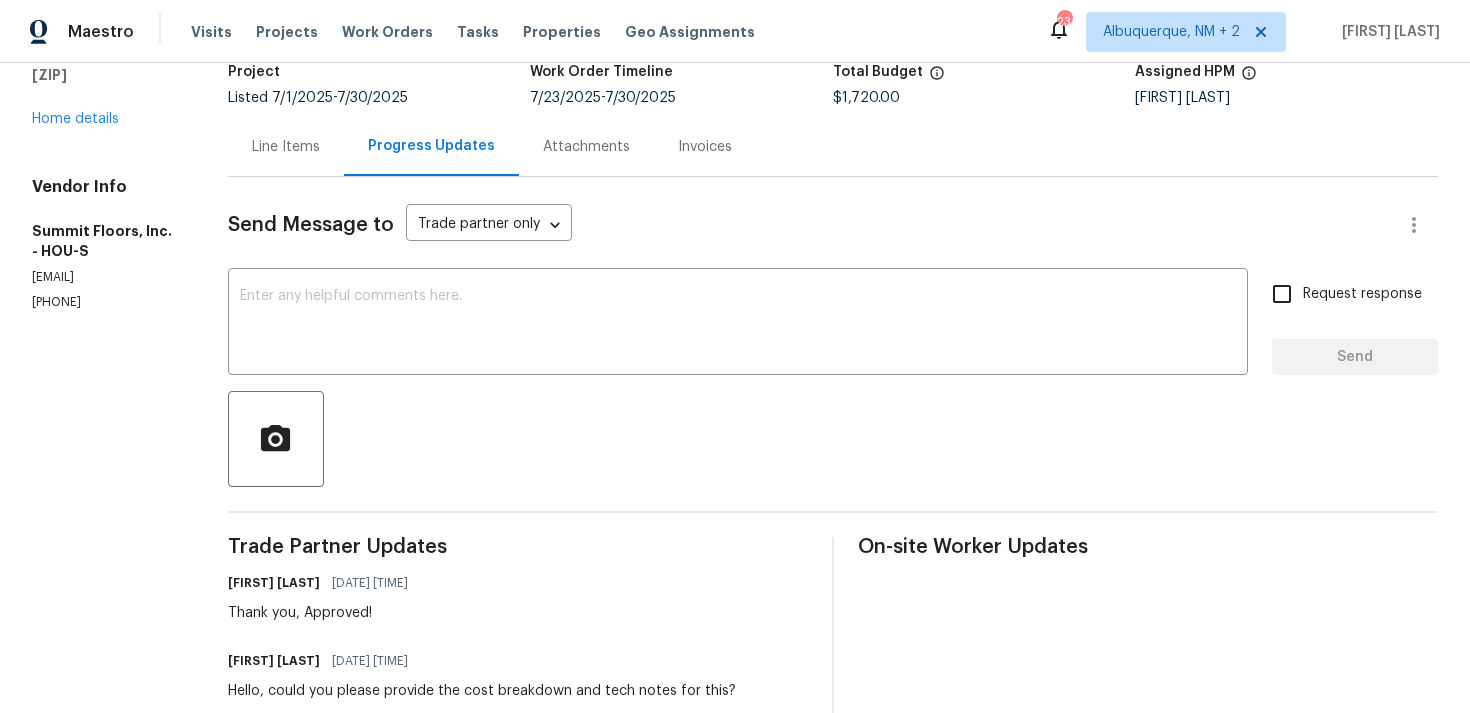 scroll, scrollTop: 0, scrollLeft: 0, axis: both 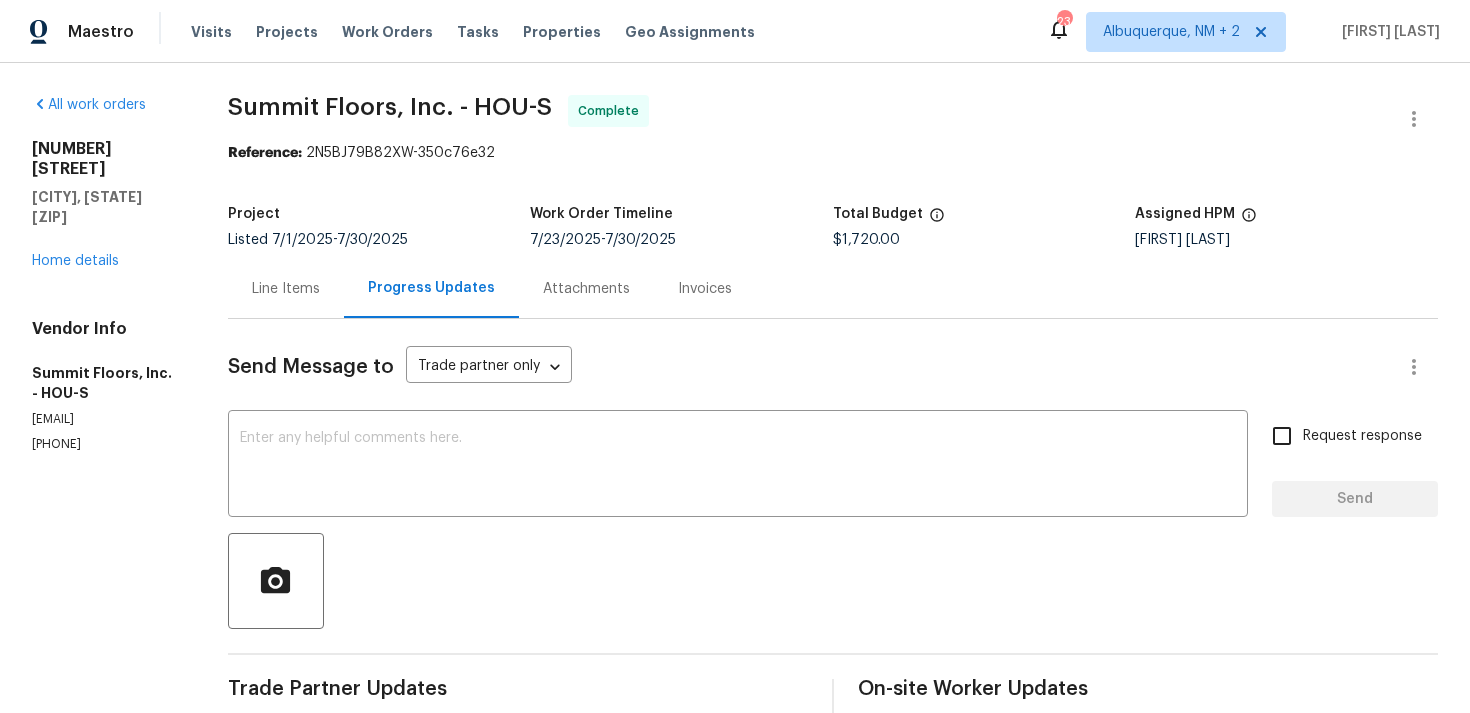 click on "Summit Floors, Inc. - HOU-S Complete Reference:   [REF] Project Listed   [DATE]  -  [DATE] Work Order Timeline [DATE]  -  [DATE] Total Budget [PRICE] Assigned HPM [FIRST] [LAST] Line Items Progress Updates Attachments Invoices Send Message to Trade partner only Trade partner only ​ x ​ Request response Send Trade Partner Updates [FIRST] [LAST] [DATE] [TIME] Thank you, Approved! [FIRST] [LAST] [DATE] [TIME] Hello, could you please provide the cost breakdown and tech notes for this? [FIRST] [LAST] [DATE] [TIME] Hi [LAST], any update on the tech notes and cost breakdown? [FIRST] [LAST] [DATE] [TIME] Hi [LAST], please confirm if the work is complete and if it’s good to close out the work order. [FIRST] [LAST] [DATE] [TIME] Hell, I see the WO is marked complete. Can you share more details on the findings? If the work’s done, please confirm the tech notes and final cost so we can close it out. [FIRST] [LAST] [DATE] [TIME] [FIRST] [LAST] [DATE] [TIME]" at bounding box center [833, 1214] 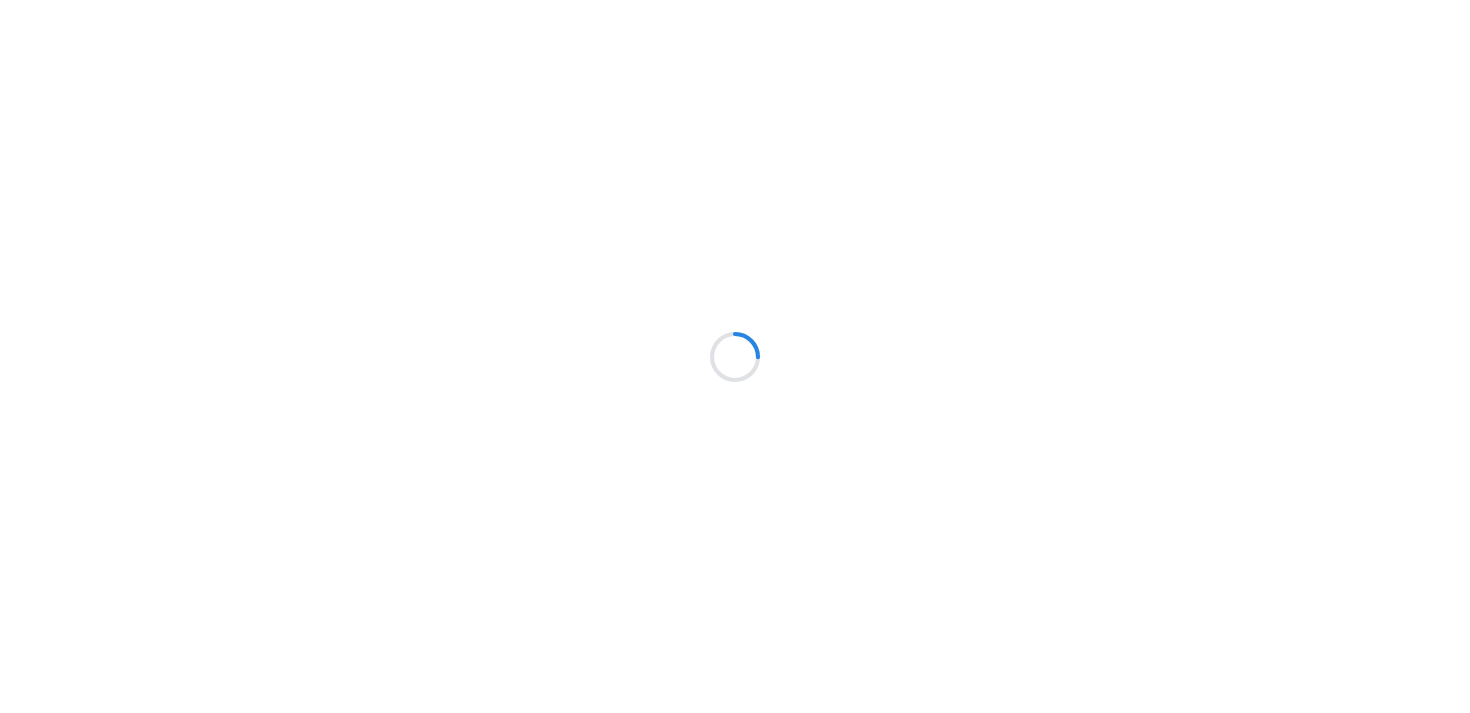 scroll, scrollTop: 0, scrollLeft: 0, axis: both 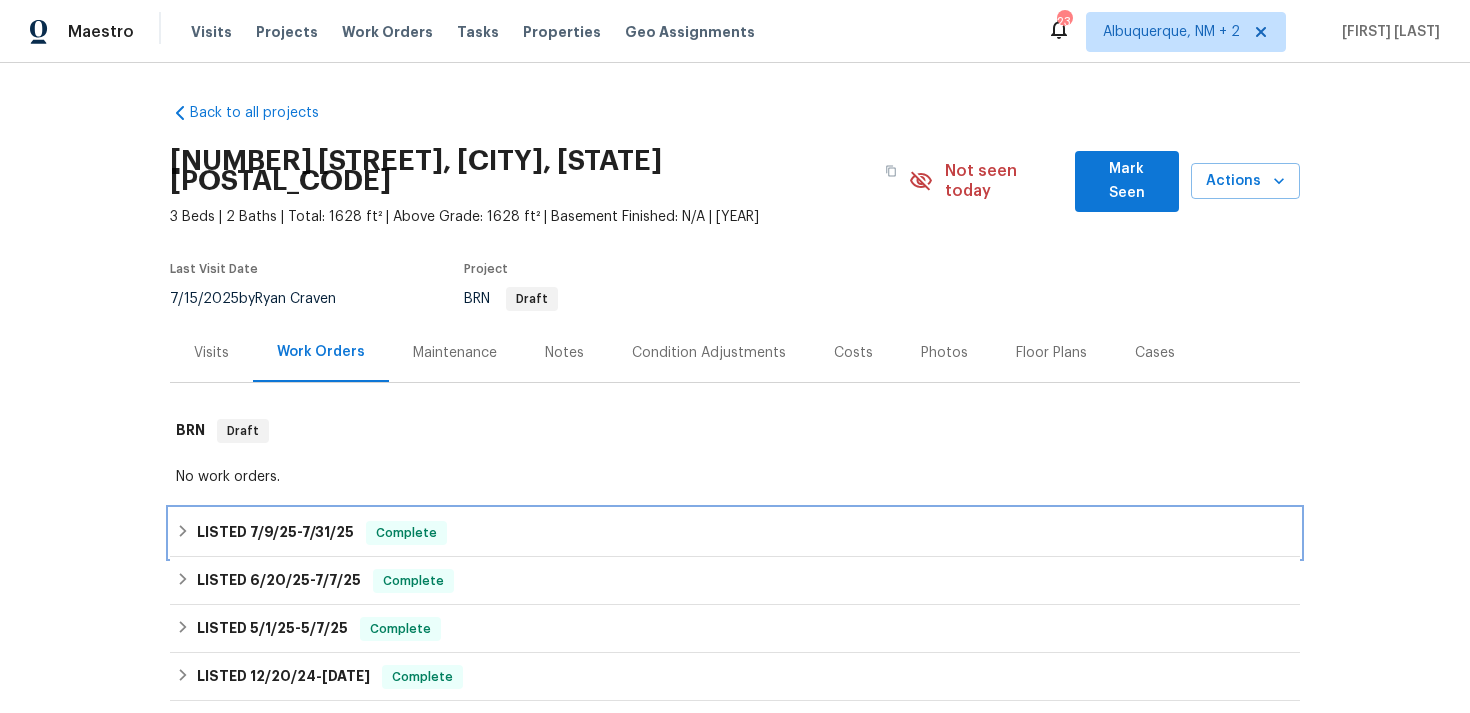 click on "7/9/25" at bounding box center (273, 532) 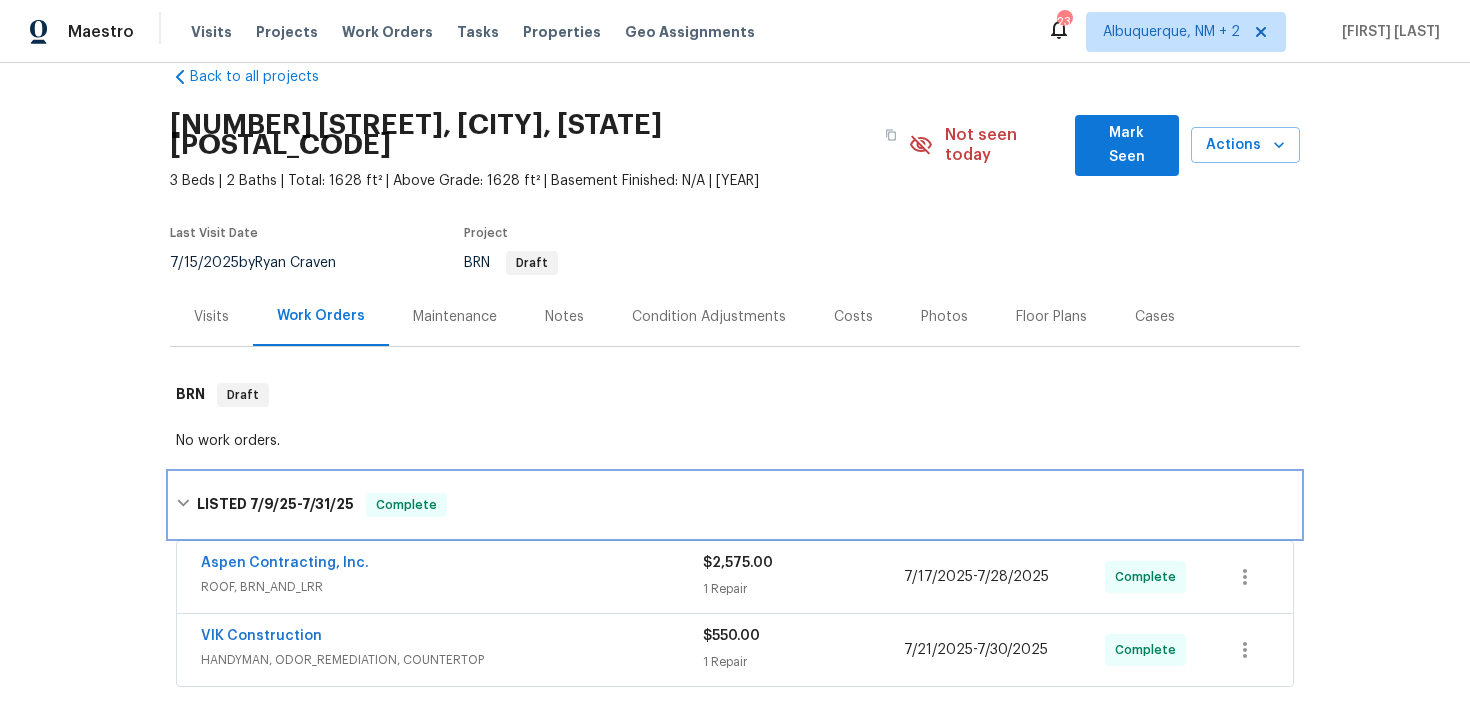 scroll, scrollTop: 65, scrollLeft: 0, axis: vertical 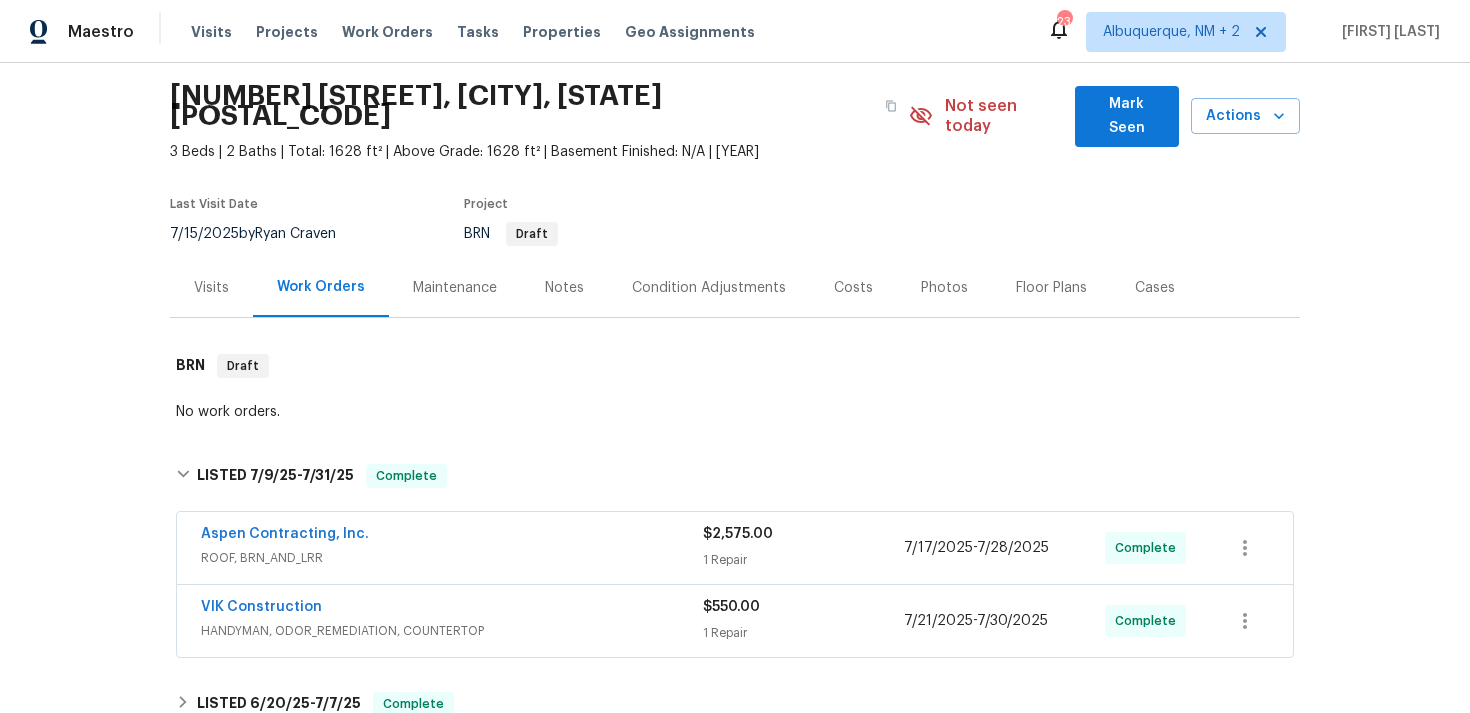 click on "VIK Construction HANDYMAN, ODOR_REMEDIATION, COUNTERTOP $550.00 1 Repair [DATE] - [DATE] Complete" at bounding box center (735, 621) 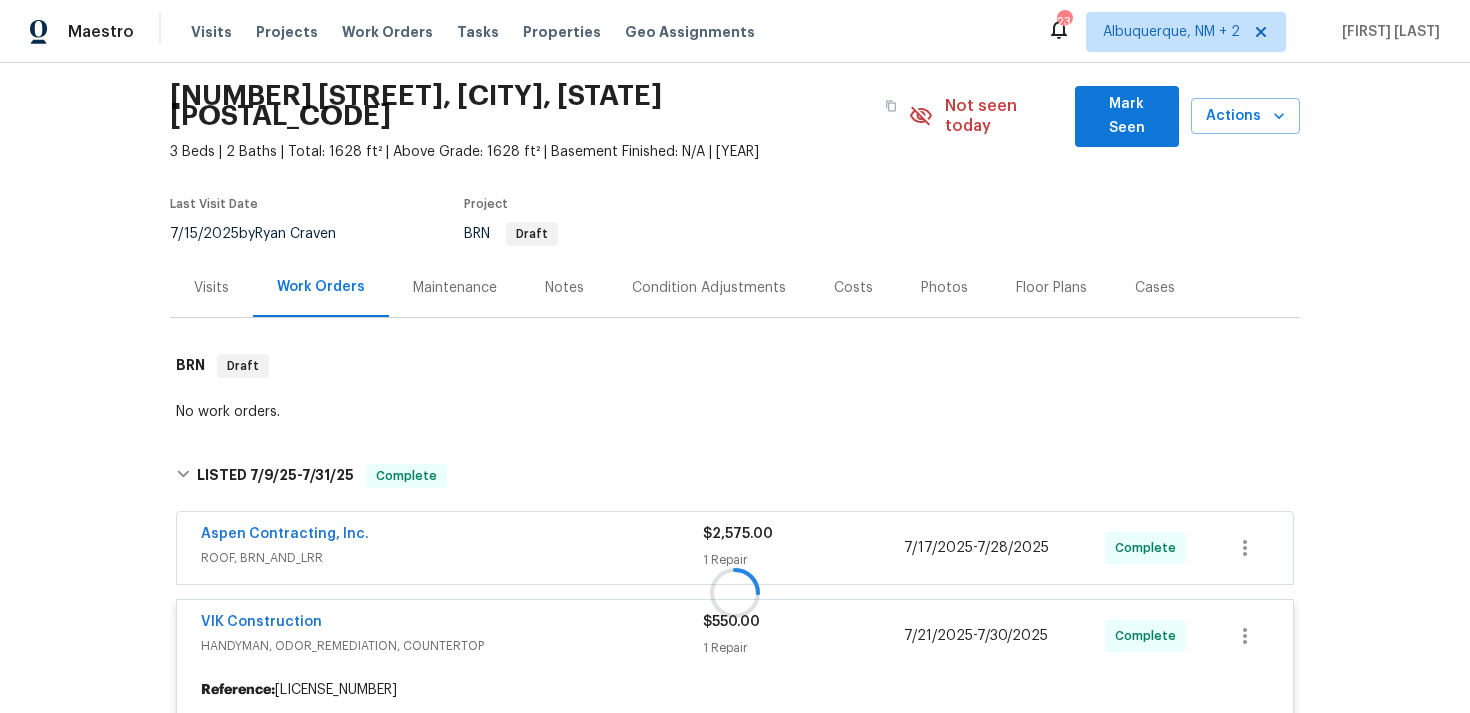 scroll, scrollTop: 93, scrollLeft: 0, axis: vertical 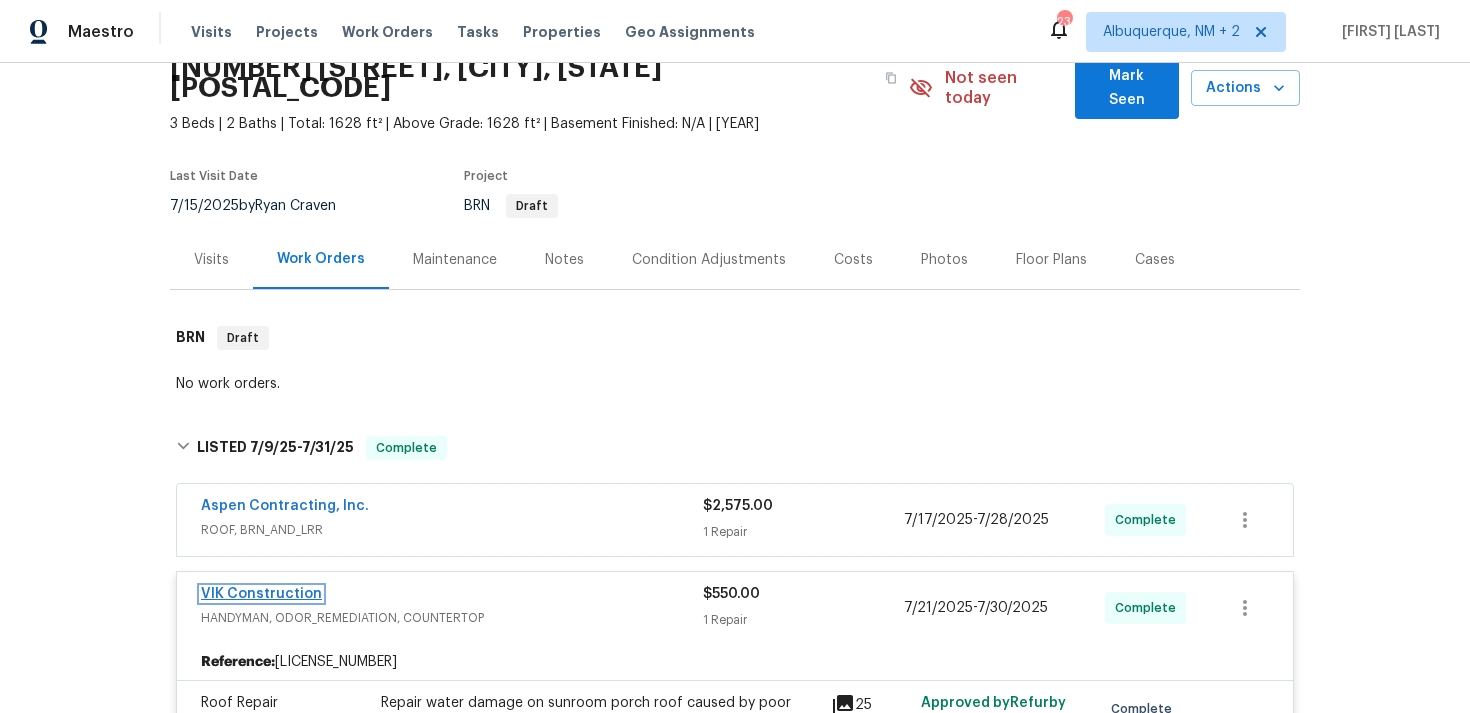 click on "VIK Construction" at bounding box center [261, 594] 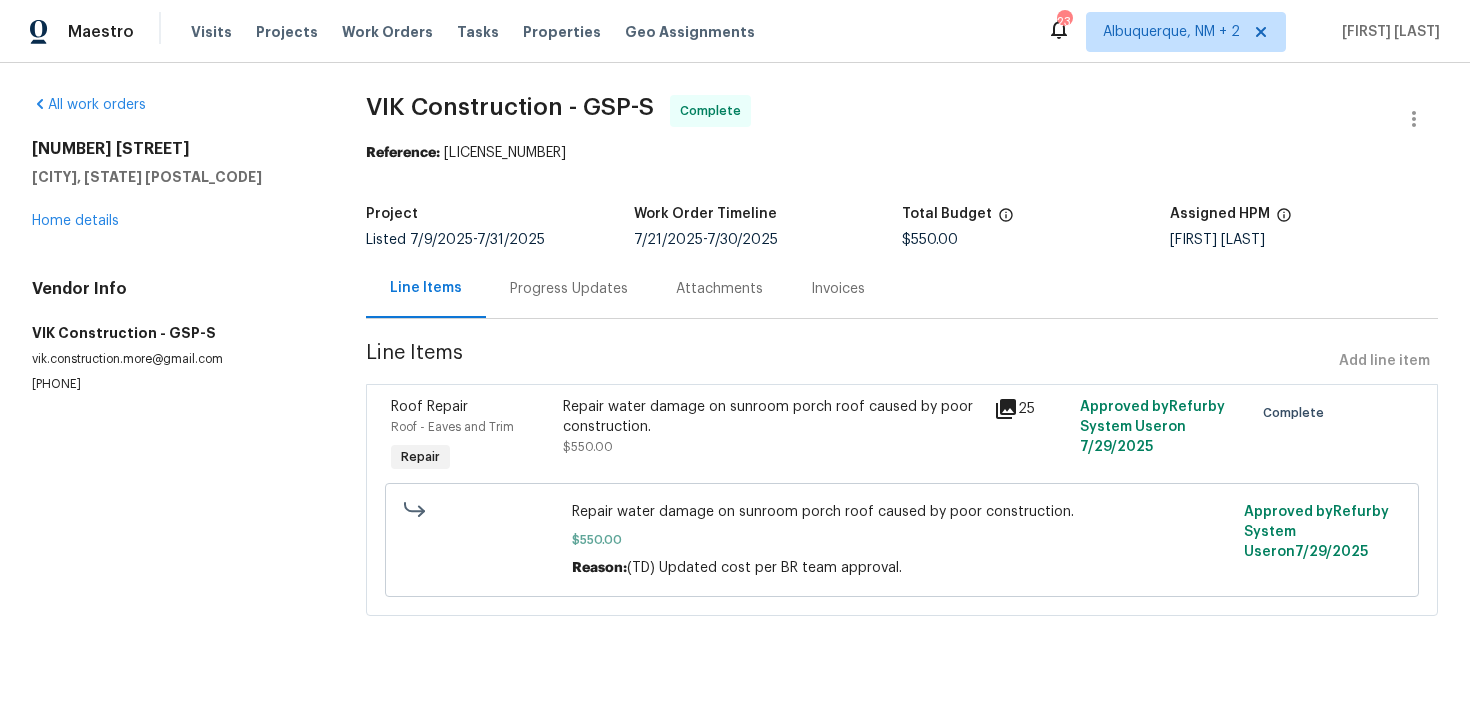 click on "Progress Updates" at bounding box center (569, 288) 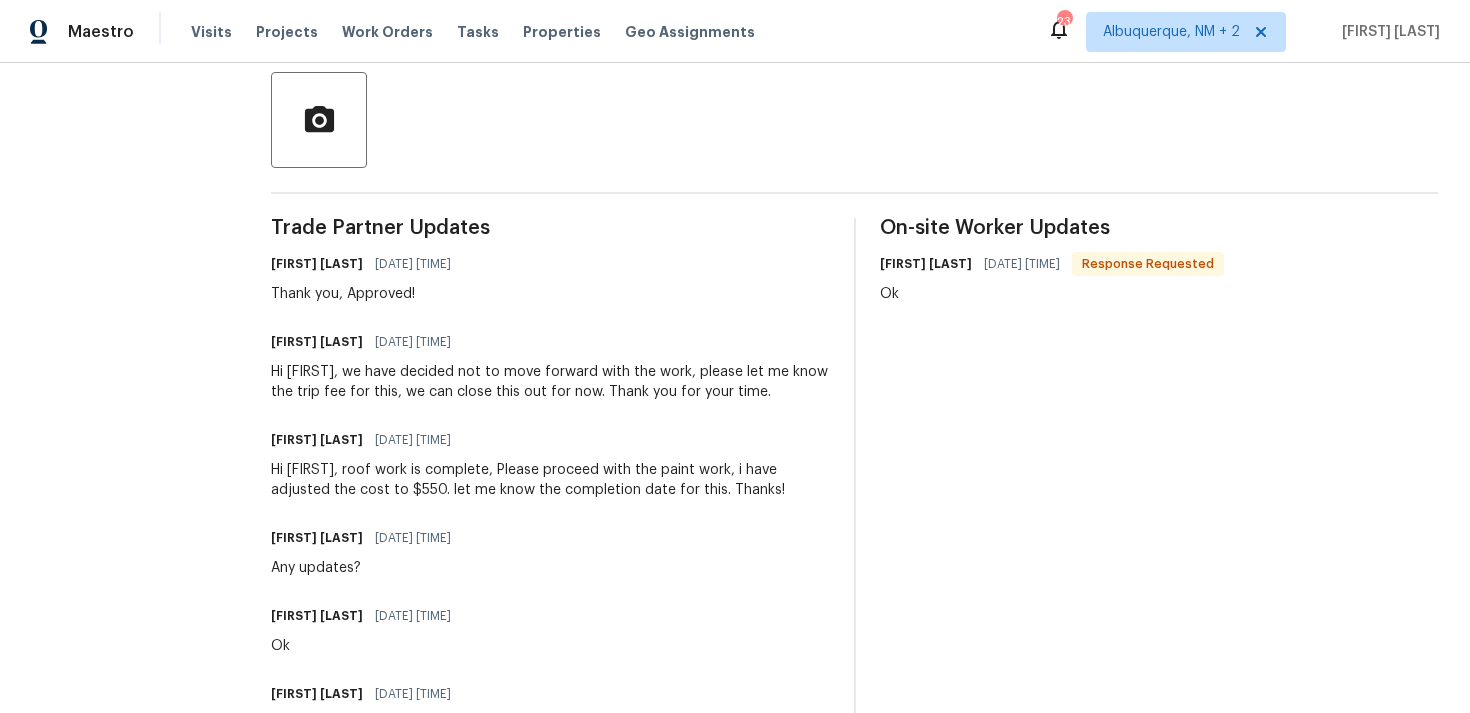 scroll, scrollTop: 0, scrollLeft: 0, axis: both 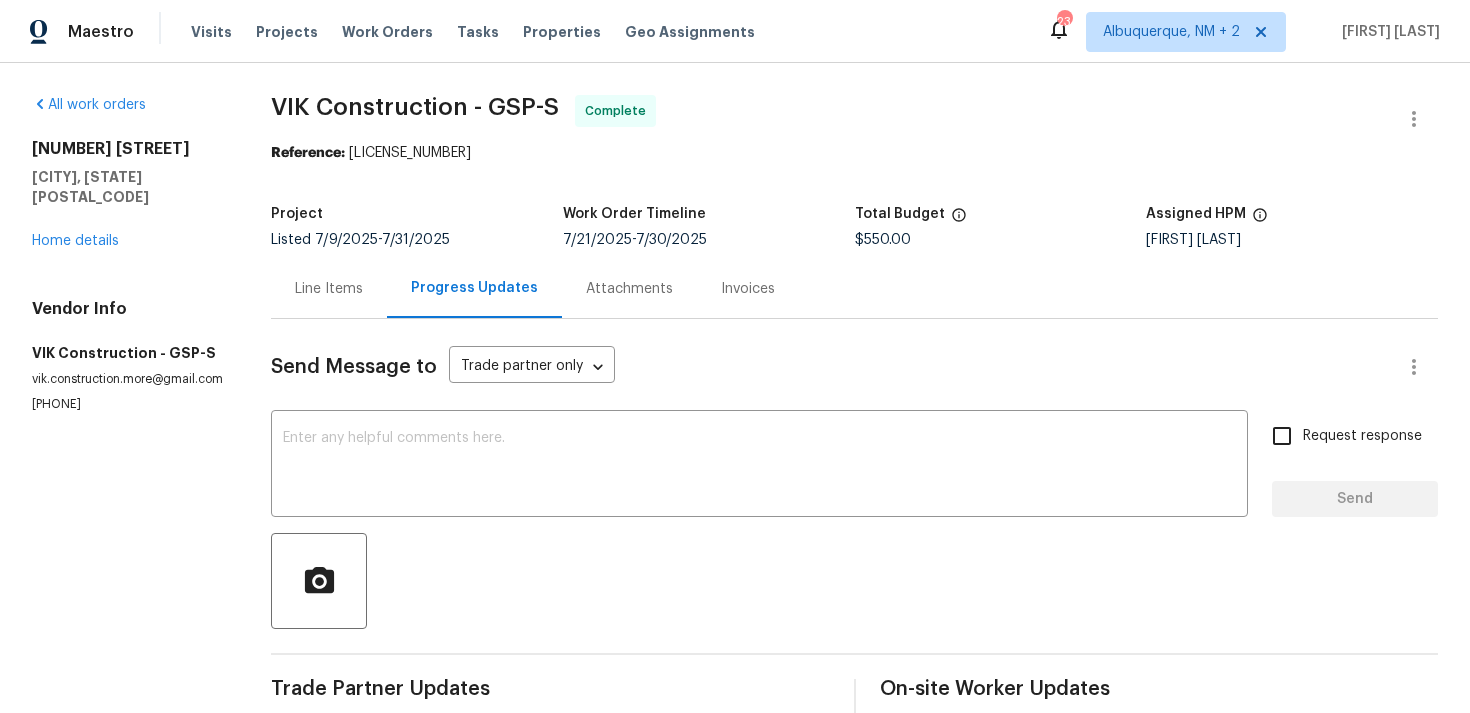 click on "Line Items" at bounding box center [329, 289] 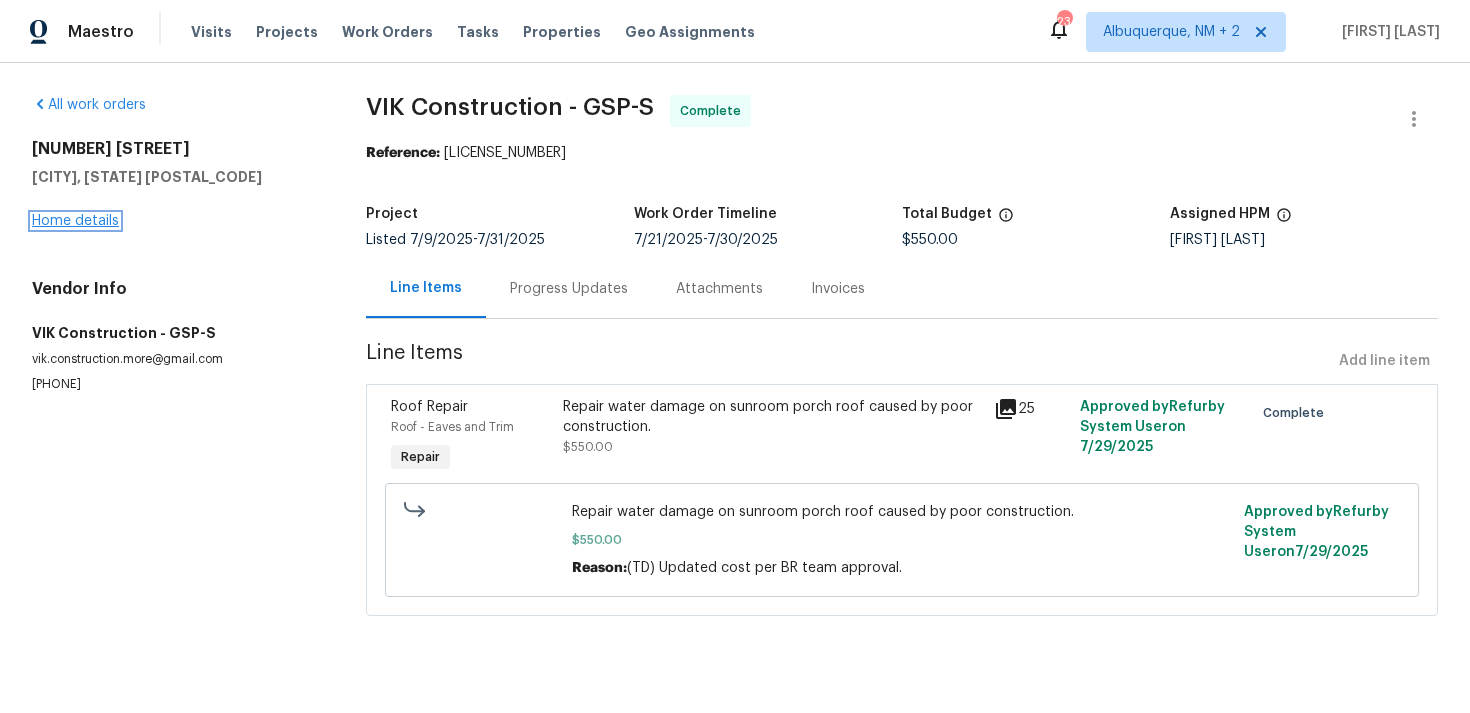 click on "Home details" at bounding box center (75, 221) 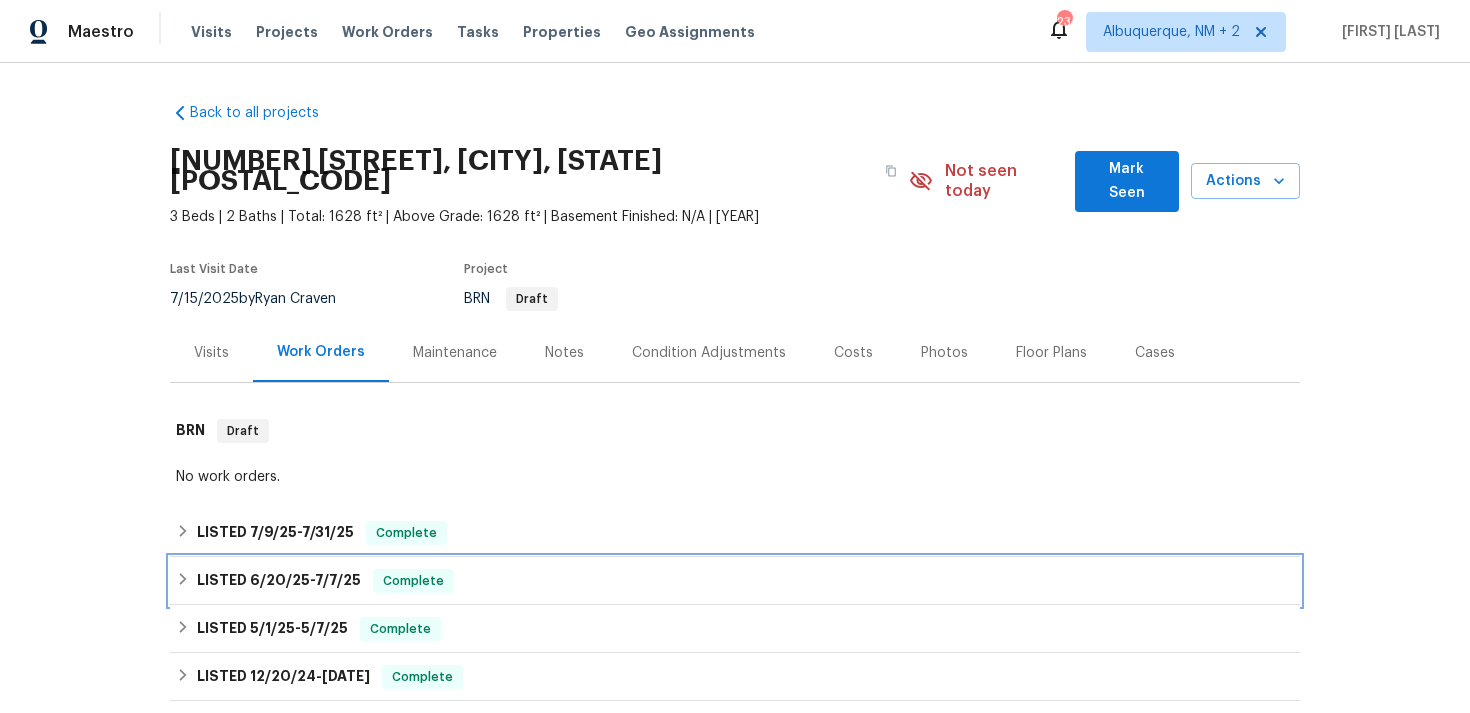 click on "LISTED [DATE] - [DATE] Complete" at bounding box center (735, 581) 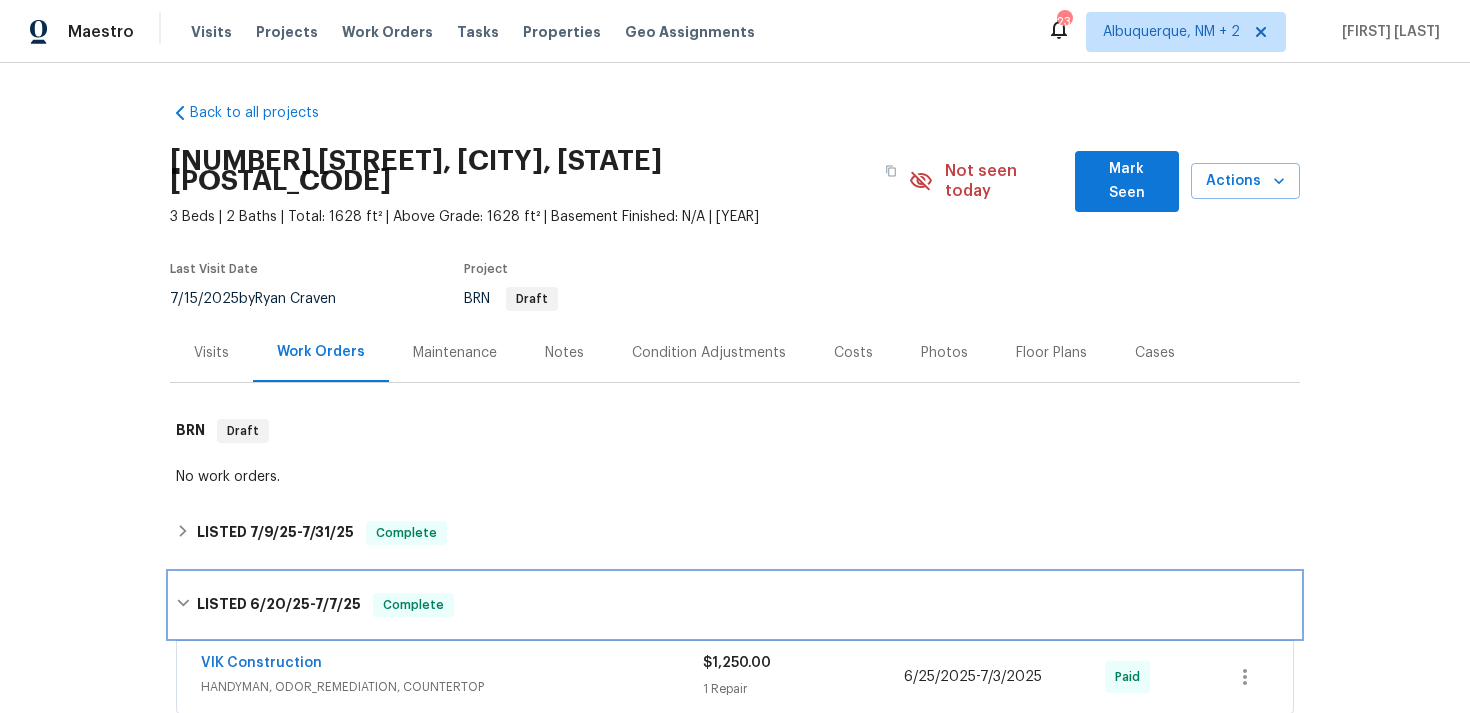 scroll, scrollTop: 118, scrollLeft: 0, axis: vertical 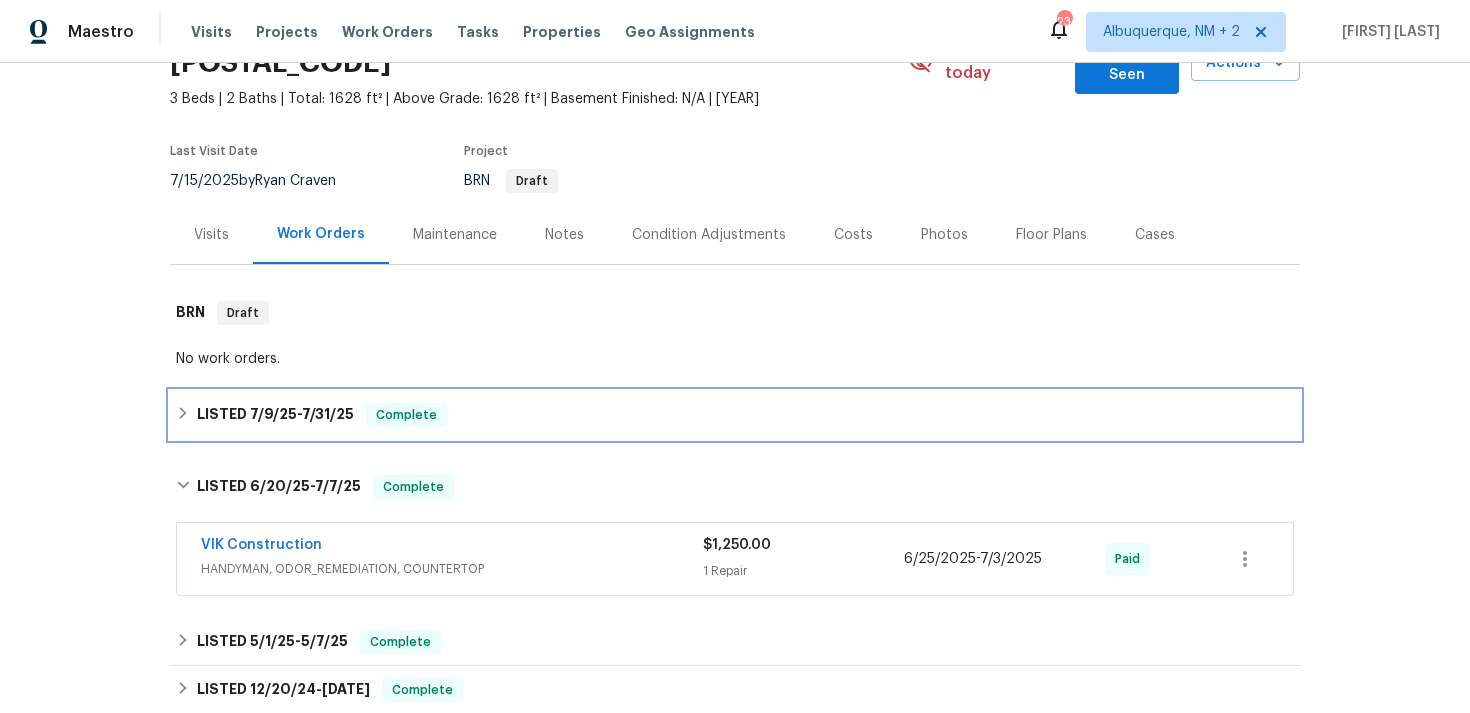 click on "LISTED [DATE] - [DATE] Complete" at bounding box center (735, 415) 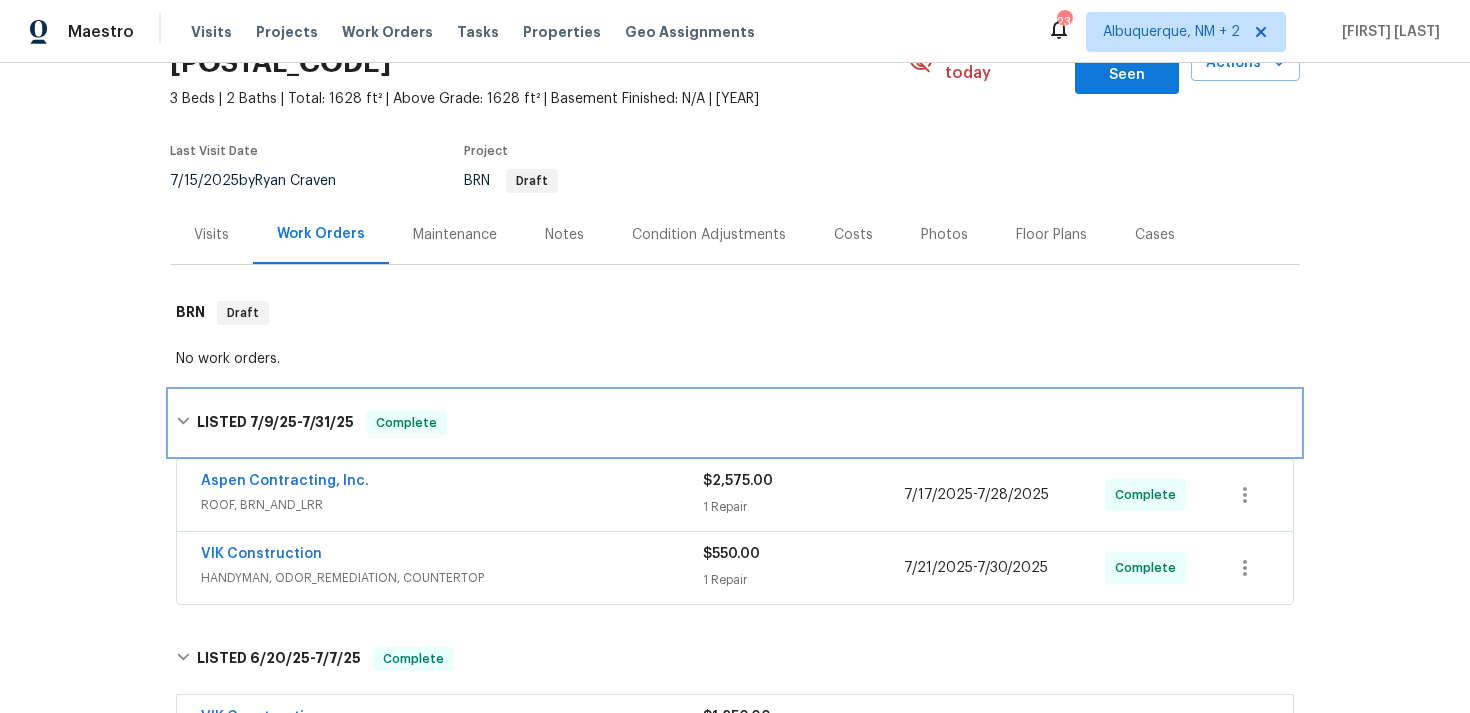scroll, scrollTop: 165, scrollLeft: 0, axis: vertical 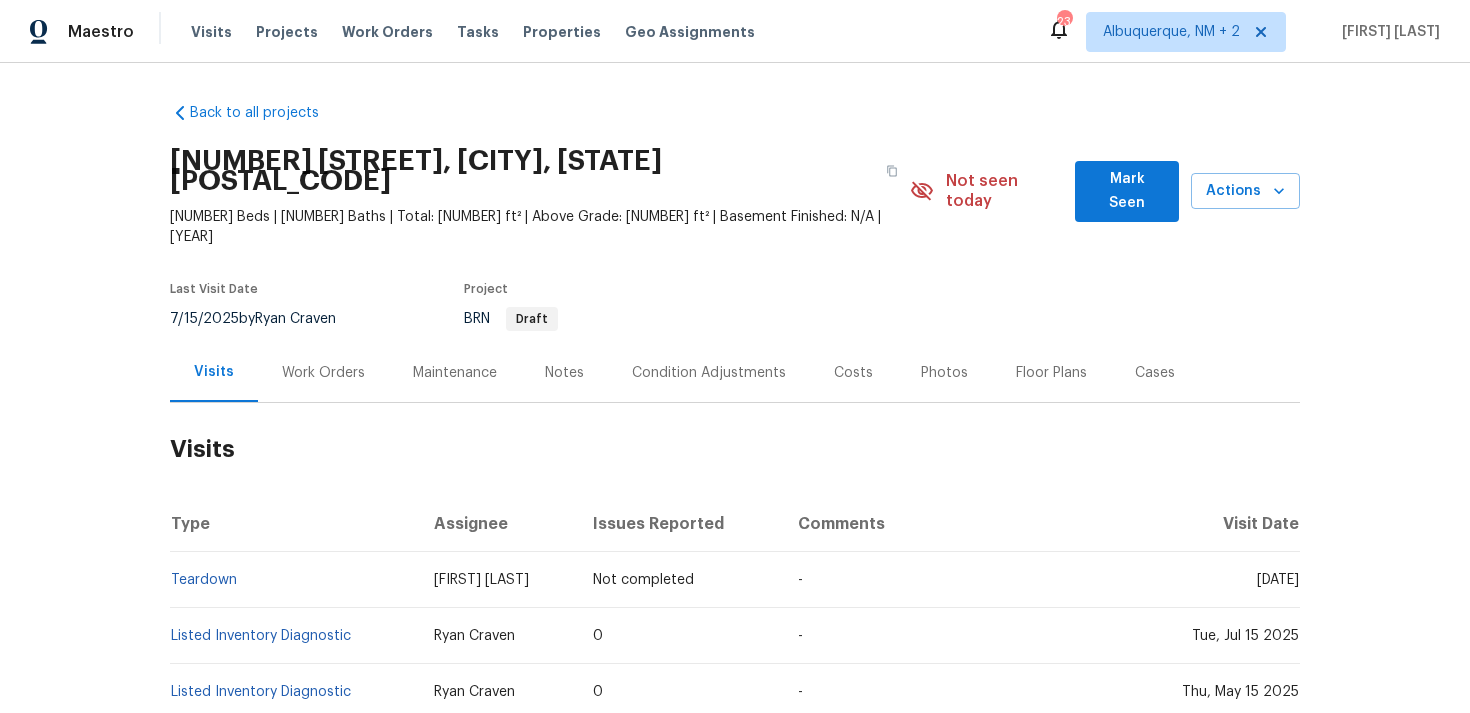 click on "Work Orders" at bounding box center [323, 373] 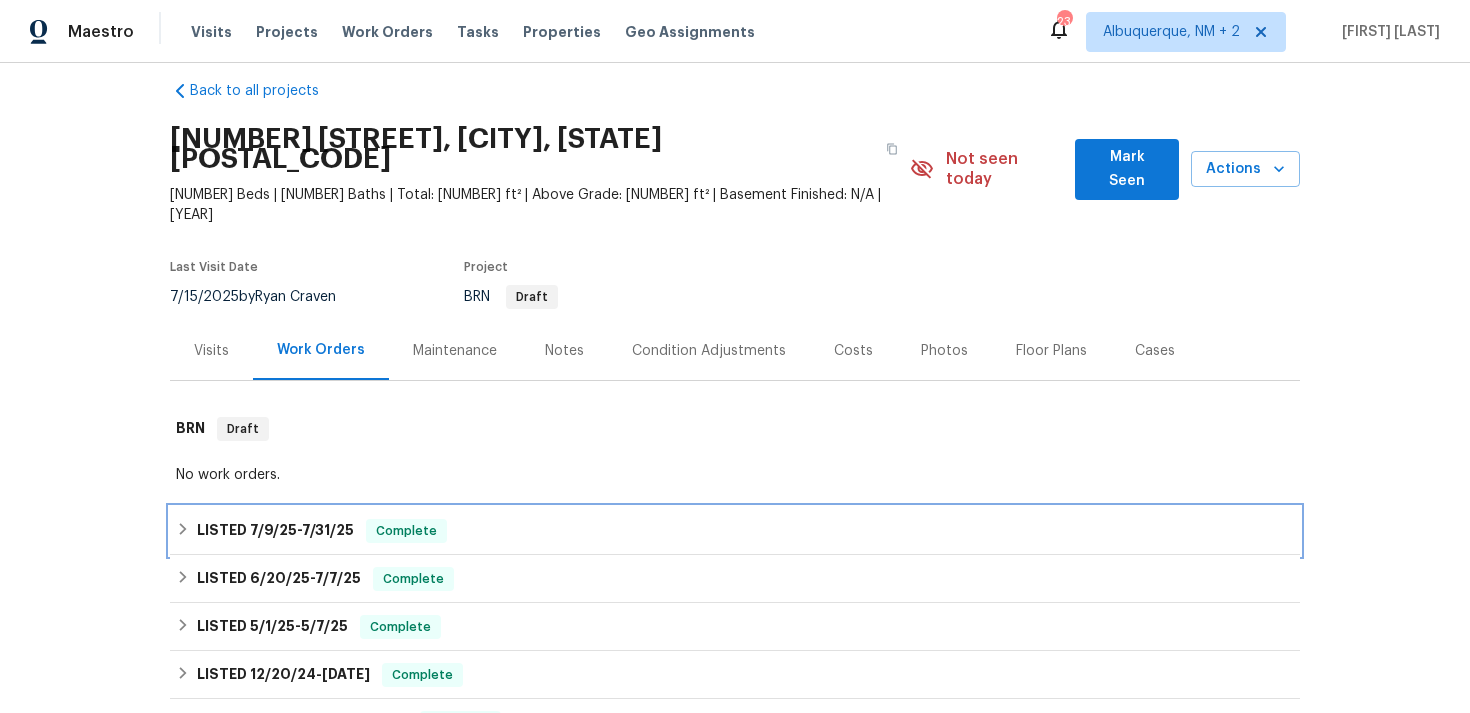 click on "7/31/25" at bounding box center (328, 530) 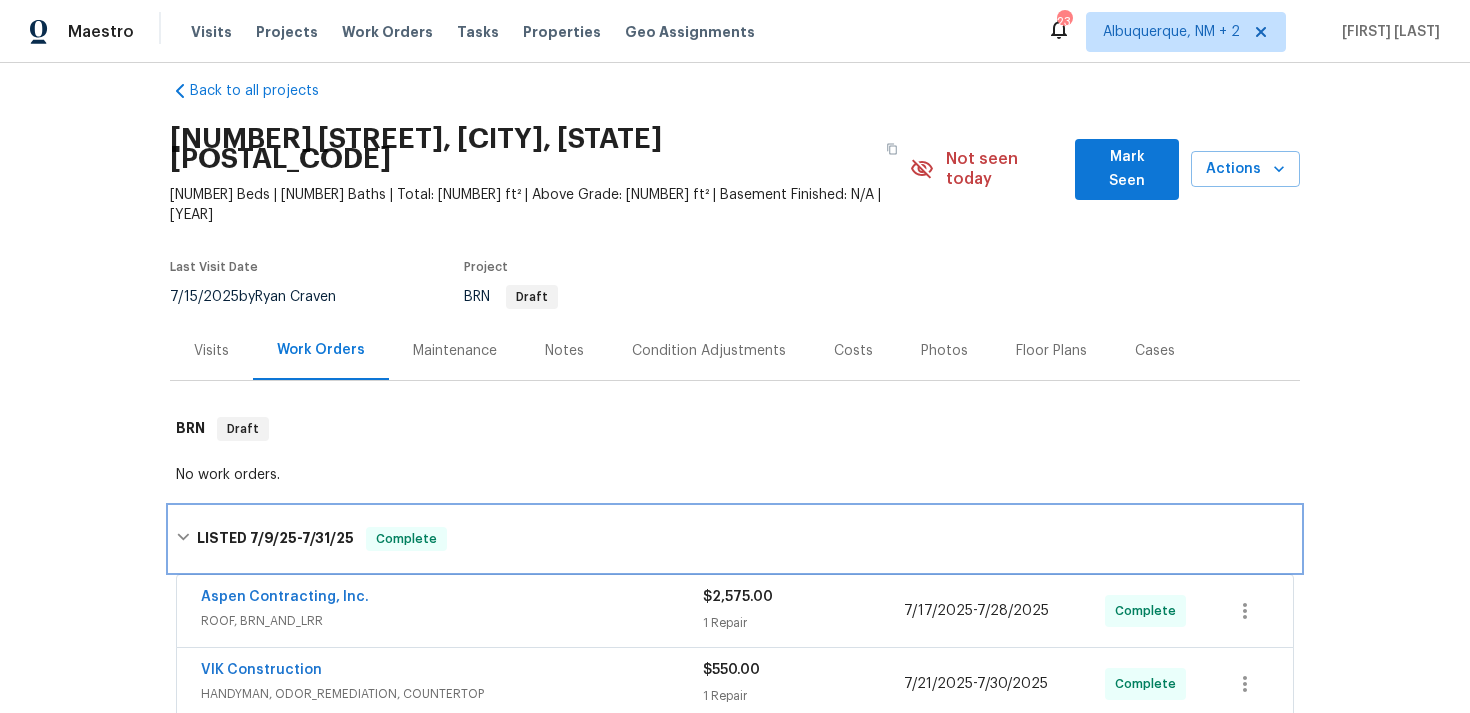 scroll, scrollTop: 124, scrollLeft: 0, axis: vertical 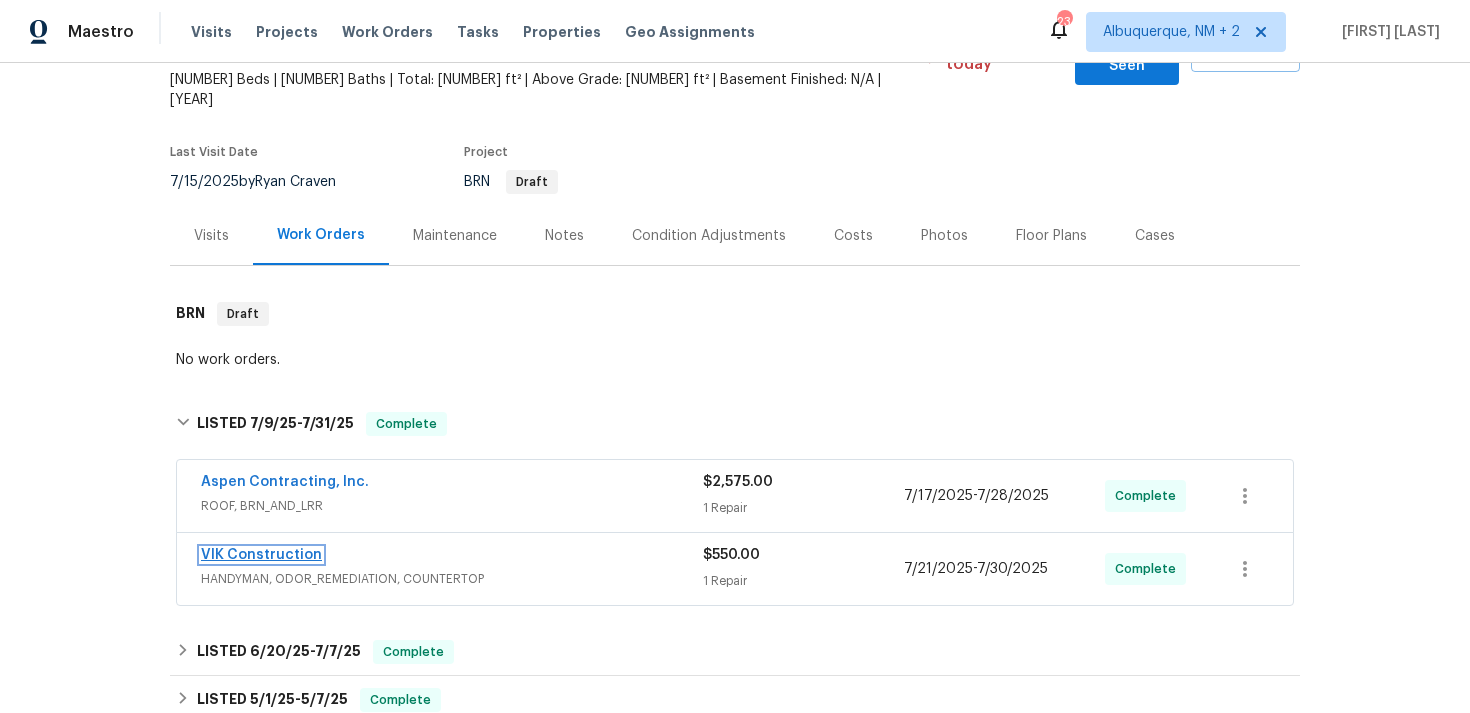 click on "VIK Construction" at bounding box center [261, 555] 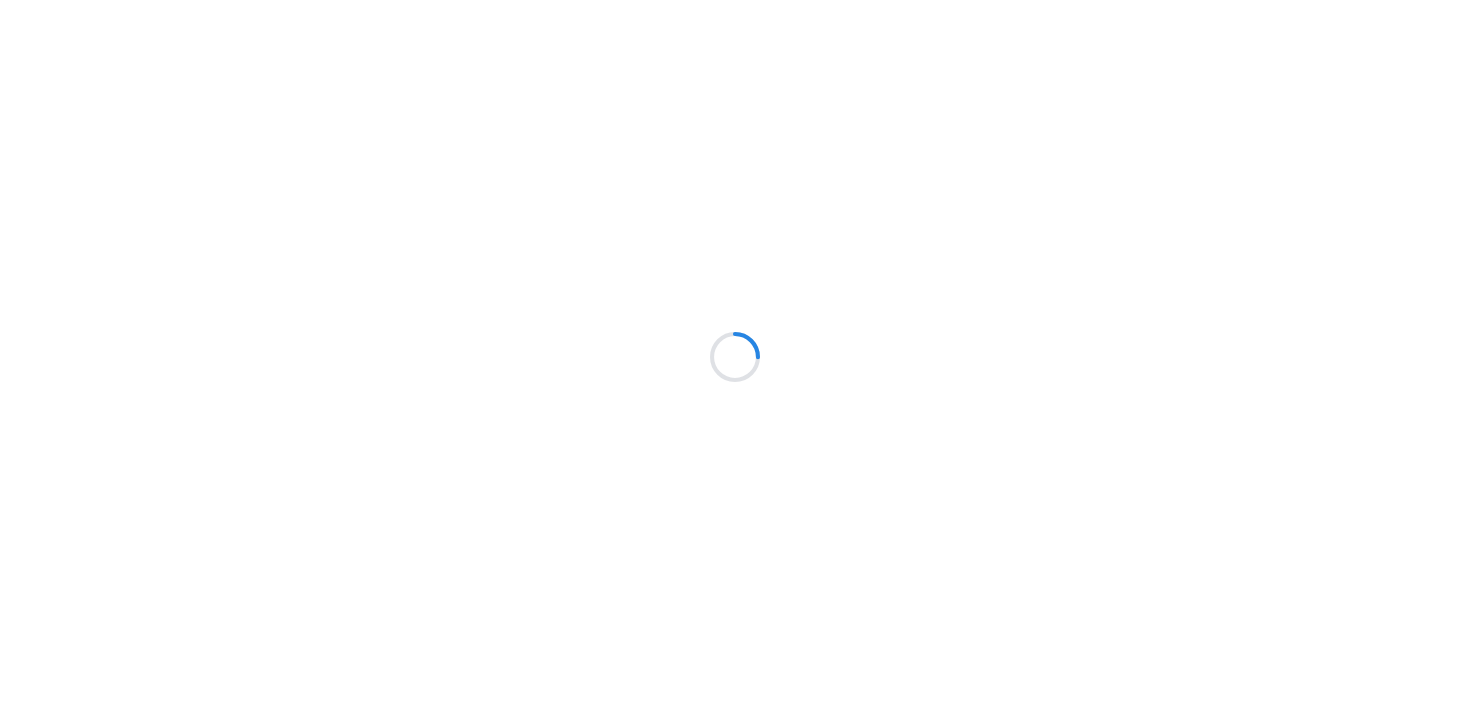scroll, scrollTop: 0, scrollLeft: 0, axis: both 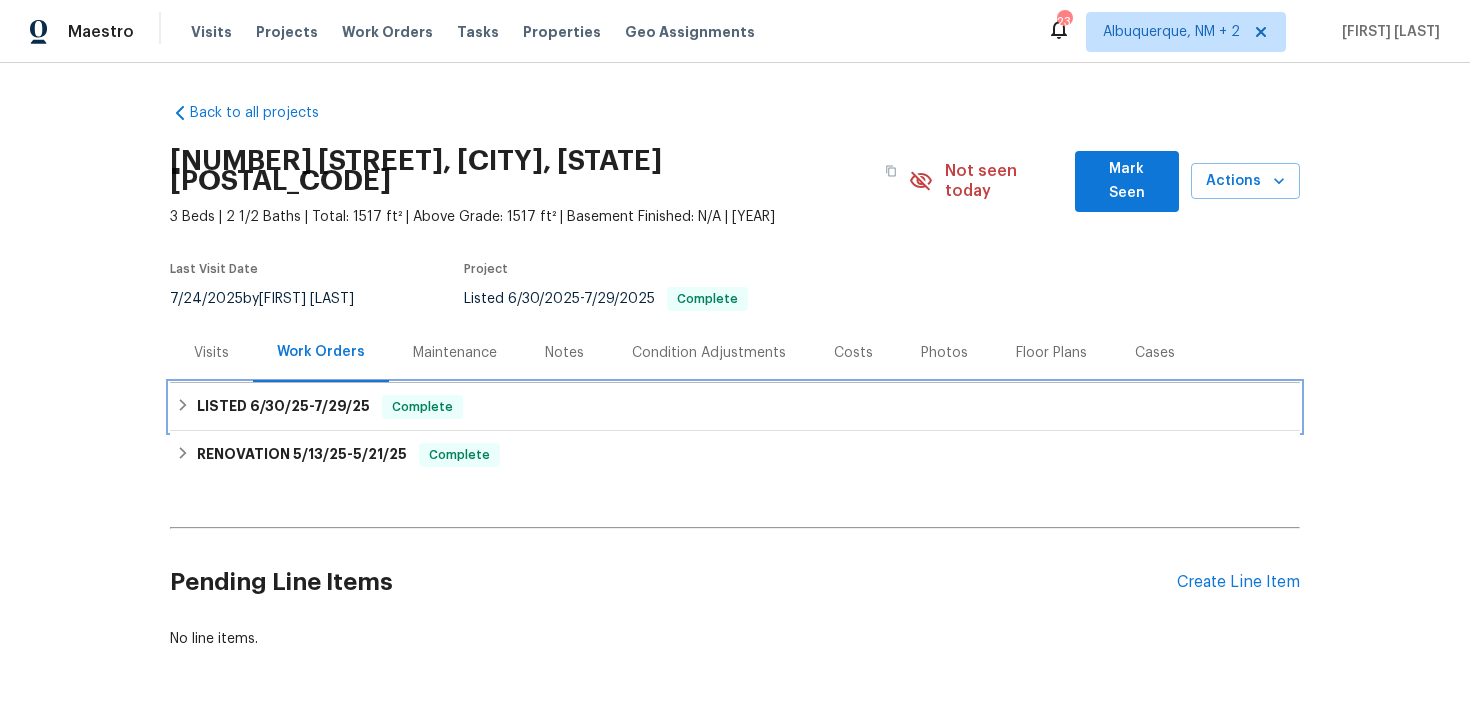 click on "LISTED   [DATE]  -  [DATE] Complete" at bounding box center (735, 407) 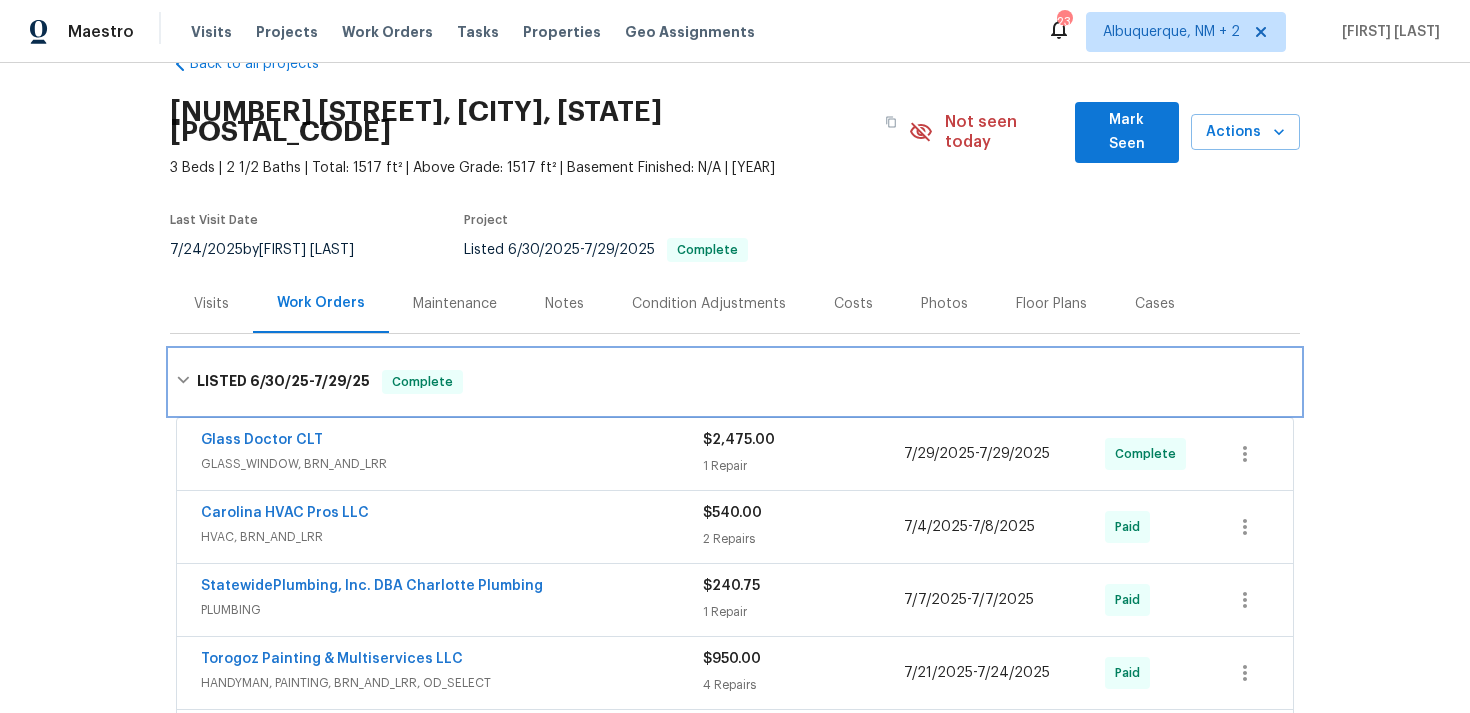 scroll, scrollTop: 117, scrollLeft: 0, axis: vertical 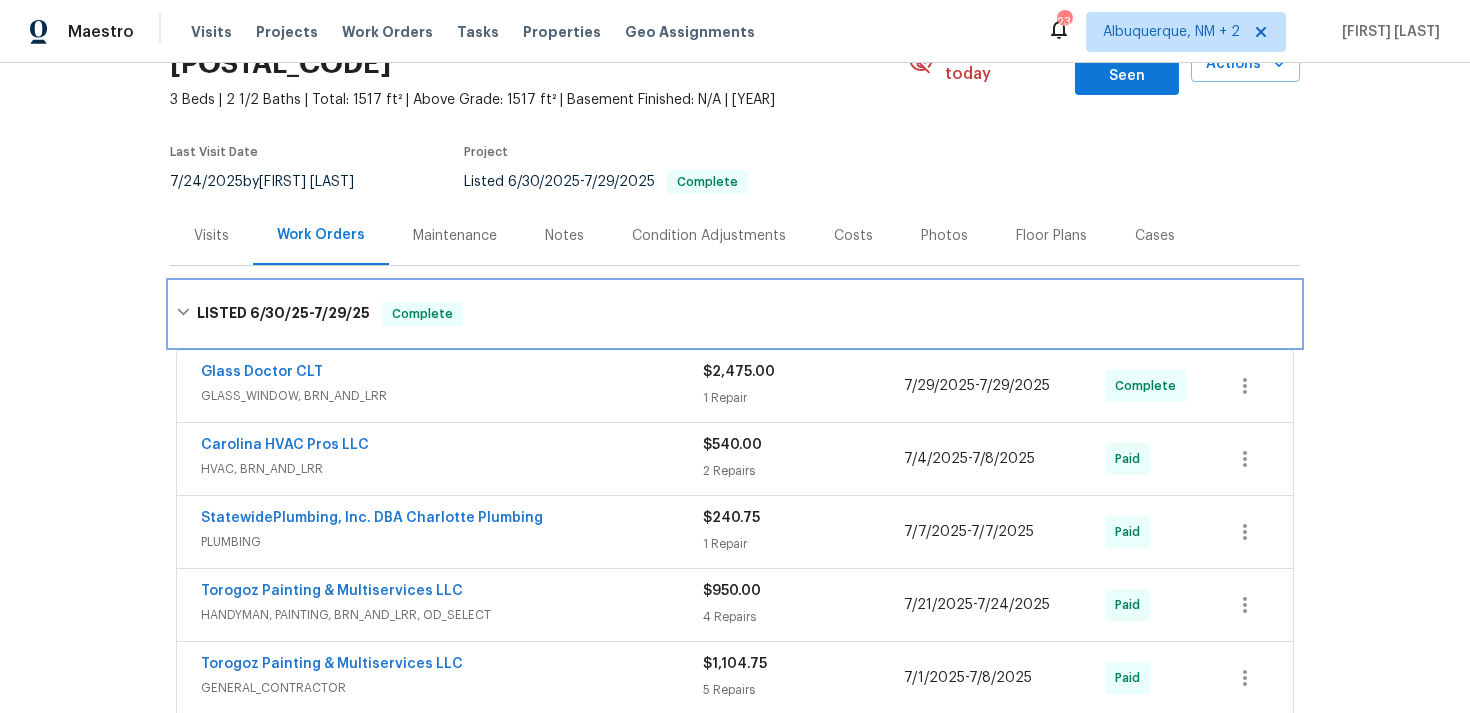 click on "LISTED   [DATE]  -  [DATE]" at bounding box center (283, 314) 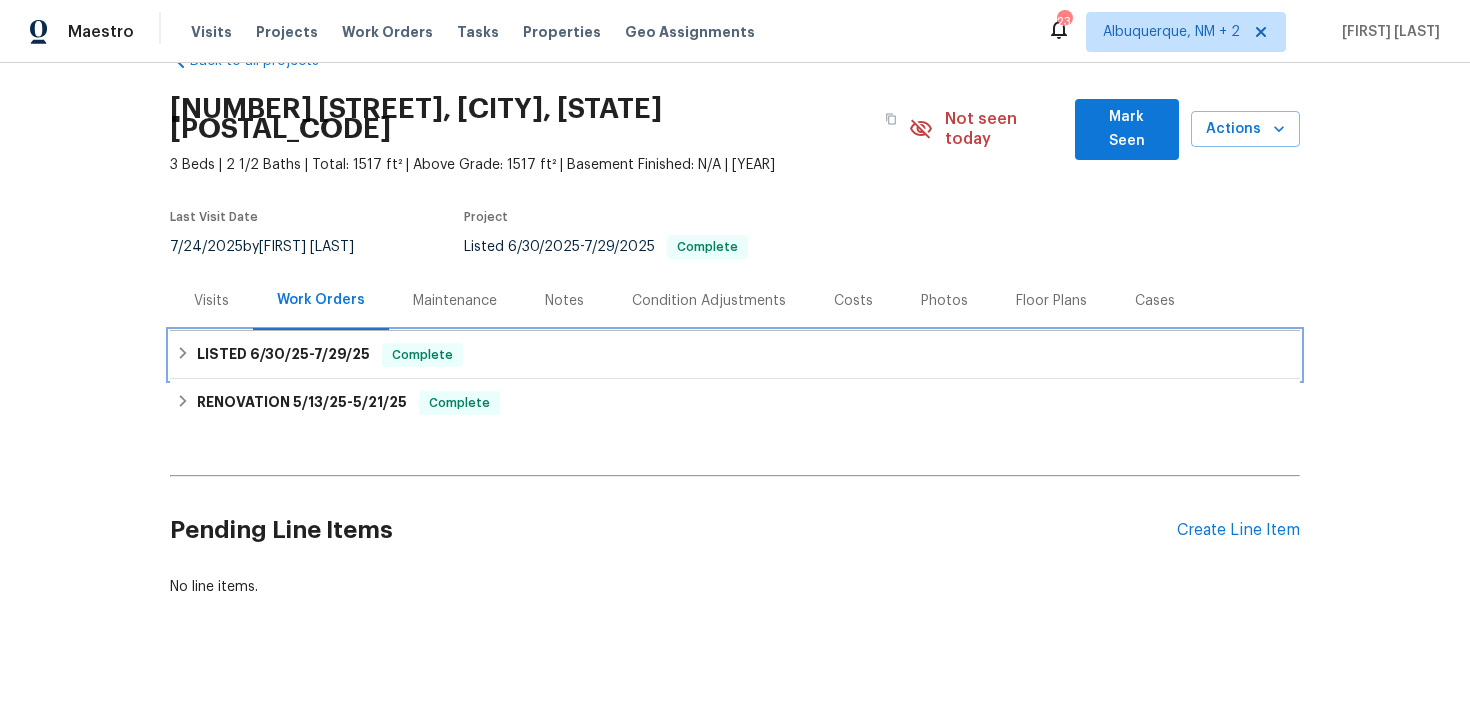 scroll, scrollTop: 52, scrollLeft: 0, axis: vertical 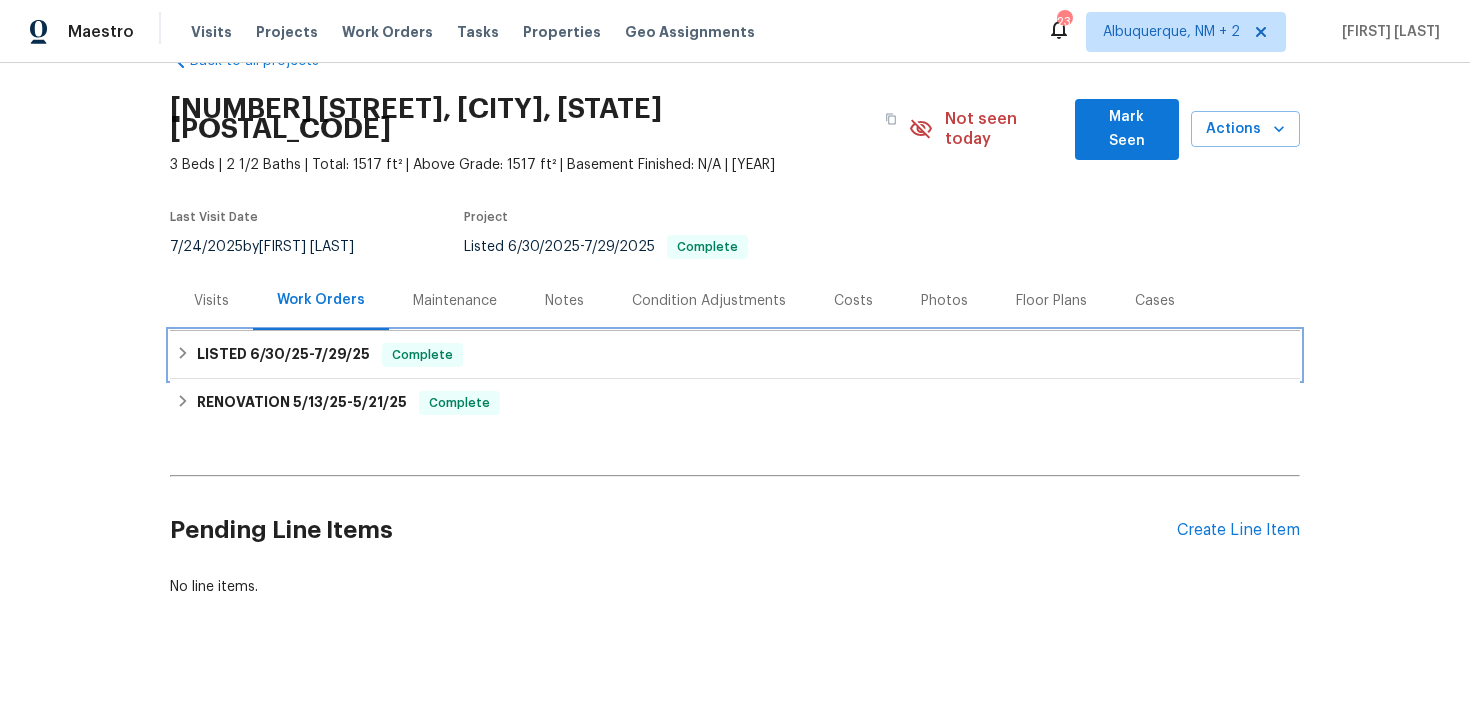 click on "LISTED   [DATE]  -  [DATE] Complete" at bounding box center (735, 355) 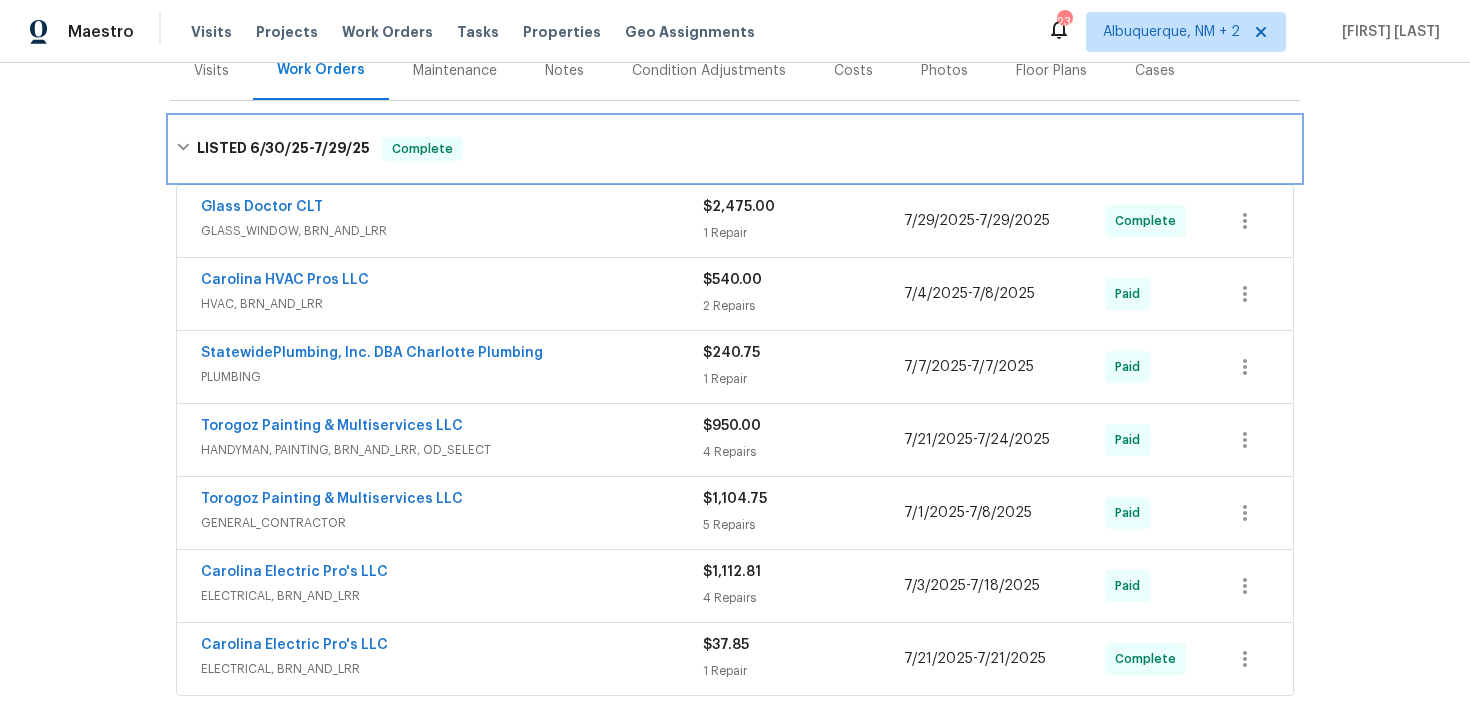 scroll, scrollTop: 309, scrollLeft: 0, axis: vertical 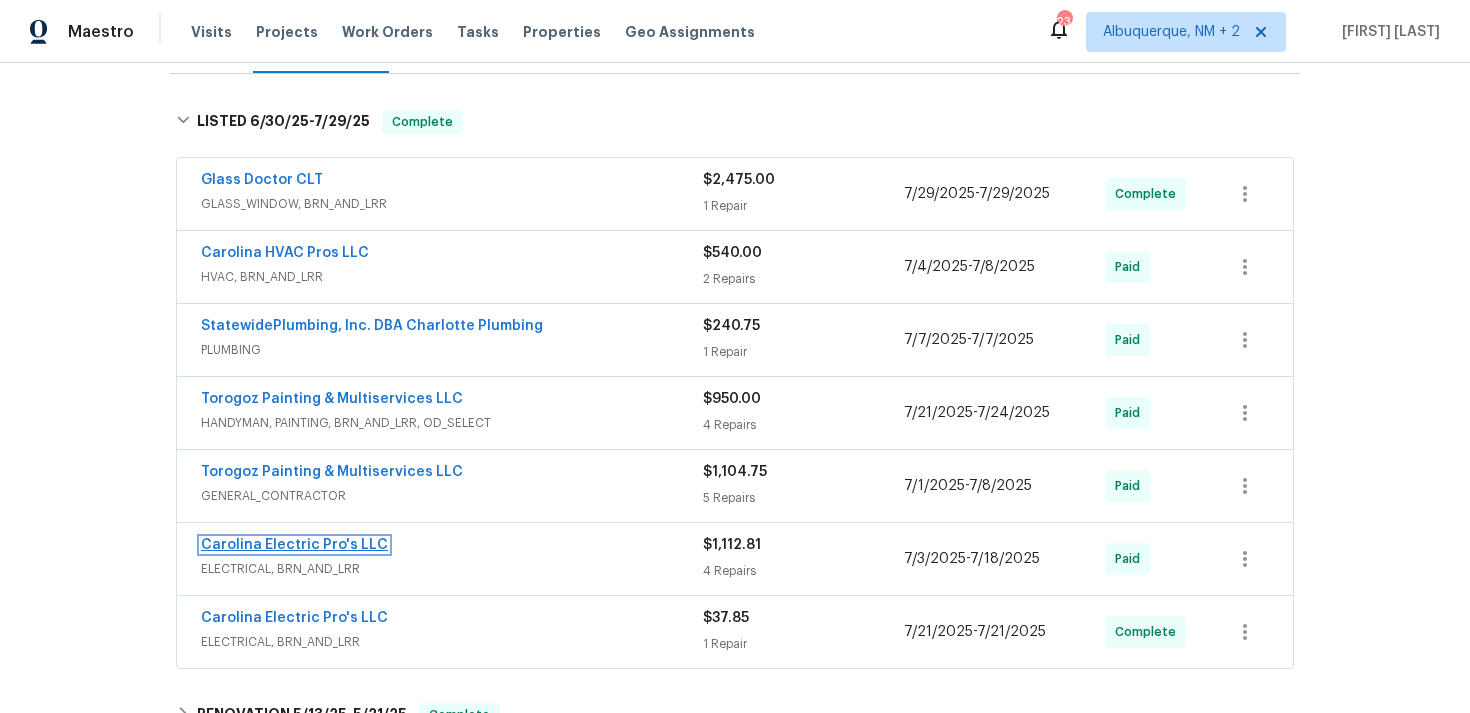 click on "Carolina Electric Pro's LLC" at bounding box center (294, 545) 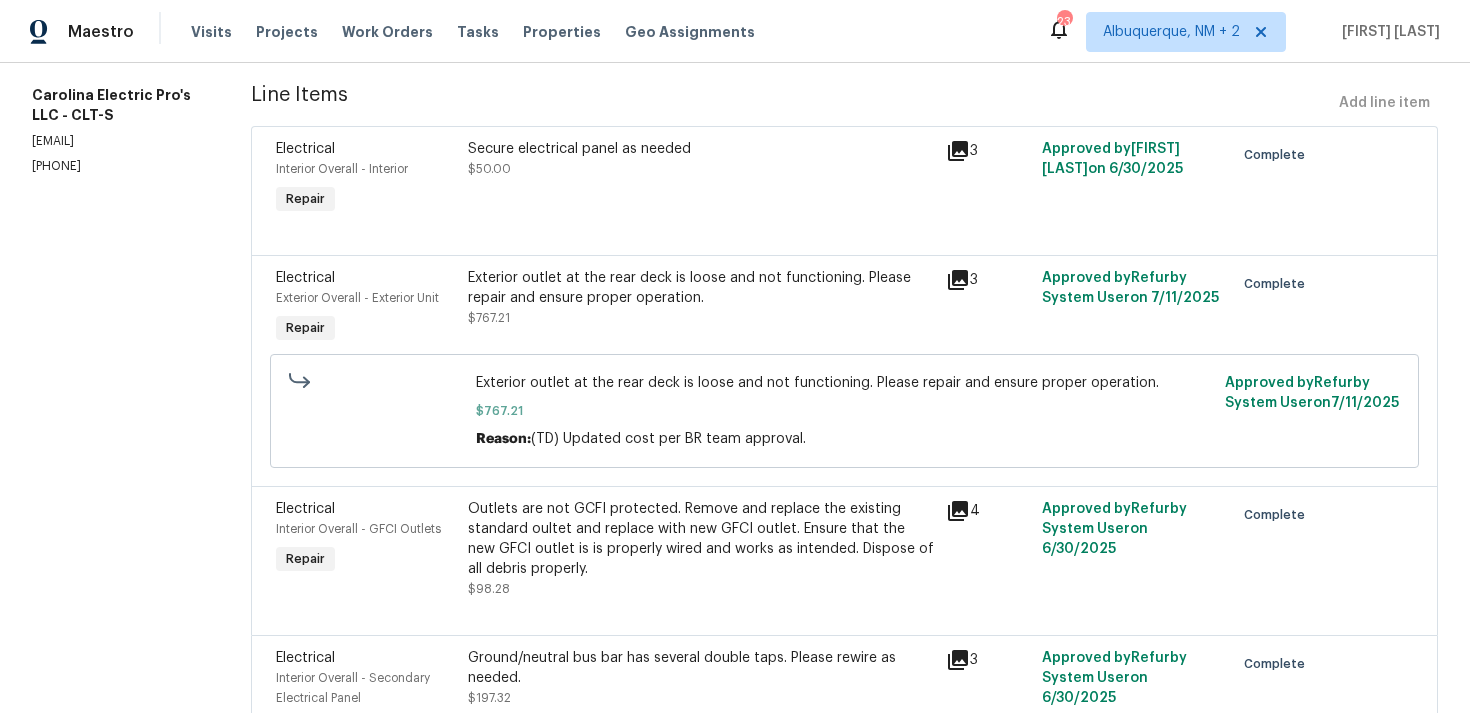 scroll, scrollTop: 55, scrollLeft: 0, axis: vertical 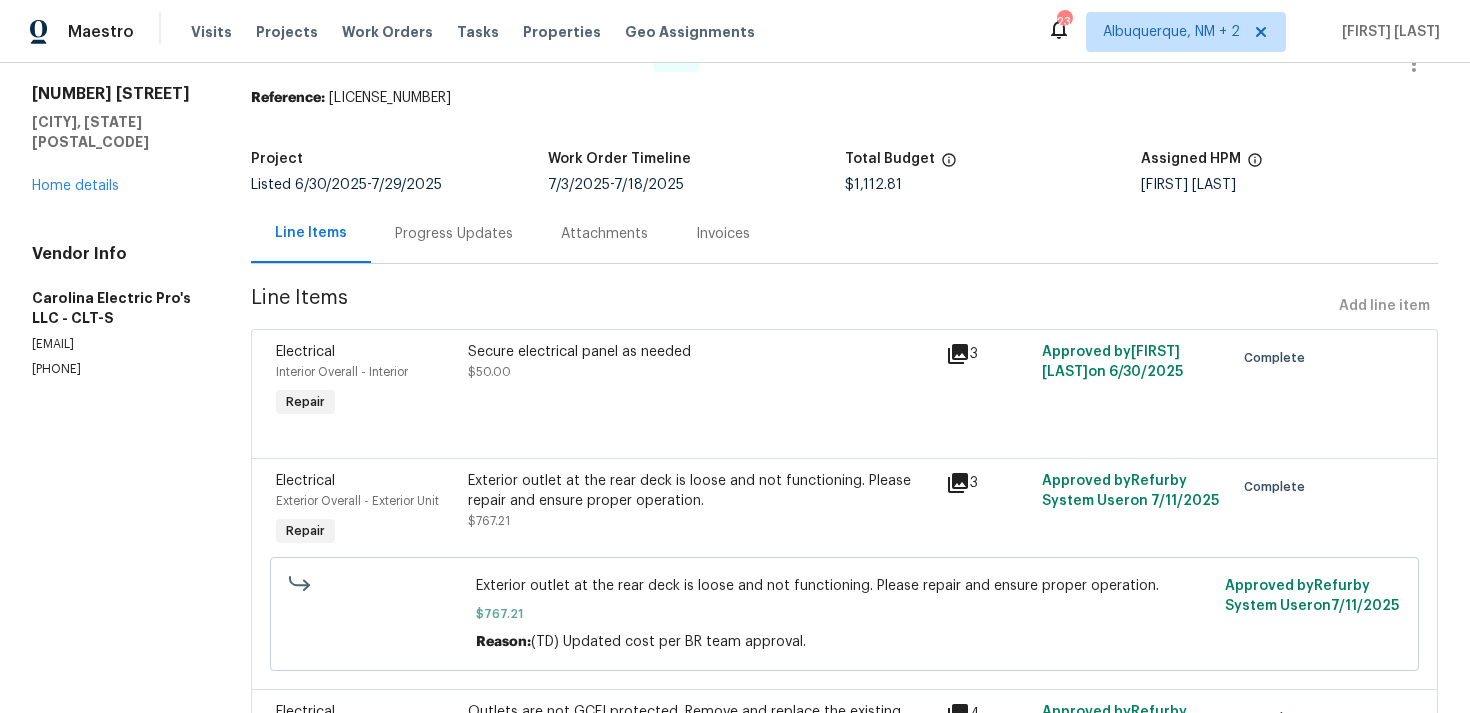 click on "Progress Updates" at bounding box center (454, 234) 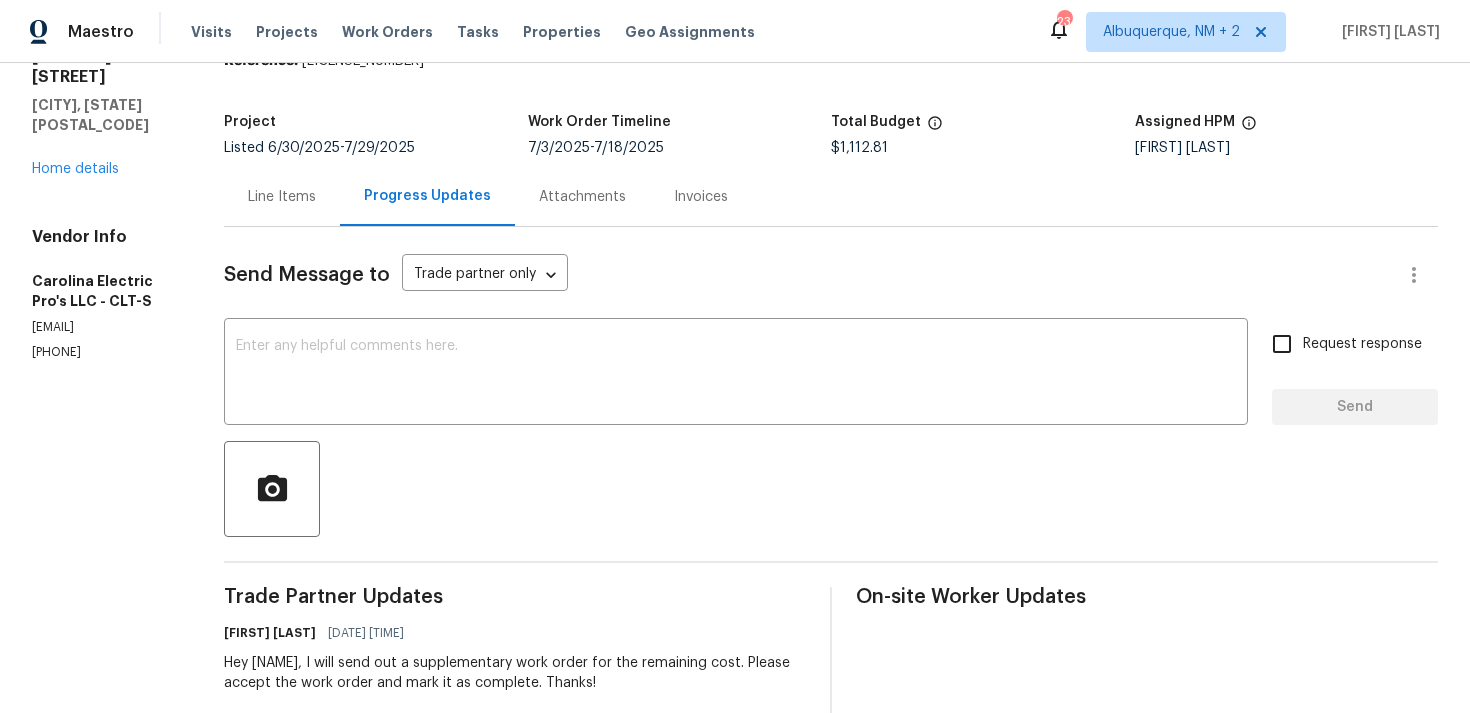 scroll, scrollTop: 0, scrollLeft: 0, axis: both 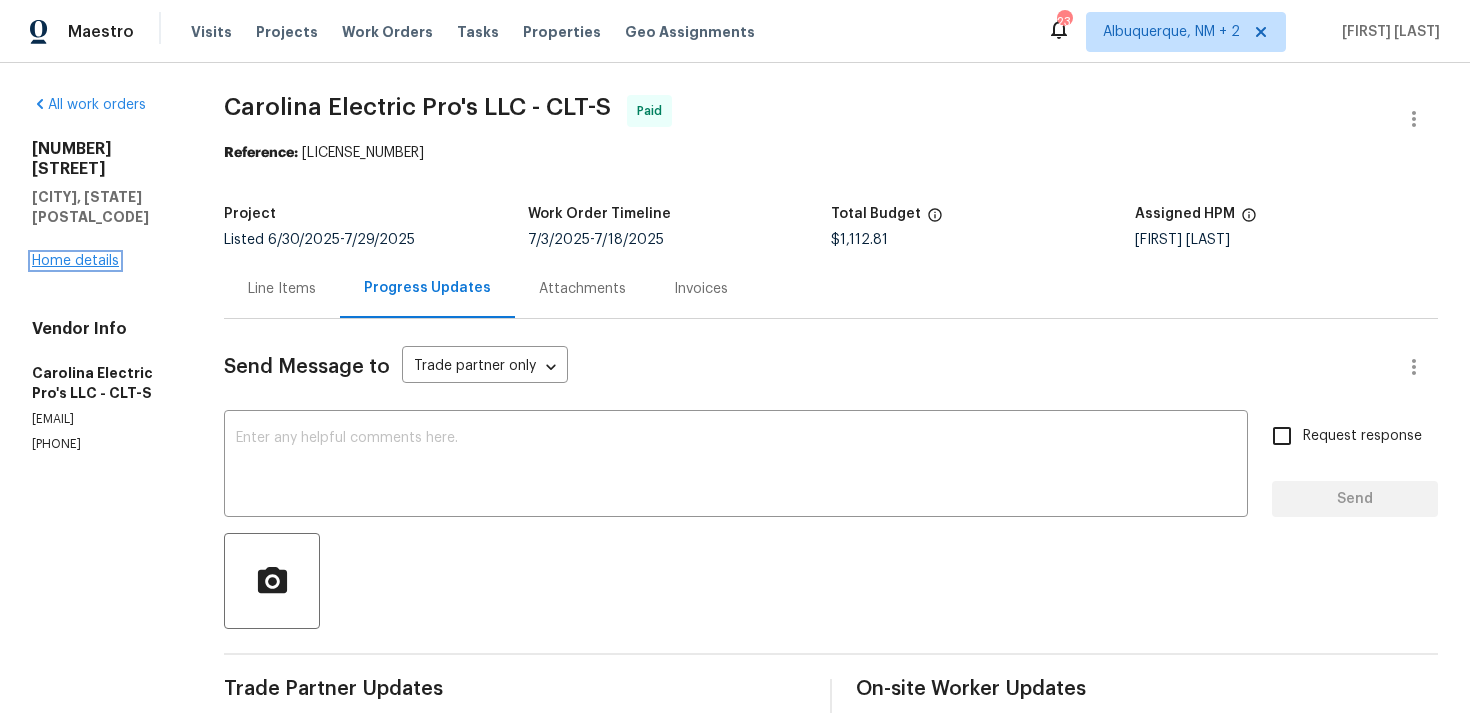 click on "Home details" at bounding box center [75, 261] 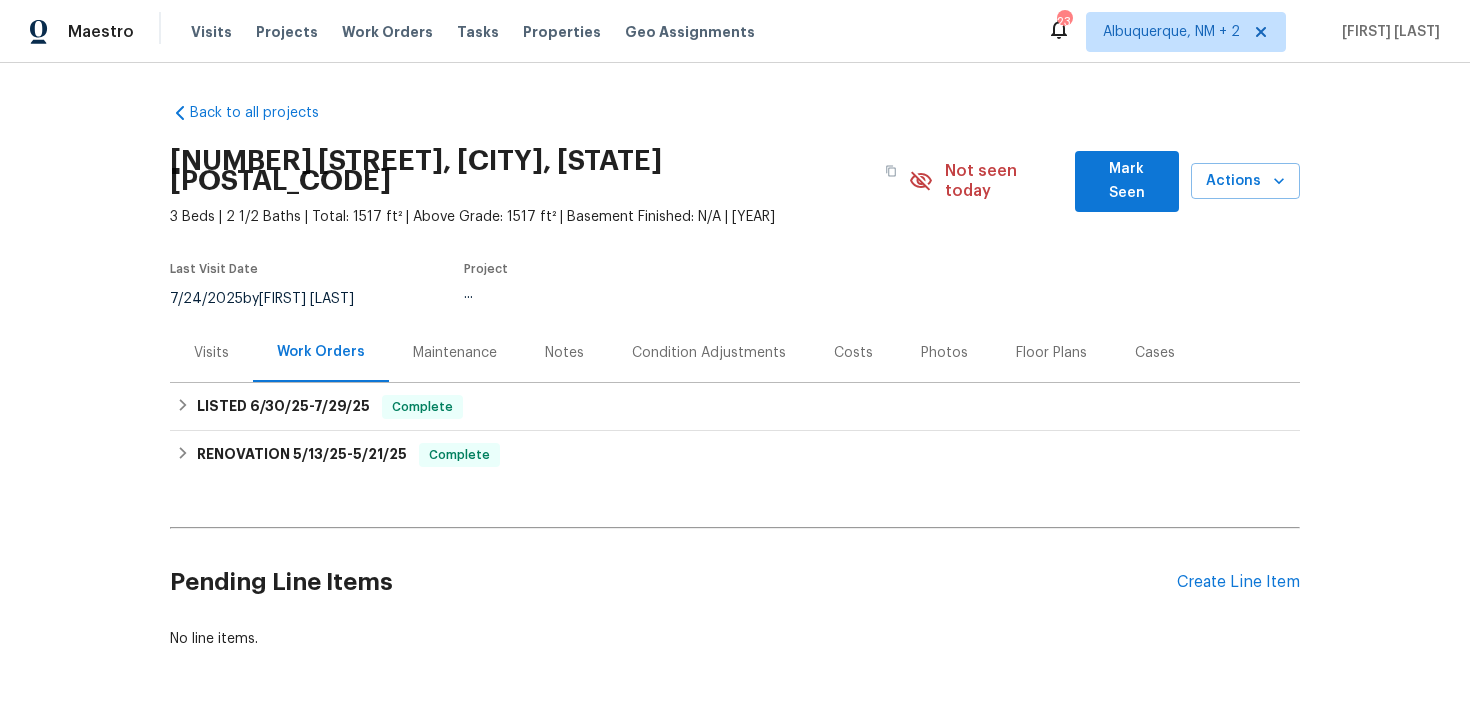 scroll, scrollTop: 52, scrollLeft: 0, axis: vertical 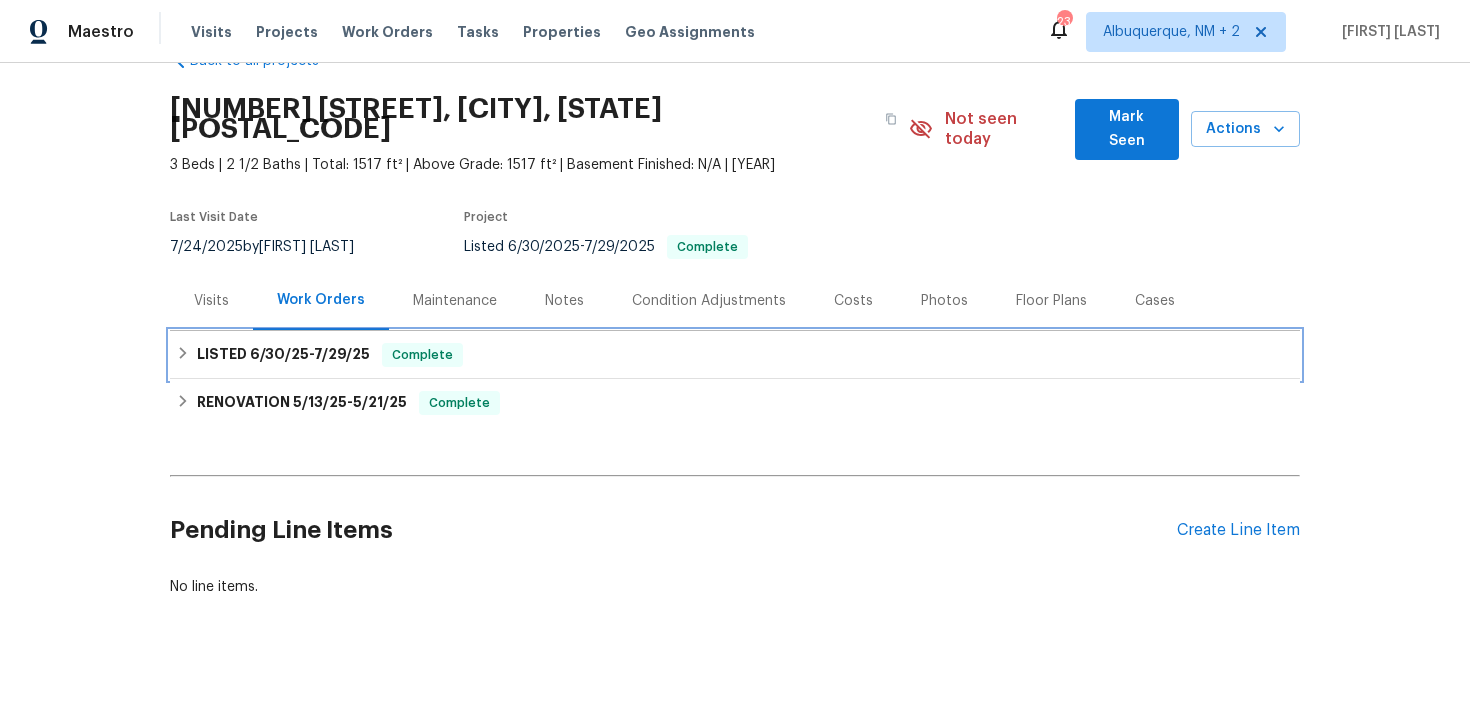 click on "LISTED   [DATE]  -  [DATE]" at bounding box center (283, 355) 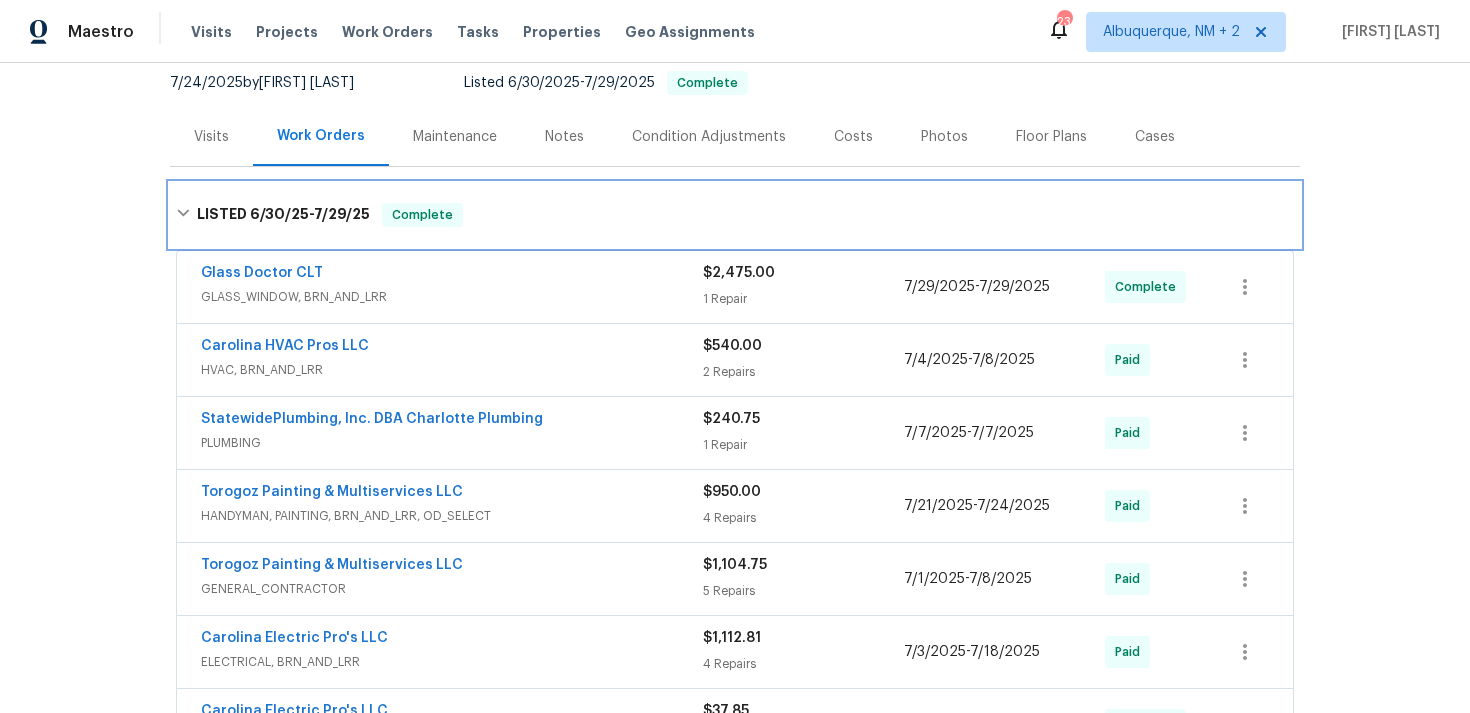 scroll, scrollTop: 356, scrollLeft: 0, axis: vertical 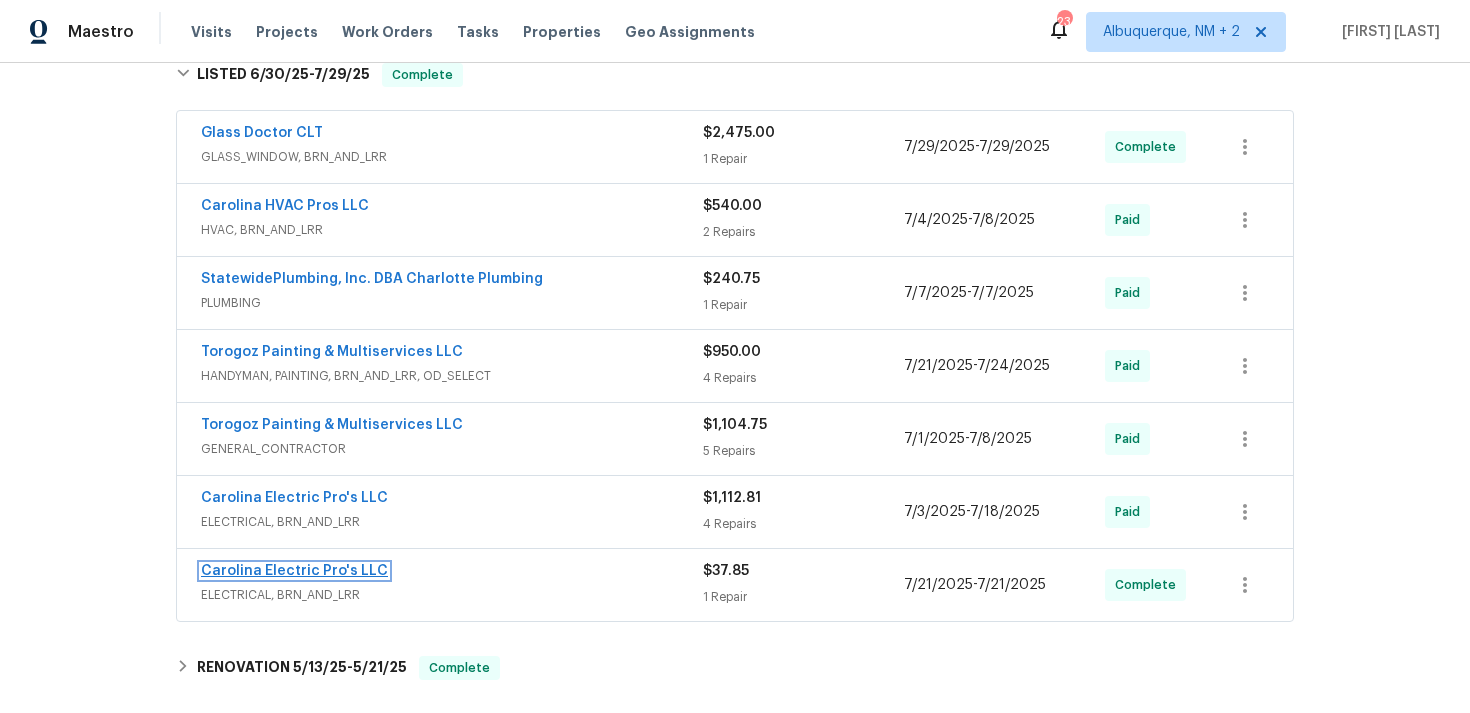 click on "Carolina Electric Pro's LLC" at bounding box center (294, 571) 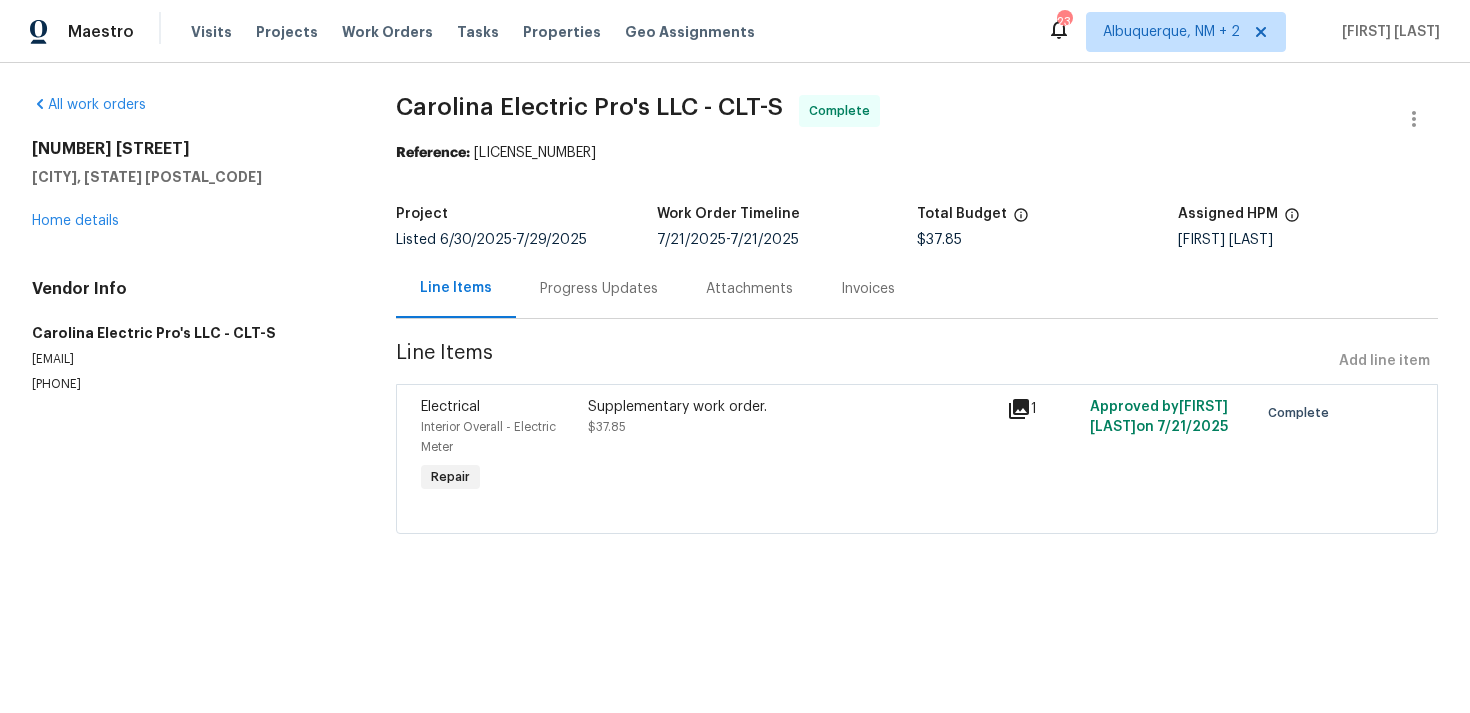 click on "Progress Updates" at bounding box center [599, 289] 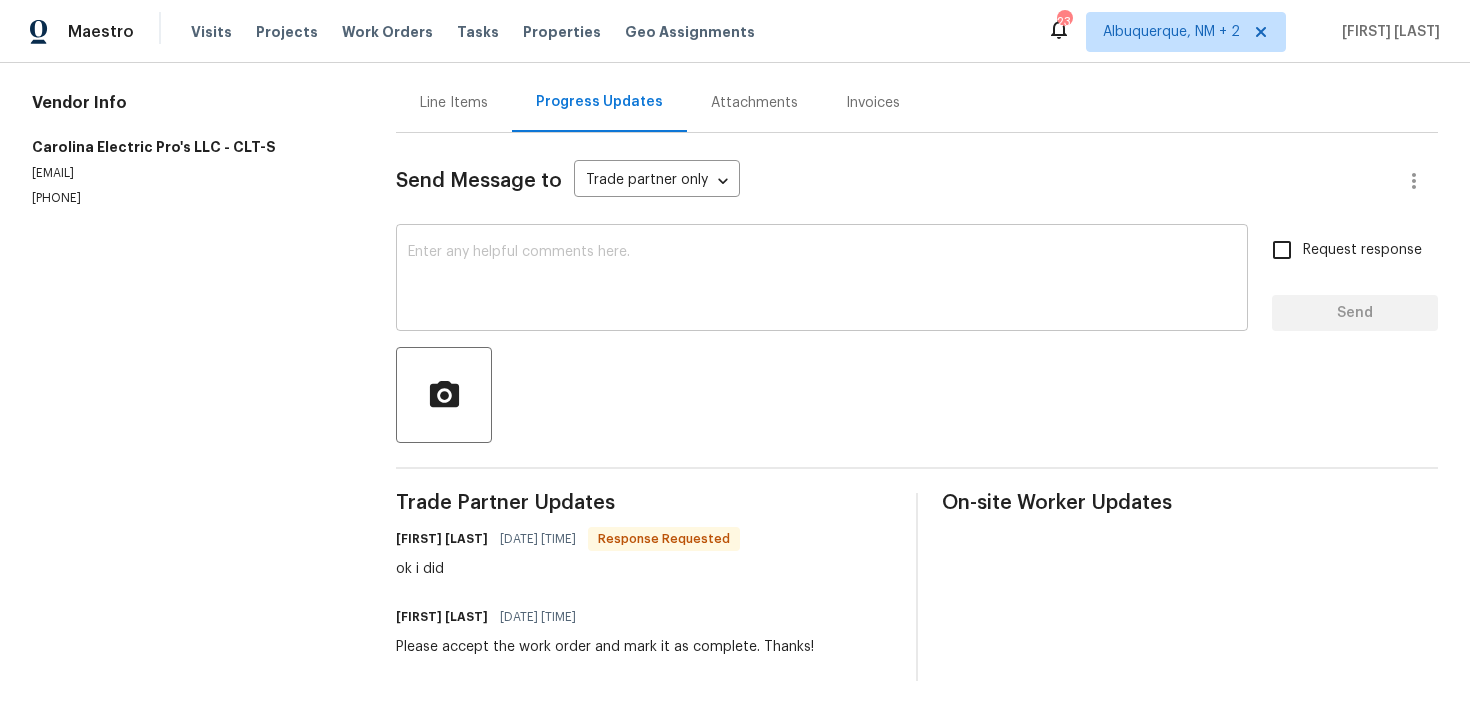 scroll, scrollTop: 0, scrollLeft: 0, axis: both 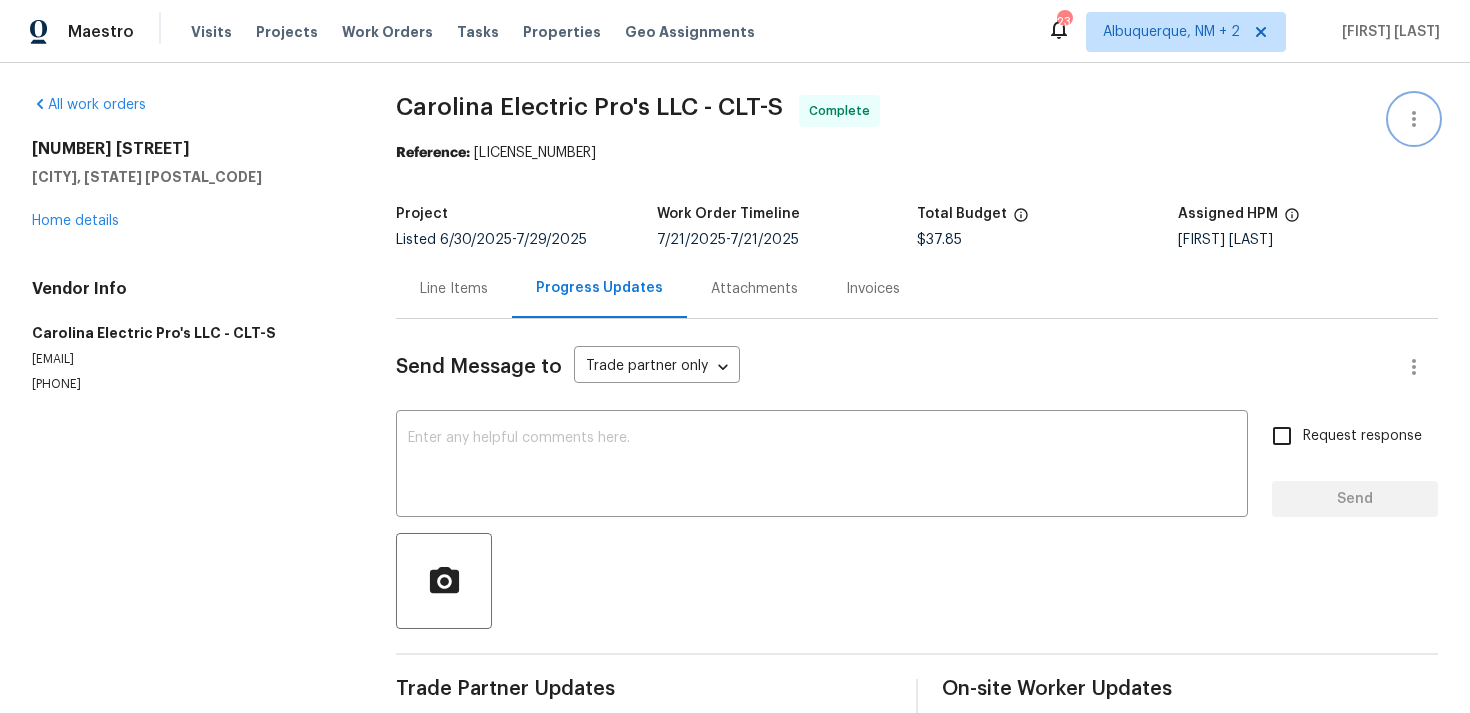 click 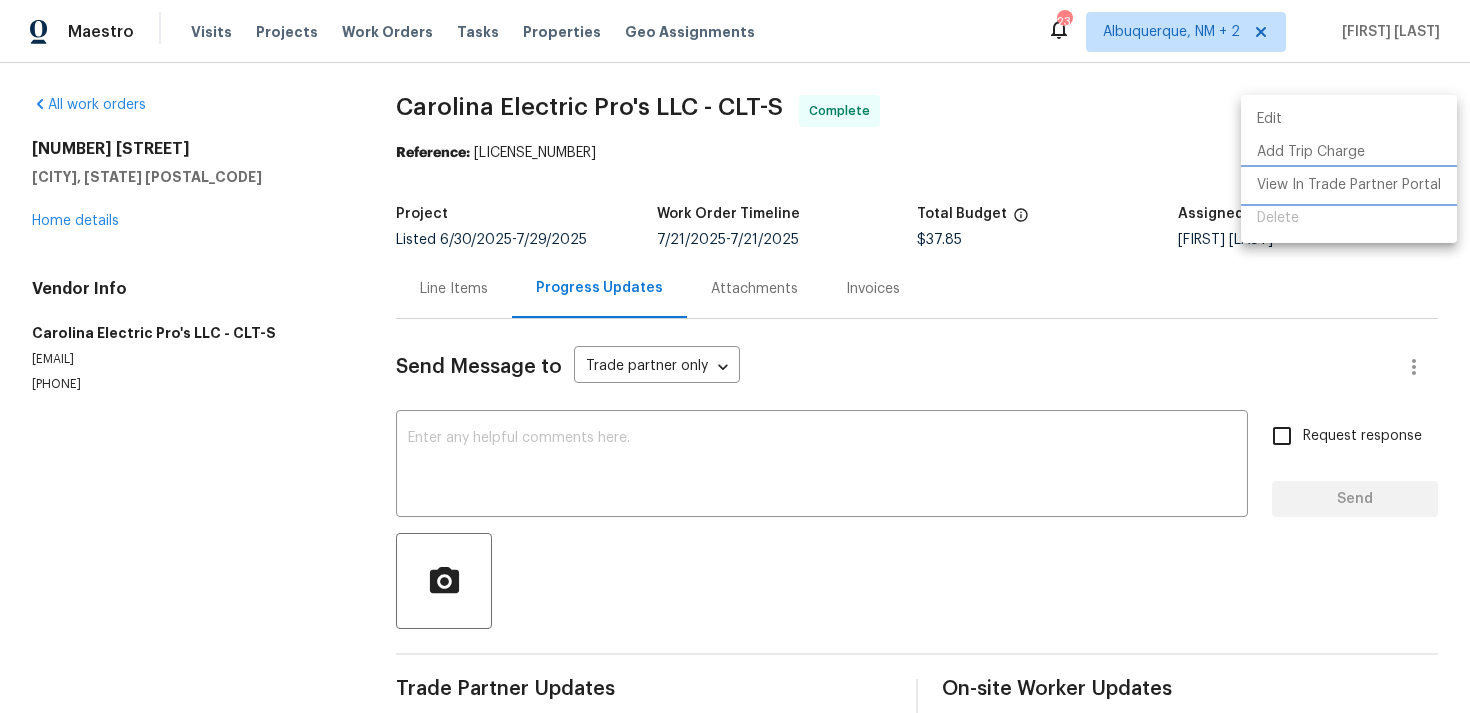 click on "View In Trade Partner Portal" at bounding box center [1349, 185] 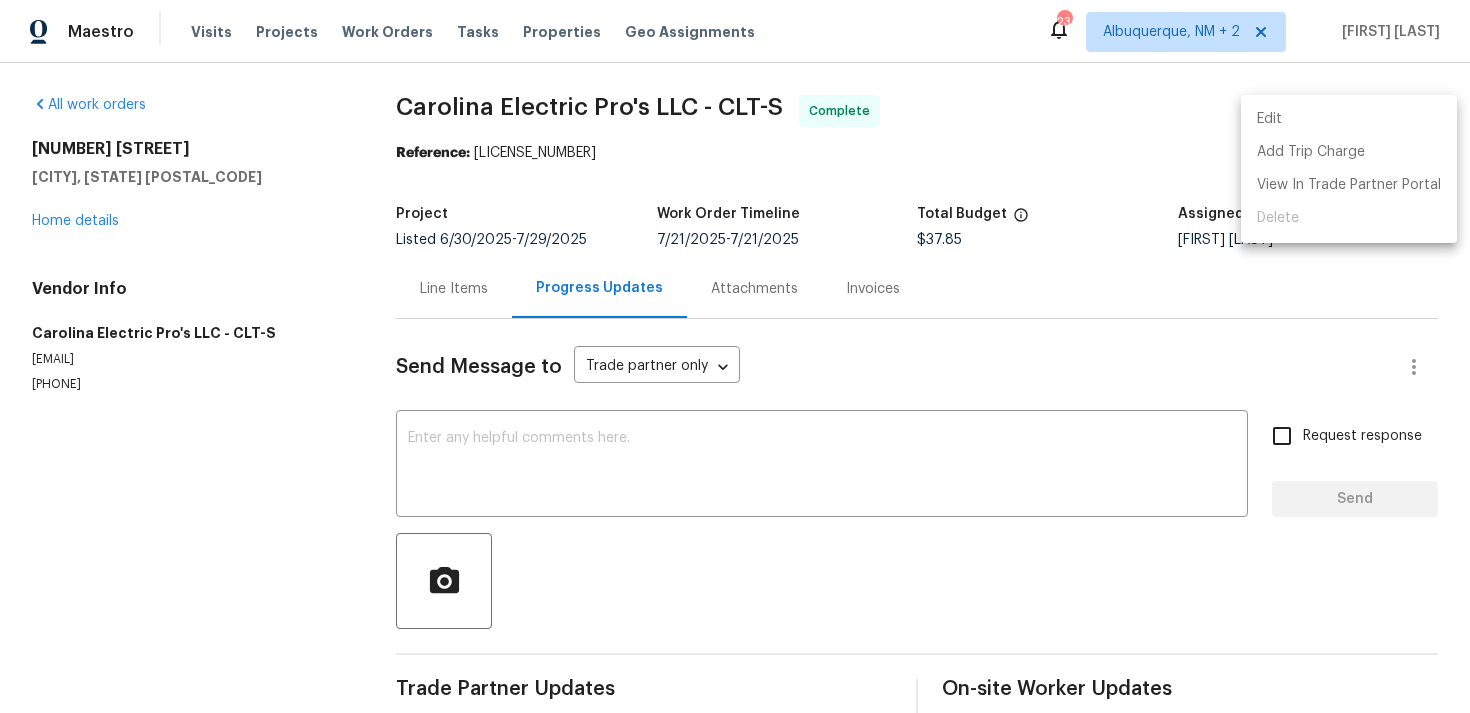 click at bounding box center [735, 356] 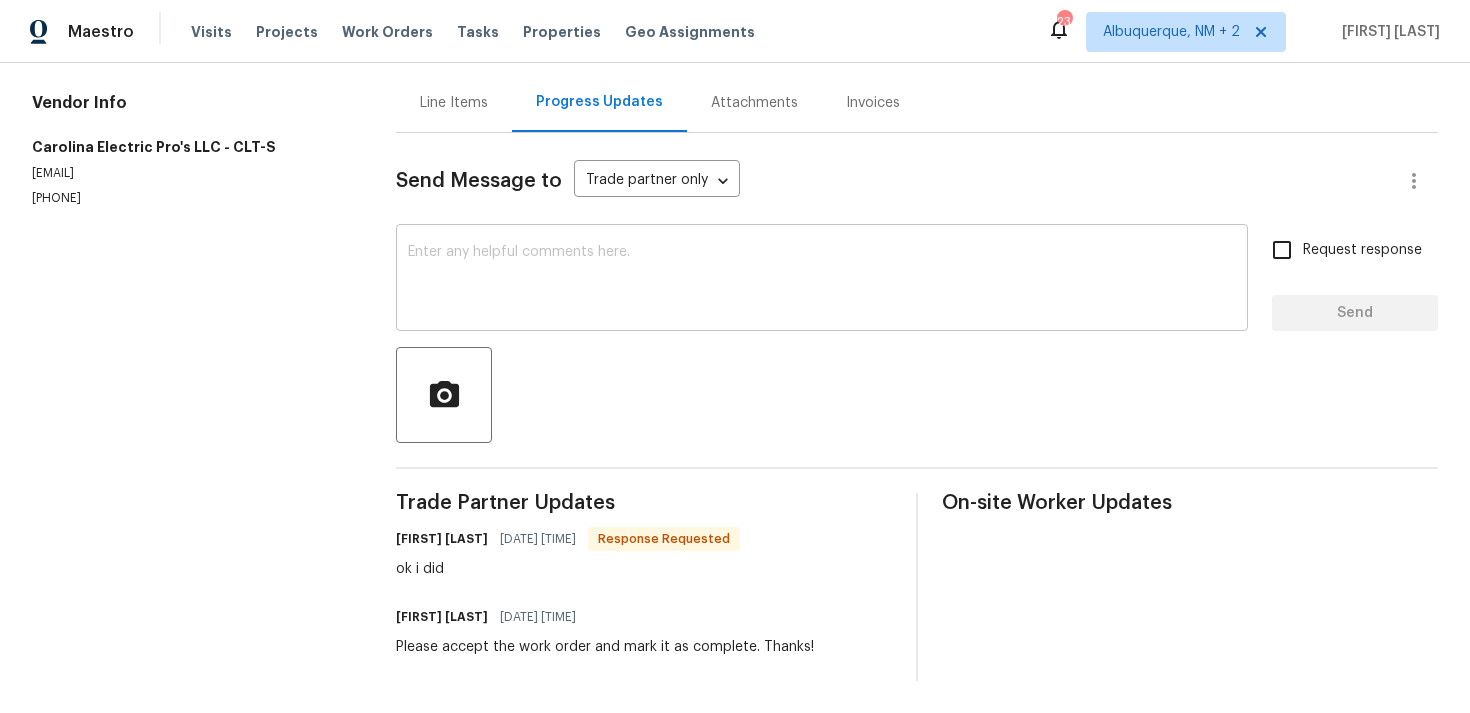 scroll, scrollTop: 0, scrollLeft: 0, axis: both 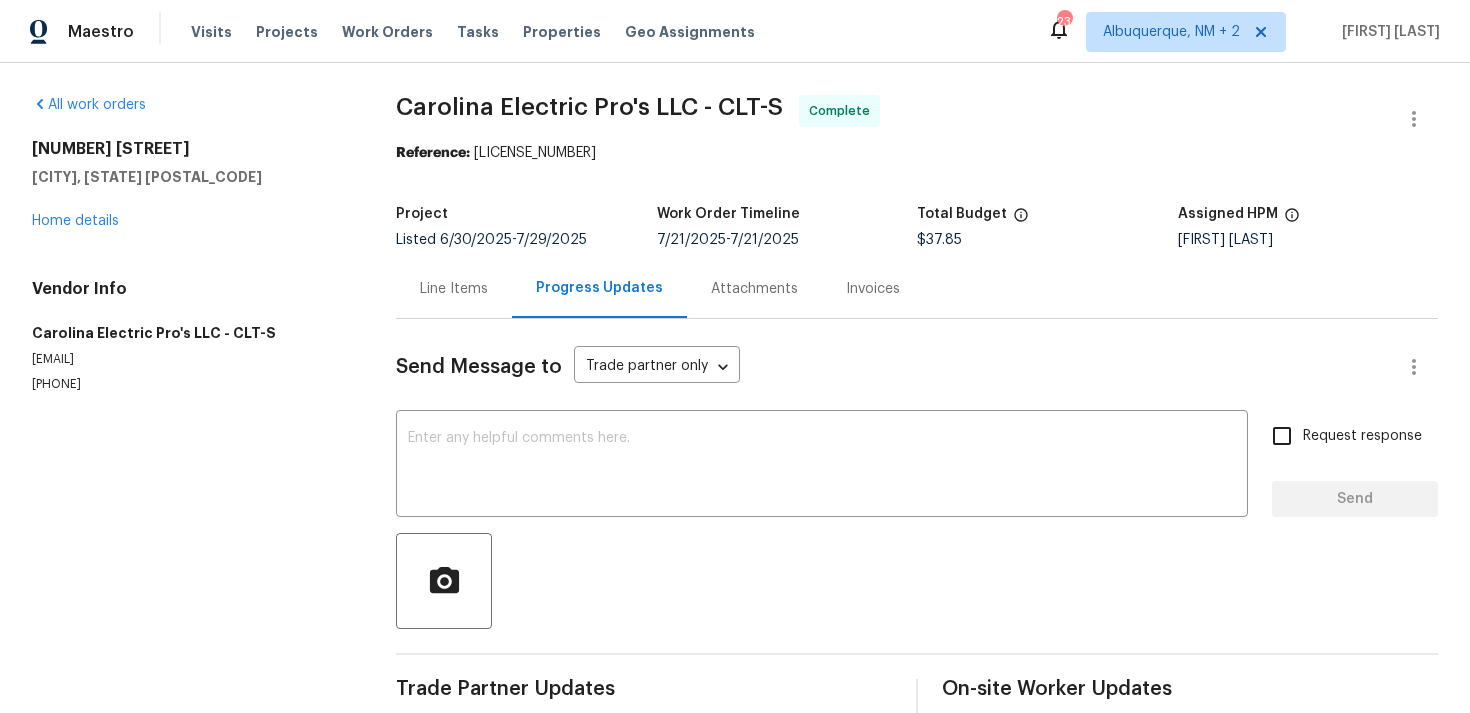 click on "Carolina Electric Pro's LLC - CLT-S Complete" at bounding box center (893, 119) 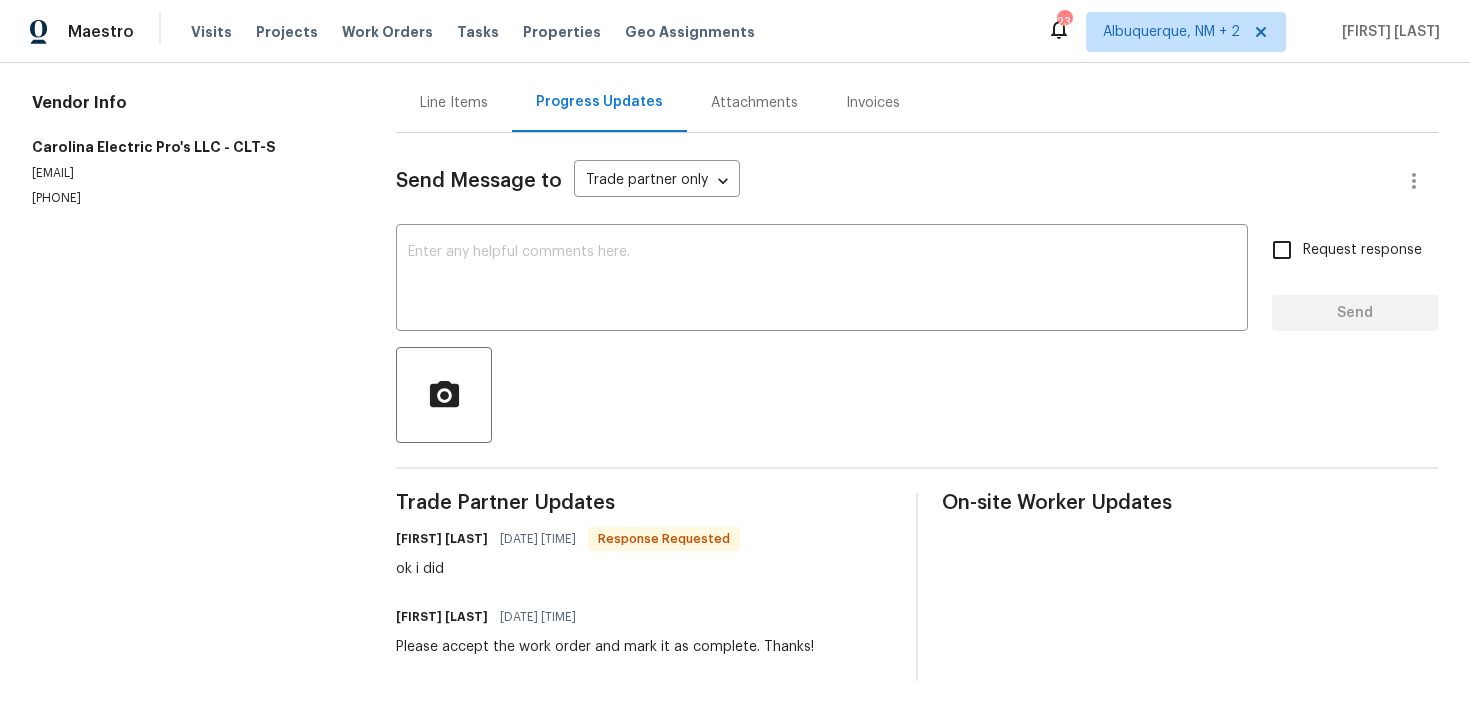 scroll, scrollTop: 0, scrollLeft: 0, axis: both 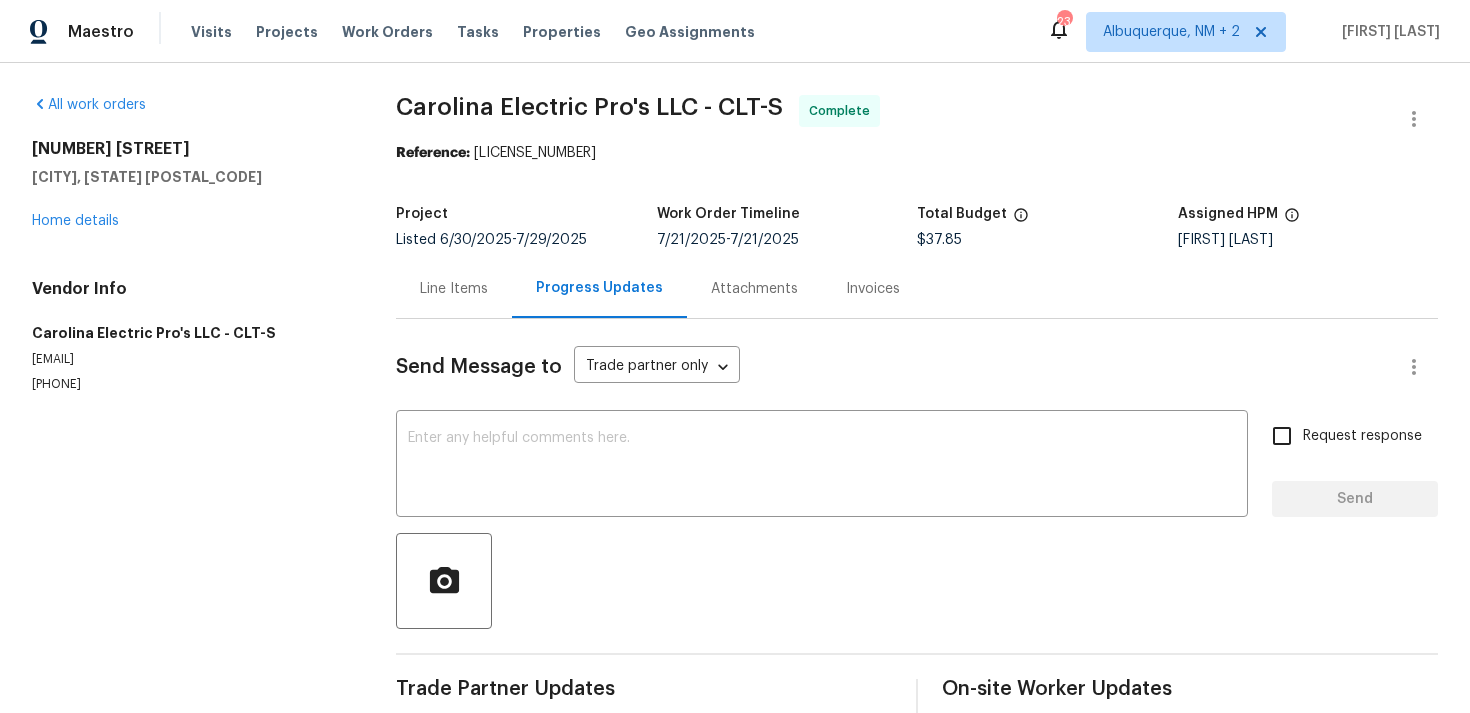 click on "Line Items" at bounding box center [454, 289] 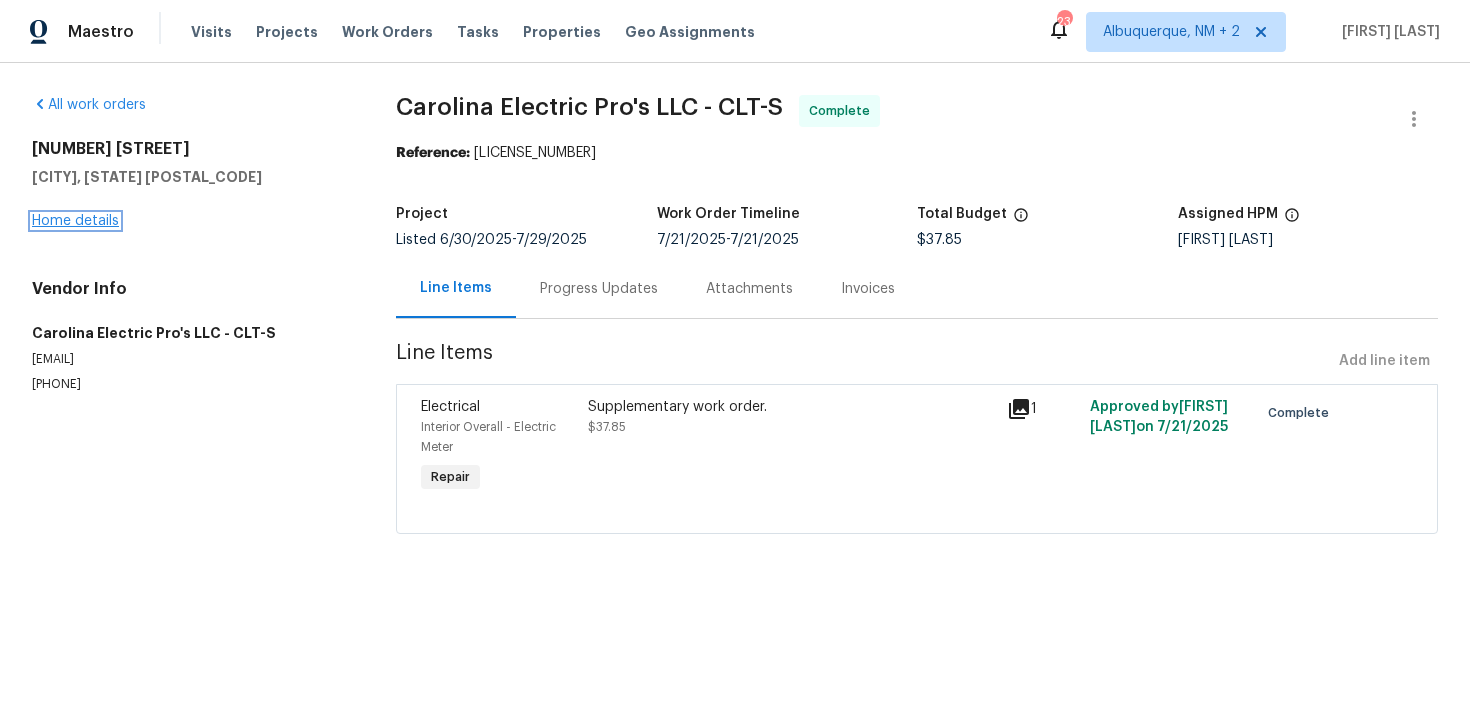 click on "Home details" at bounding box center [75, 221] 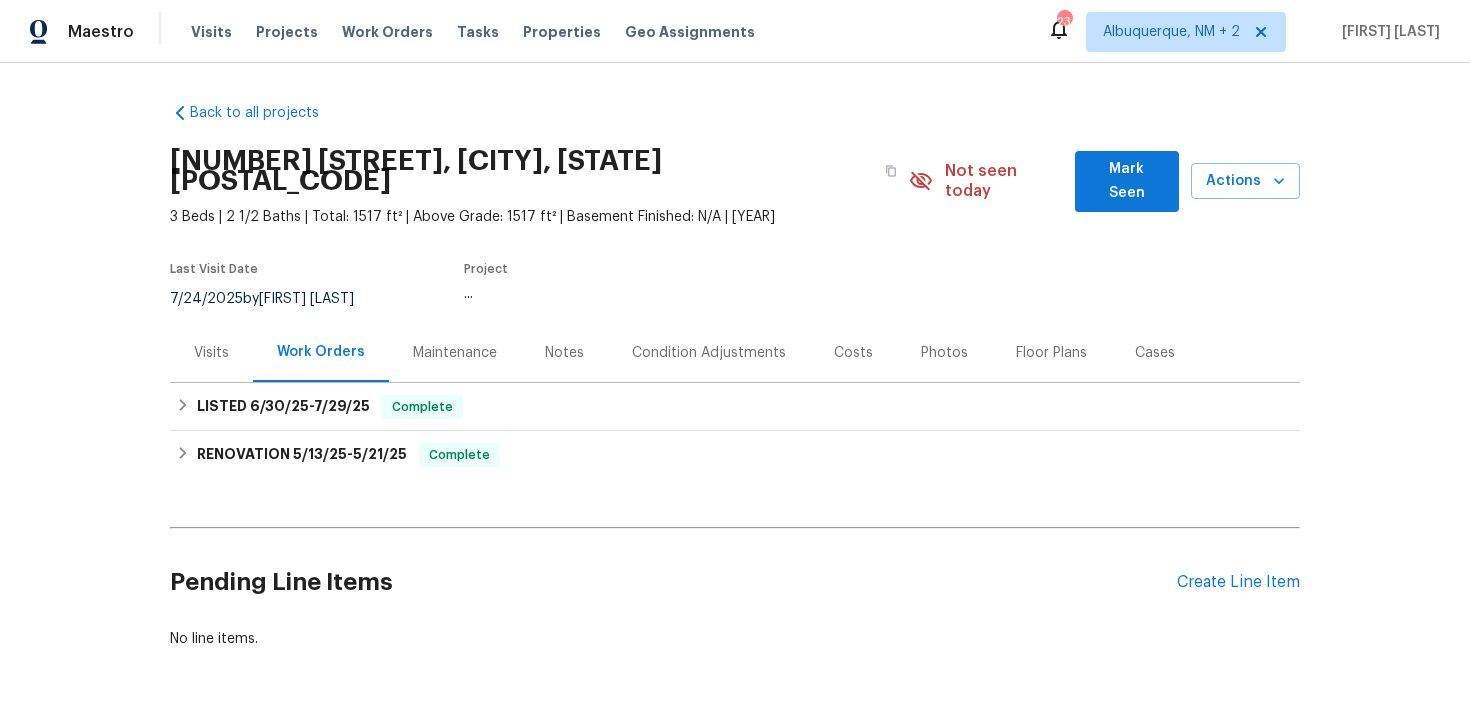 scroll, scrollTop: 52, scrollLeft: 0, axis: vertical 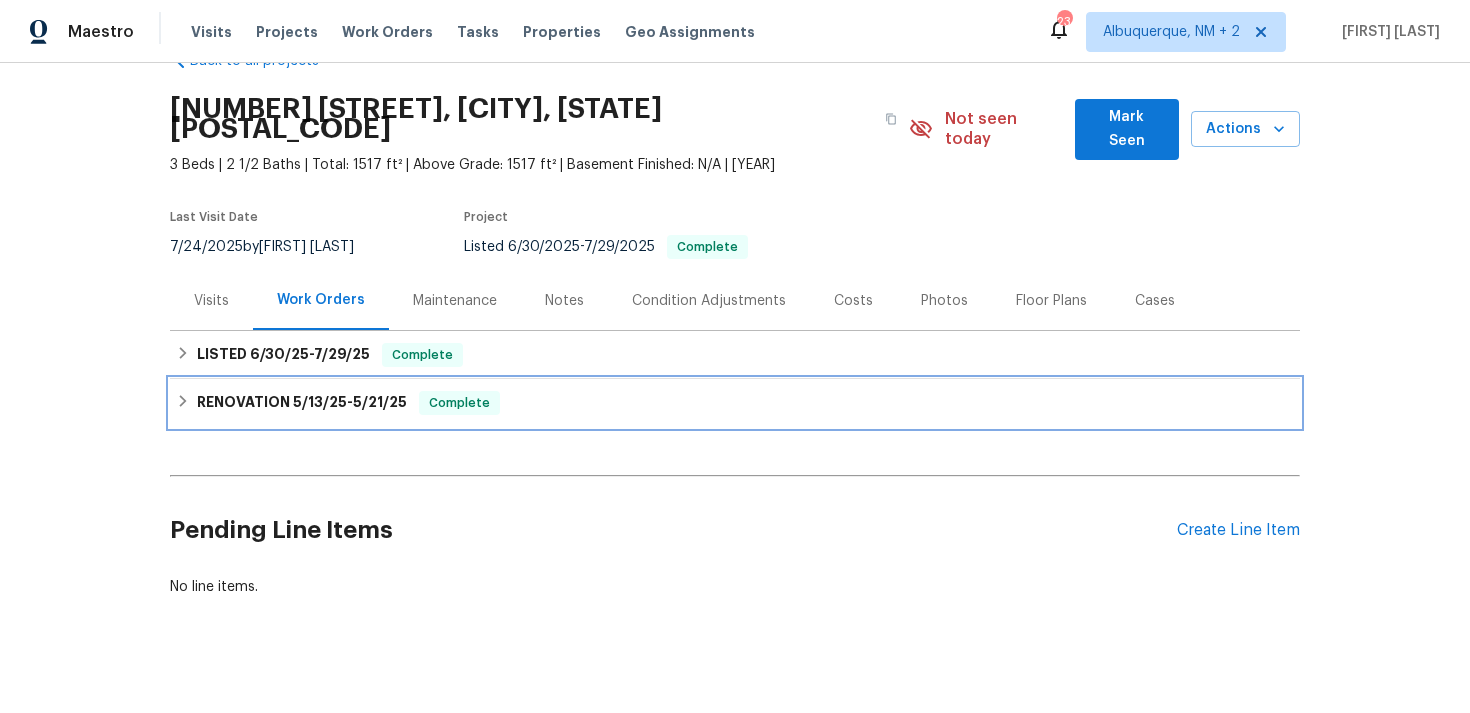 click on "RENOVATION   [DATE]  -  [DATE] Complete" at bounding box center (735, 403) 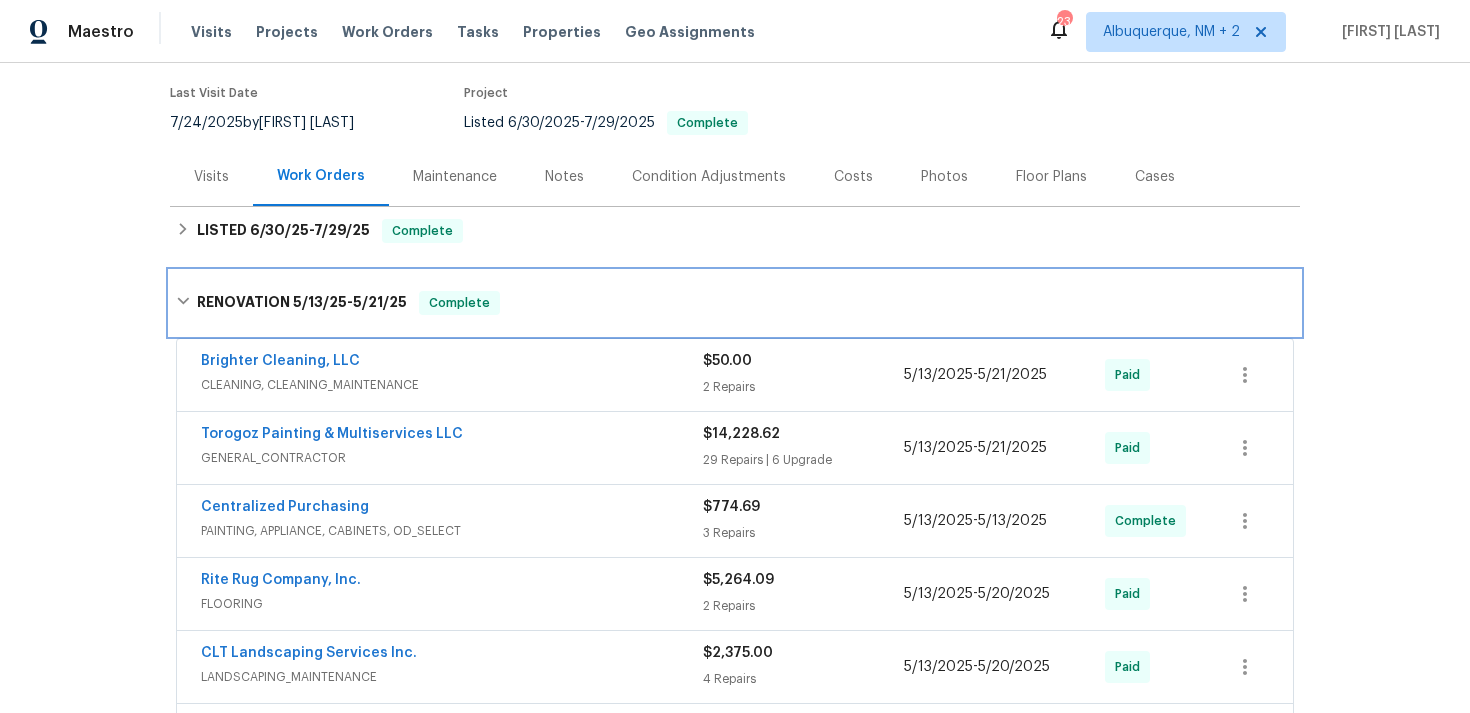 scroll, scrollTop: 119, scrollLeft: 0, axis: vertical 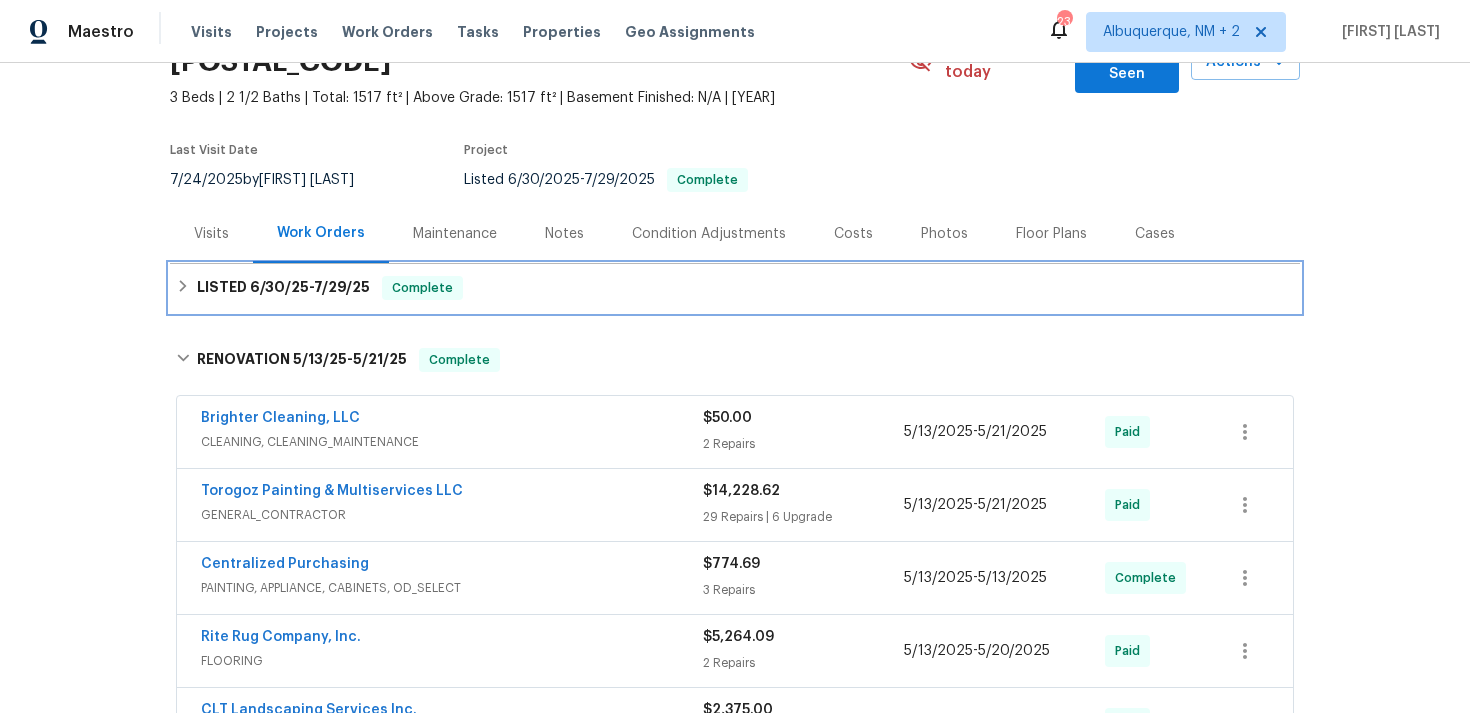click on "LISTED   [DATE]  -  [DATE]" at bounding box center [283, 288] 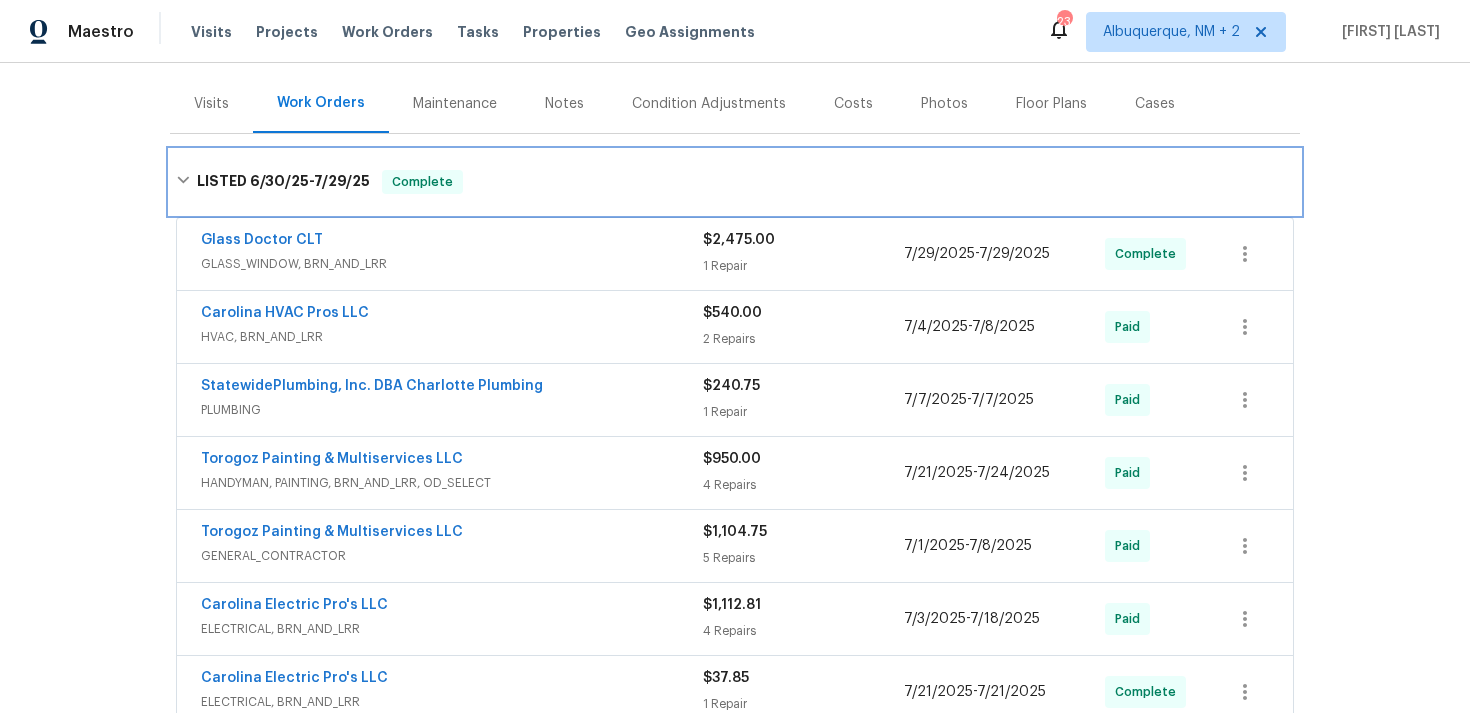 scroll, scrollTop: 295, scrollLeft: 0, axis: vertical 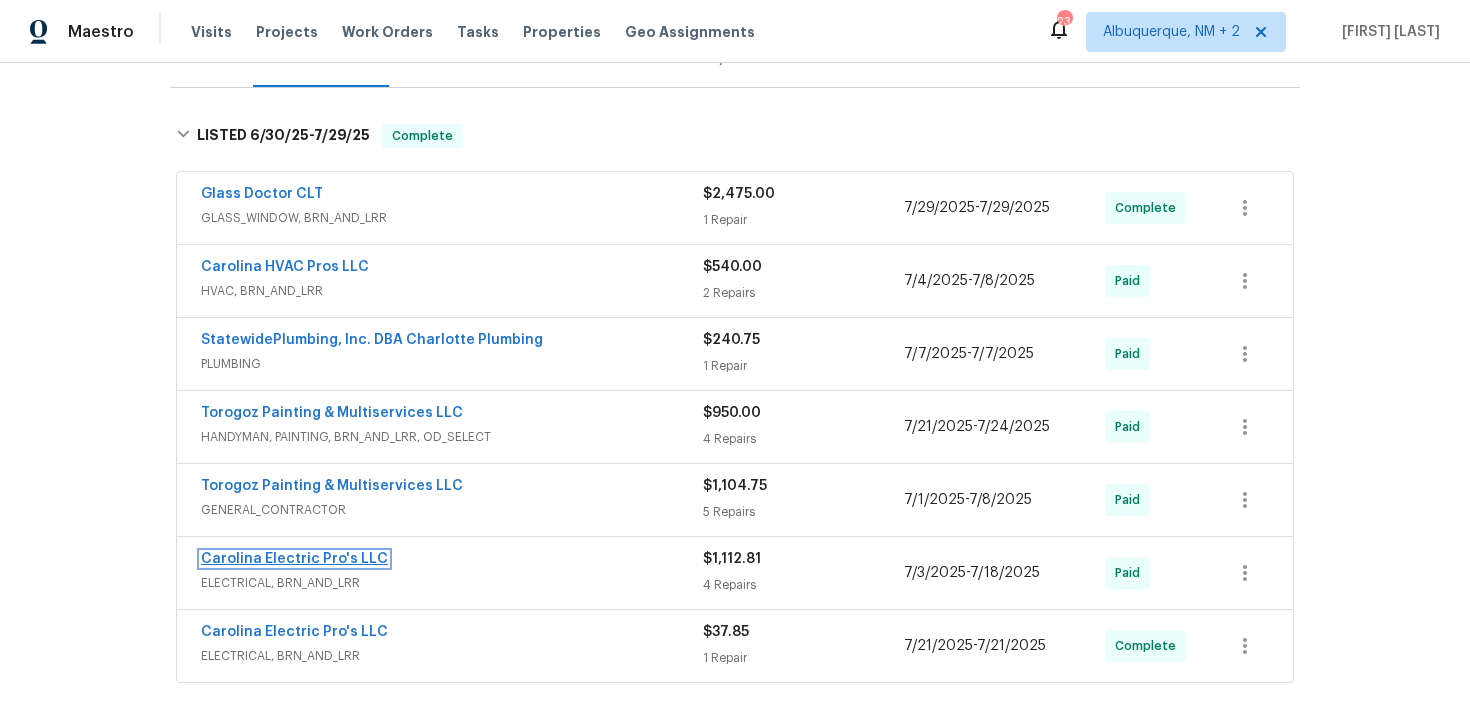 click on "Carolina Electric Pro's LLC" at bounding box center [294, 559] 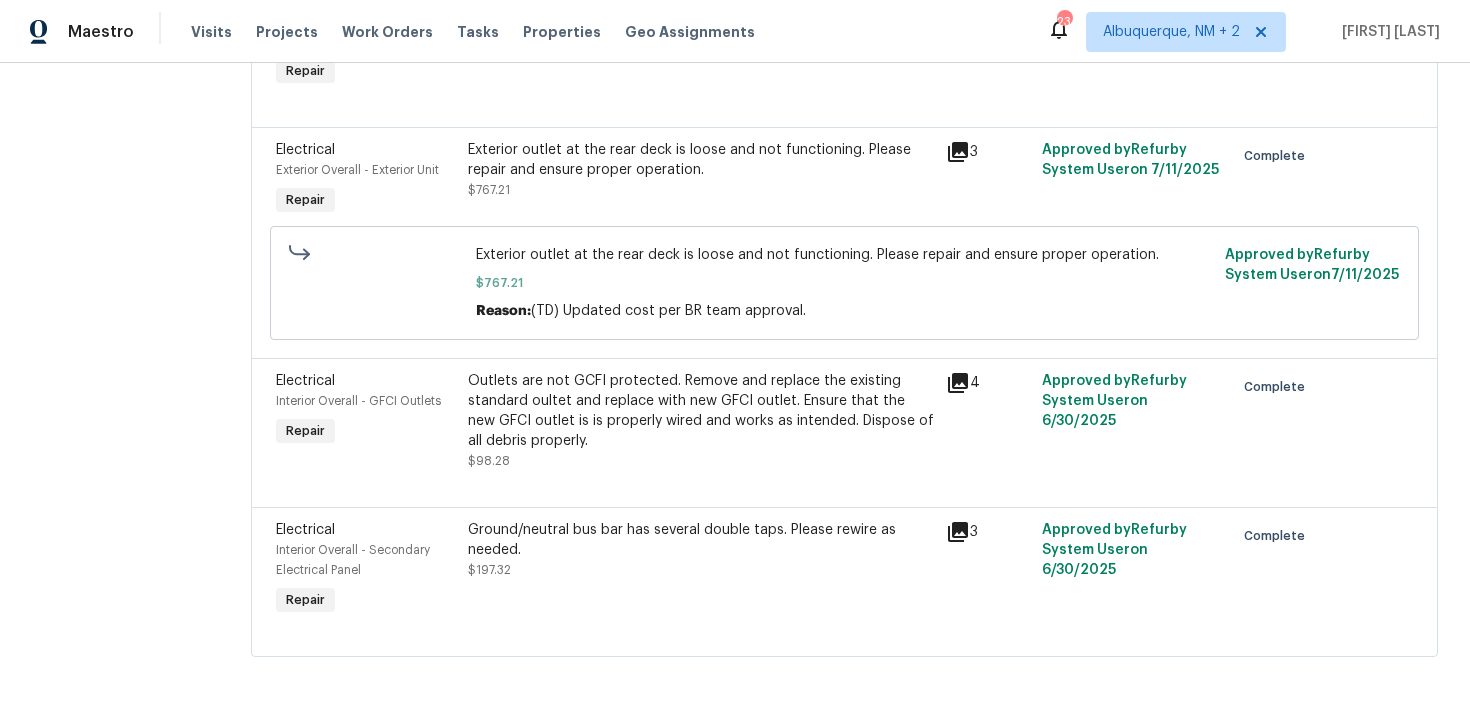 scroll, scrollTop: 0, scrollLeft: 0, axis: both 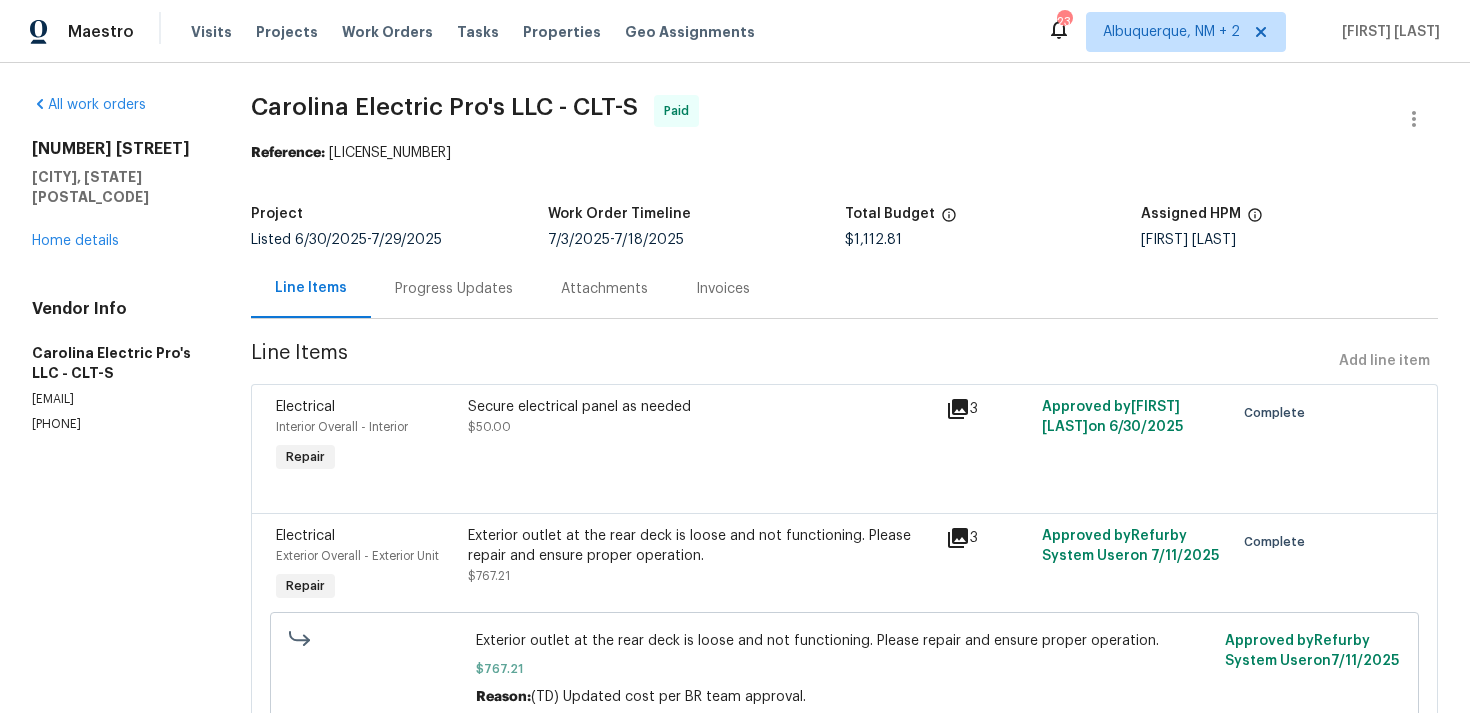 click on "Progress Updates" at bounding box center (454, 289) 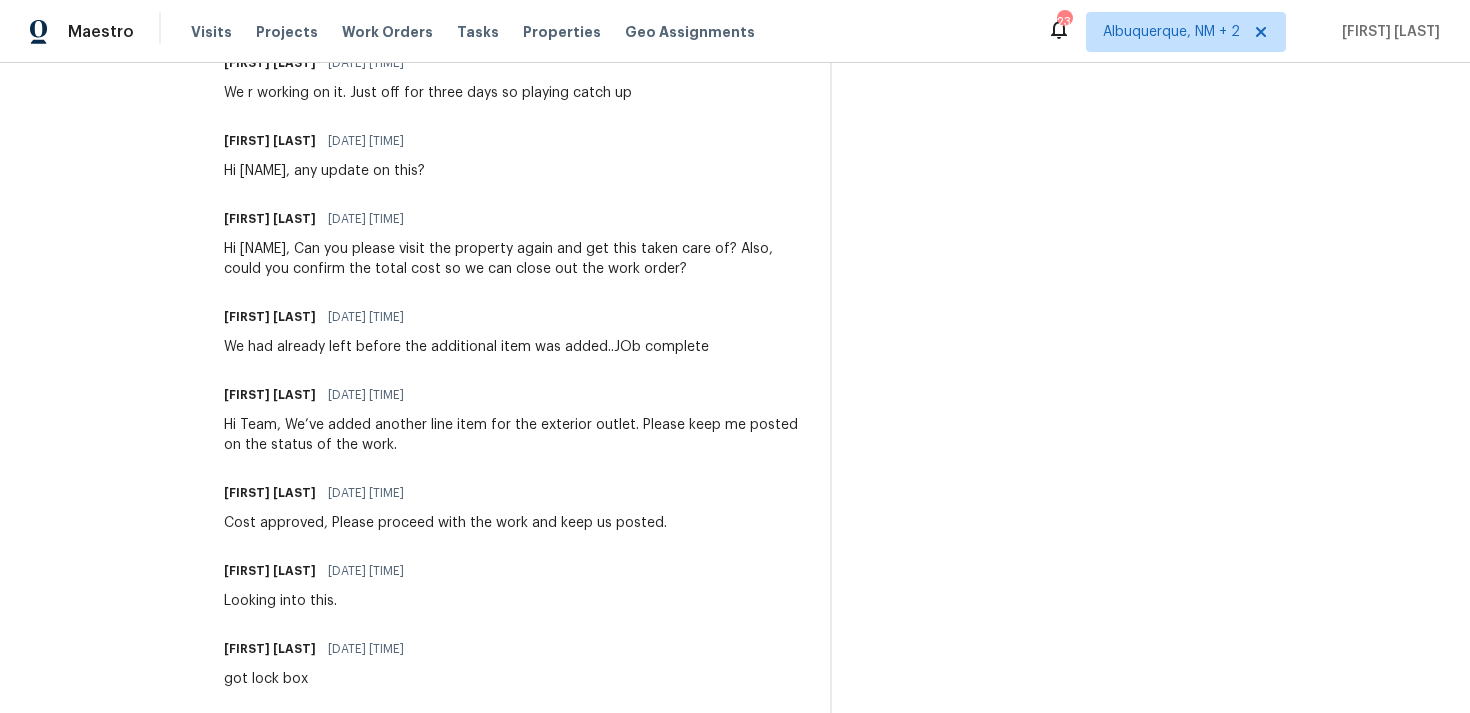 scroll, scrollTop: 2731, scrollLeft: 0, axis: vertical 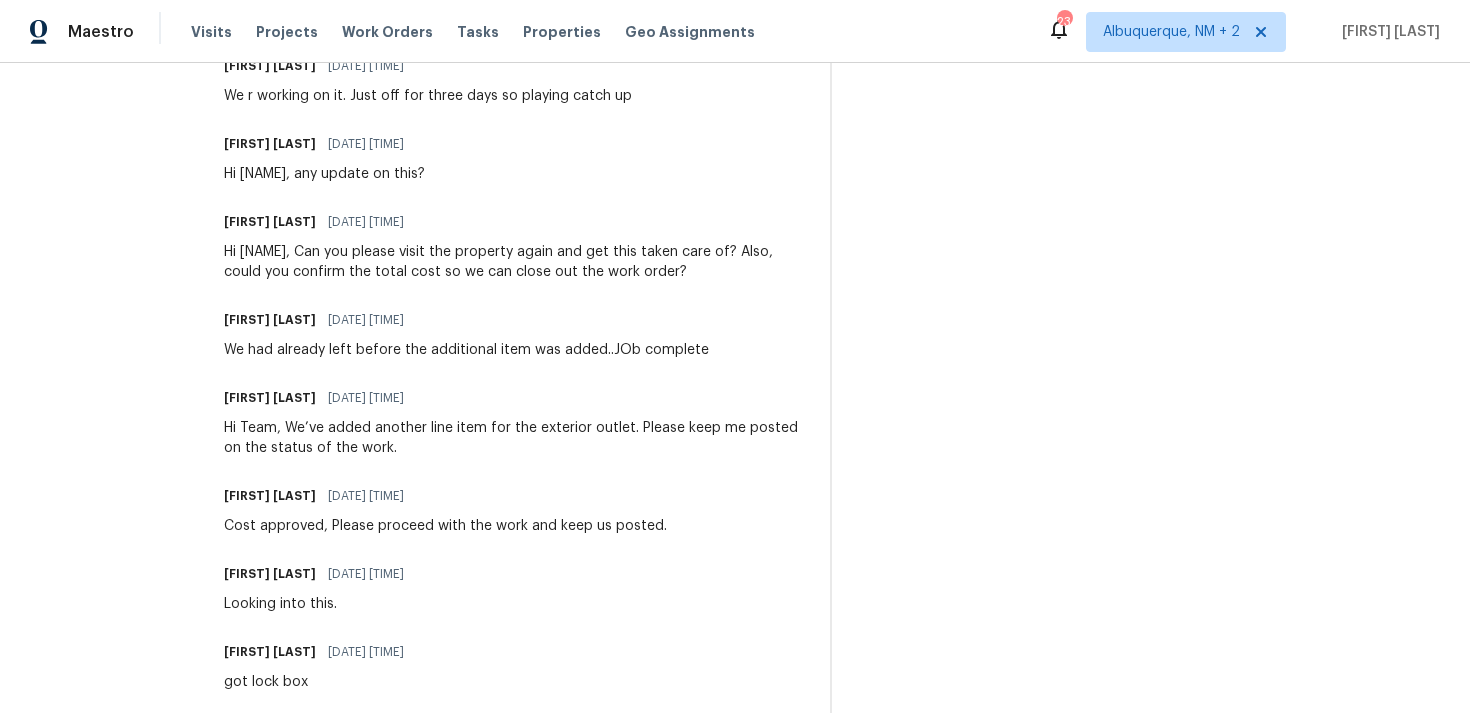 click on "Trade Partner Updates [FIRST] [LAST] [DATE] [TIME] Hey [NAME], I will send out a supplementary work order for the remaining cost. Please accept the work order and mark it as complete. Thanks! [NAME] [LAST] [DATE] [TIME] This was slightly over budget. Please see invoice and reconcile so we get paid the full amount .Thanks [NAME] [LAST] [DATE] [TIME] Invoices attaced [FIRST] [LAST] [DATE] [TIME] Thank you, Approved! [NAME] [LAST] [DATE] [TIME] Uploaded photo
Carolina Electric Pro’s
224 Foster Ave. Suite A
[PHONE]
“serving Charlotte &amp; surrounding areas” [FIRST] [LAST] [DATE] [TIME] Hi [NAME], can you upload the all the photos and confirm if this is good to close out? [FIRST] [LAST] [DATE] [TIME] Hi [NAME], please let me know once everything is complete. [FIRST] [LAST] [DATE] [TIME] Thank you! [NAME] [DATE] [TIME] Its on the scheduled and will be completed. [FIRST] [LAST] [DATE] [TIME] [FIRST] [LAST] [DATE] [TIME] Thank you! [NAME] ok" at bounding box center (515, -393) 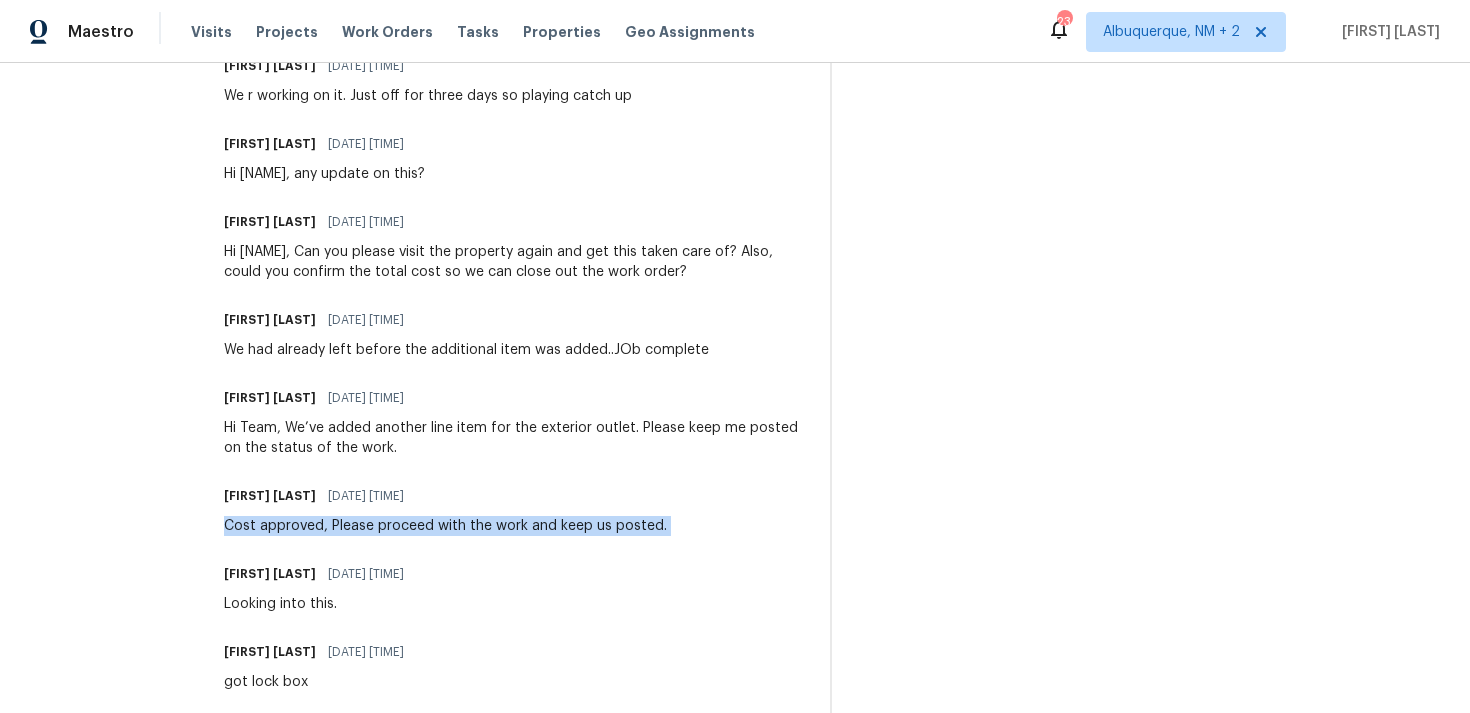 click on "Trade Partner Updates [FIRST] [LAST] [DATE] [TIME] Hey [NAME], I will send out a supplementary work order for the remaining cost. Please accept the work order and mark it as complete. Thanks! [NAME] [LAST] [DATE] [TIME] This was slightly over budget. Please see invoice and reconcile so we get paid the full amount .Thanks [NAME] [LAST] [DATE] [TIME] Invoices attaced [FIRST] [LAST] [DATE] [TIME] Thank you, Approved! [NAME] [LAST] [DATE] [TIME] Uploaded photo
Carolina Electric Pro’s
224 Foster Ave. Suite A
[PHONE]
“serving Charlotte &amp; surrounding areas” [FIRST] [LAST] [DATE] [TIME] Hi [NAME], can you upload the all the photos and confirm if this is good to close out? [FIRST] [LAST] [DATE] [TIME] Hi [NAME], please let me know once everything is complete. [FIRST] [LAST] [DATE] [TIME] Thank you! [NAME] [DATE] [TIME] Its on the scheduled and will be completed. [FIRST] [LAST] [DATE] [TIME] [FIRST] [LAST] [DATE] [TIME] Thank you! [NAME] ok" at bounding box center [515, -393] 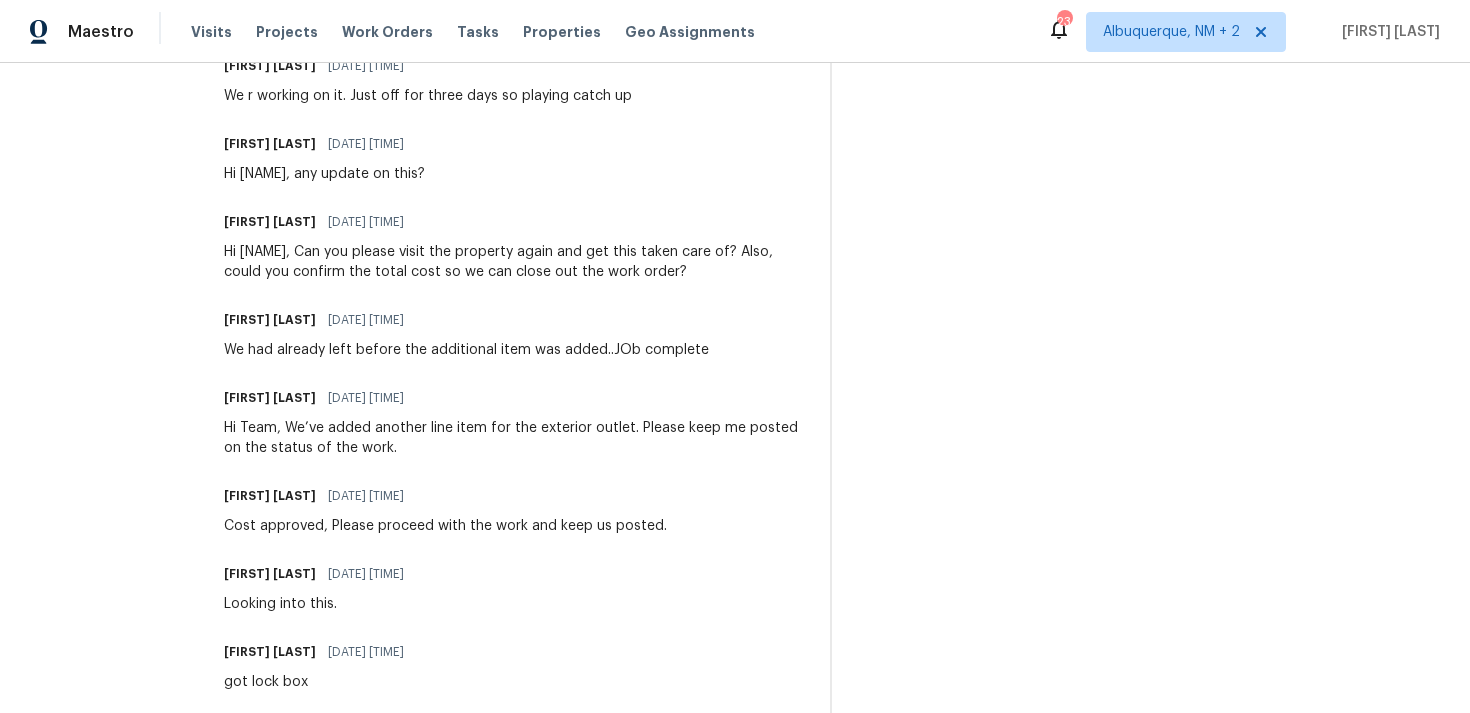 click on "Trade Partner Updates [FIRST] [LAST] [DATE] [TIME] Hey [NAME], I will send out a supplementary work order for the remaining cost. Please accept the work order and mark it as complete. Thanks! [NAME] [LAST] [DATE] [TIME] This was slightly over budget. Please see invoice and reconcile so we get paid the full amount .Thanks [NAME] [LAST] [DATE] [TIME] Invoices attaced [FIRST] [LAST] [DATE] [TIME] Thank you, Approved! [NAME] [LAST] [DATE] [TIME] Uploaded photo
Carolina Electric Pro’s
224 Foster Ave. Suite A
[PHONE]
“serving Charlotte &amp; surrounding areas” [FIRST] [LAST] [DATE] [TIME] Hi [NAME], can you upload the all the photos and confirm if this is good to close out? [FIRST] [LAST] [DATE] [TIME] Hi [NAME], please let me know once everything is complete. [FIRST] [LAST] [DATE] [TIME] Thank you! [NAME] [DATE] [TIME] Its on the scheduled and will be completed. [FIRST] [LAST] [DATE] [TIME] [FIRST] [LAST] [DATE] [TIME] Thank you! [NAME] ok" at bounding box center (515, -393) 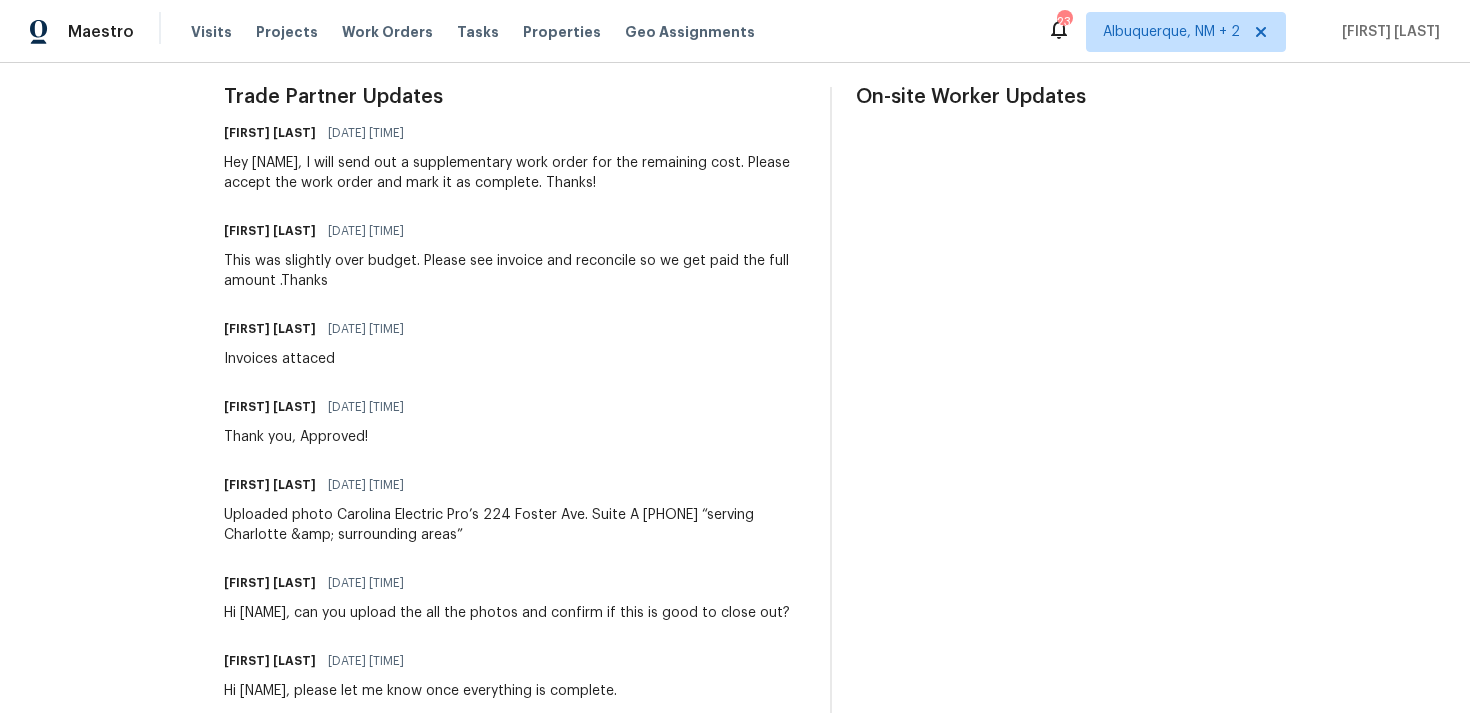 scroll, scrollTop: 0, scrollLeft: 0, axis: both 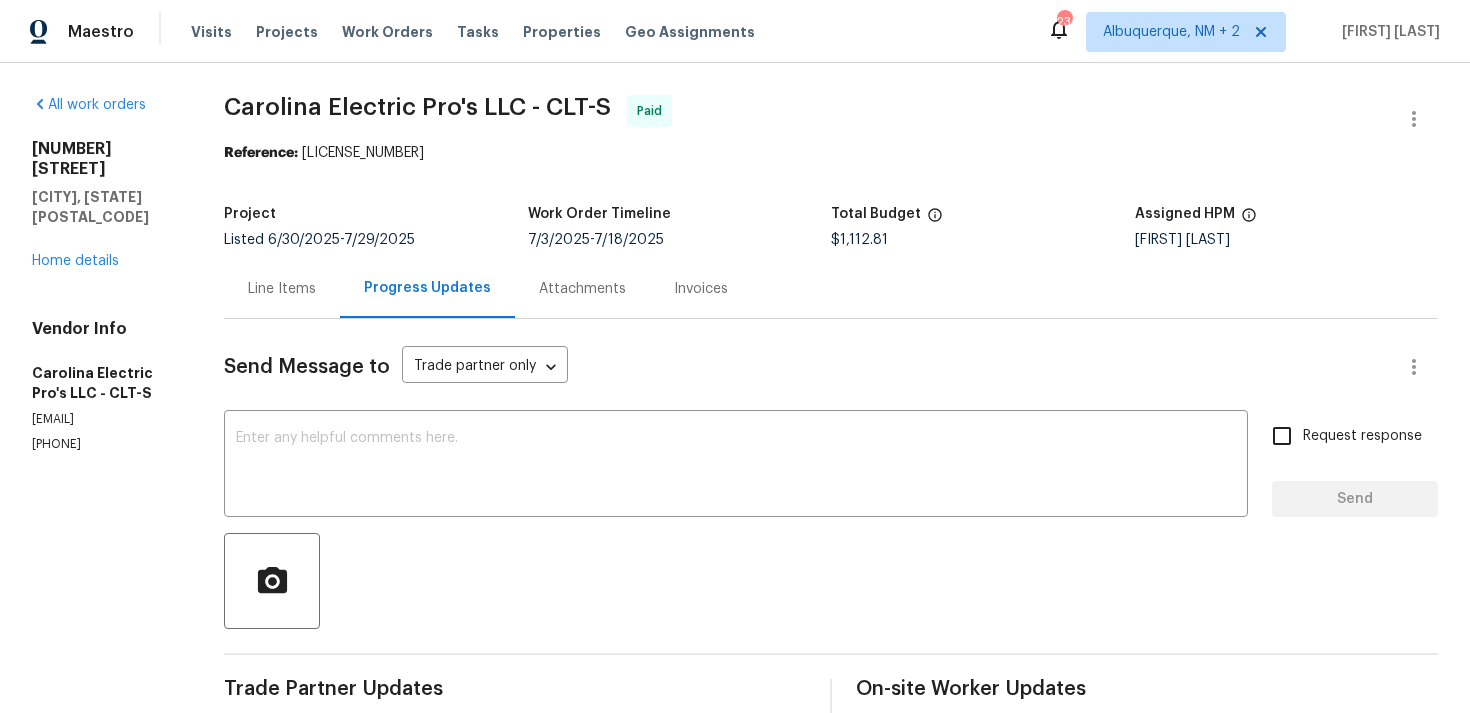 click on "Progress Updates" at bounding box center [427, 288] 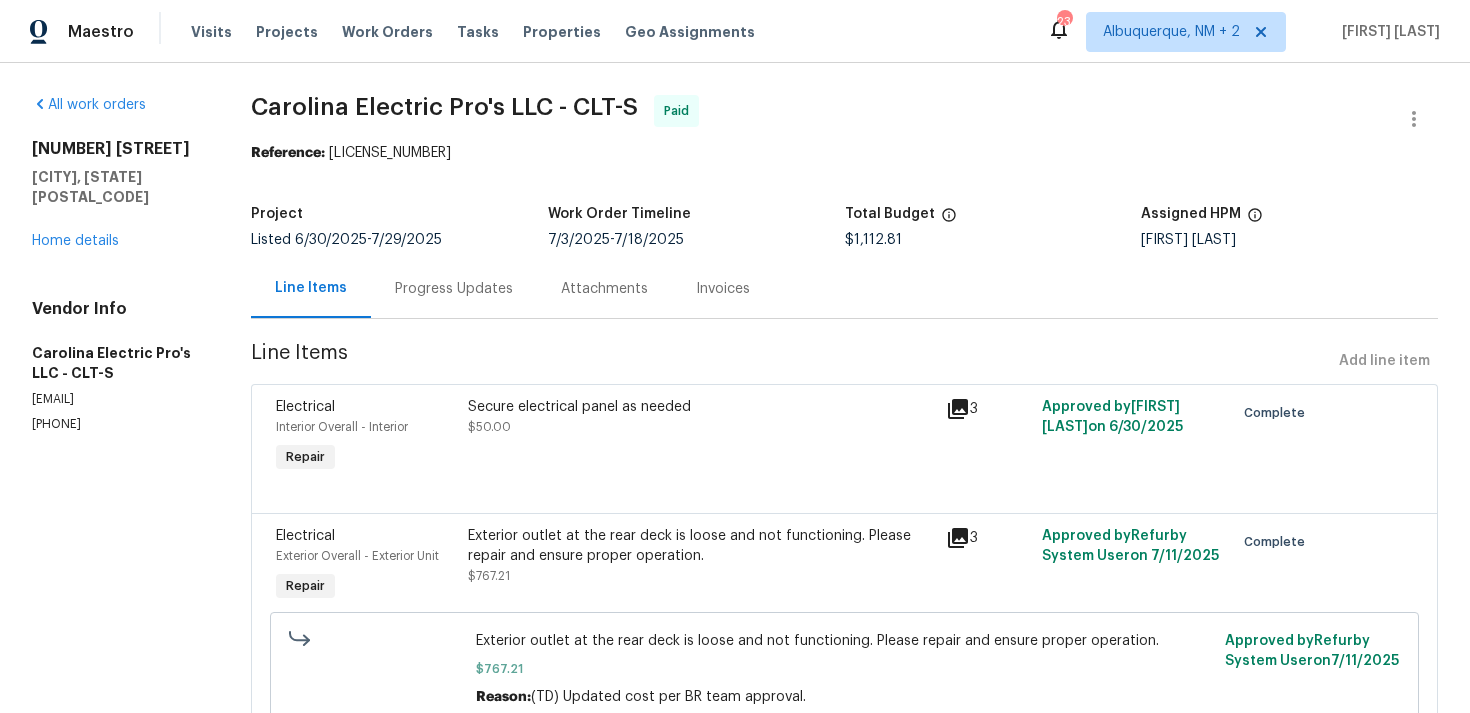 click on "Progress Updates" at bounding box center [454, 289] 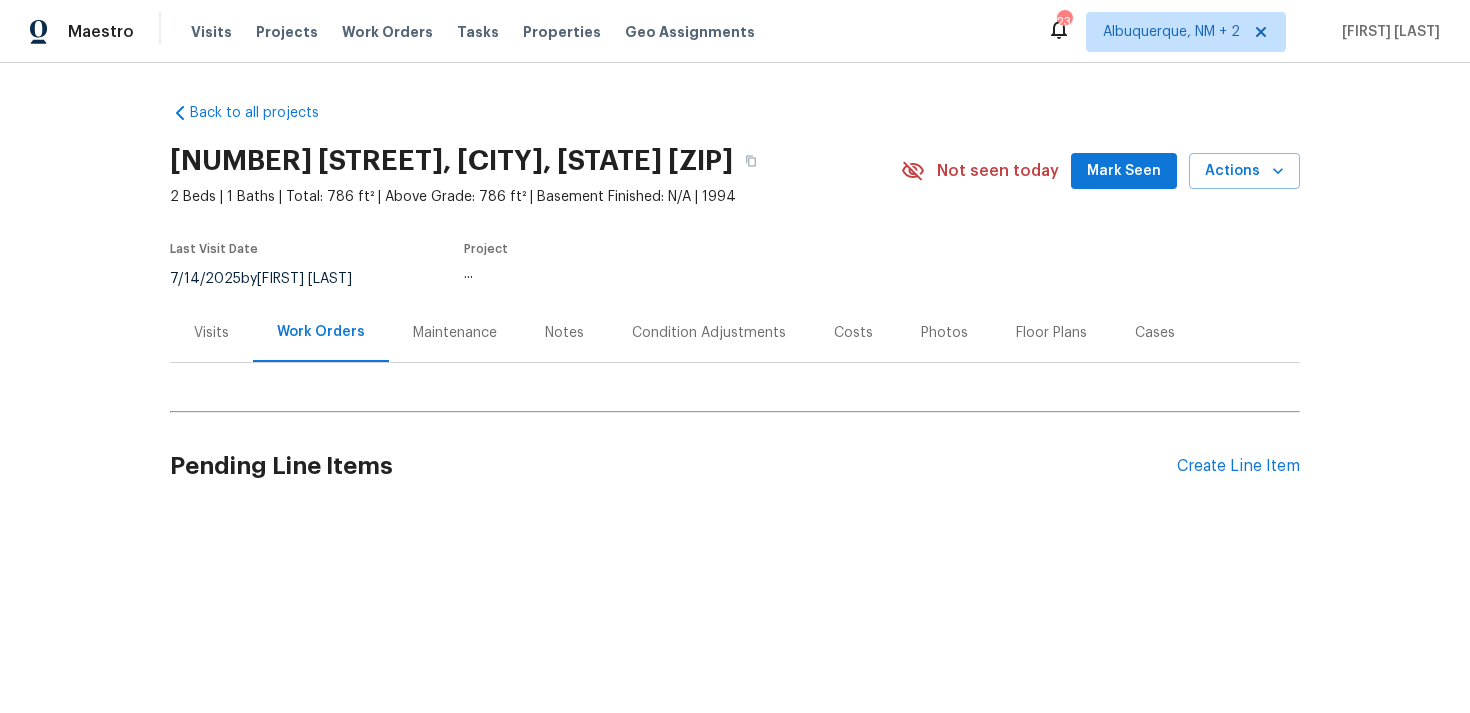scroll, scrollTop: 0, scrollLeft: 0, axis: both 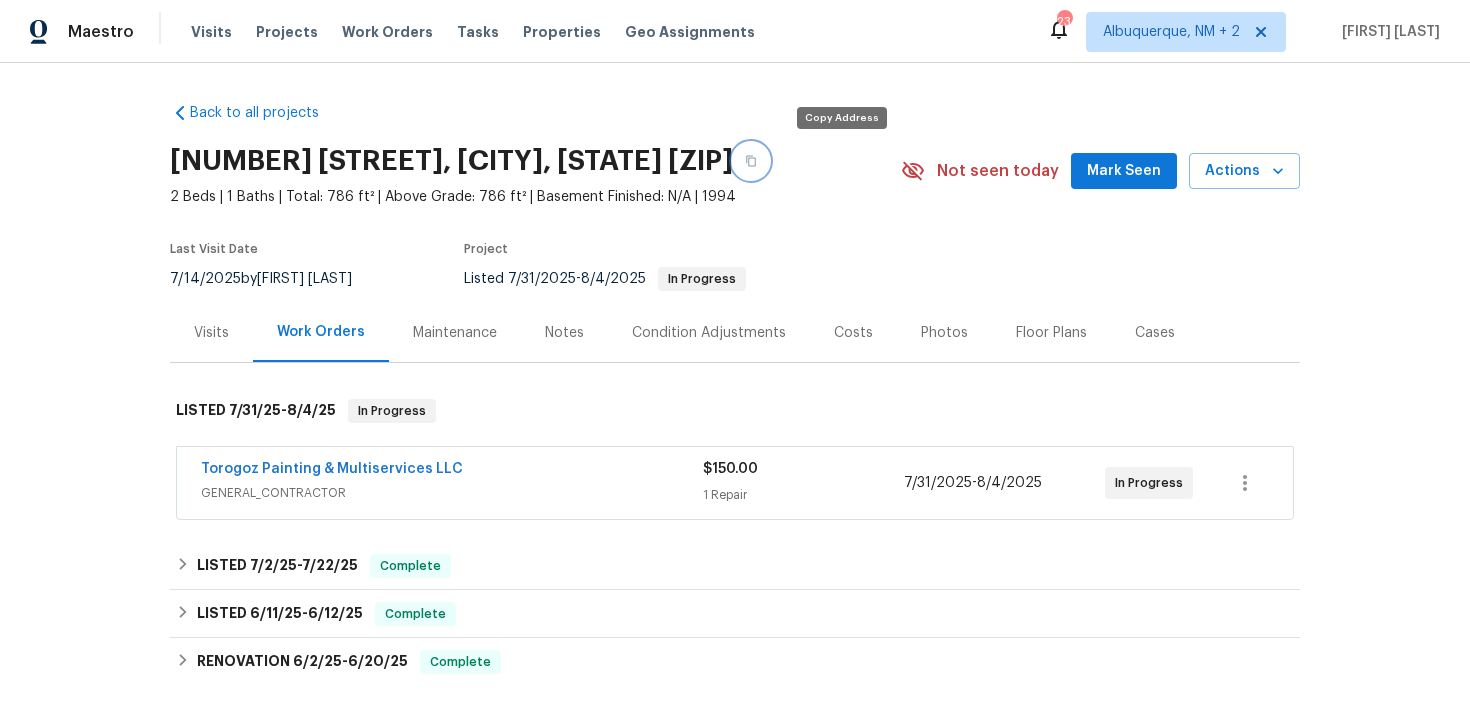 click at bounding box center [751, 161] 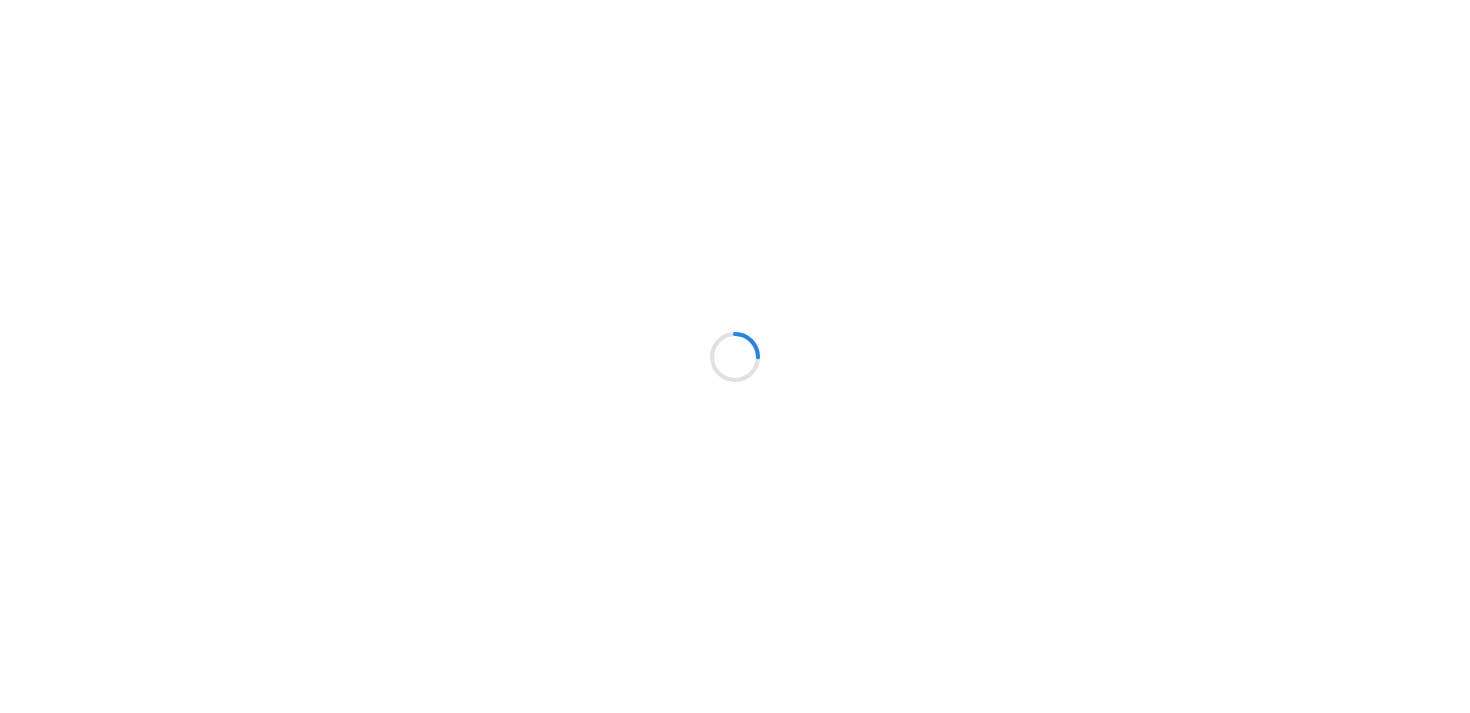 scroll, scrollTop: 0, scrollLeft: 0, axis: both 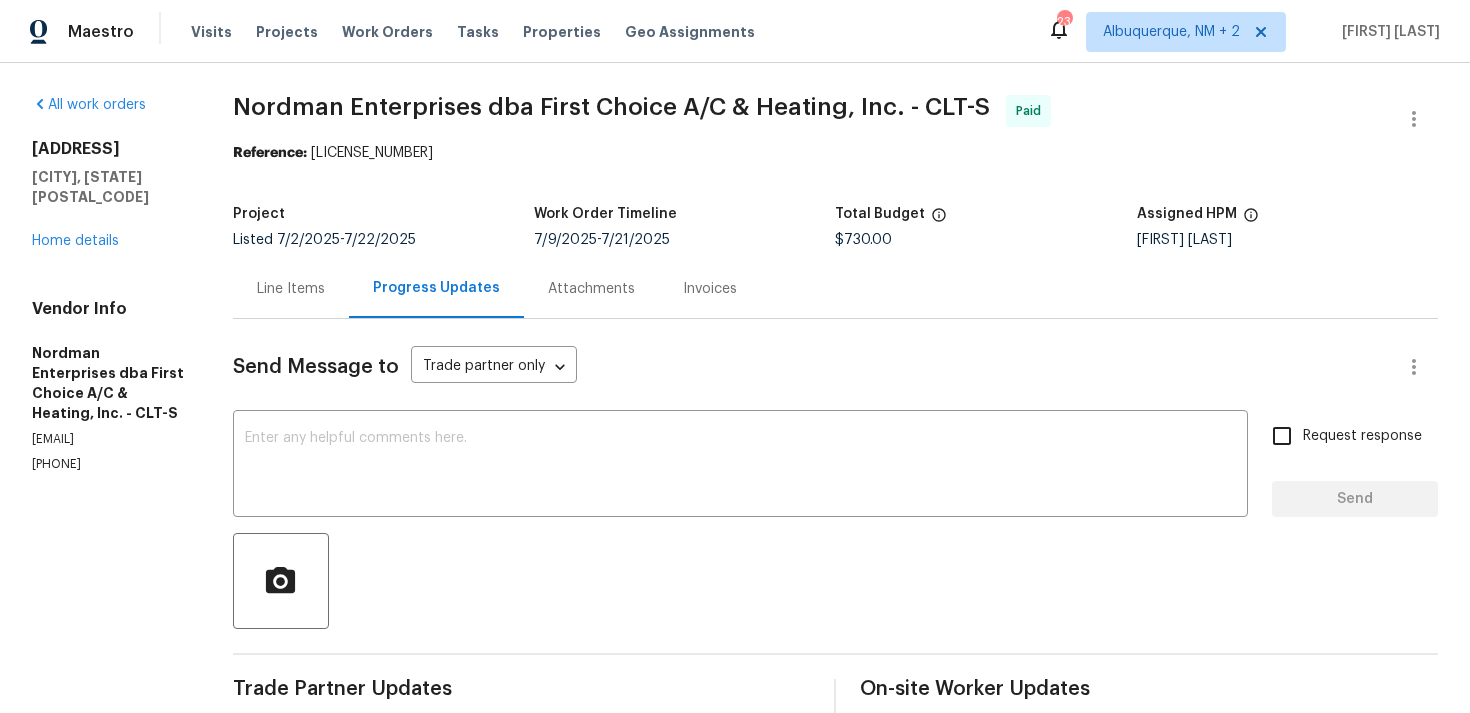 click on "Nordman Enterprises dba First Choice A/C & Heating, Inc. - CLT-S Paid Reference:   [LICENSE_NUMBER] Project Listed   [DATE]  -  [DATE] Work Order Timeline [DATE]  -  [DATE] Total Budget $730.00 Assigned HPM [FIRST] [LAST] Line Items Progress Updates Attachments Invoices Send Message to Trade partner only Trade partner only ​ x ​ Request response Send Trade Partner Updates [FIRST] [LAST] [DATE] [TIME] Thank you, Approved! [FIRST] [LAST] [DATE] [TIME] Please upload the temp split photos. [FIRST] [LAST] [DATE] [TIME] Hello, can you upload the temperature split photos? [FIRST] [LAST] [DATE] [TIME] Hi Team, please upload the temp split photos for this. [FIRST] [LAST] [DATE] [TIME] Awesome! i have adjusted the cost. Please proceed with the work and keep me posted. Nordman Enterprises [DATE] [TIME] Yes that will work. Thank you [FIRST] [LAST] [DATE] [TIME] [FIRST] [LAST] [DATE] [TIME] Looking into this. Nordman Enterprises [DATE] [TIME] [FIRST] [LAST] Got it." at bounding box center (835, 1381) 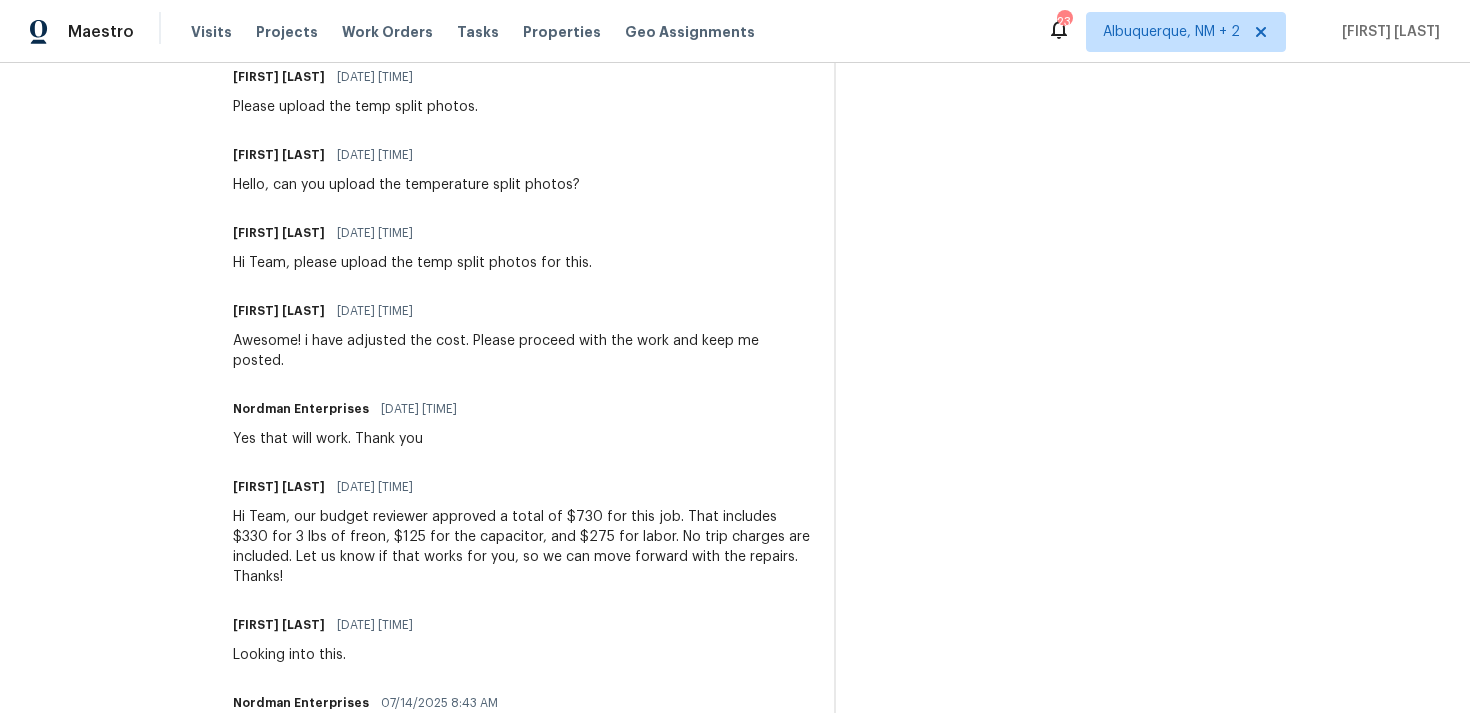 click on "Tamilarasan D 07/16/2025 1:37 PM Awesome! i have adjusted the cost. Please proceed with the work and keep me posted." at bounding box center [522, 334] 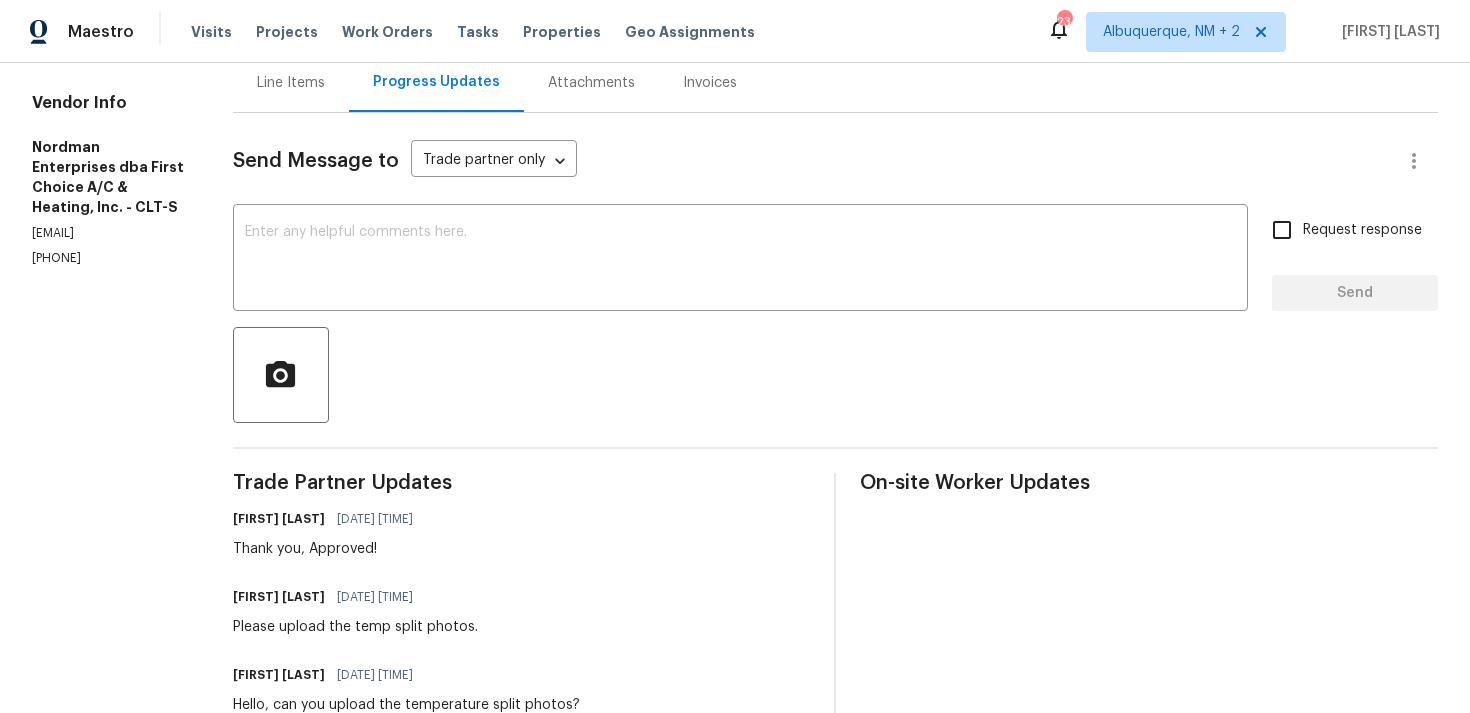 scroll, scrollTop: 0, scrollLeft: 0, axis: both 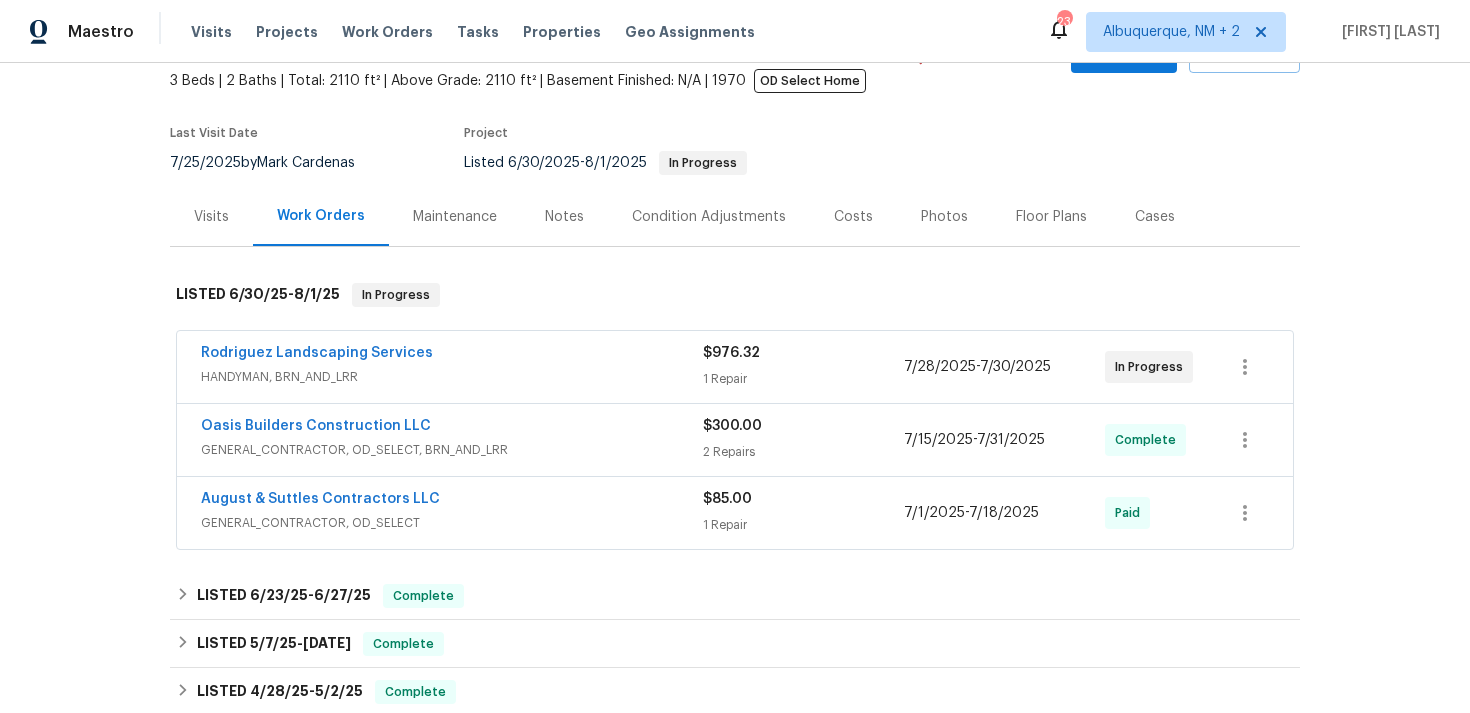 click on "August & Suttles Contractors LLC" at bounding box center [452, 501] 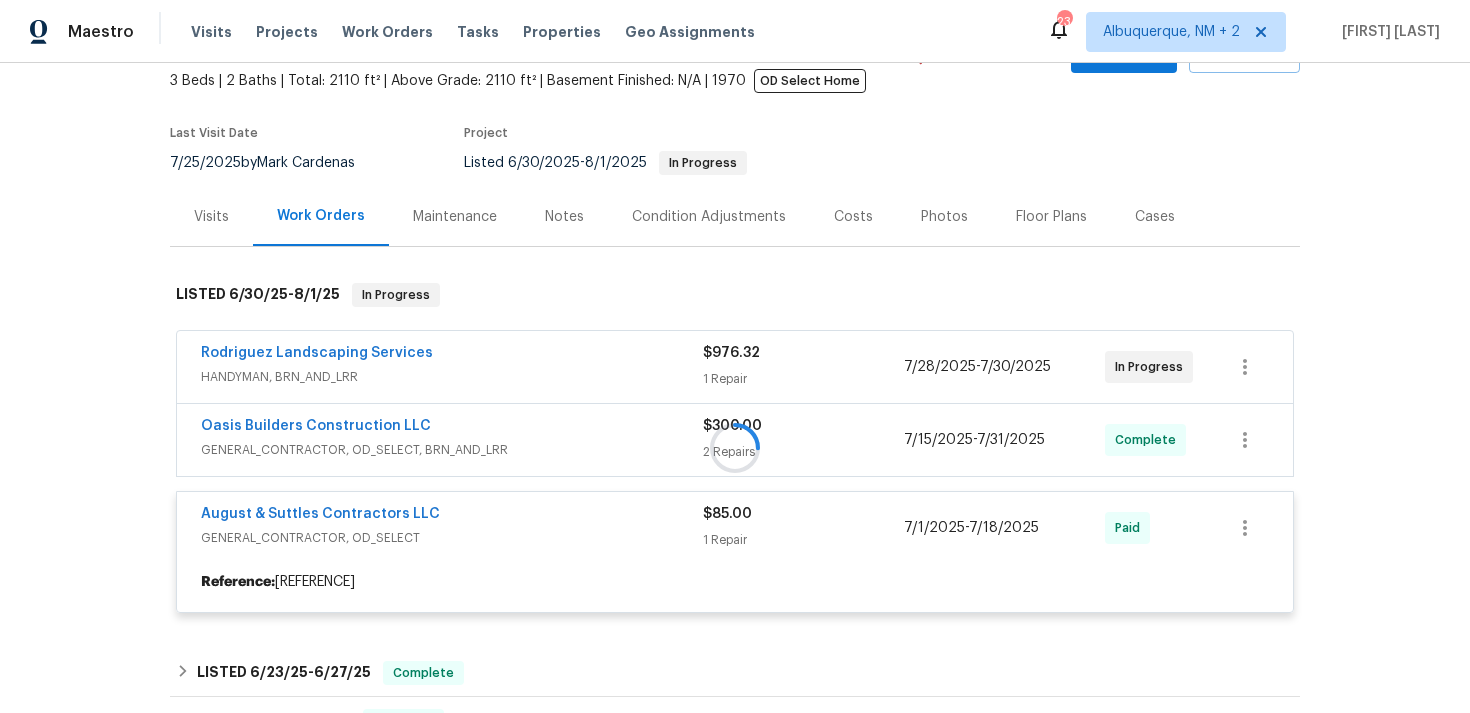 scroll, scrollTop: 205, scrollLeft: 0, axis: vertical 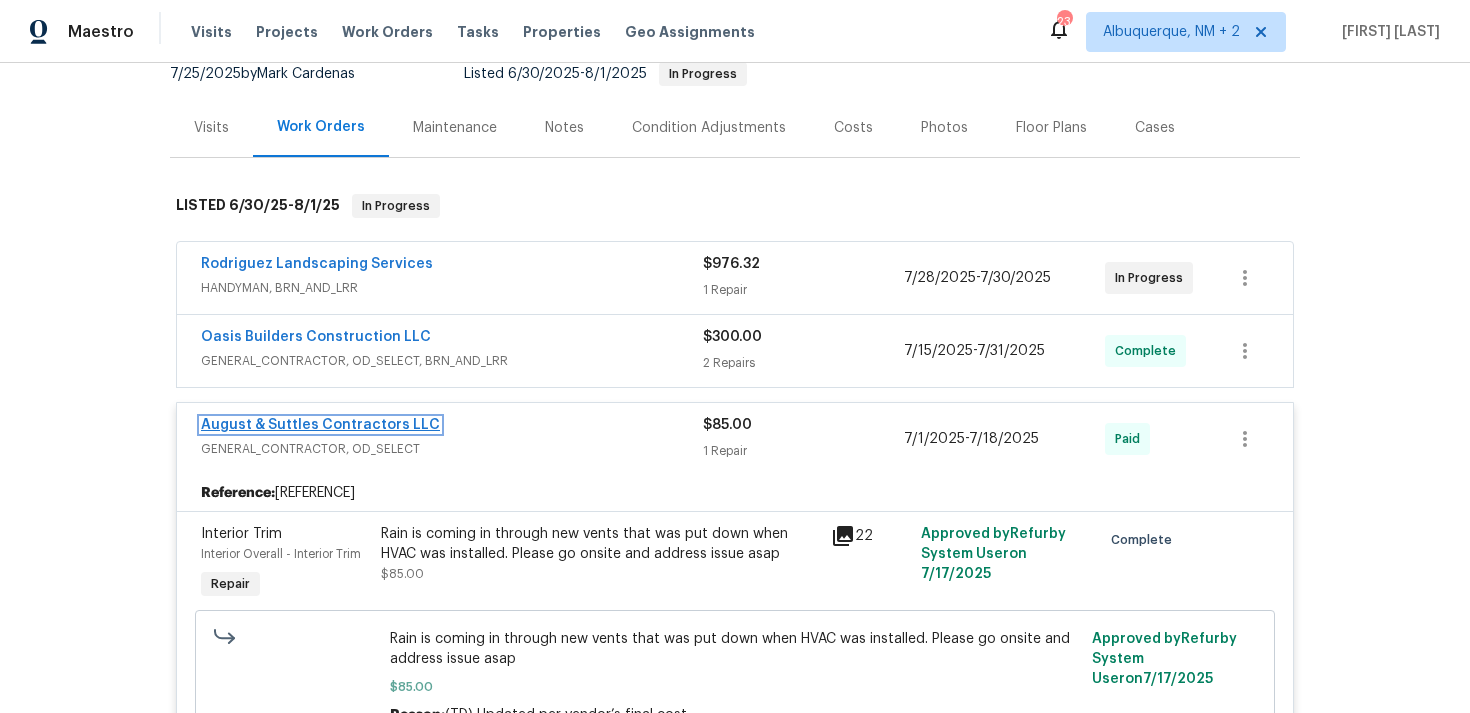 click on "August & Suttles Contractors LLC" at bounding box center [320, 425] 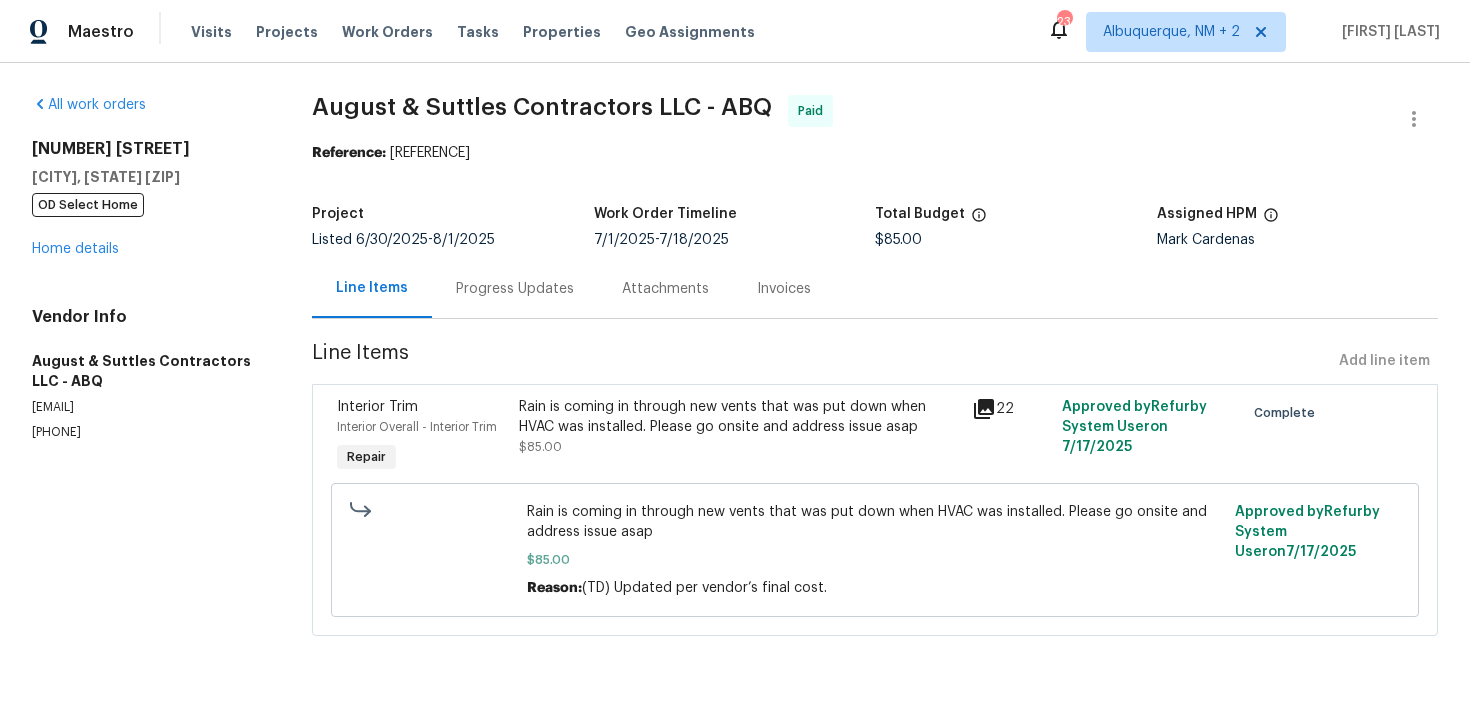 click on "Progress Updates" at bounding box center [515, 289] 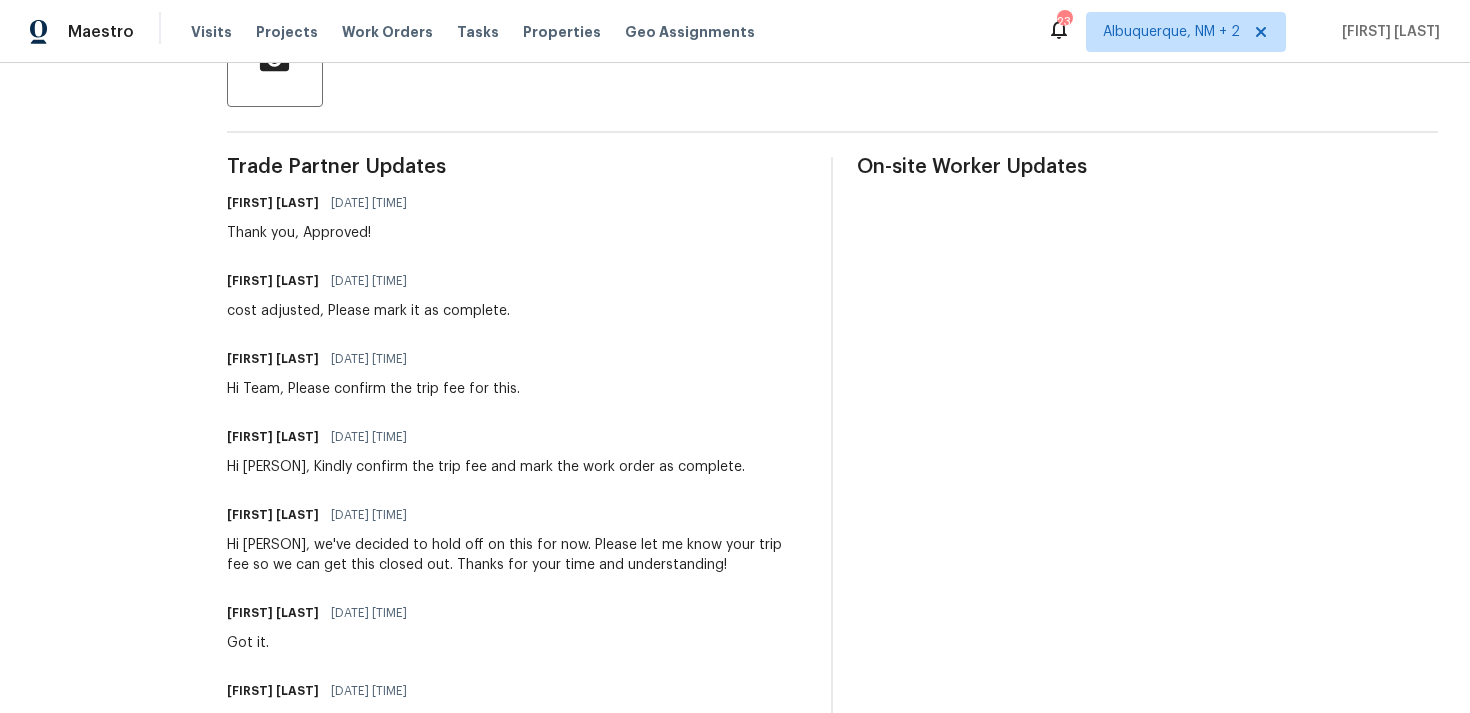 scroll, scrollTop: 0, scrollLeft: 0, axis: both 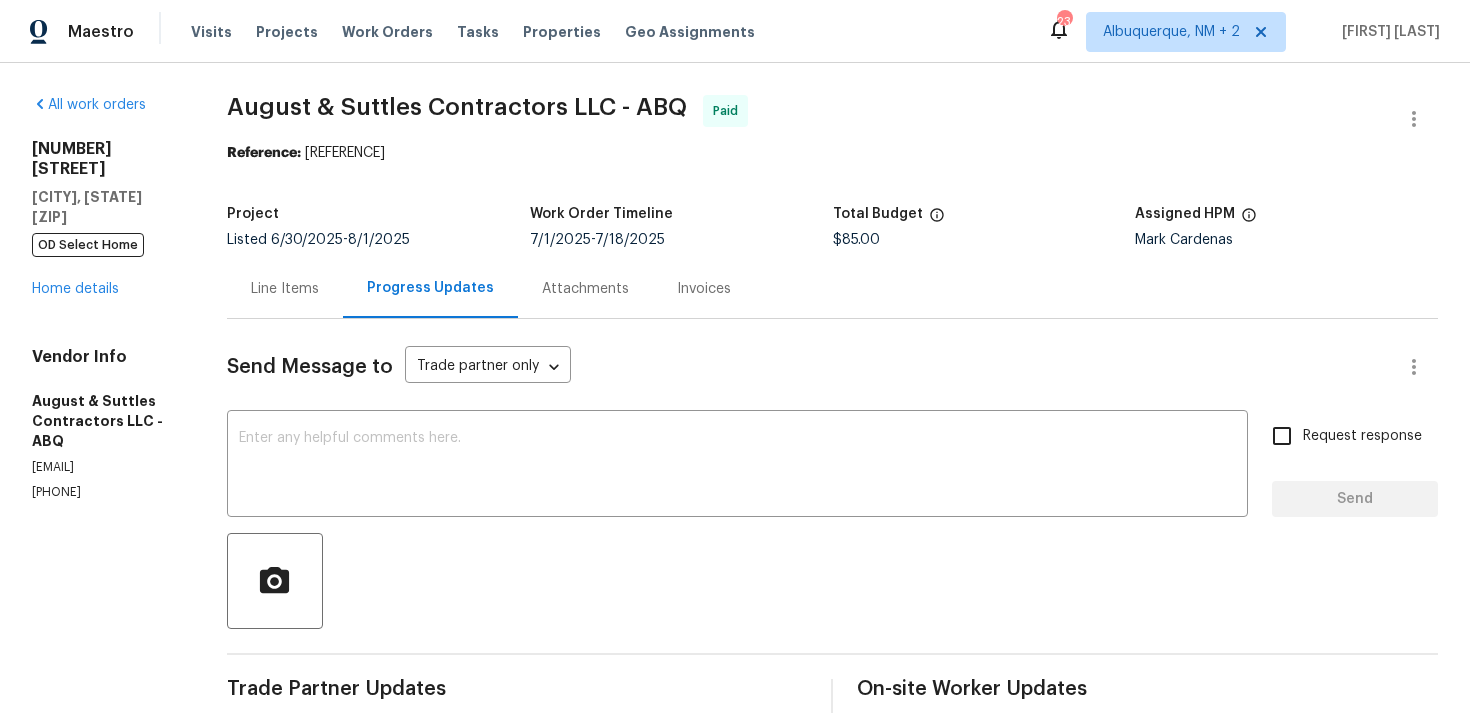 click on "Reference:   [REFERENCE]" at bounding box center [832, 153] 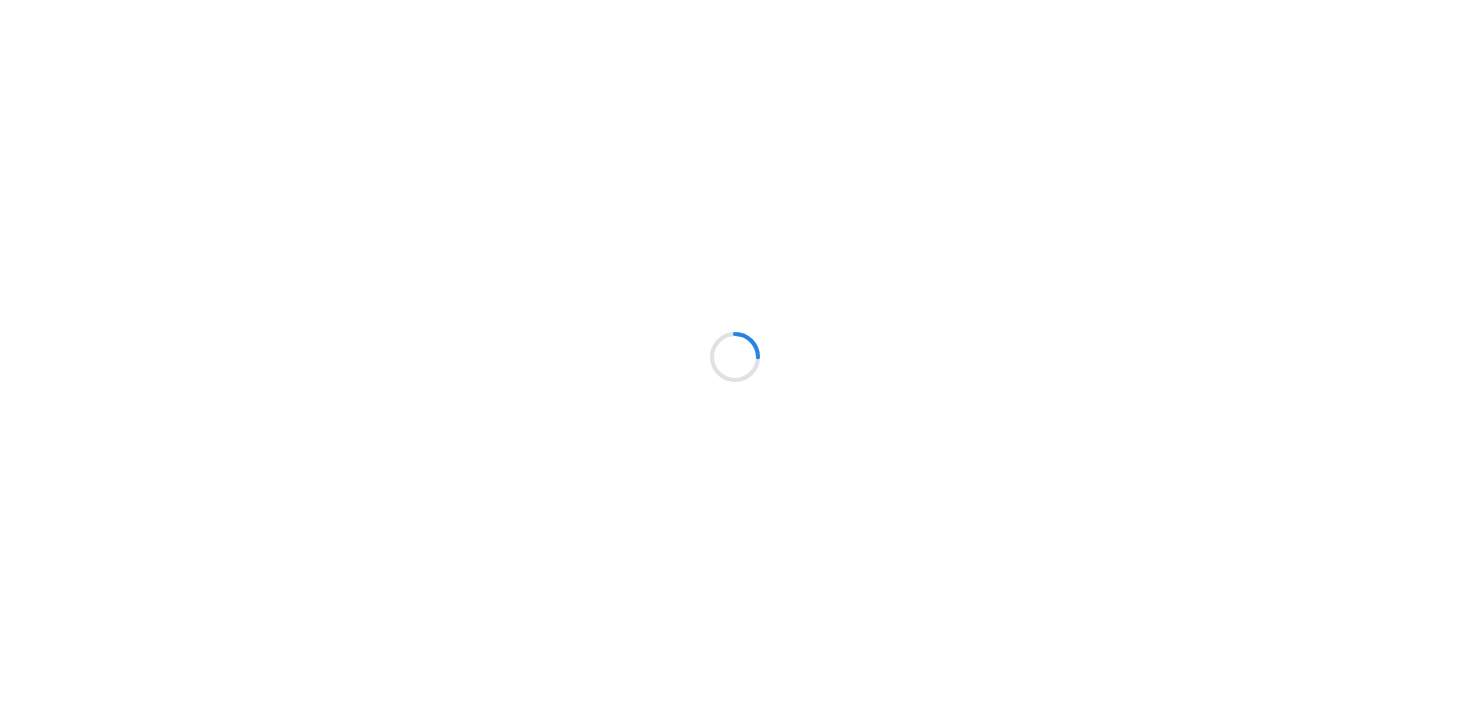 scroll, scrollTop: 0, scrollLeft: 0, axis: both 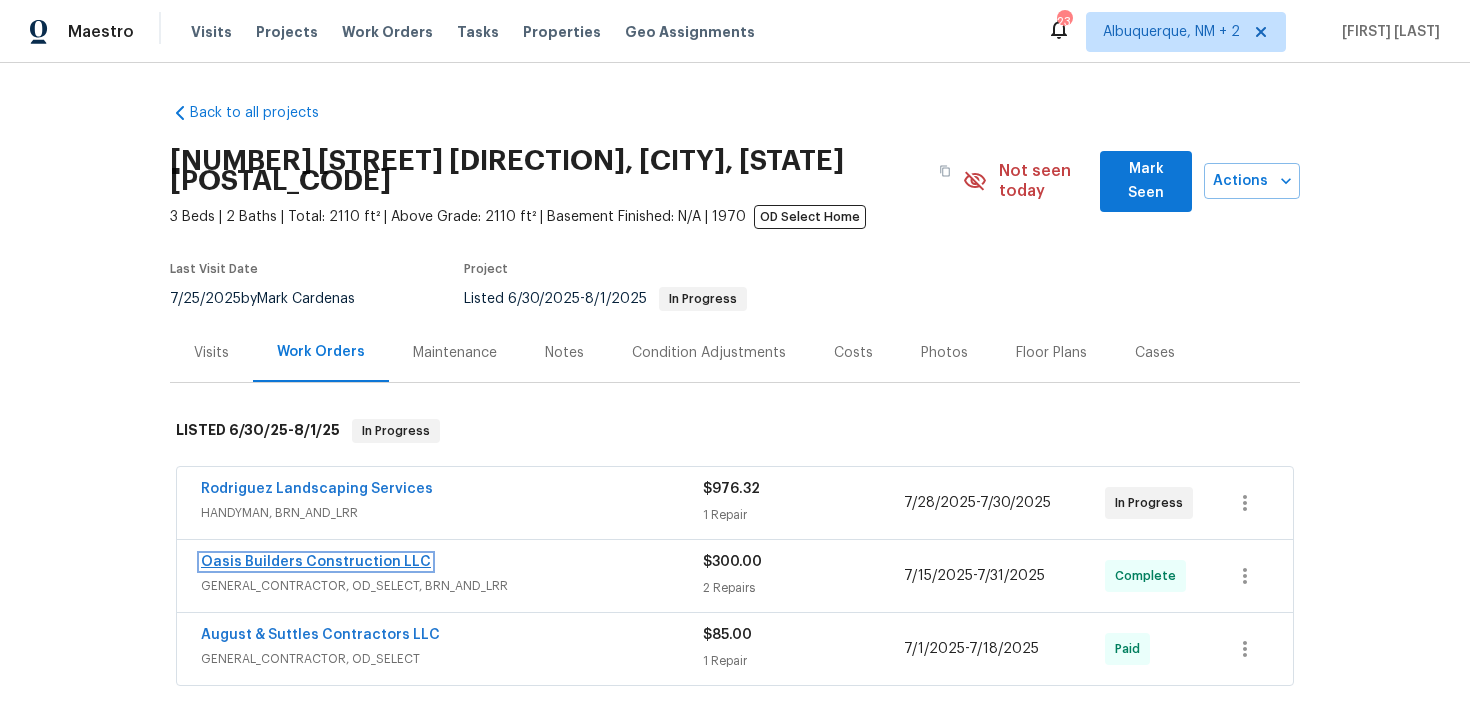 click on "Oasis Builders Construction LLC" at bounding box center [316, 562] 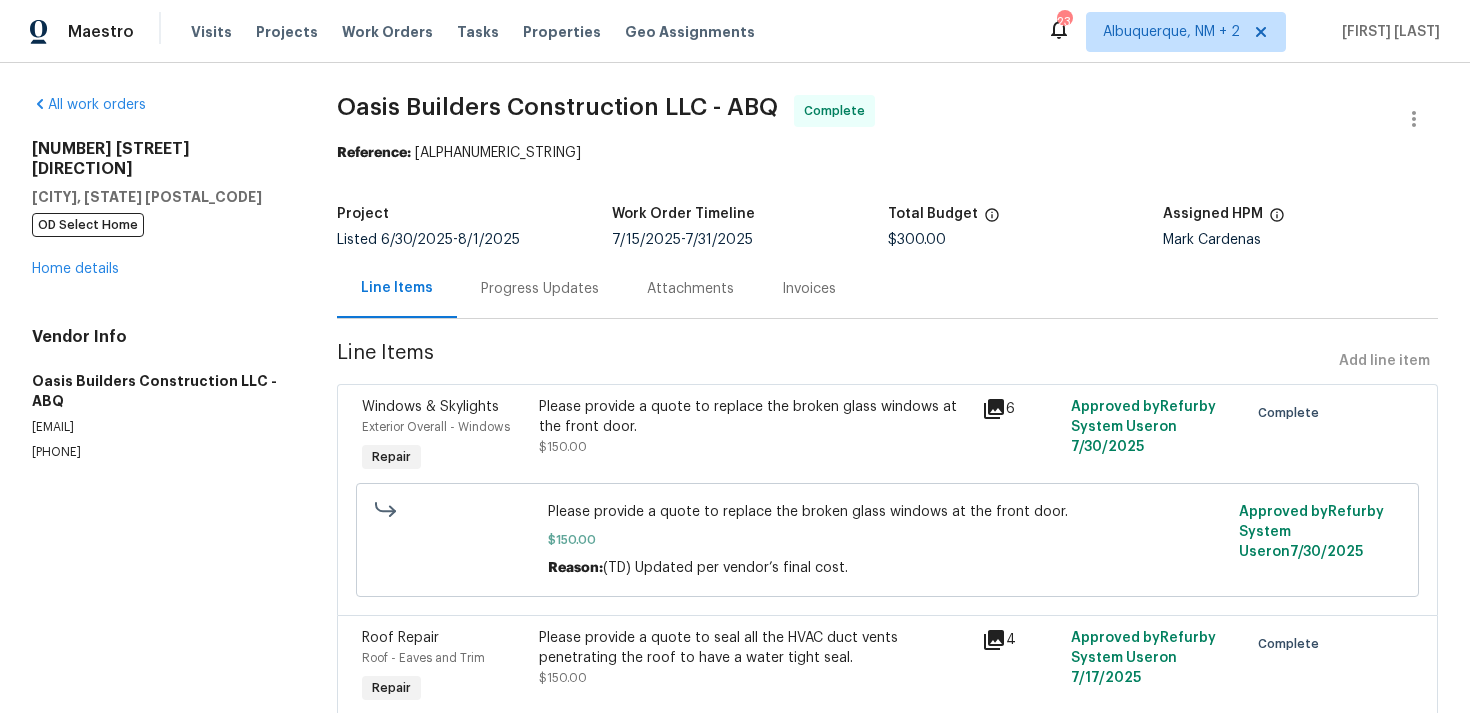 click on "Line Items Progress Updates Attachments Invoices" at bounding box center [887, 289] 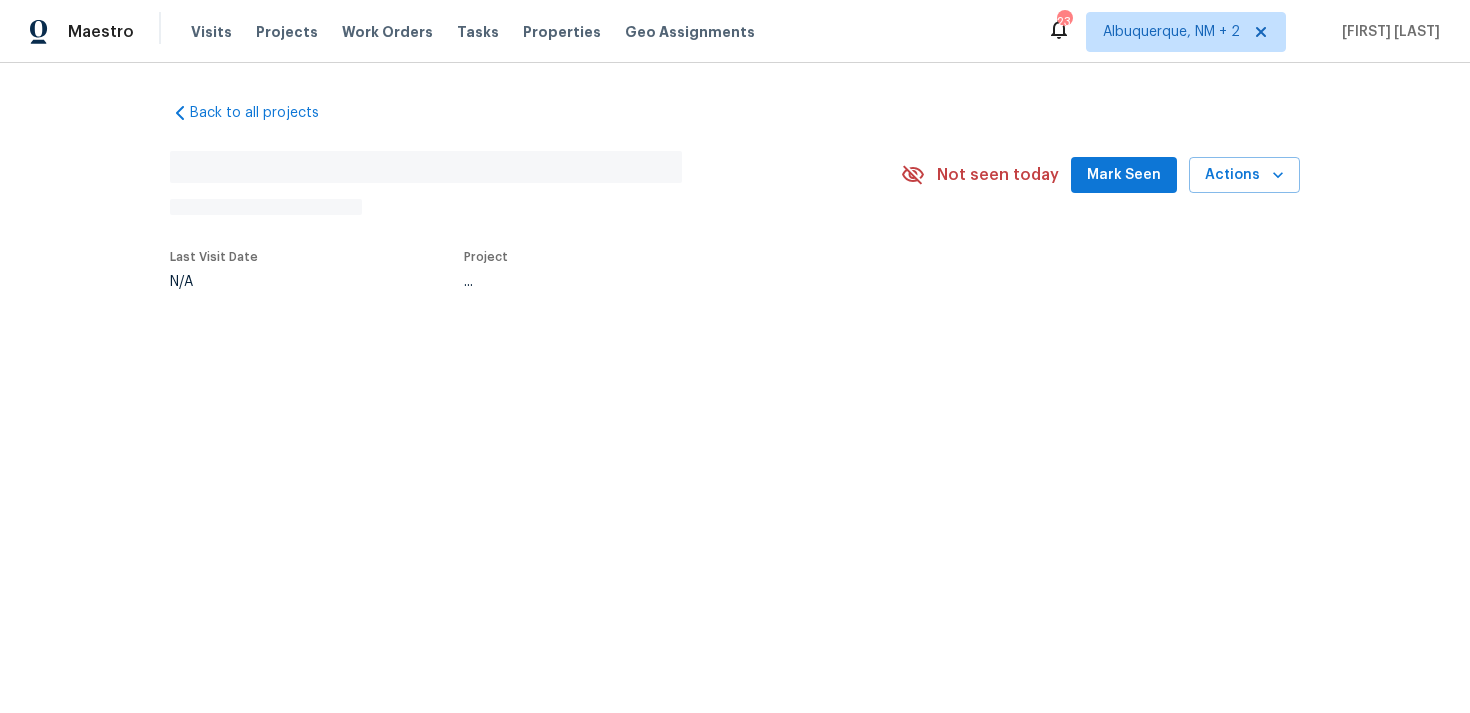 scroll, scrollTop: 0, scrollLeft: 0, axis: both 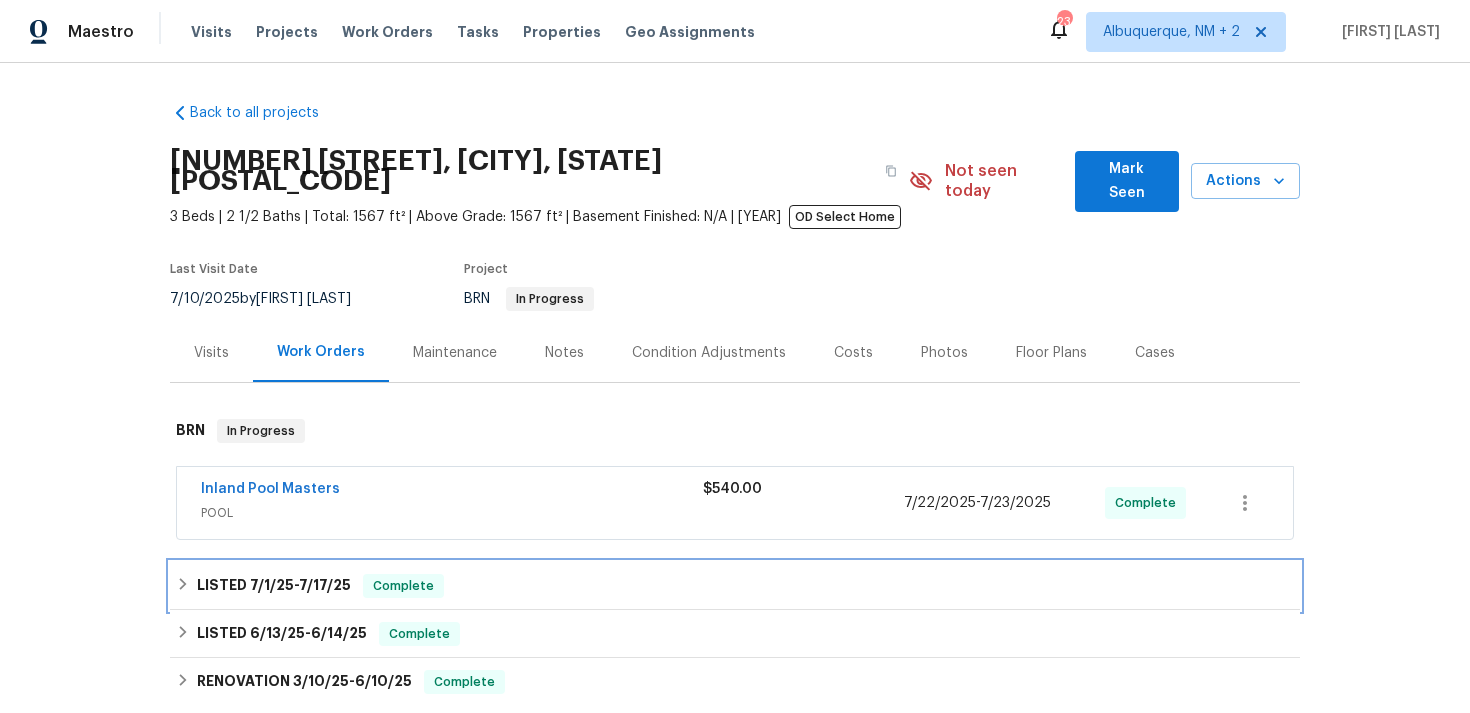 click 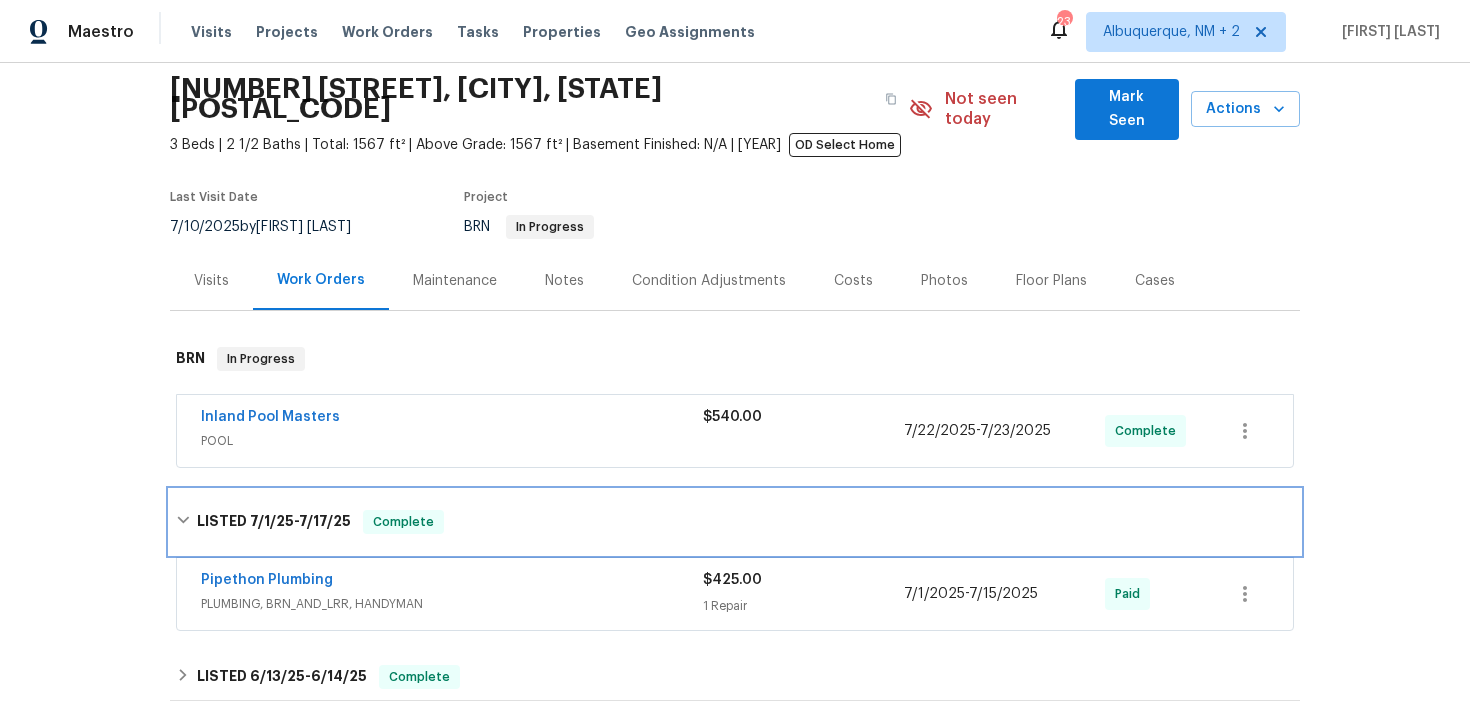 scroll, scrollTop: 163, scrollLeft: 0, axis: vertical 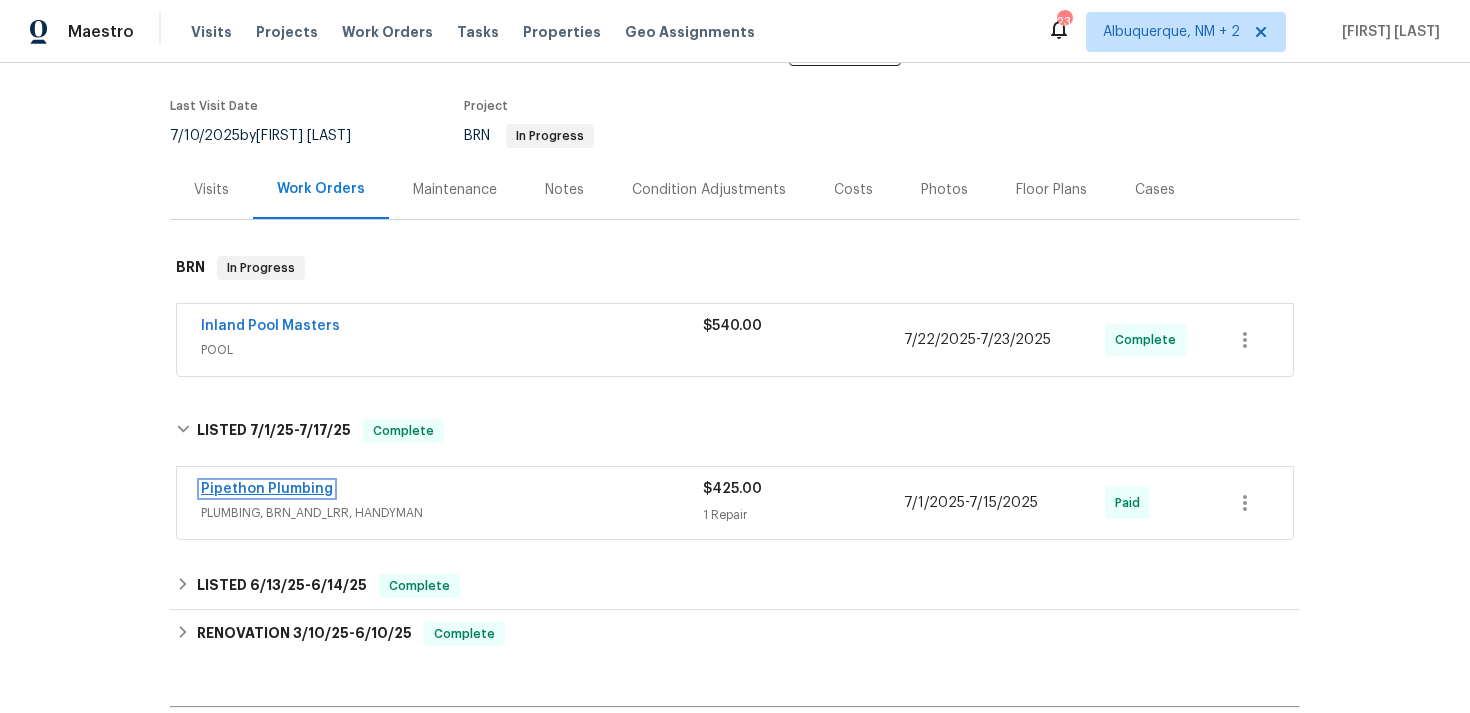 click on "Pipethon Plumbing" at bounding box center (267, 489) 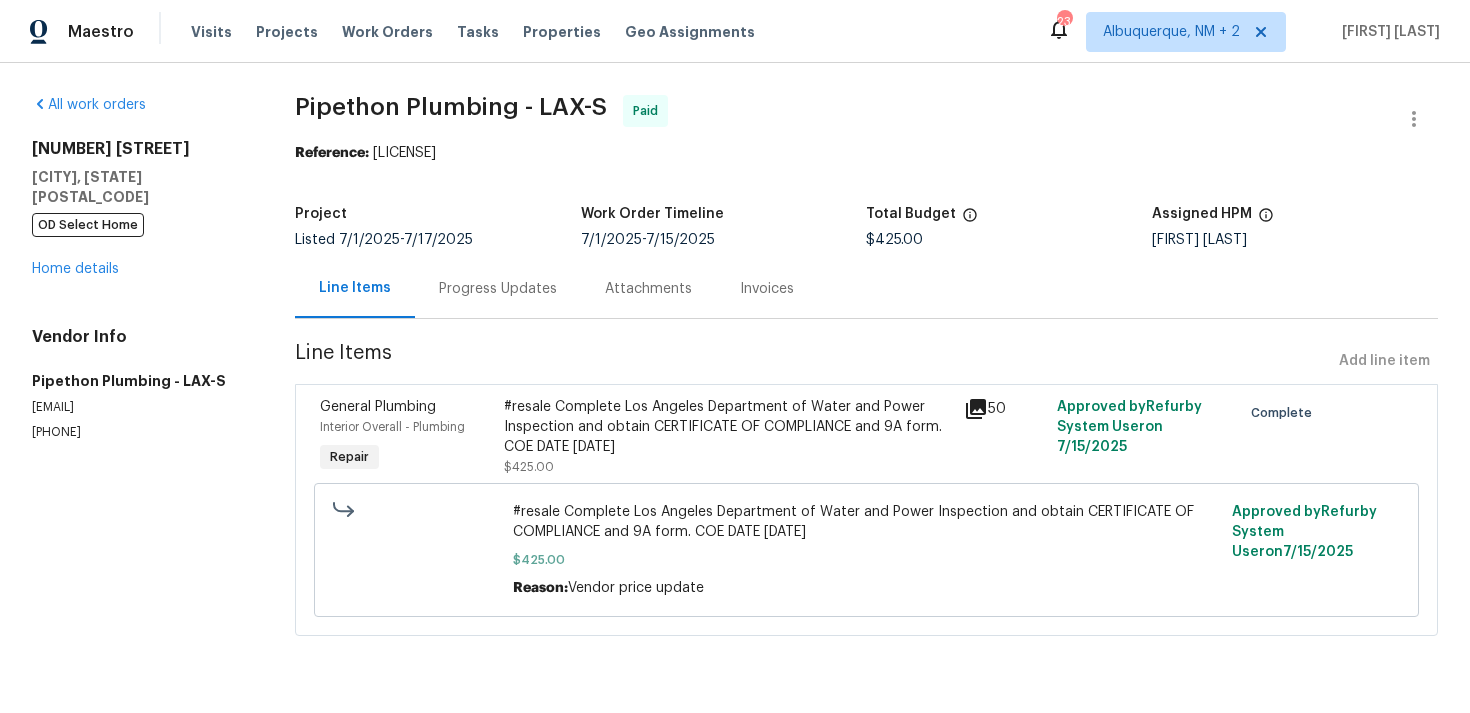 click on "Progress Updates" at bounding box center (498, 289) 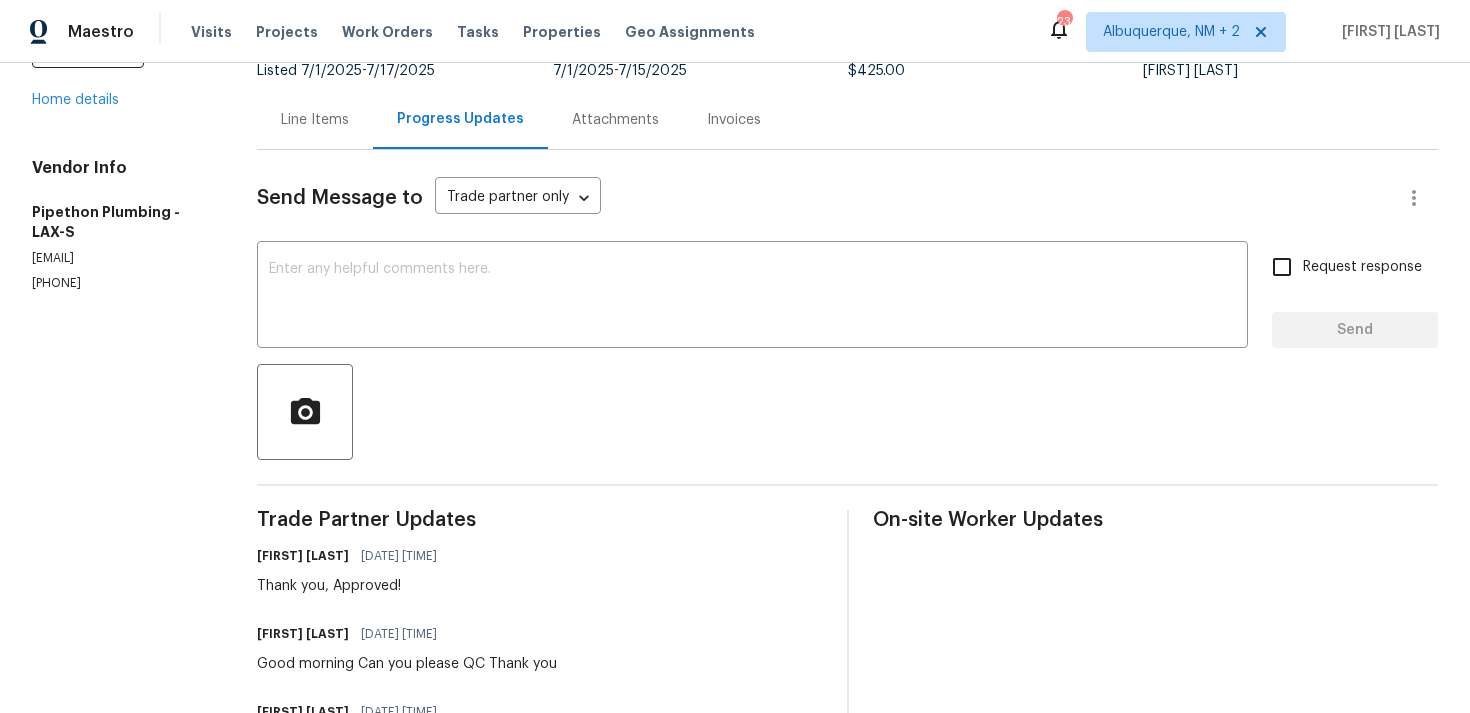 scroll, scrollTop: 0, scrollLeft: 0, axis: both 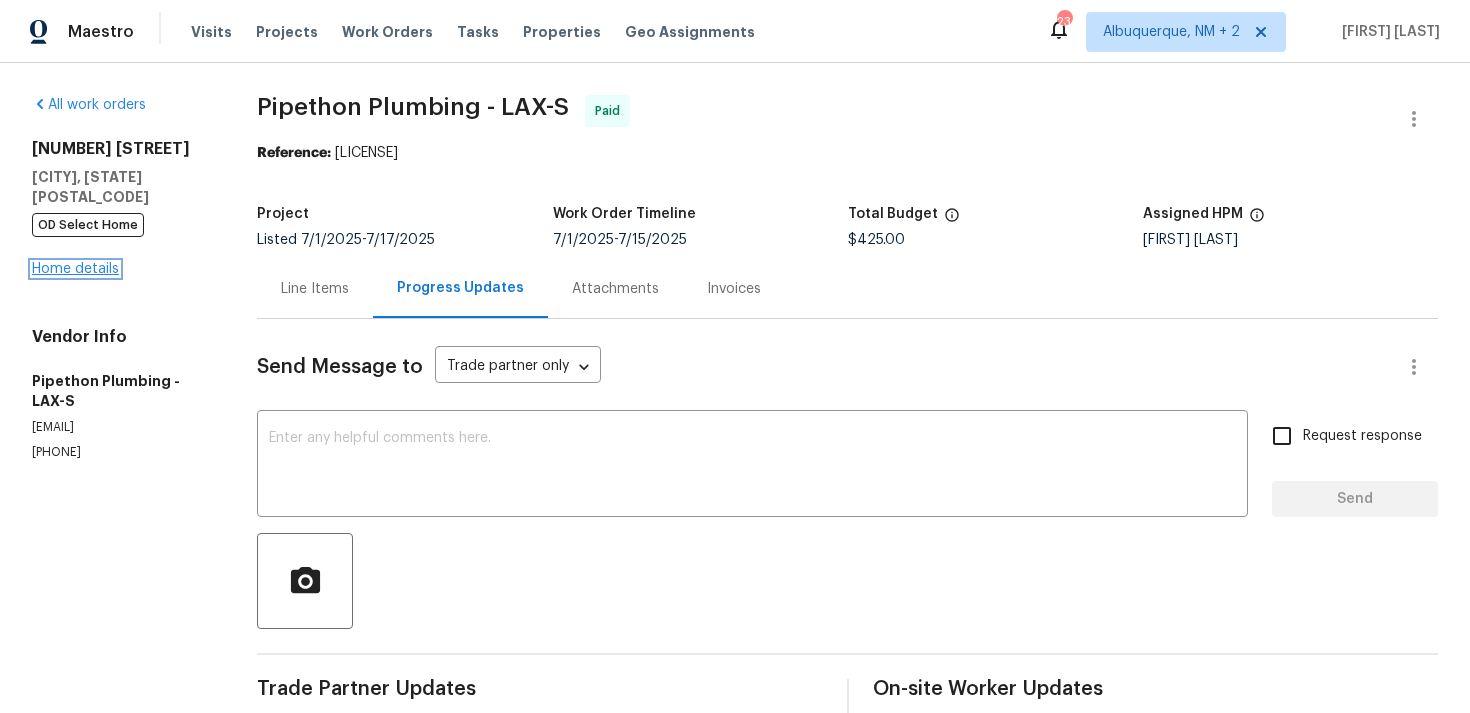 click on "Home details" at bounding box center [75, 269] 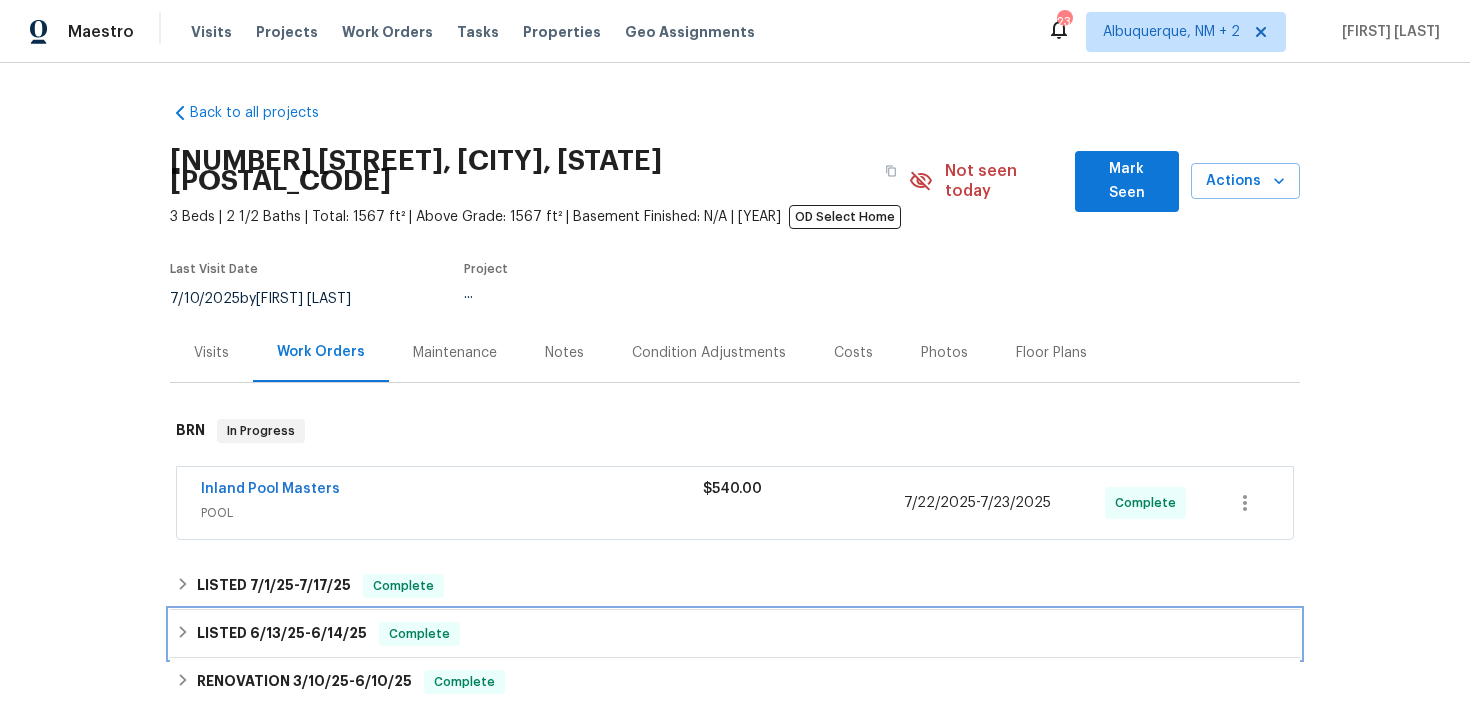 click on "LISTED   6/13/25  -  6/14/25 Complete" at bounding box center (735, 634) 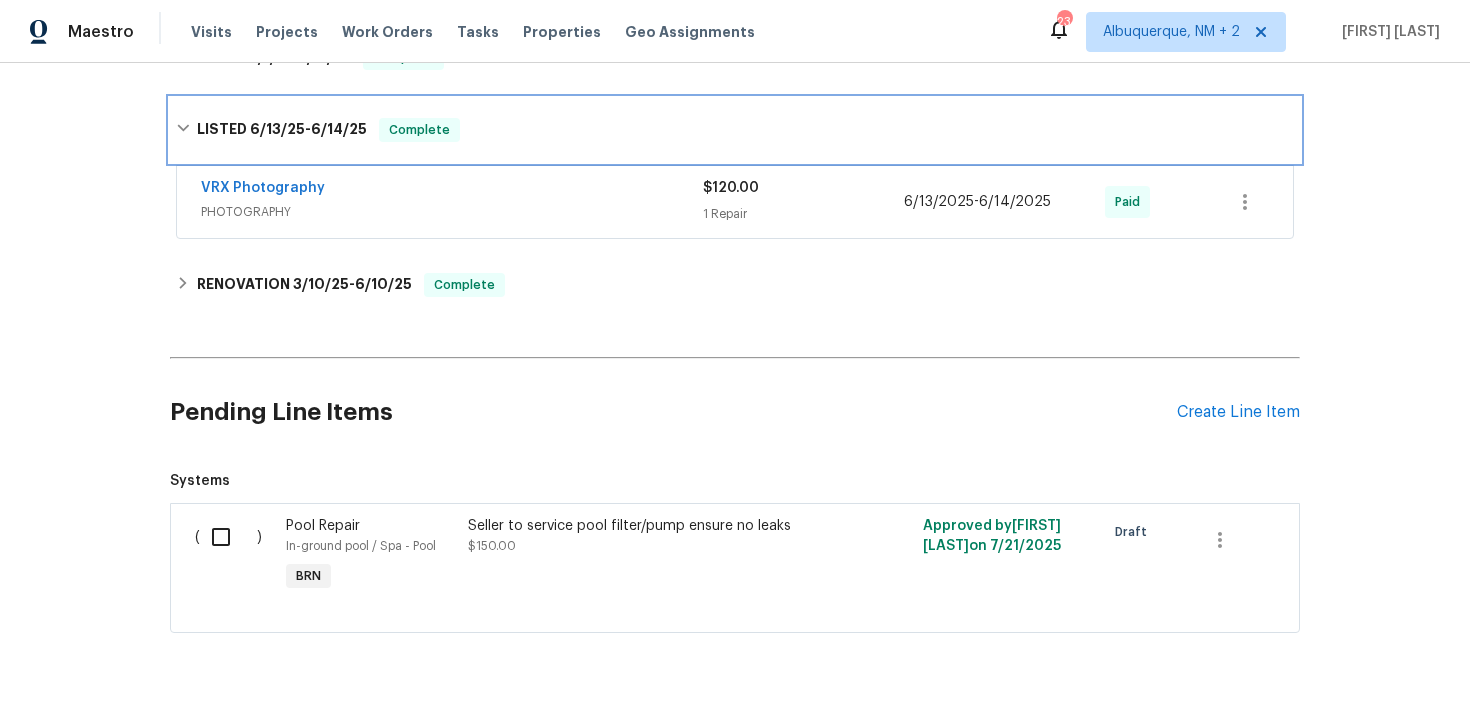 scroll, scrollTop: 0, scrollLeft: 0, axis: both 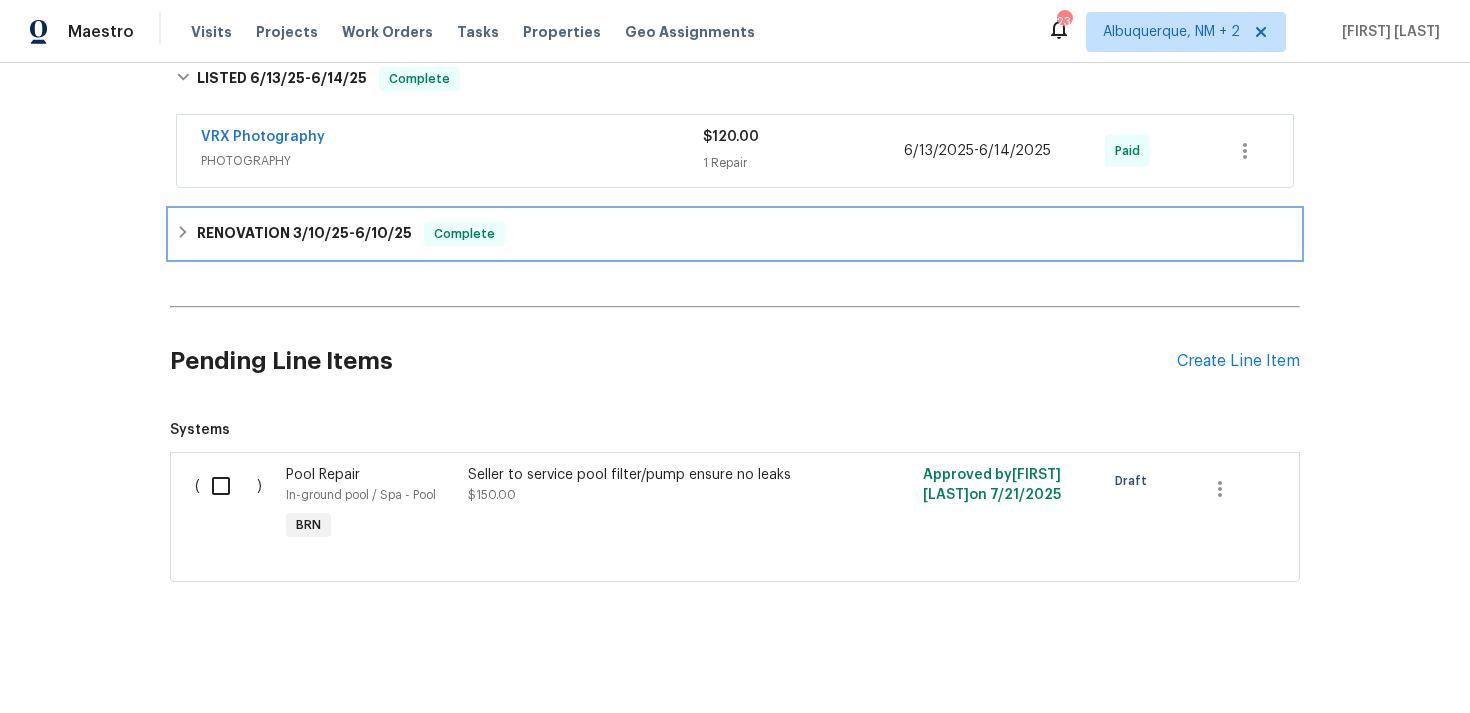 click 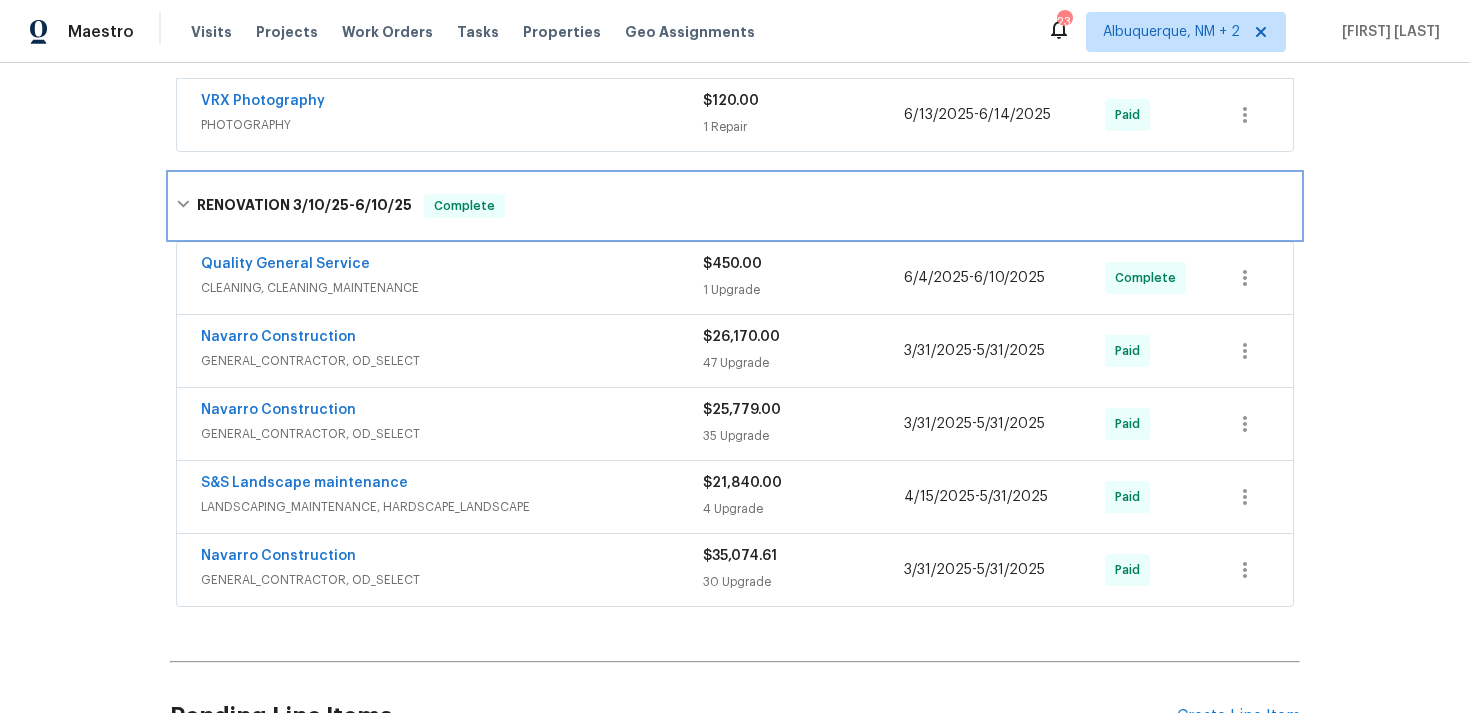 scroll, scrollTop: 130, scrollLeft: 0, axis: vertical 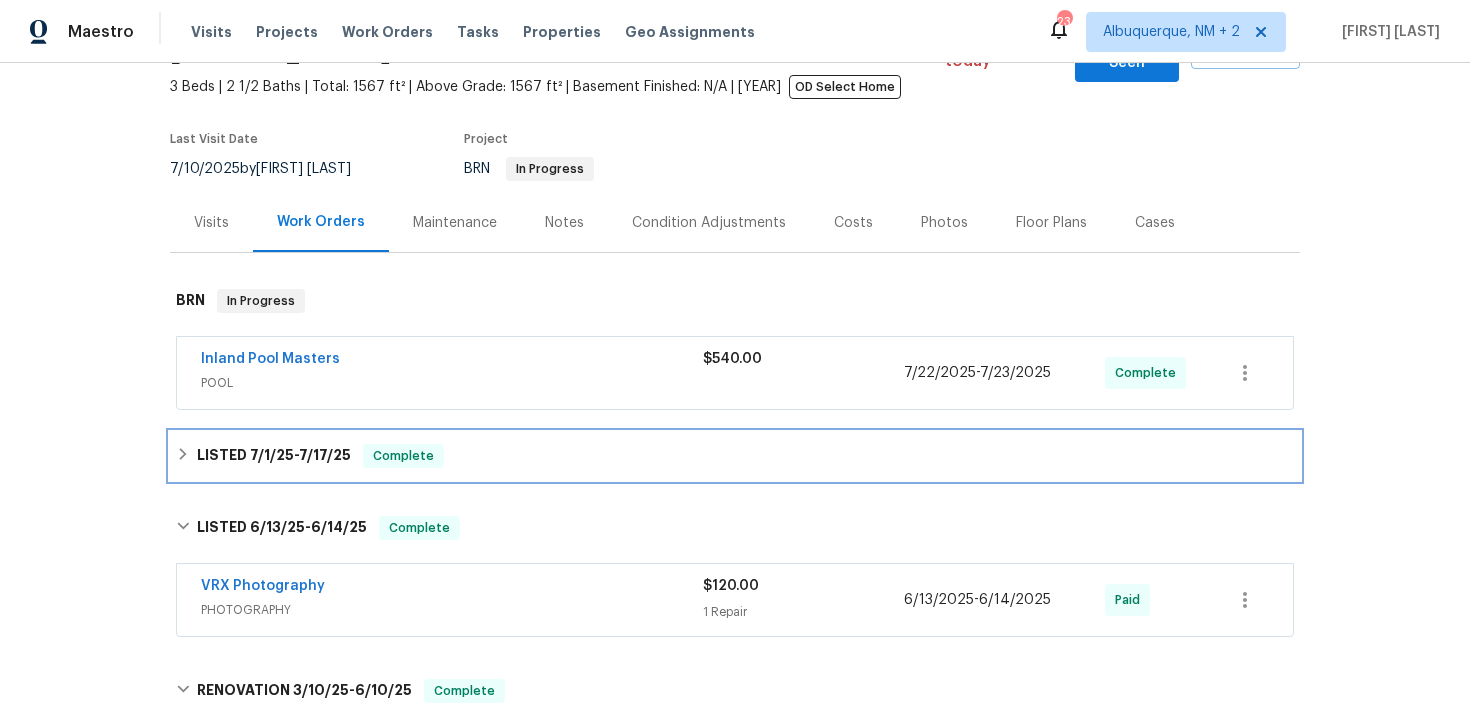 click 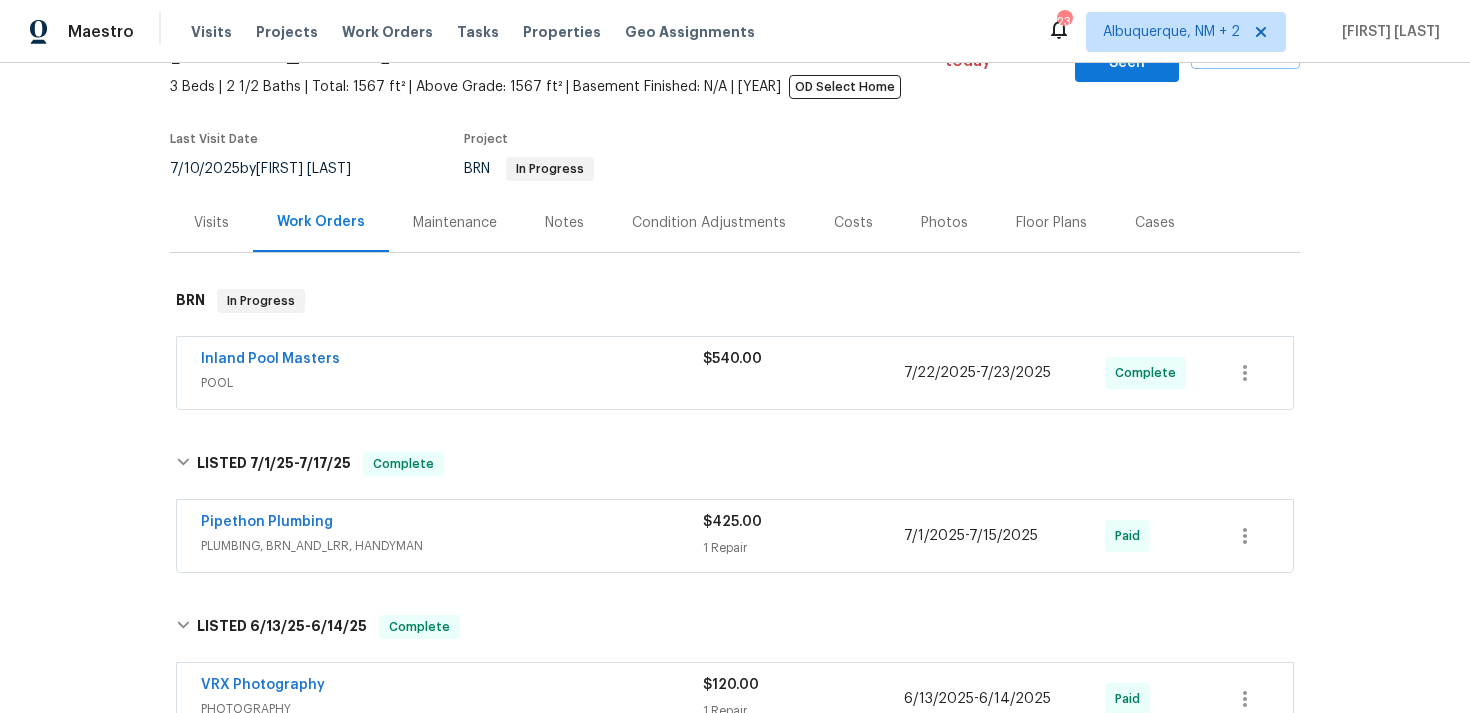 click on "Pipethon Plumbing" at bounding box center [267, 522] 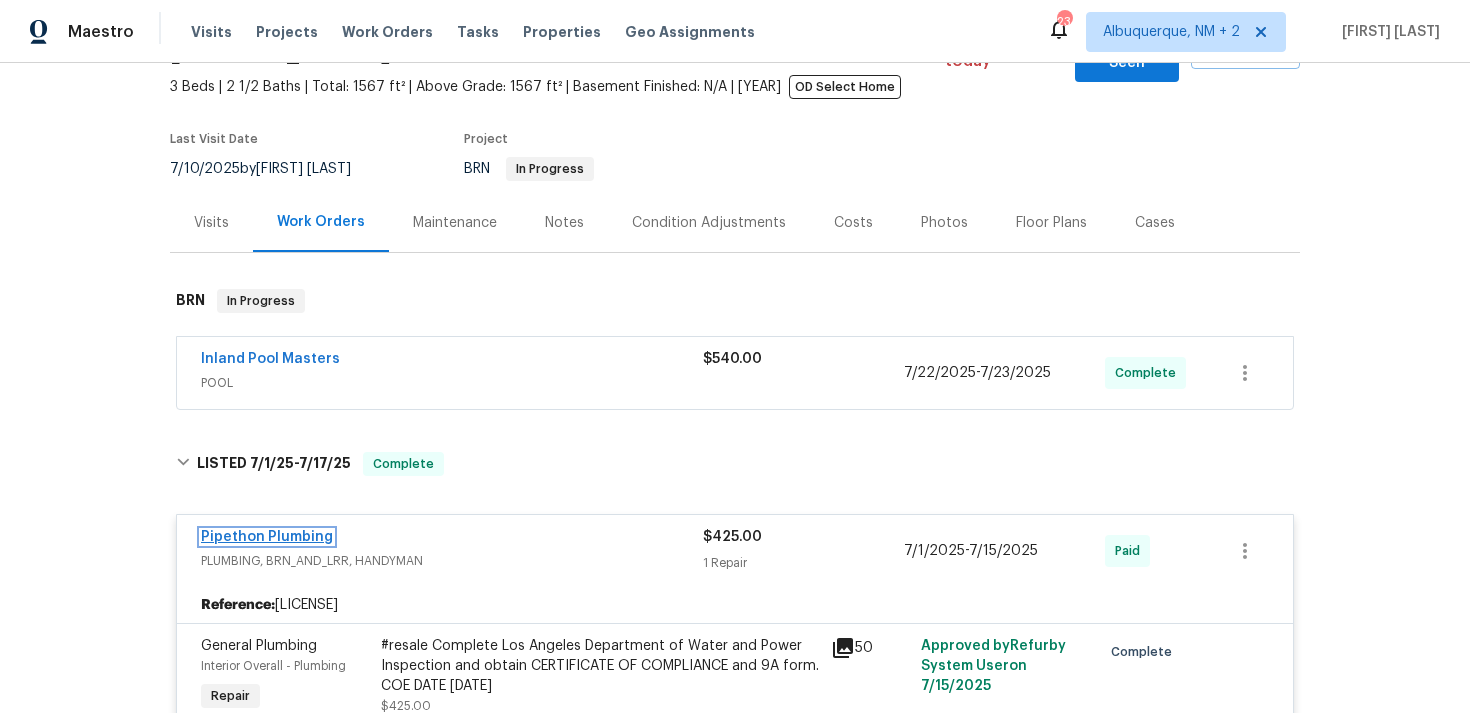 click on "Pipethon Plumbing" at bounding box center [267, 537] 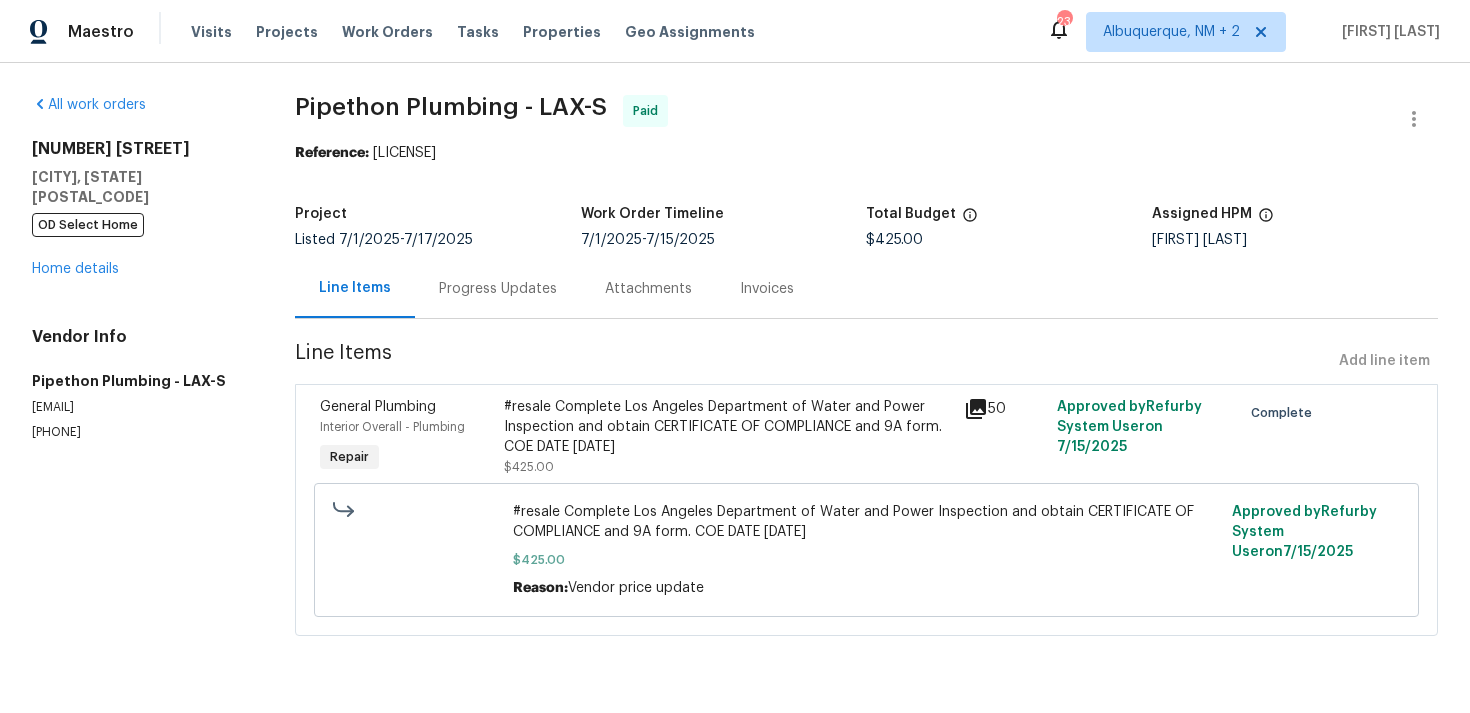 click on "Progress Updates" at bounding box center [498, 289] 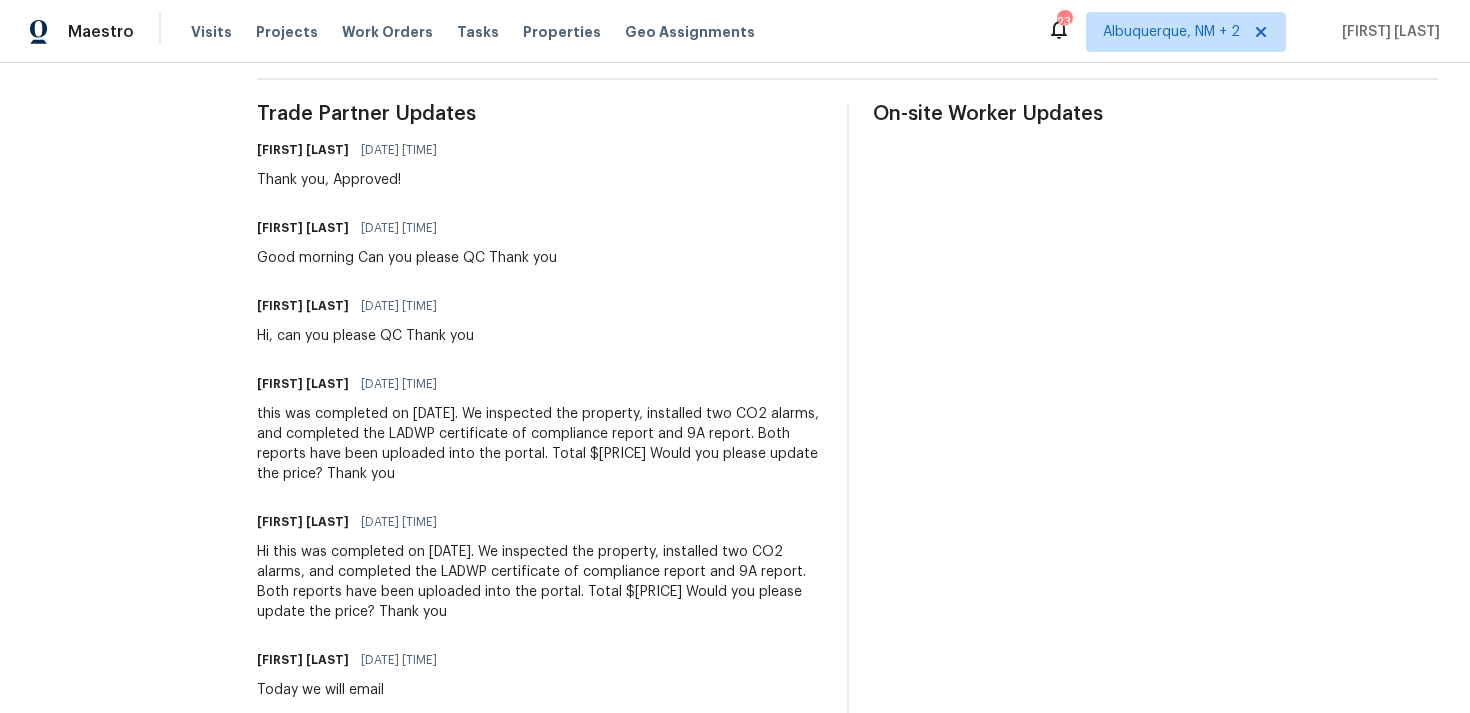 scroll, scrollTop: 562, scrollLeft: 0, axis: vertical 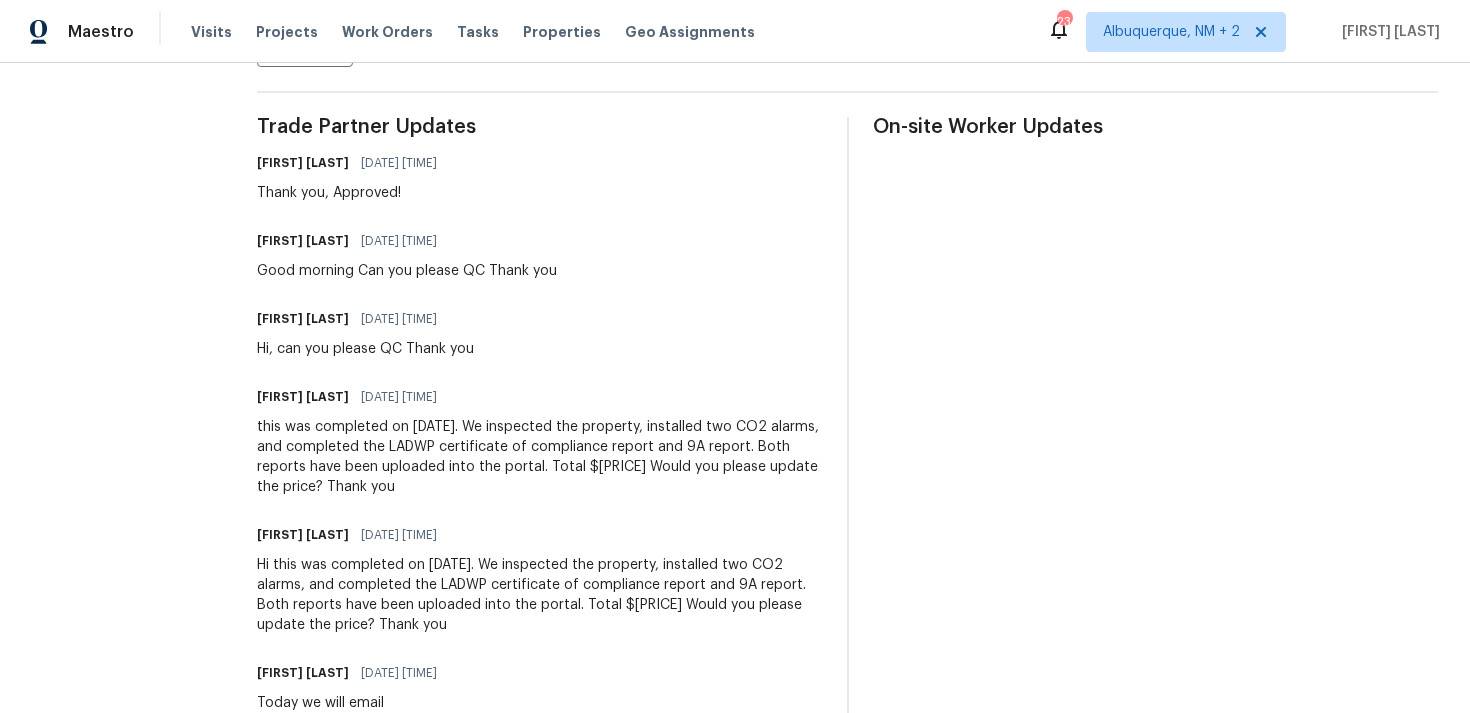 click on "this was completed on 7/9/25. We inspected the property, installed two CO2 alarms, and completed the LADWP certificate of compliance report and 9A report. Both reports have been uploaded into the portal. Total $425.00
Would you please update the price? Thank you" at bounding box center [539, 457] 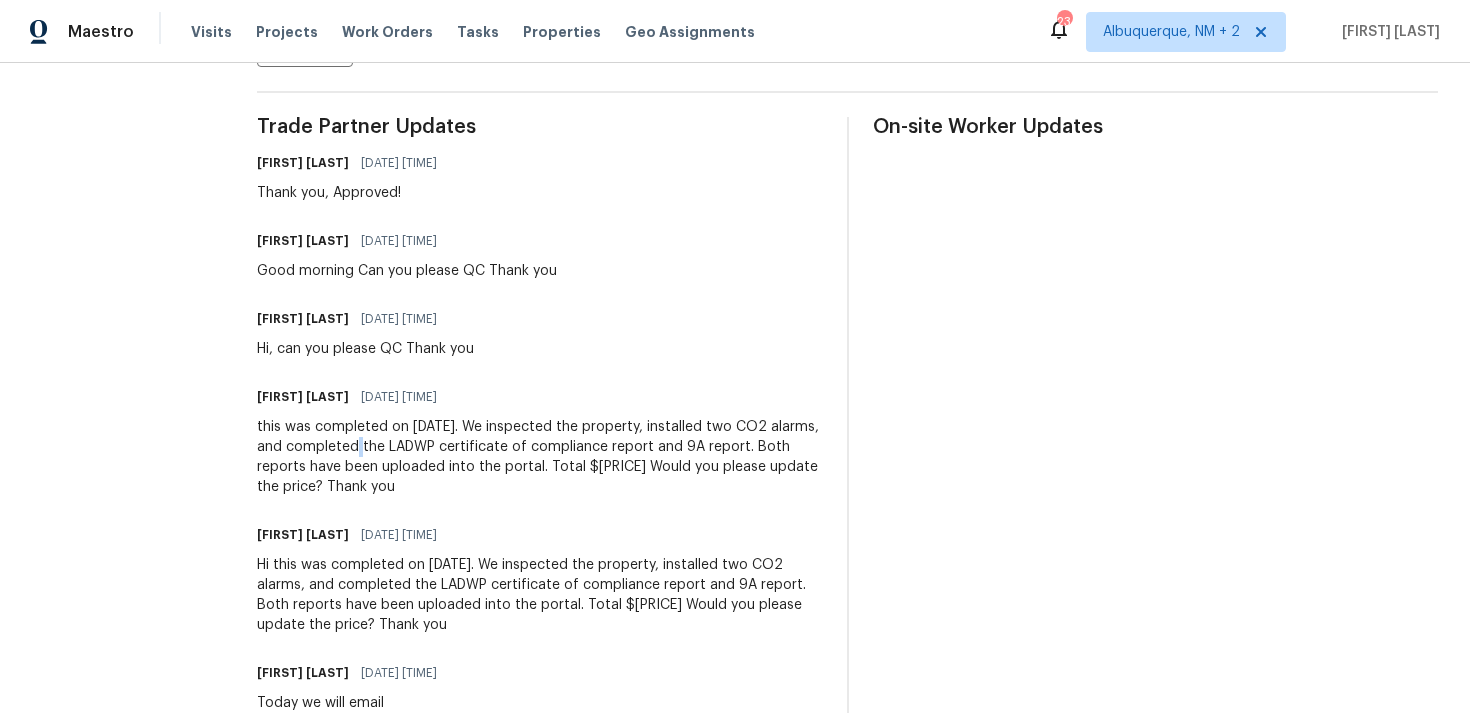 click on "this was completed on 7/9/25. We inspected the property, installed two CO2 alarms, and completed the LADWP certificate of compliance report and 9A report. Both reports have been uploaded into the portal. Total $425.00
Would you please update the price? Thank you" at bounding box center [539, 457] 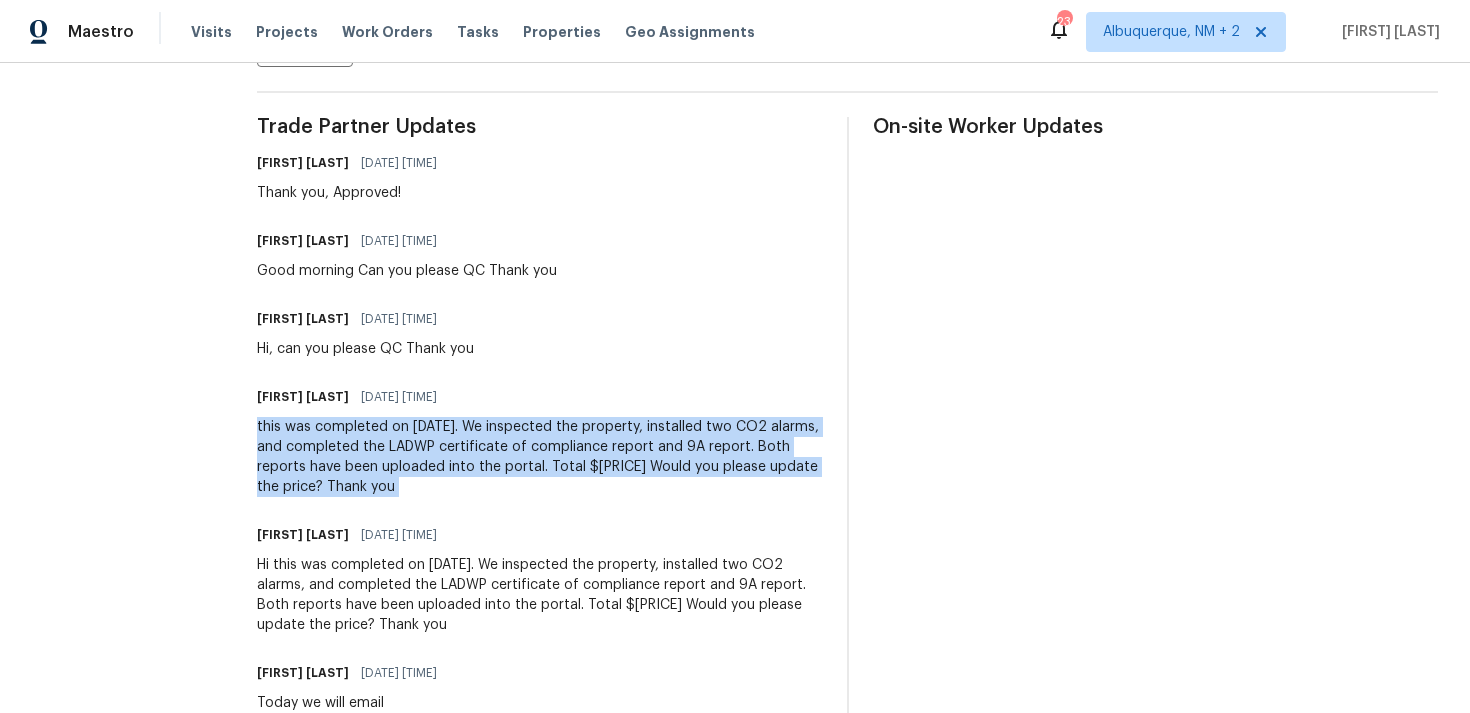 click on "this was completed on 7/9/25. We inspected the property, installed two CO2 alarms, and completed the LADWP certificate of compliance report and 9A report. Both reports have been uploaded into the portal. Total $425.00
Would you please update the price? Thank you" at bounding box center (539, 457) 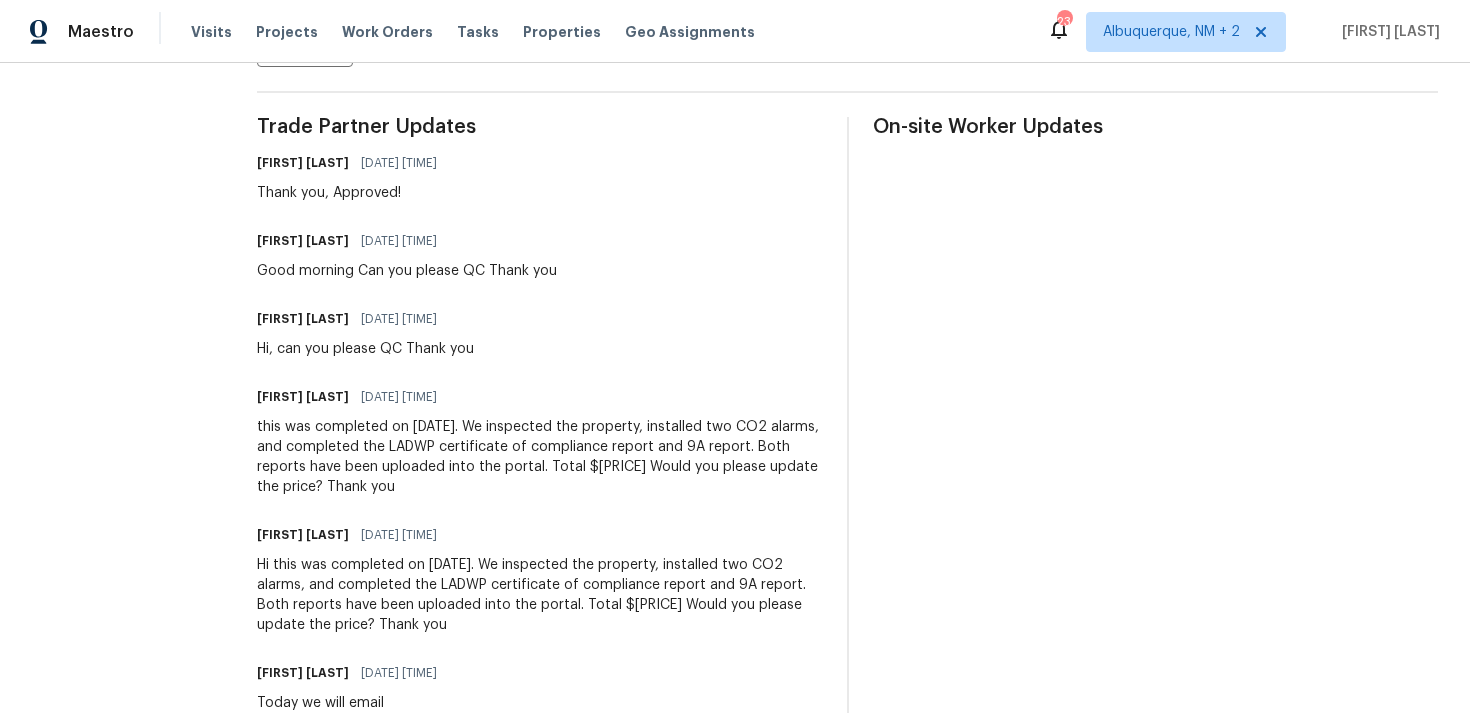 click on "this was completed on 7/9/25. We inspected the property, installed two CO2 alarms, and completed the LADWP certificate of compliance report and 9A report. Both reports have been uploaded into the portal. Total $425.00
Would you please update the price? Thank you" at bounding box center [539, 457] 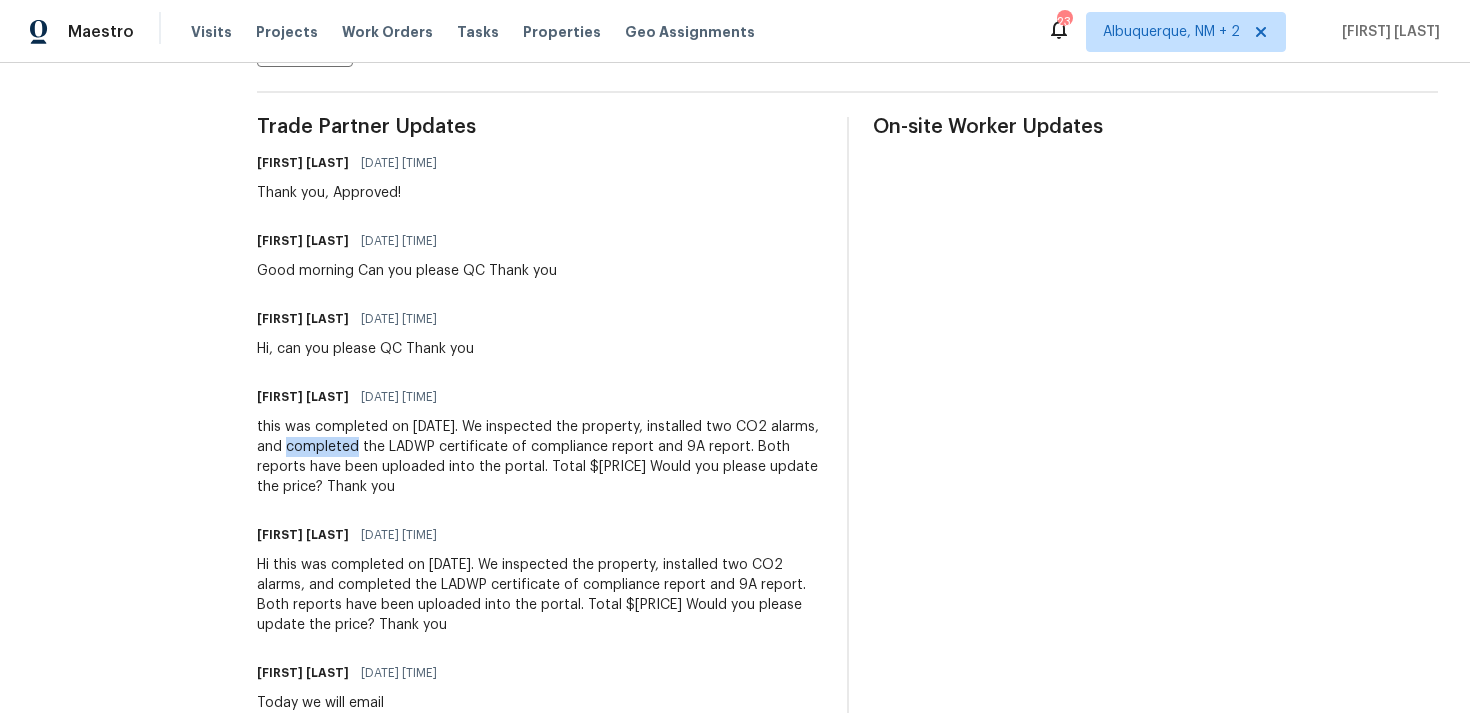 click on "this was completed on 7/9/25. We inspected the property, installed two CO2 alarms, and completed the LADWP certificate of compliance report and 9A report. Both reports have been uploaded into the portal. Total $425.00
Would you please update the price? Thank you" at bounding box center (539, 457) 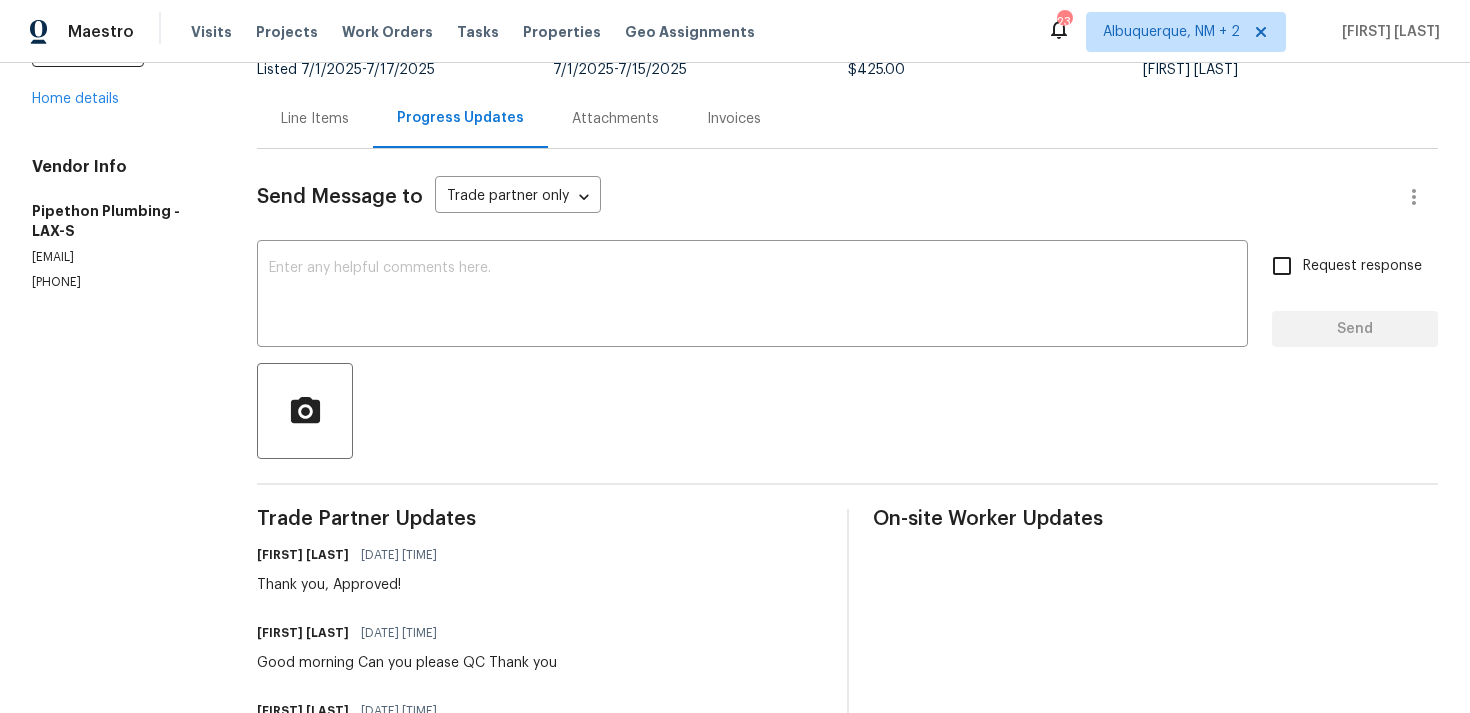 scroll, scrollTop: 0, scrollLeft: 0, axis: both 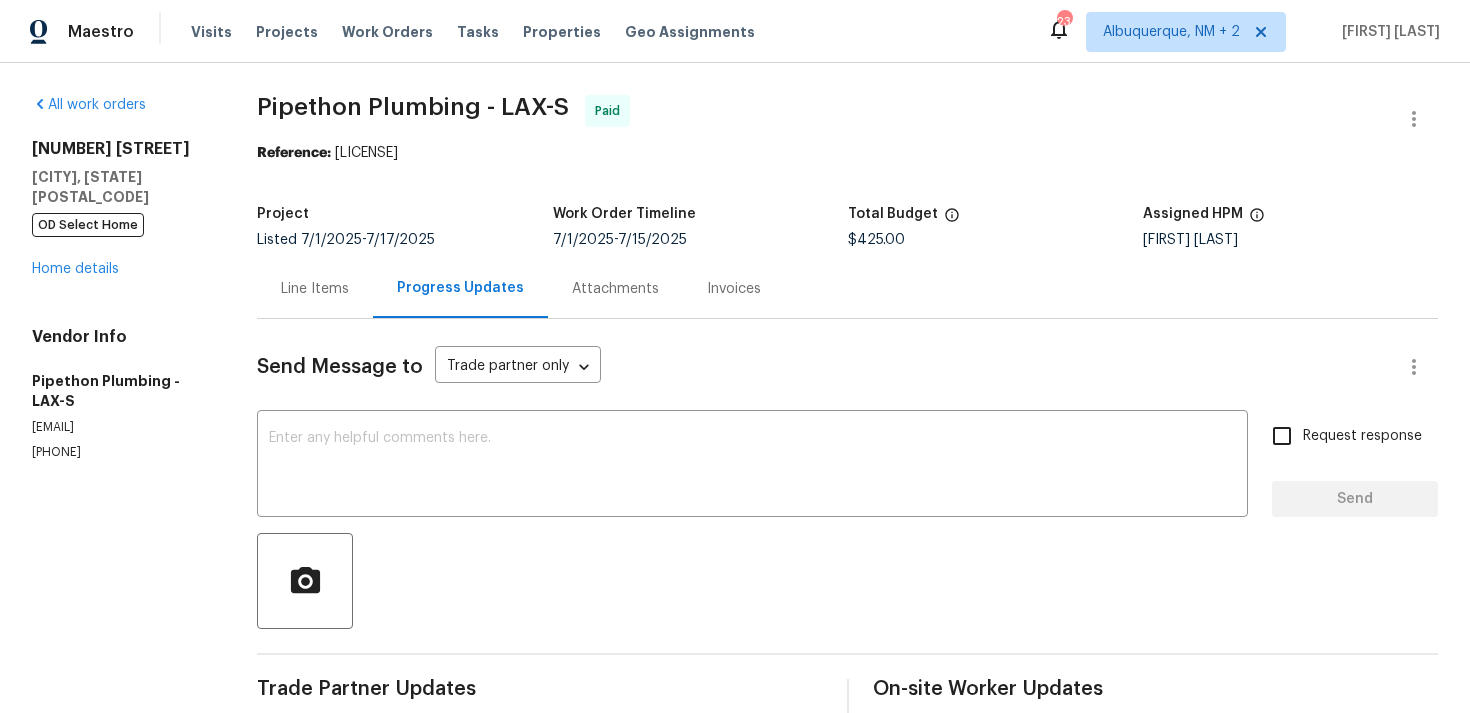 click on "Pipethon Plumbing - LAX-S Paid" at bounding box center [823, 119] 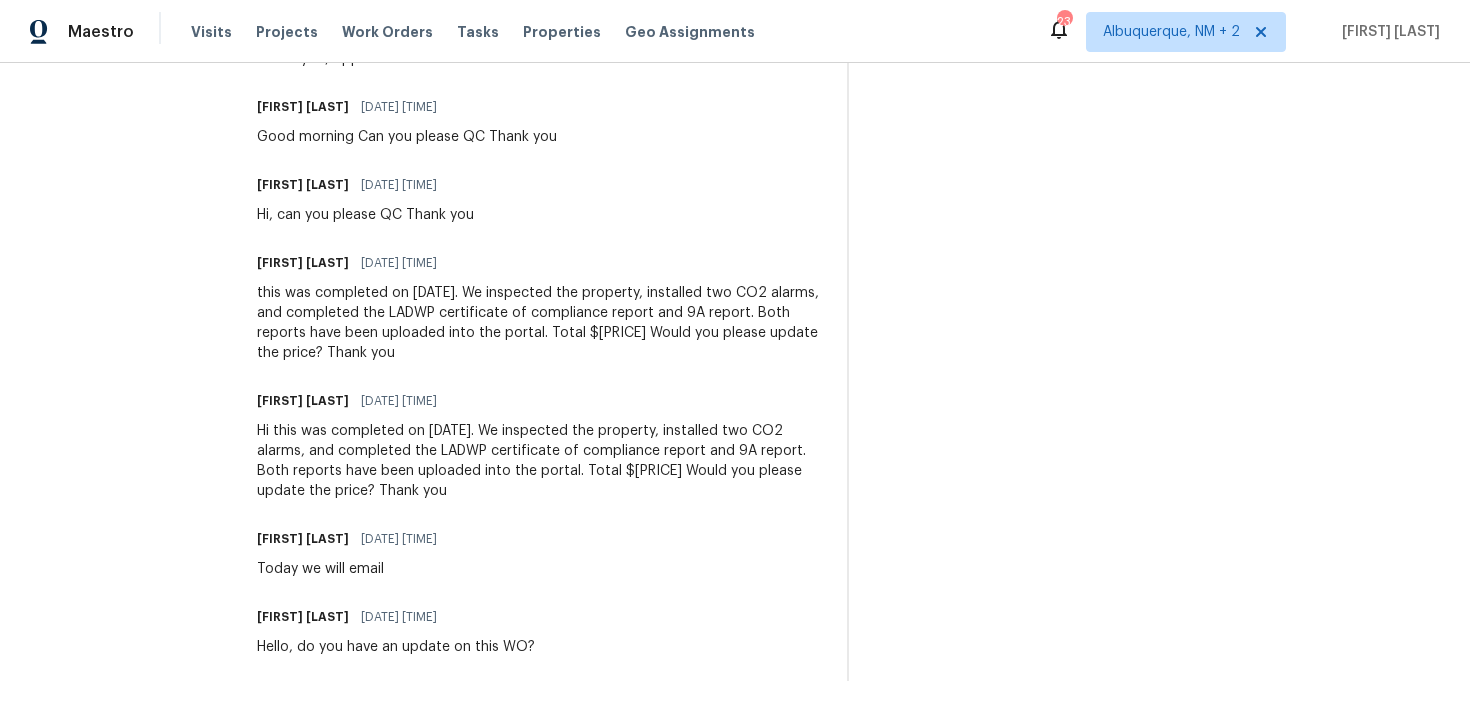 scroll, scrollTop: 0, scrollLeft: 0, axis: both 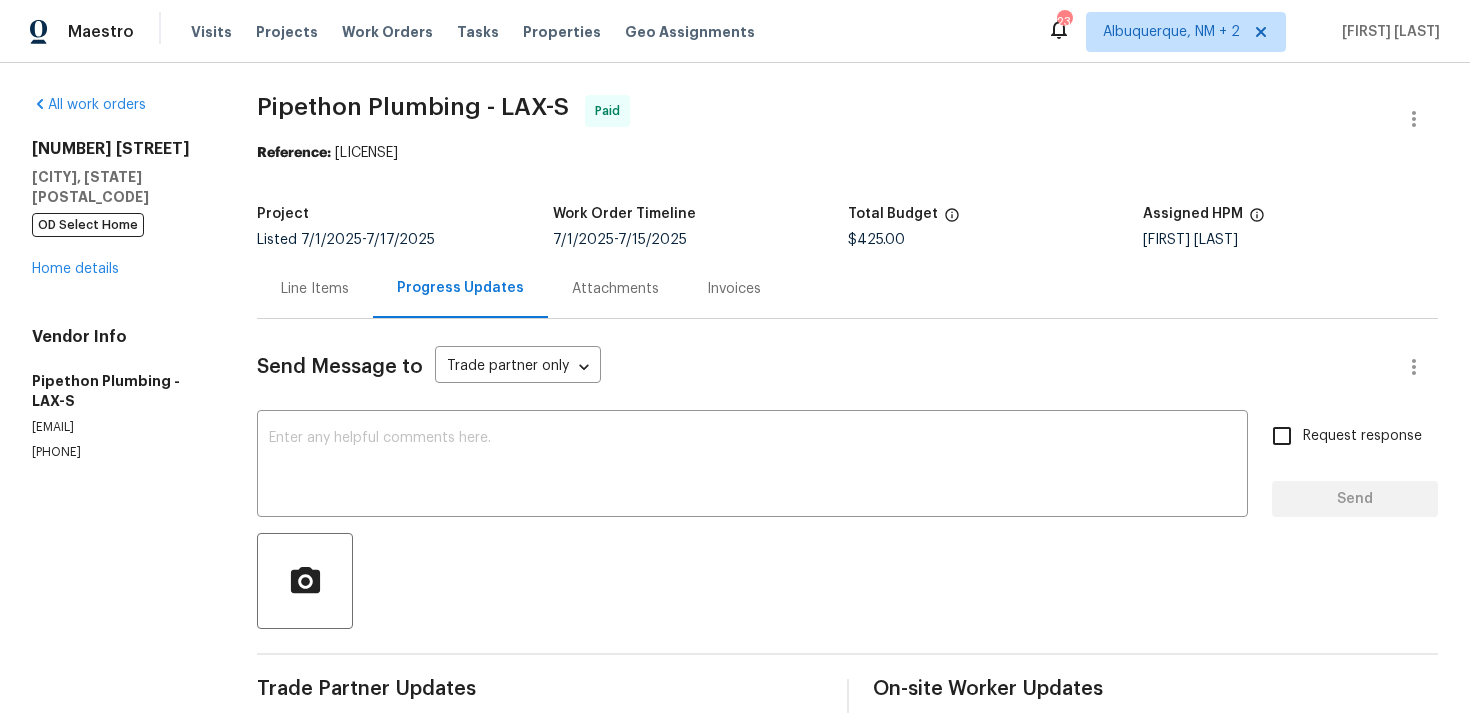 click on "Send Message to Trade partner only Trade partner only ​" at bounding box center [823, 367] 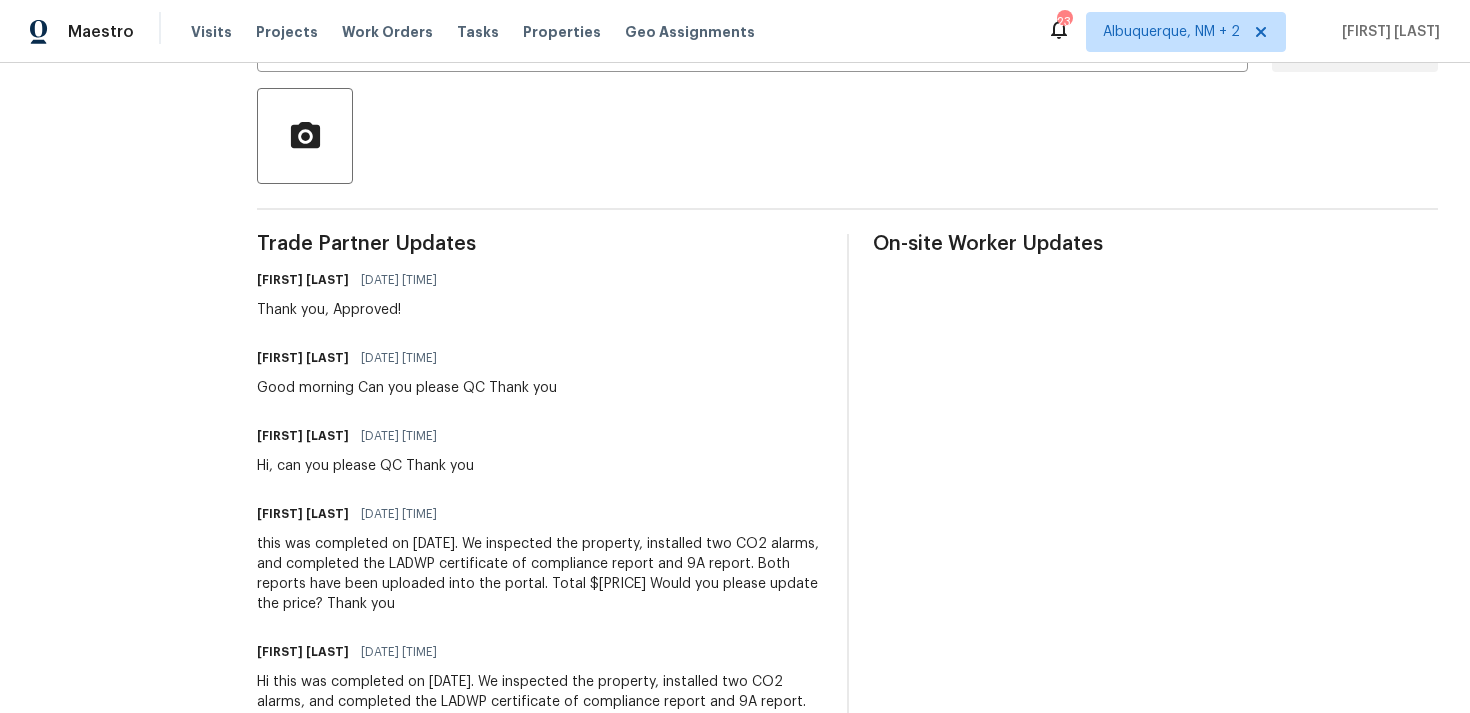 scroll, scrollTop: 0, scrollLeft: 0, axis: both 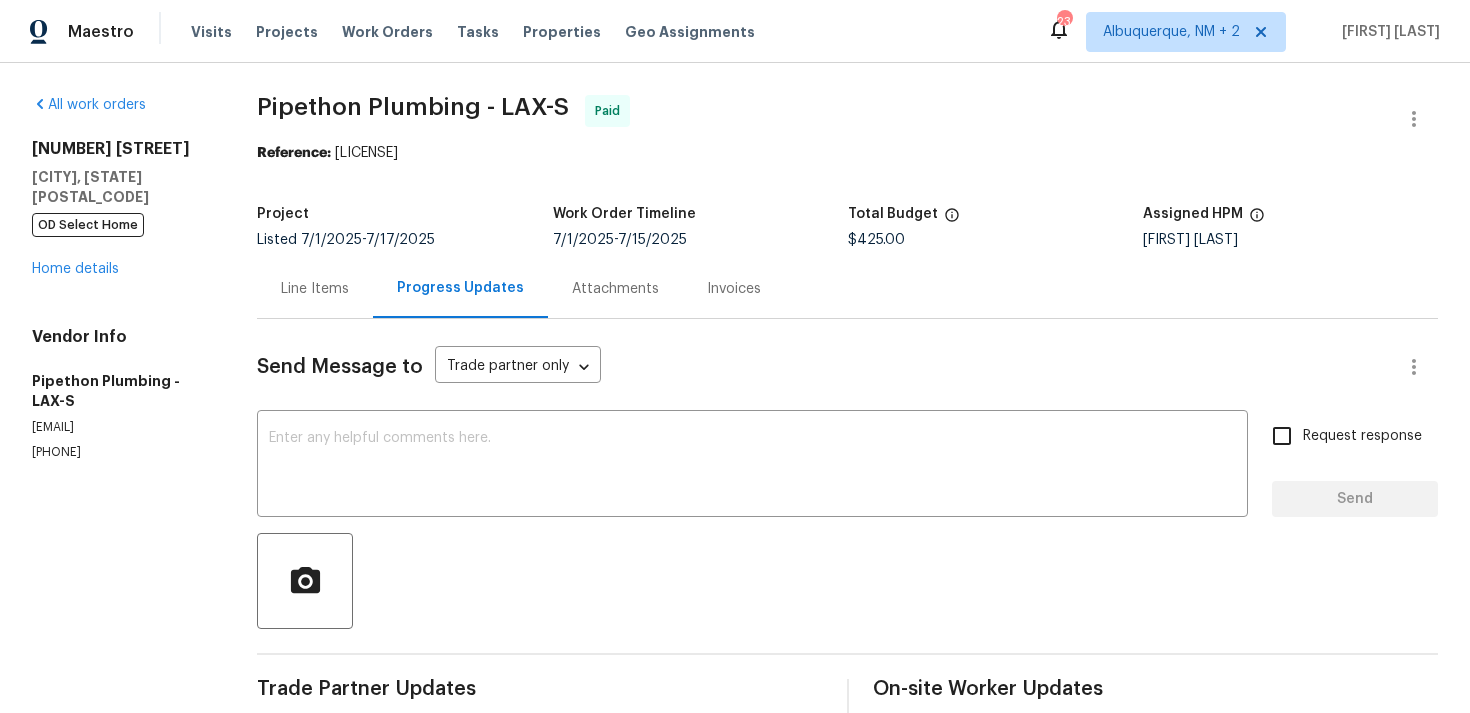 click on "Send Message to Trade partner only Trade partner only ​" at bounding box center (823, 367) 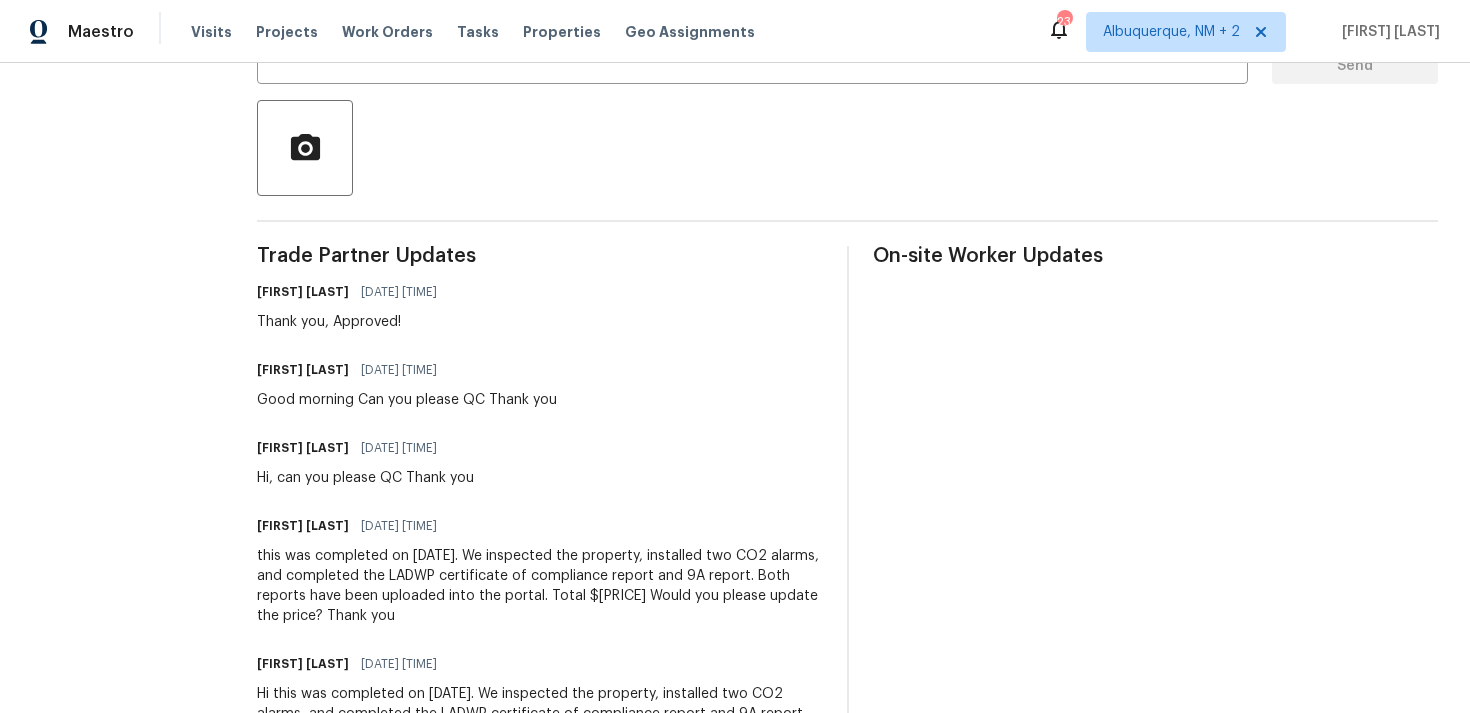 scroll, scrollTop: 0, scrollLeft: 0, axis: both 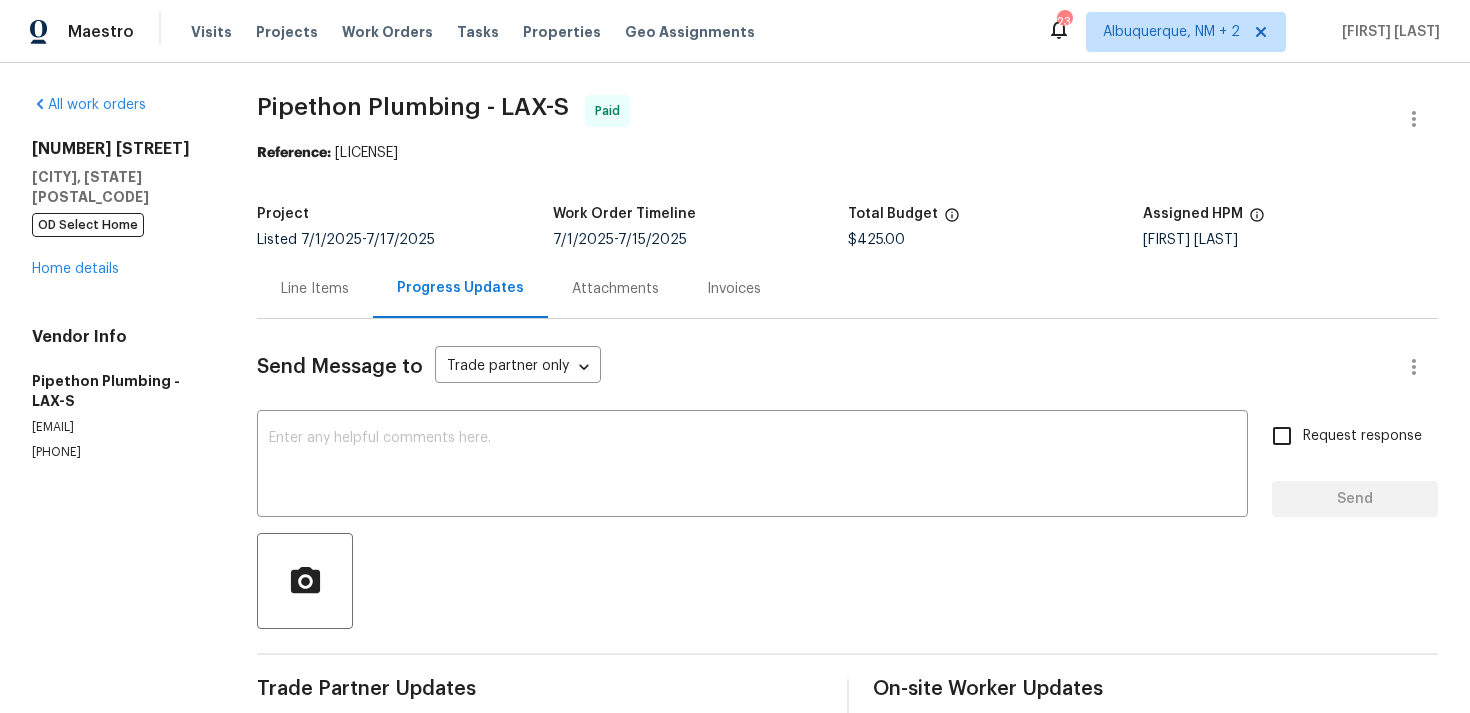 click on "Line Items" at bounding box center (315, 289) 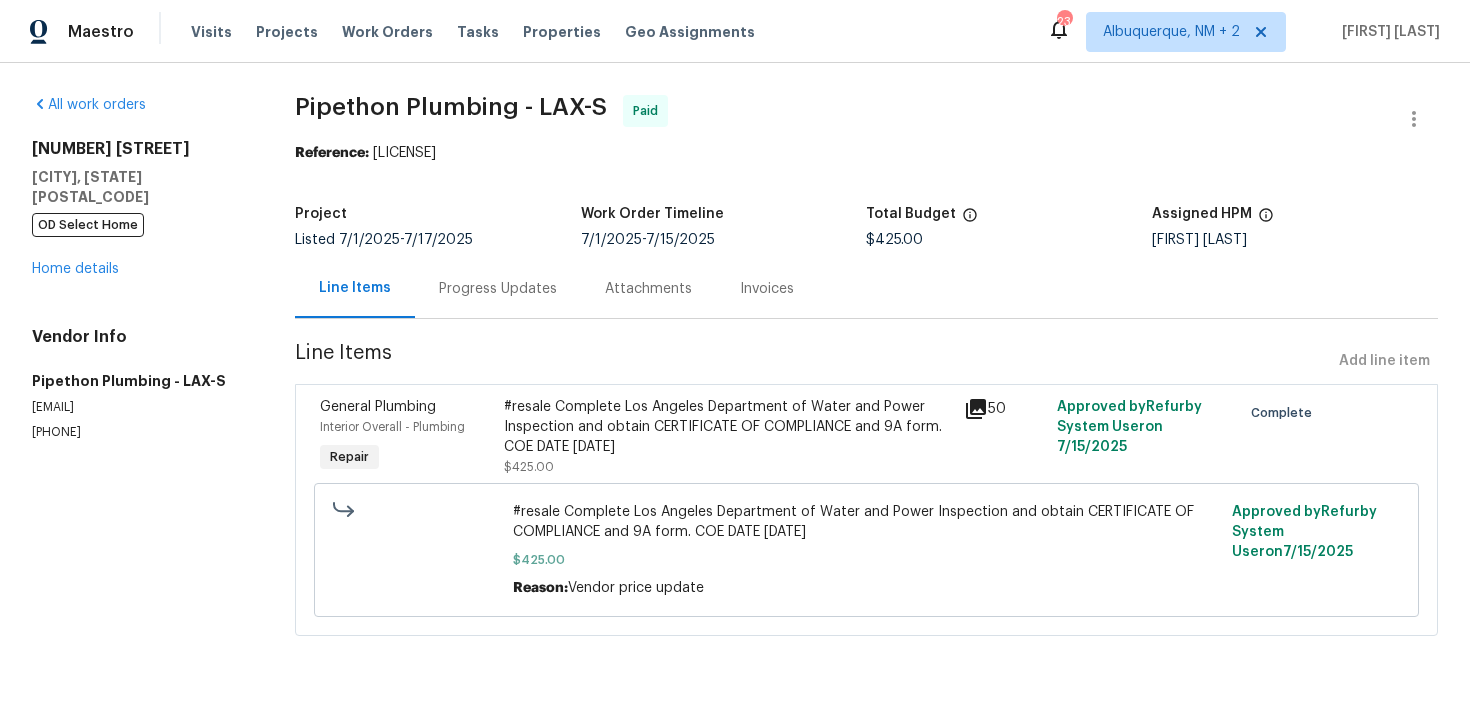 click on "Progress Updates" at bounding box center (498, 288) 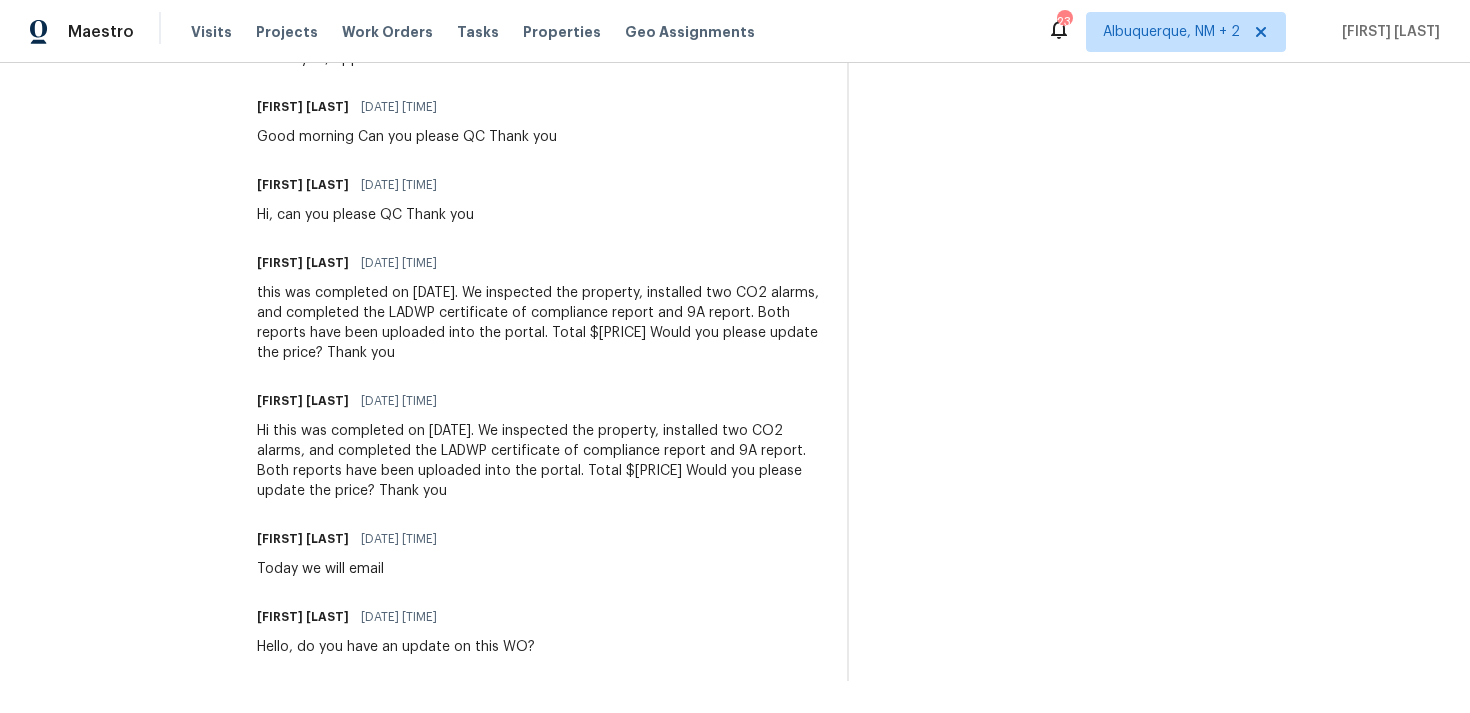 scroll, scrollTop: 686, scrollLeft: 0, axis: vertical 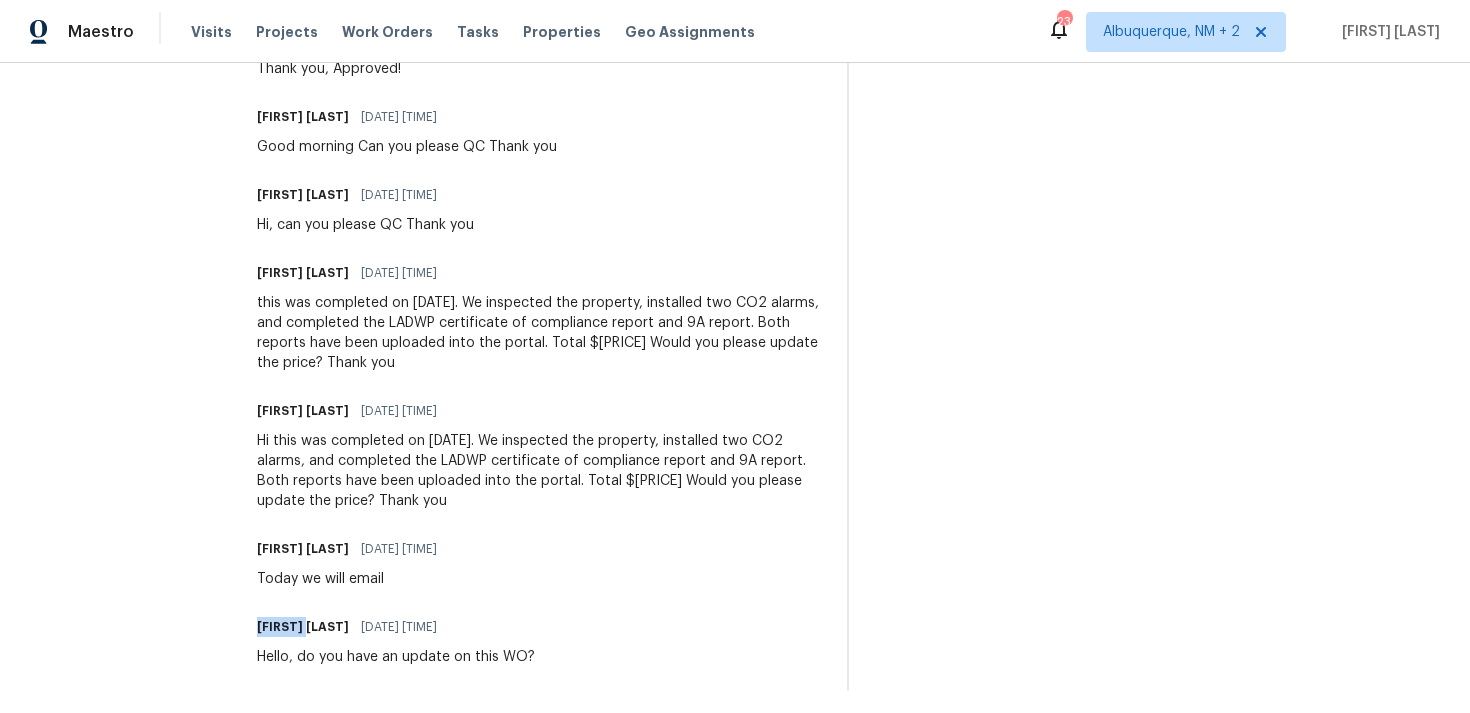 drag, startPoint x: 266, startPoint y: 627, endPoint x: 313, endPoint y: 629, distance: 47.042534 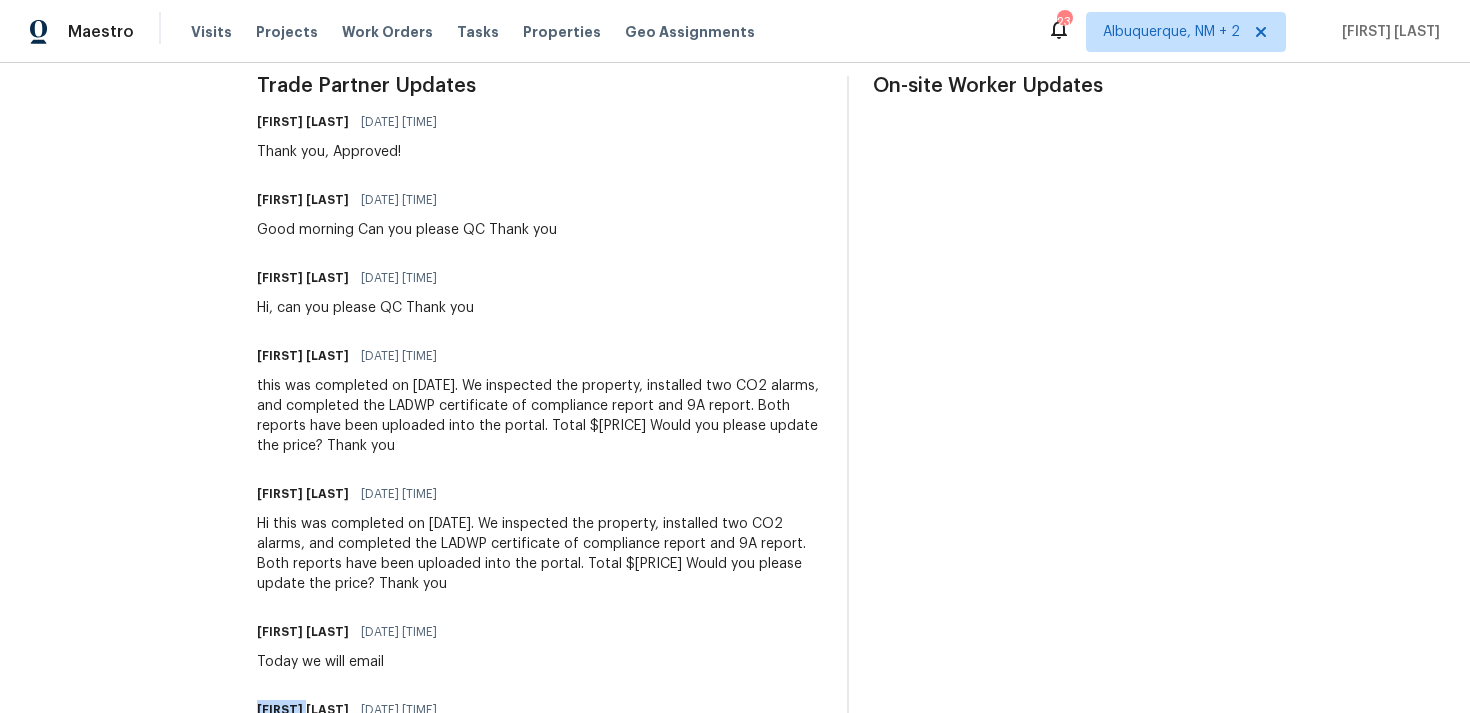 scroll, scrollTop: 696, scrollLeft: 0, axis: vertical 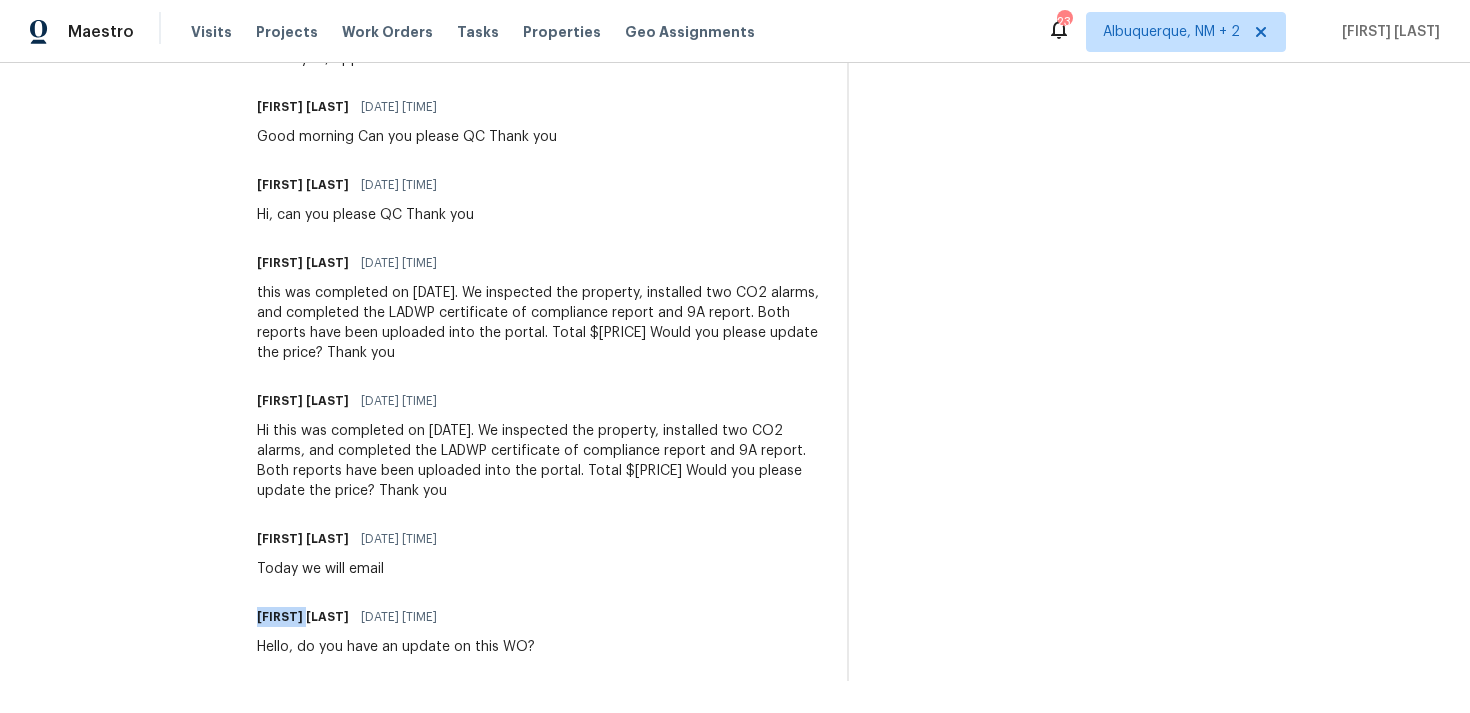 click on "Julienne Manansala 07/08/2025 9:38 AM Hello, do you have an update on this WO?" at bounding box center (396, 630) 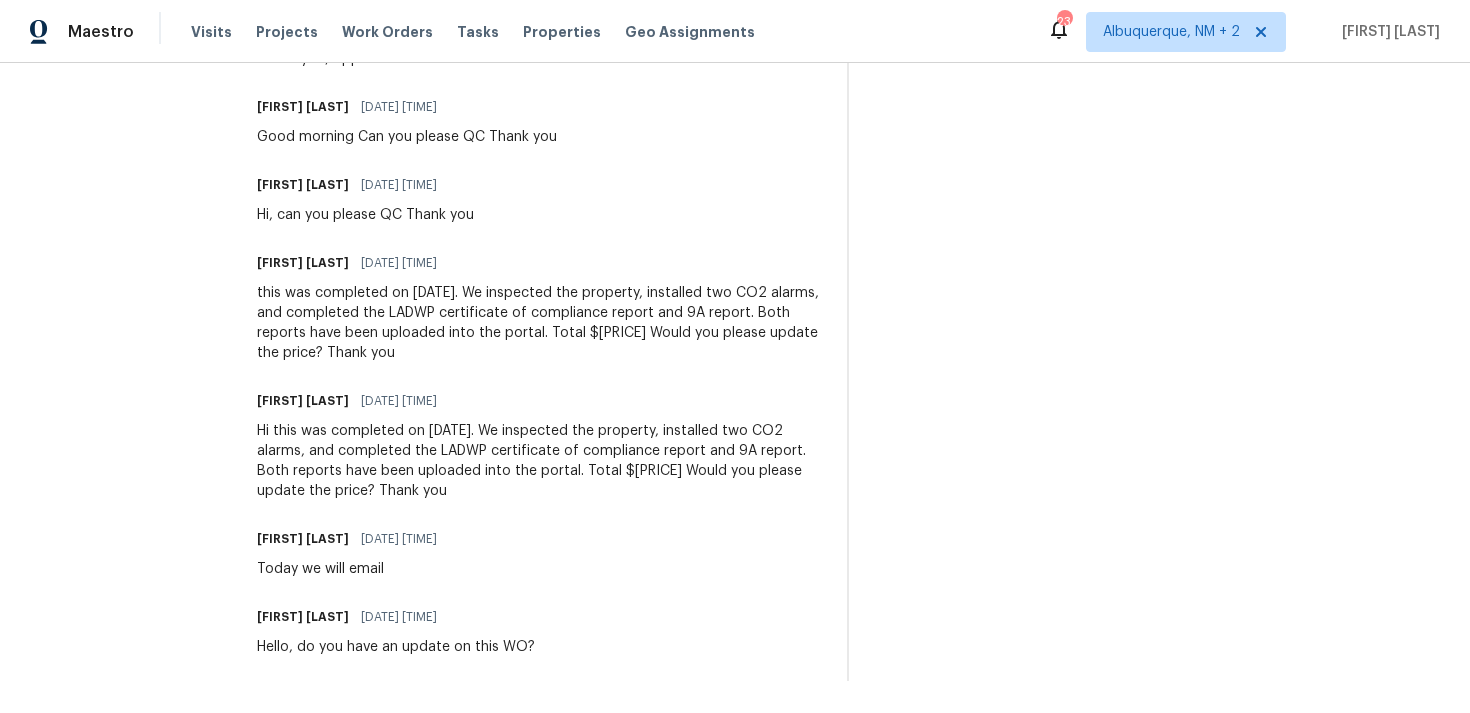 click on "Julienne Manansala 07/08/2025 9:38 AM Hello, do you have an update on this WO?" at bounding box center [396, 630] 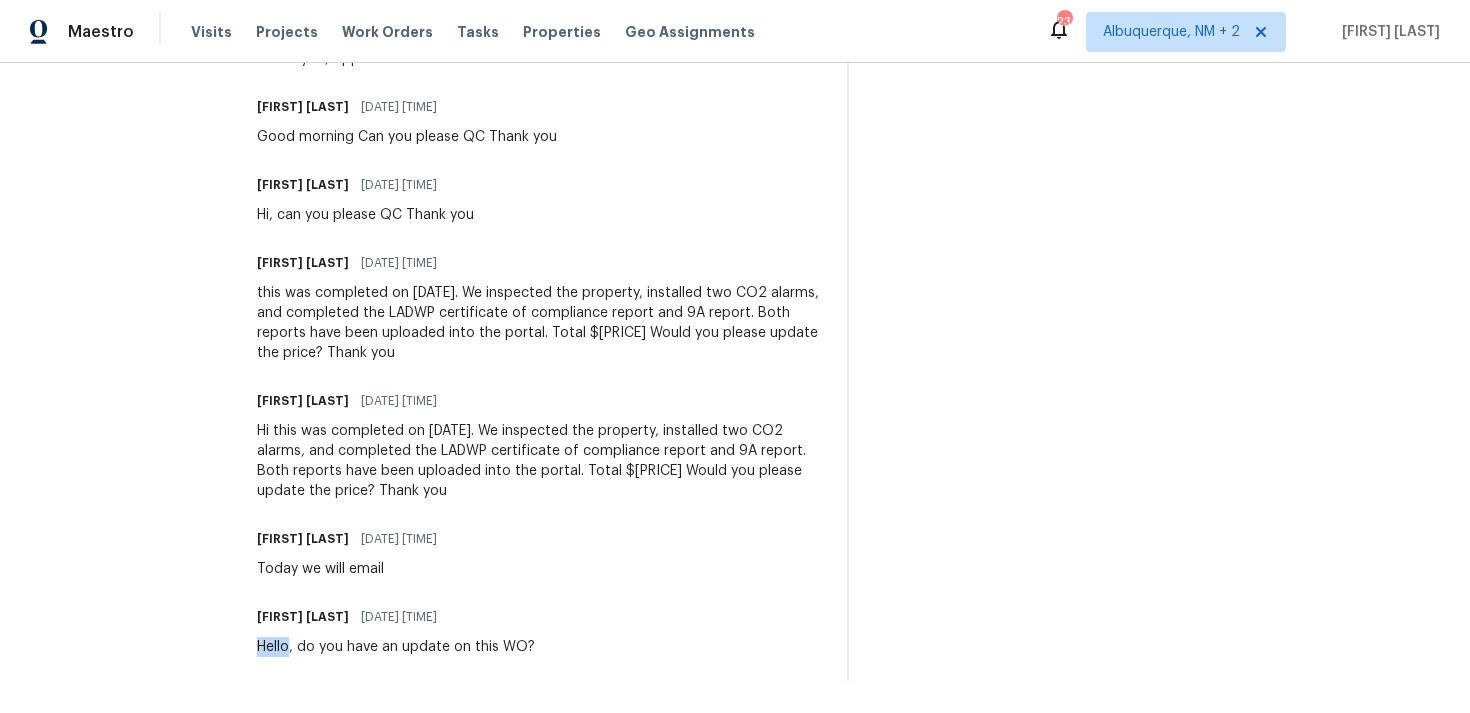 click on "Julienne Manansala" at bounding box center [303, 617] 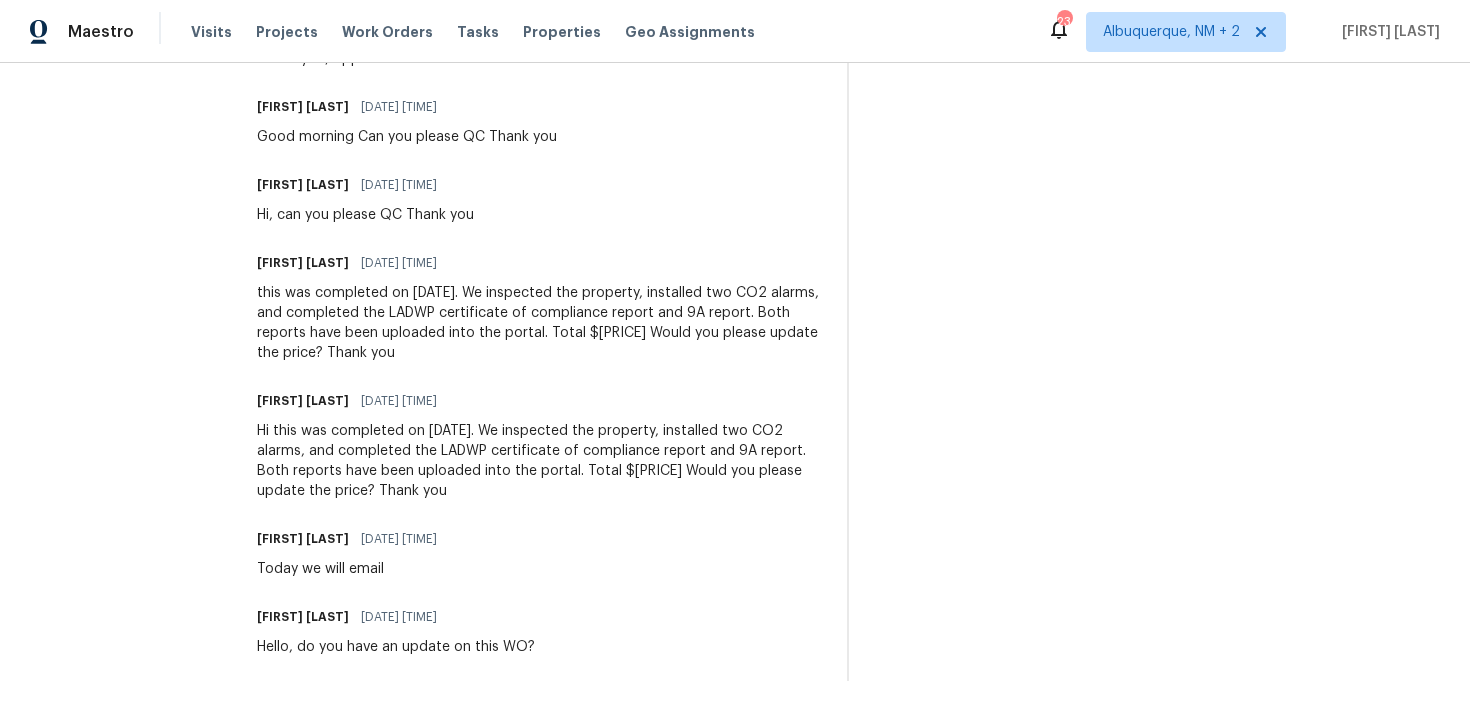 click on "Julienne Manansala" at bounding box center [303, 617] 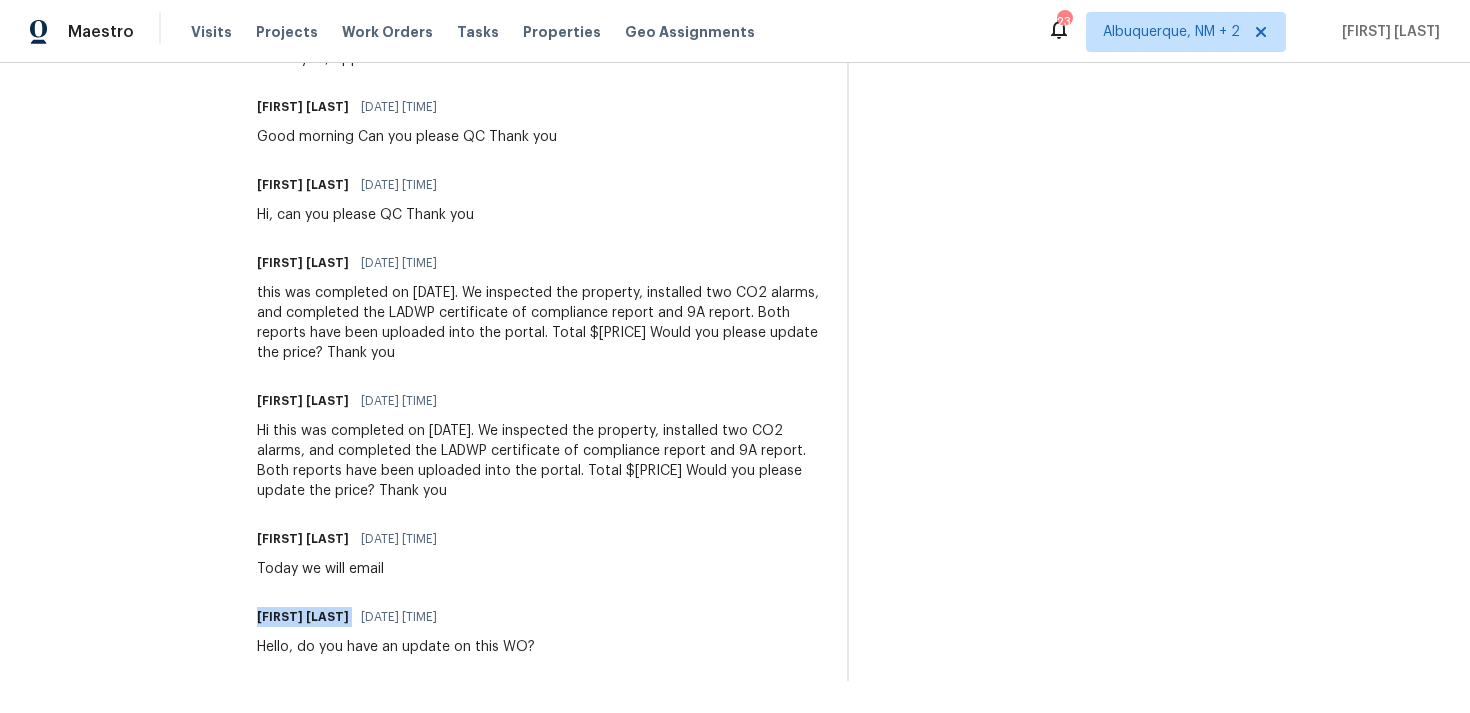 click on "Andy Ramirez 07/14/2025 9:59 AM Today we will email" at bounding box center (539, 552) 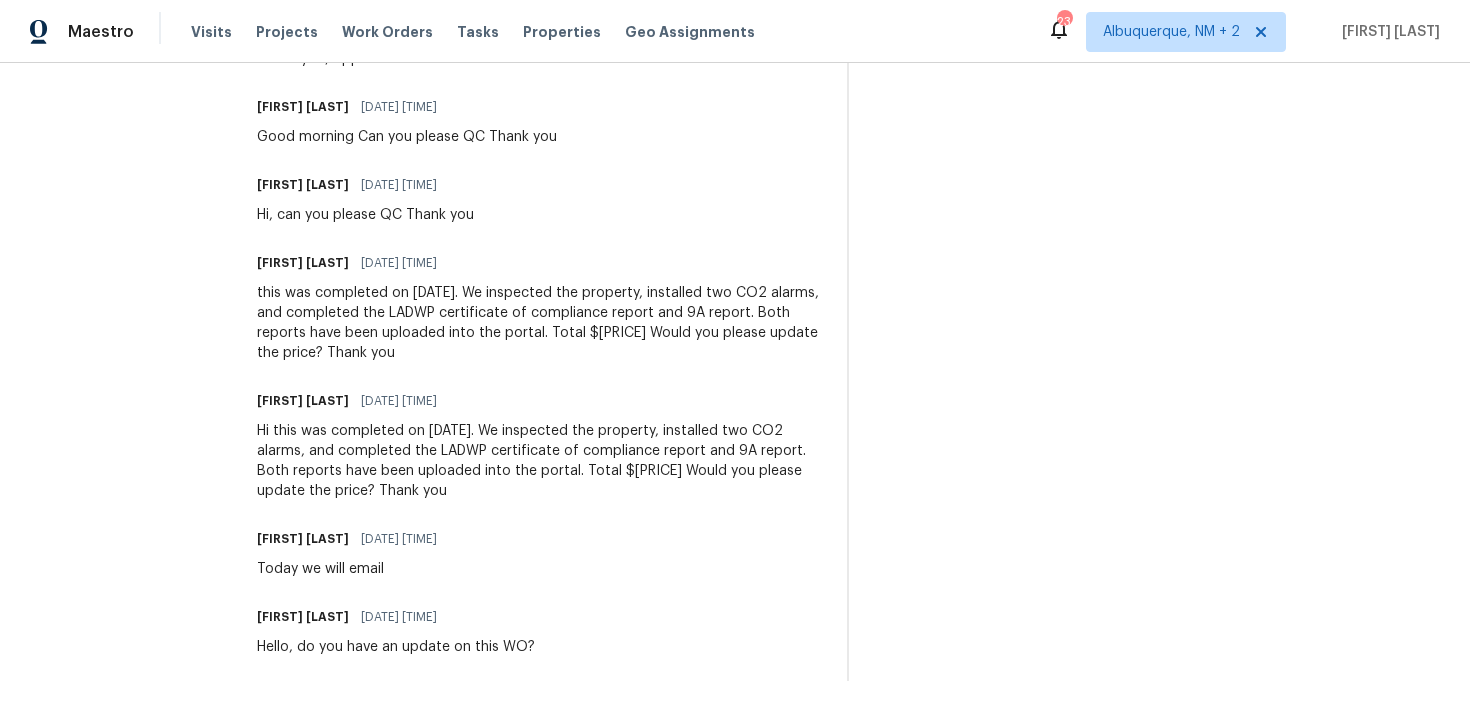 scroll, scrollTop: 0, scrollLeft: 0, axis: both 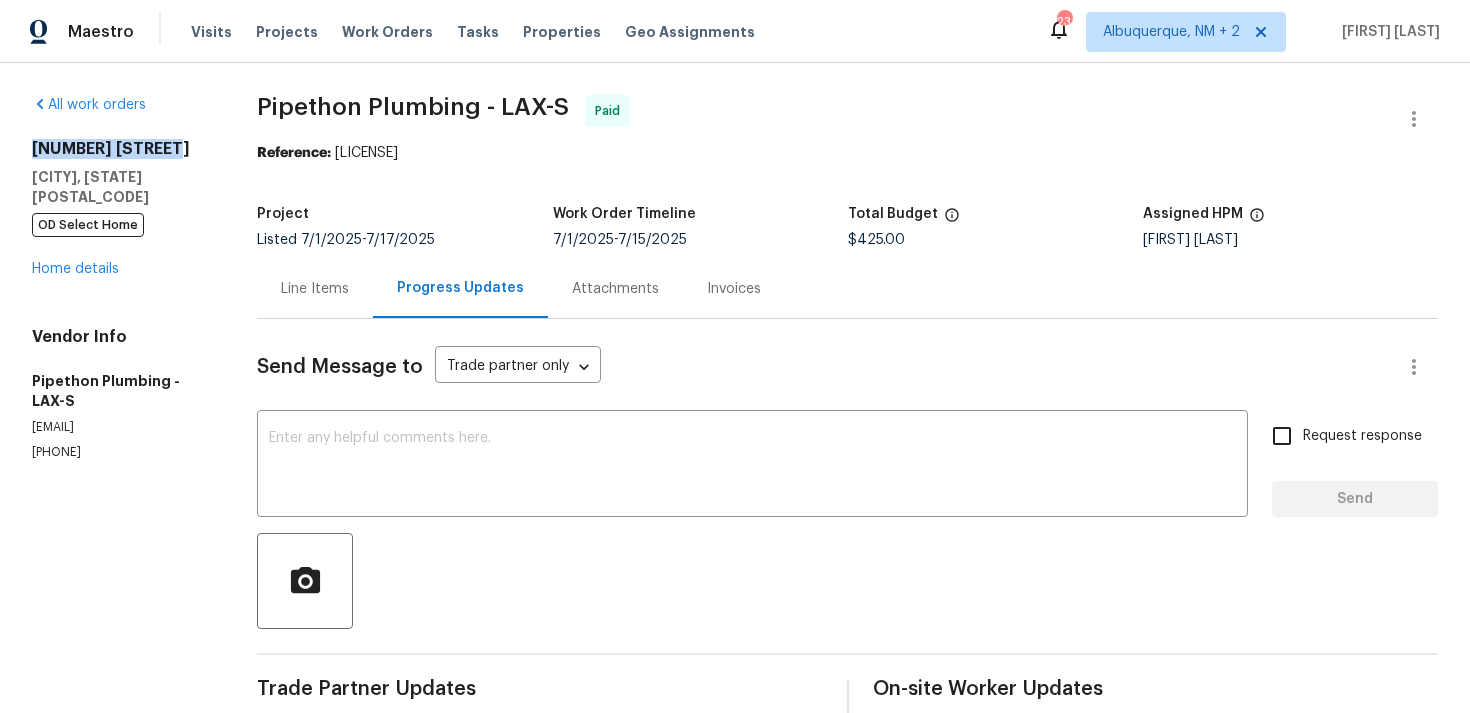 drag, startPoint x: 32, startPoint y: 143, endPoint x: 176, endPoint y: 144, distance: 144.00348 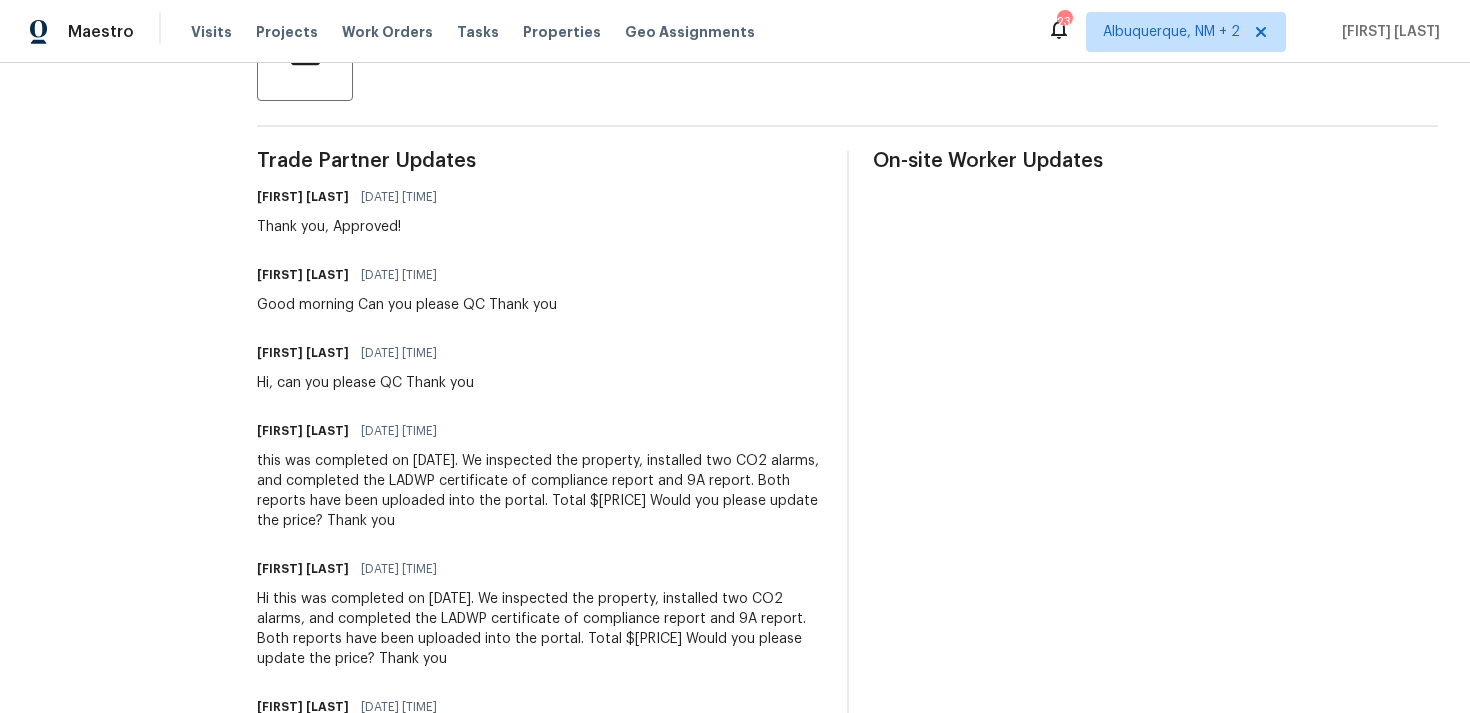 click on "Trade Partner Updates Tamilarasan D 07/17/2025 10:44 AM Thank you, Approved! Andy Ramirez 07/16/2025 10:05 AM Good morning
Can you please QC
Thank you Andy Ramirez 07/15/2025 12:52 PM Hi, can you please QC
Thank you Andy Ramirez 07/15/2025 11:20 AM this was completed on 7/9/25. We inspected the property, installed two CO2 alarms, and completed the LADWP certificate of compliance report and 9A report. Both reports have been uploaded into the portal. Total $425.00
Would you please update the price? Thank you Andy Ramirez 07/14/2025 10:29 AM Hi this was completed on 7/9/25. We inspected the property, installed two CO2 alarms, and completed the LADWP certificate of compliance report and 9A report. Both reports have been uploaded into the portal. Total $425.00
Would you please update the price? Thank you Andy Ramirez 07/14/2025 9:59 AM Today we will email Julienne Manansala 07/08/2025 9:38 AM Hello, do you have an update on this WO?" at bounding box center (539, 500) 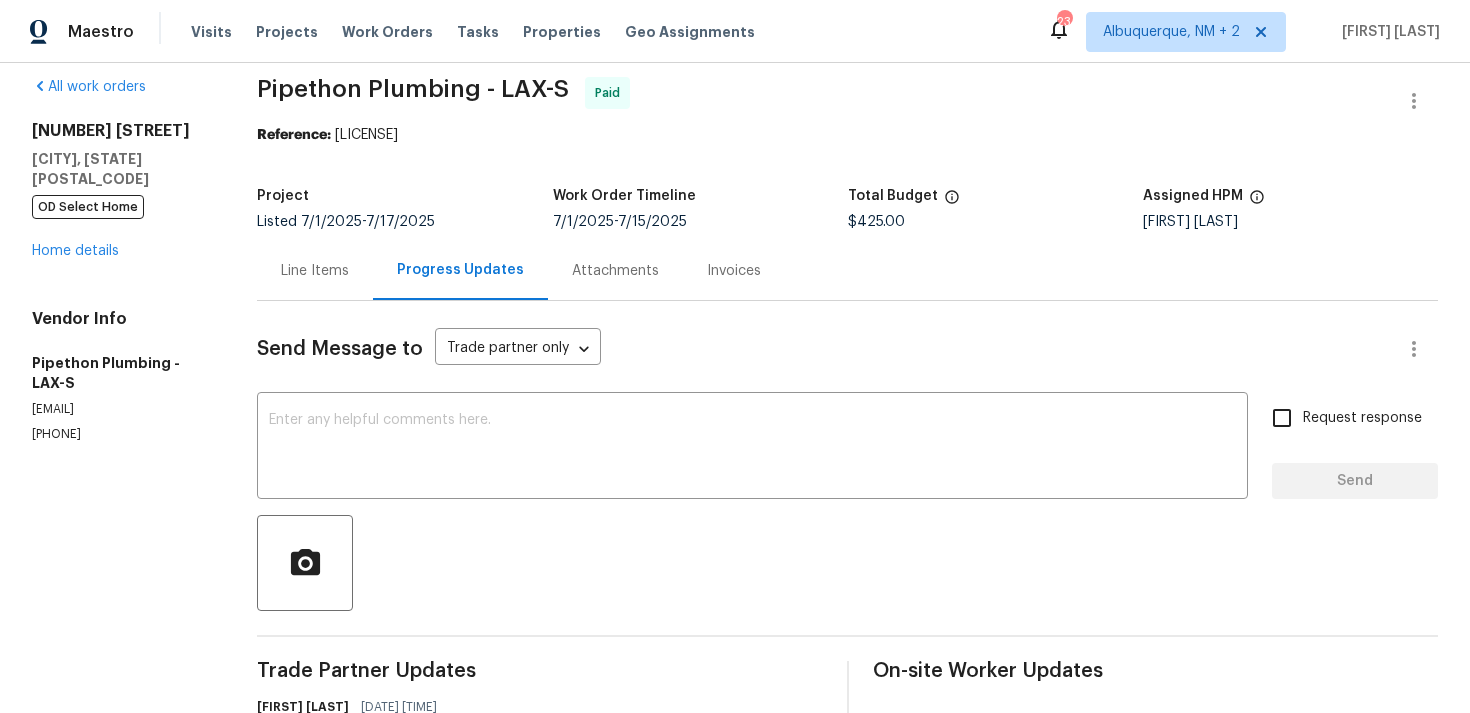 scroll, scrollTop: 0, scrollLeft: 0, axis: both 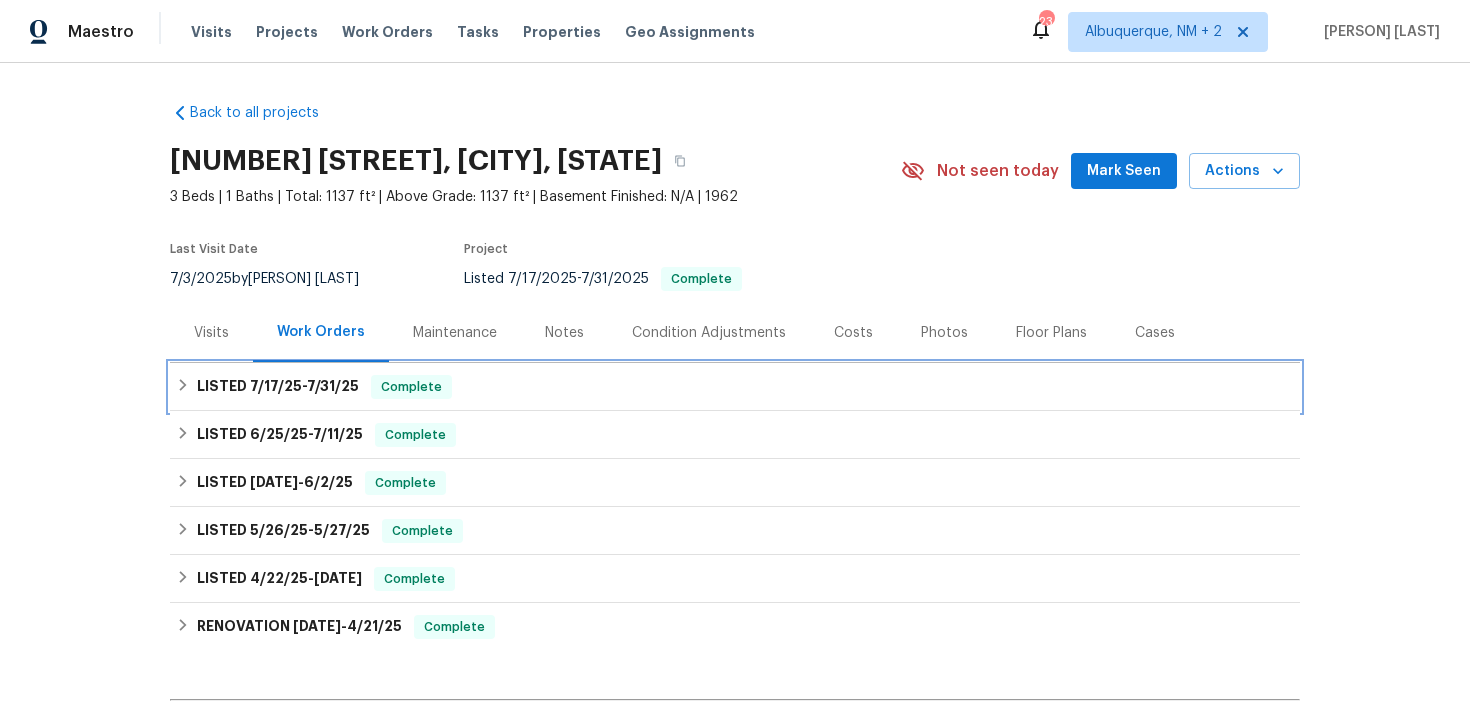 click on "LISTED [DATE] - [DATE]" at bounding box center (278, 387) 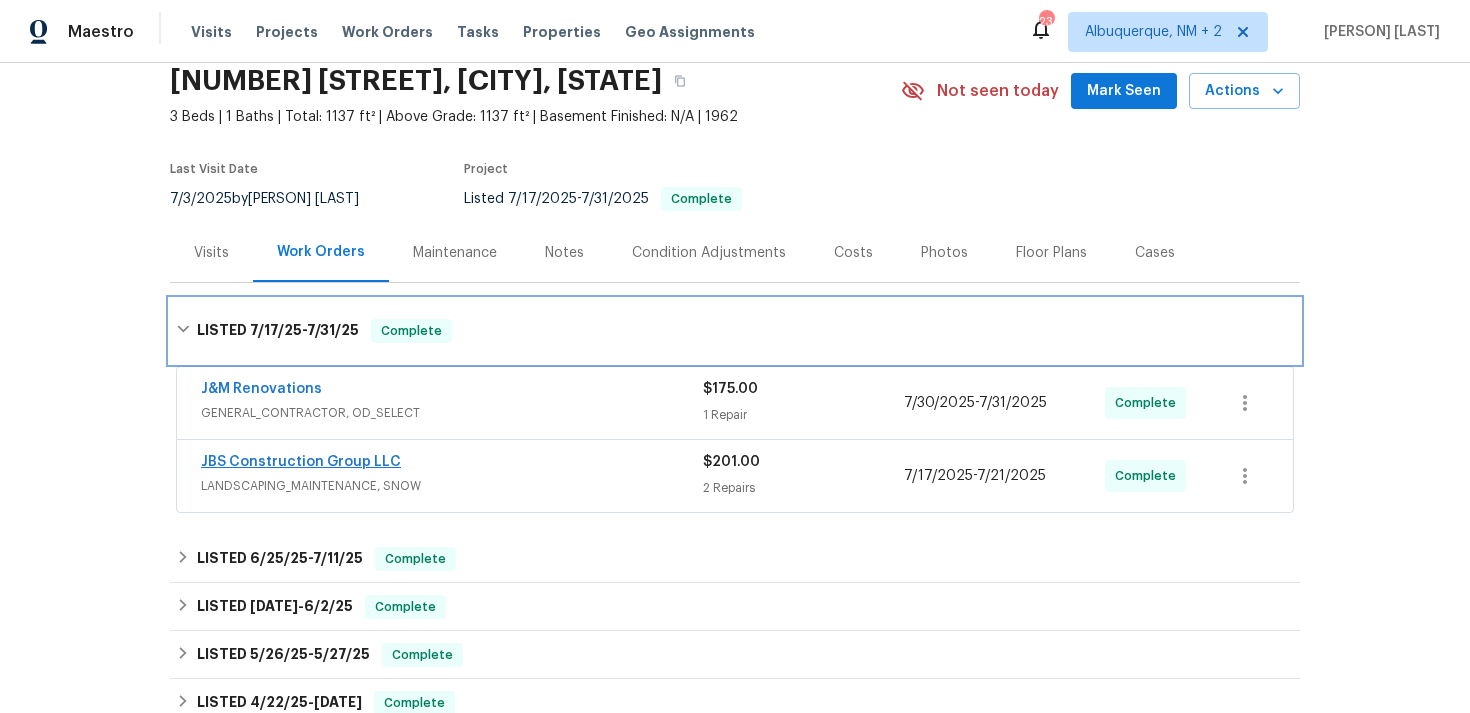 scroll, scrollTop: 108, scrollLeft: 0, axis: vertical 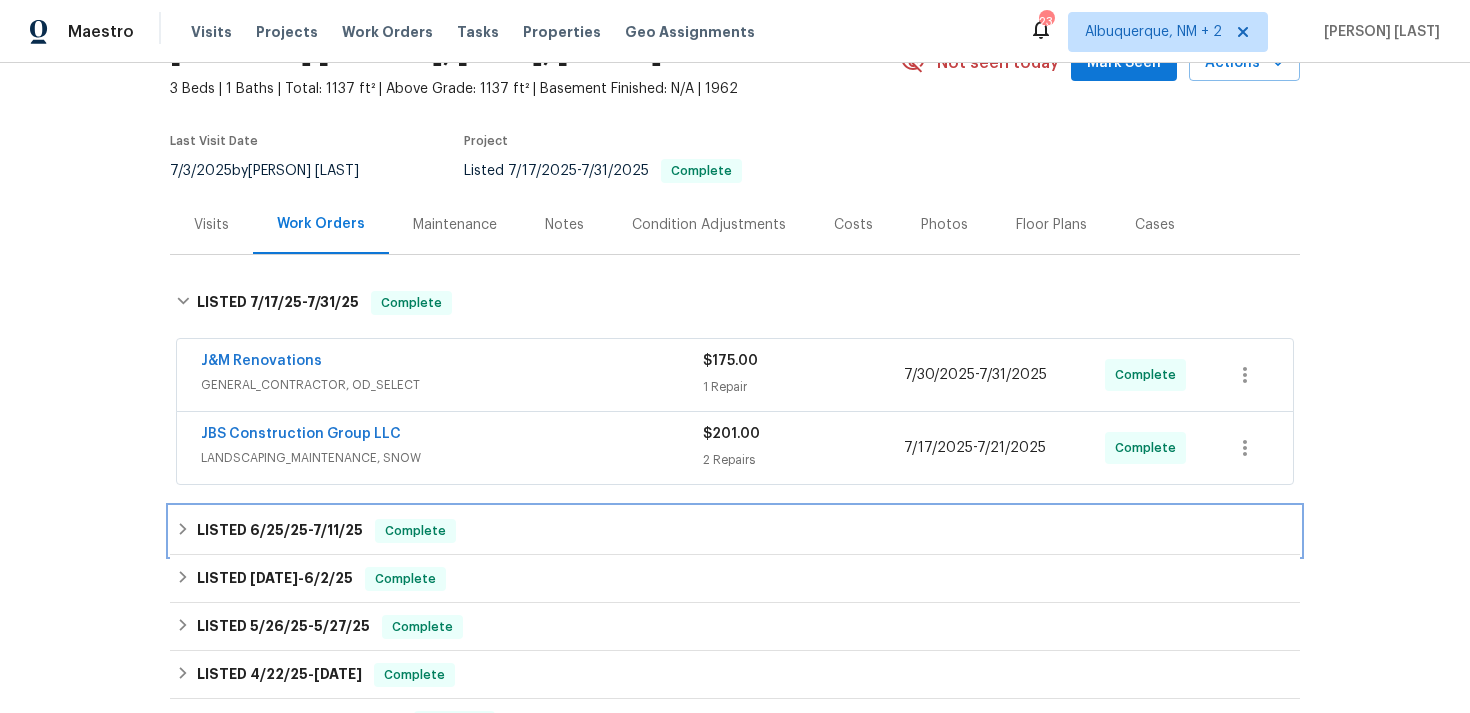 click on "LISTED [DATE] - [DATE] Complete" at bounding box center [735, 531] 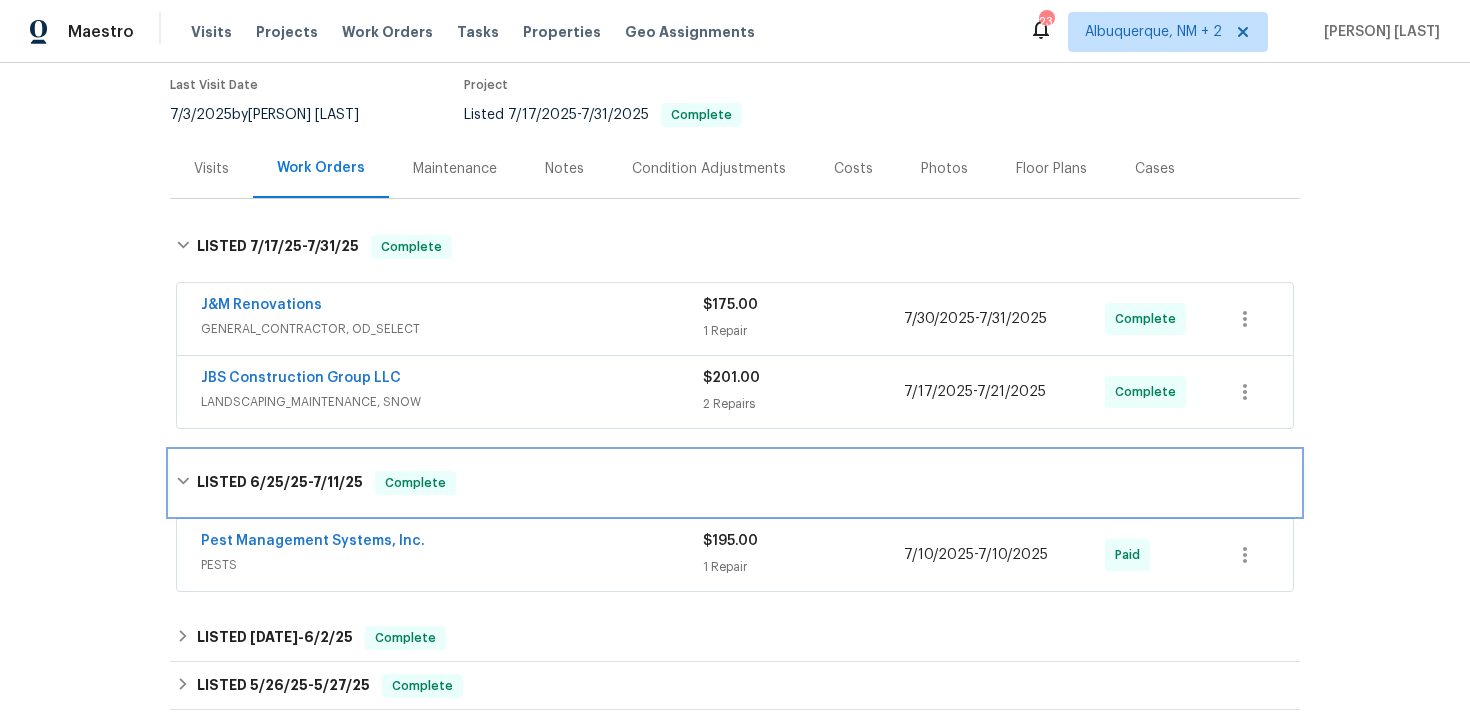 scroll, scrollTop: 171, scrollLeft: 0, axis: vertical 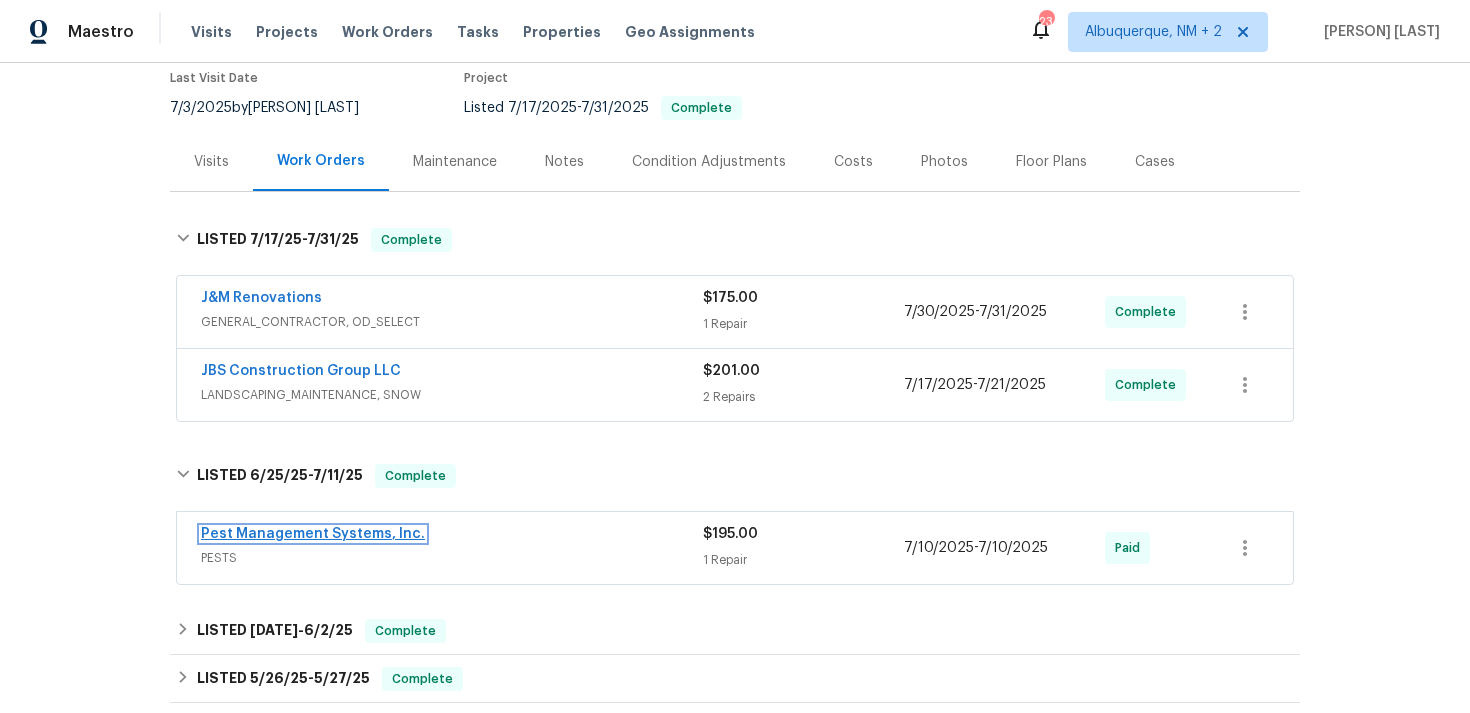 click on "Pest Management Systems, Inc." at bounding box center [313, 534] 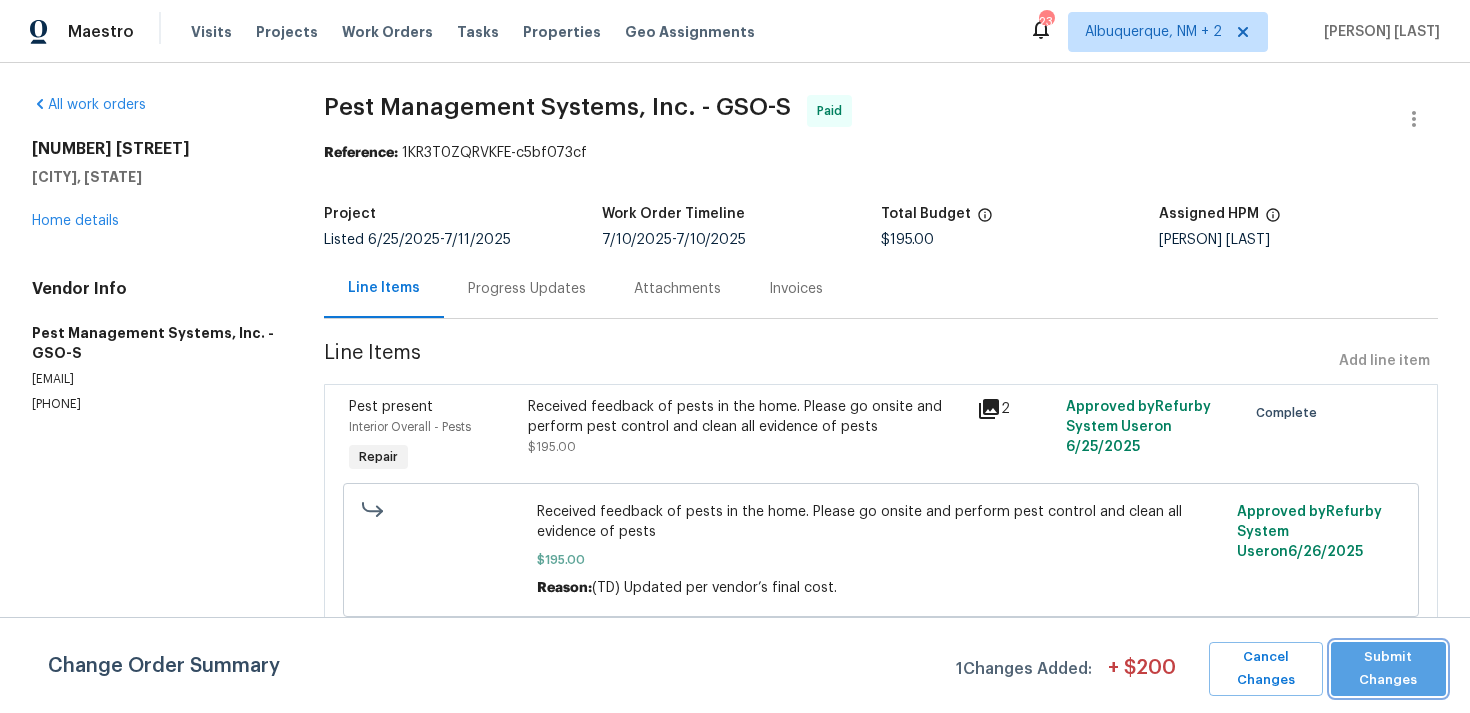 click on "Submit Changes" at bounding box center (1388, 669) 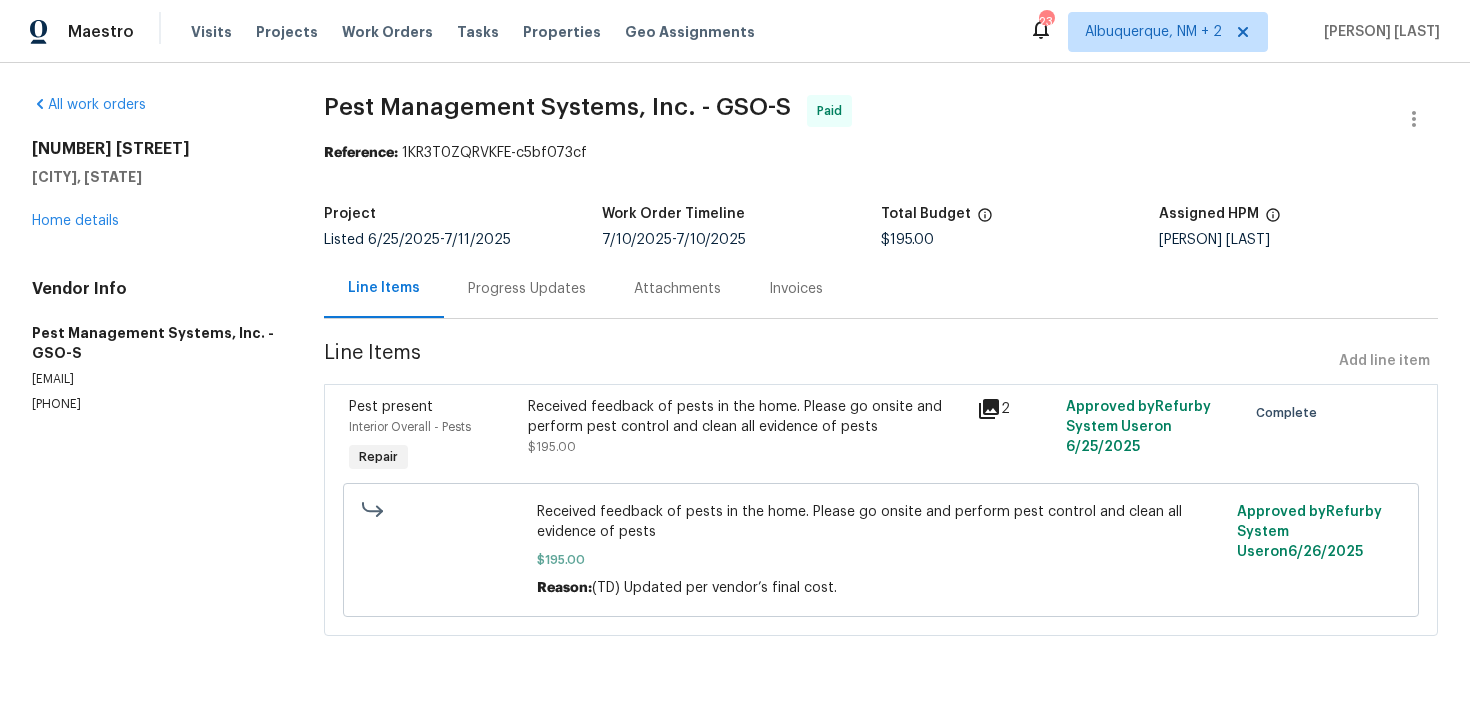 click on "Progress Updates" at bounding box center [527, 288] 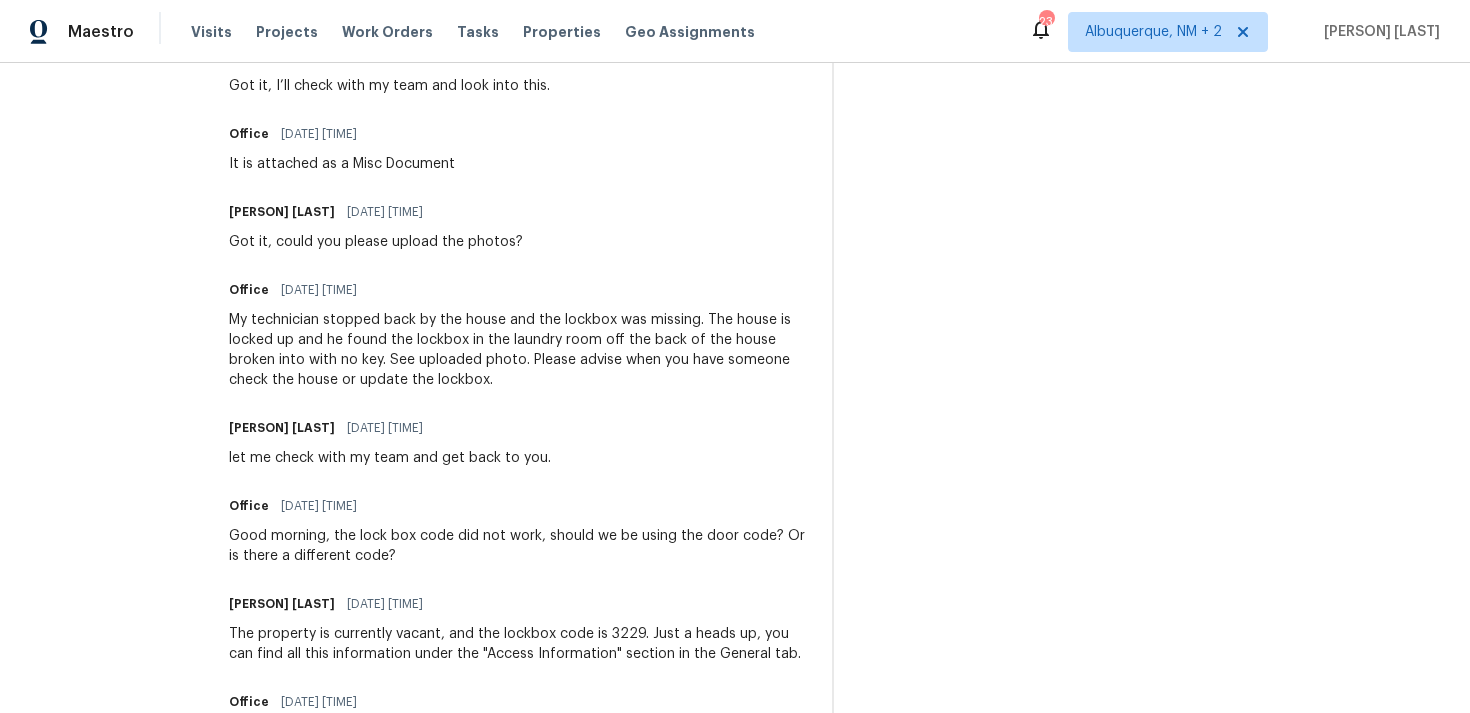 scroll, scrollTop: 1375, scrollLeft: 0, axis: vertical 